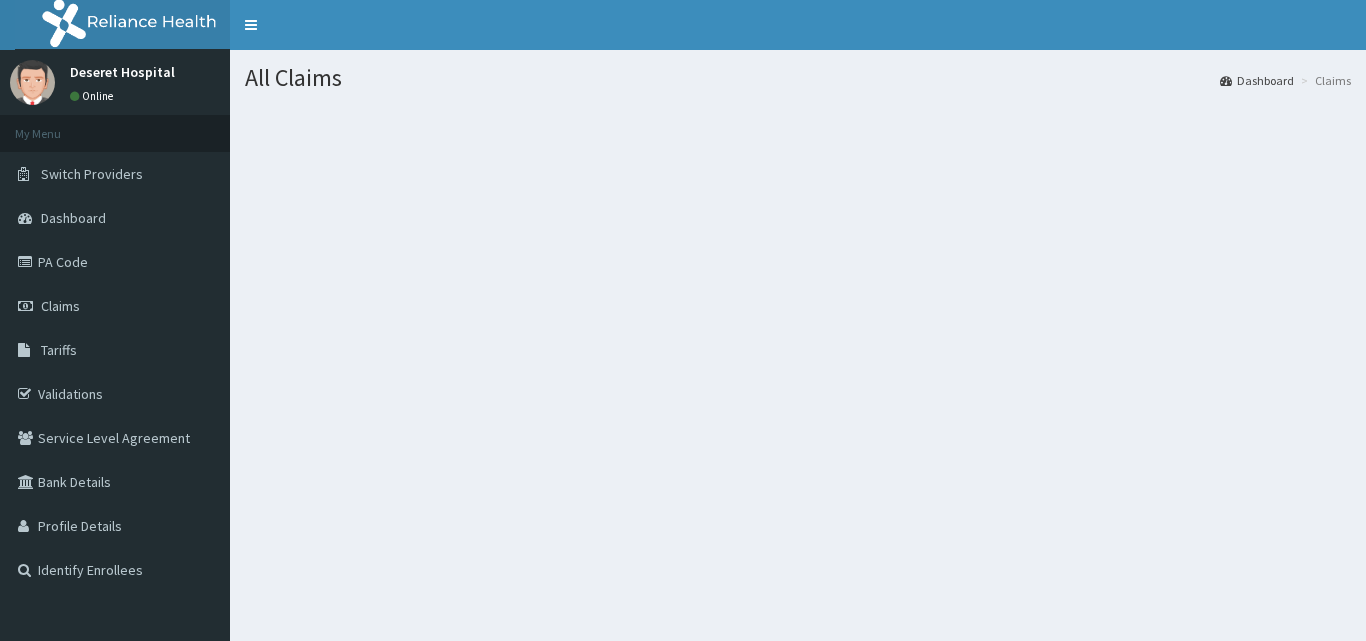 scroll, scrollTop: 0, scrollLeft: 0, axis: both 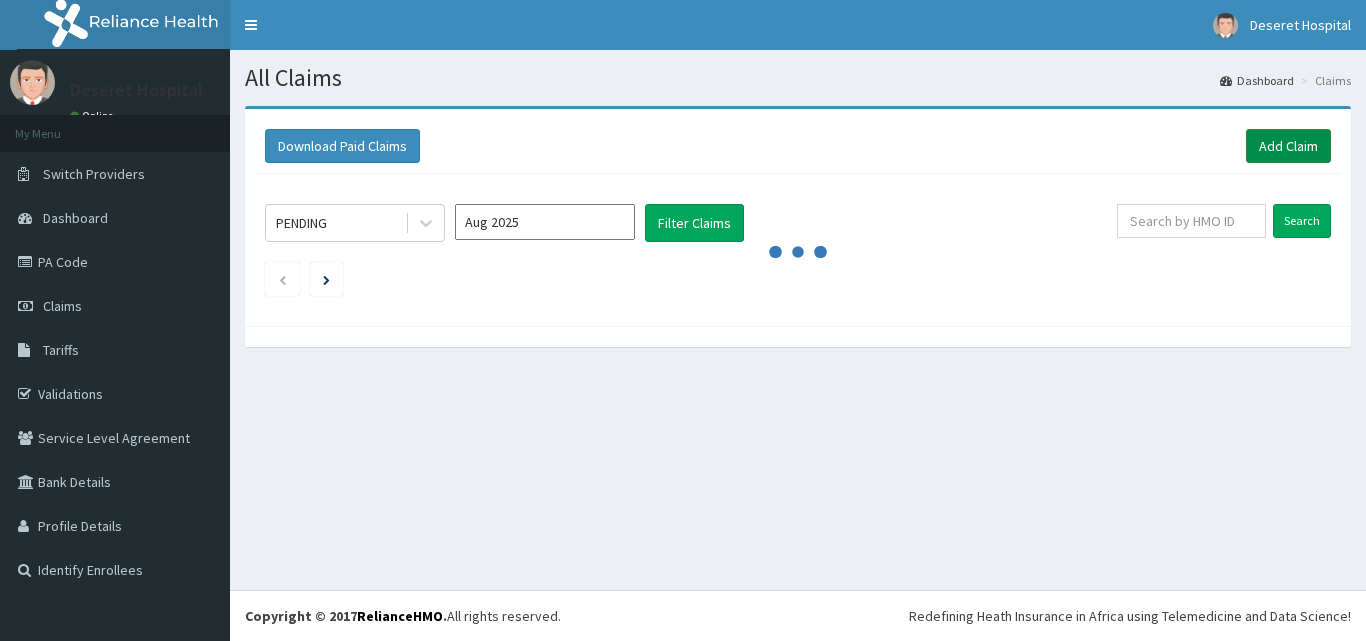 click on "Add Claim" at bounding box center (1288, 146) 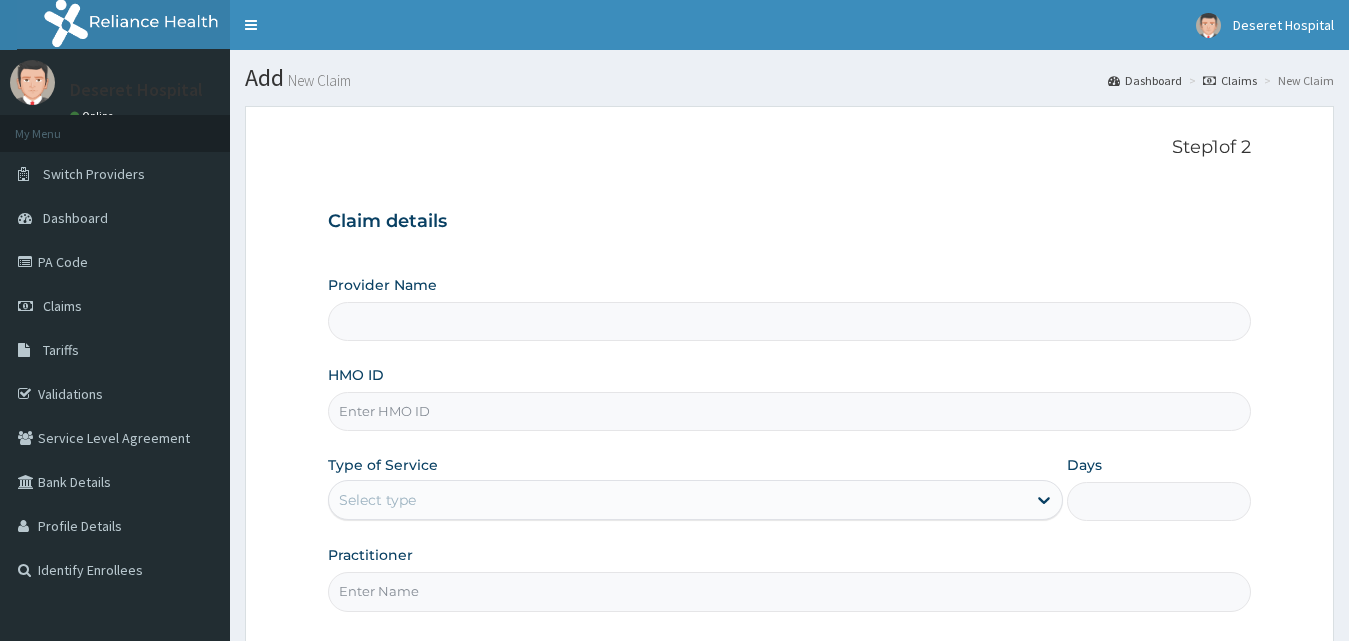 scroll, scrollTop: 0, scrollLeft: 0, axis: both 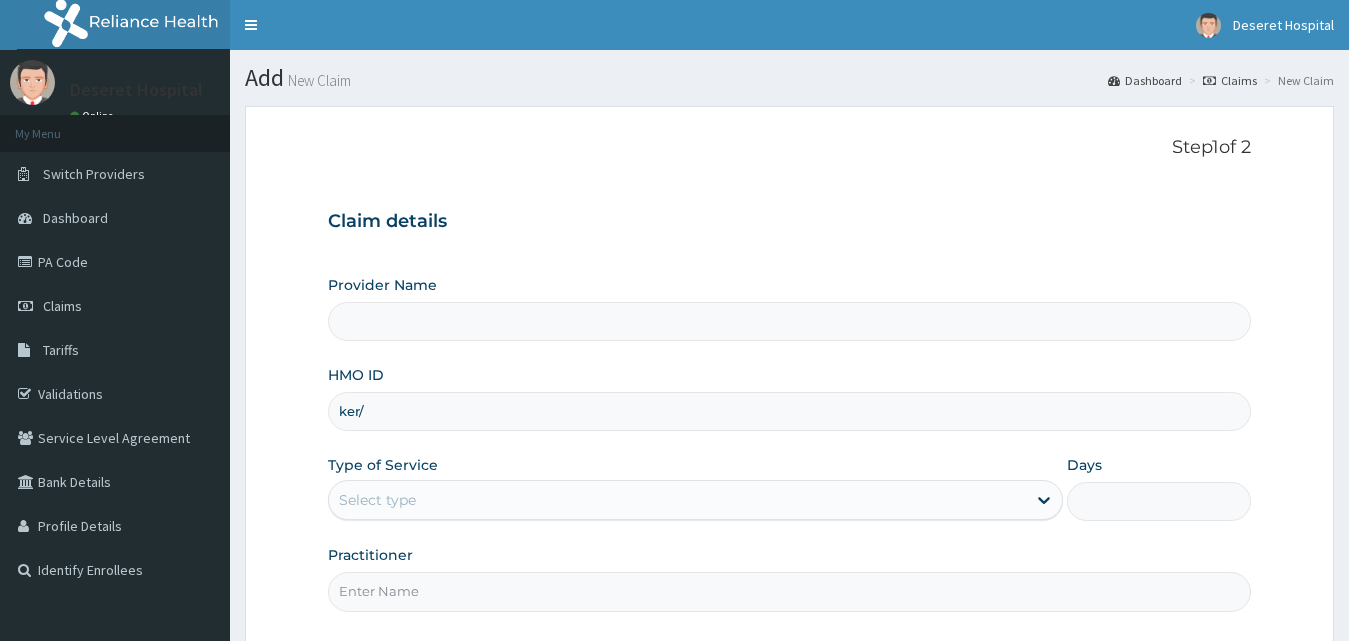 type on "ker/1" 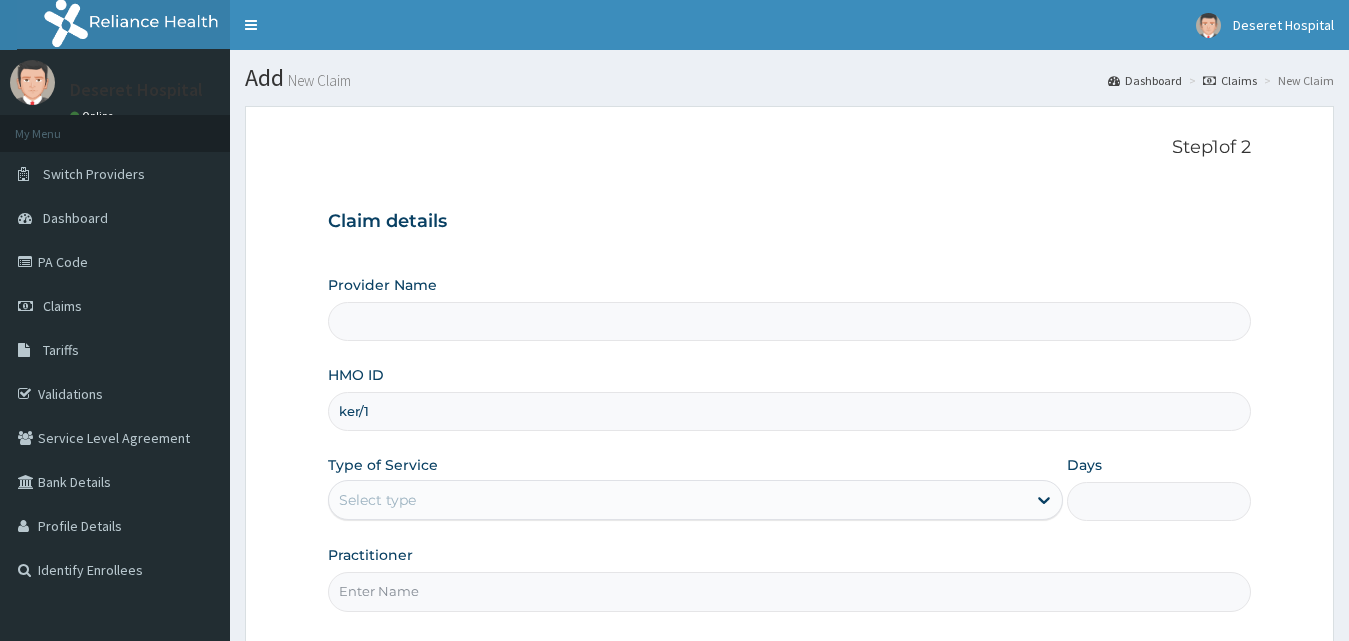 type on "Deseret International Hospital" 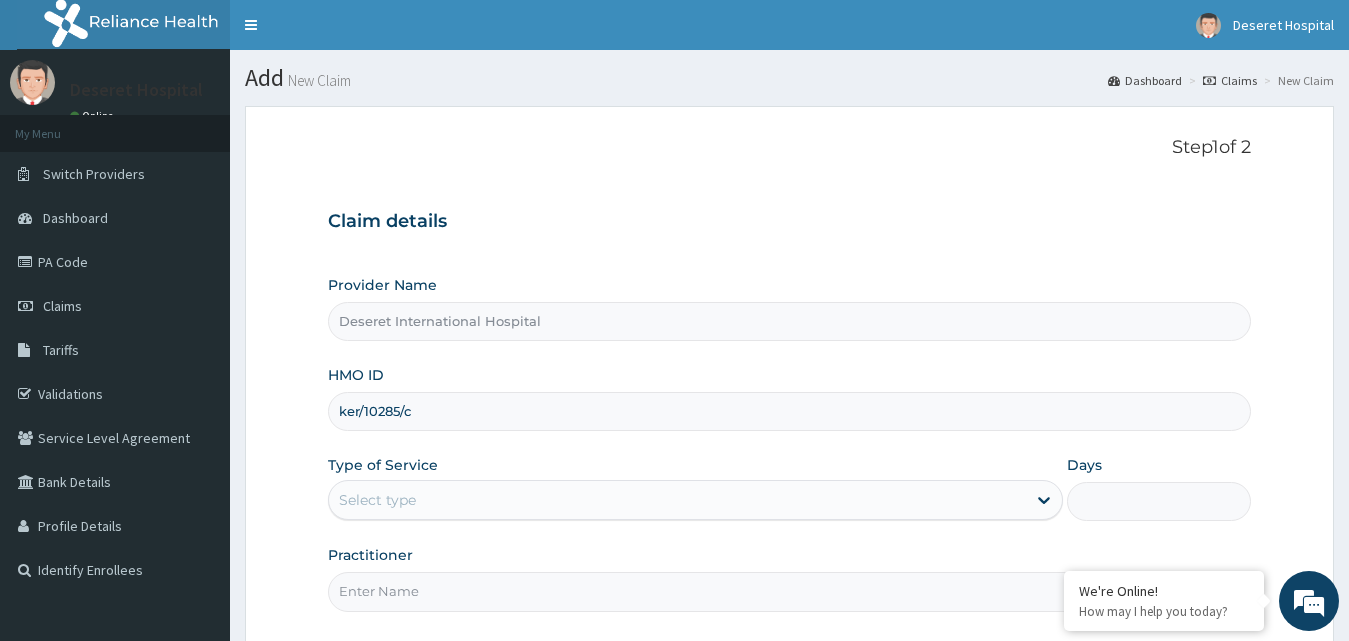 type on "ker/10285/c" 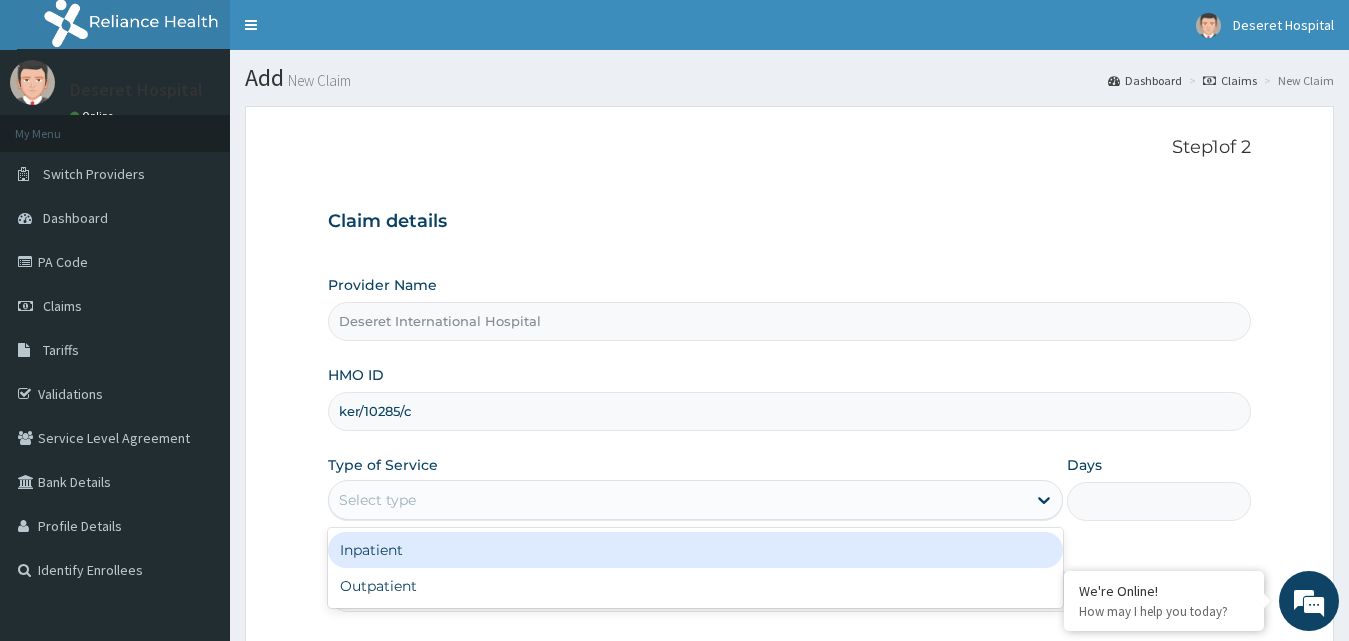 scroll, scrollTop: 187, scrollLeft: 0, axis: vertical 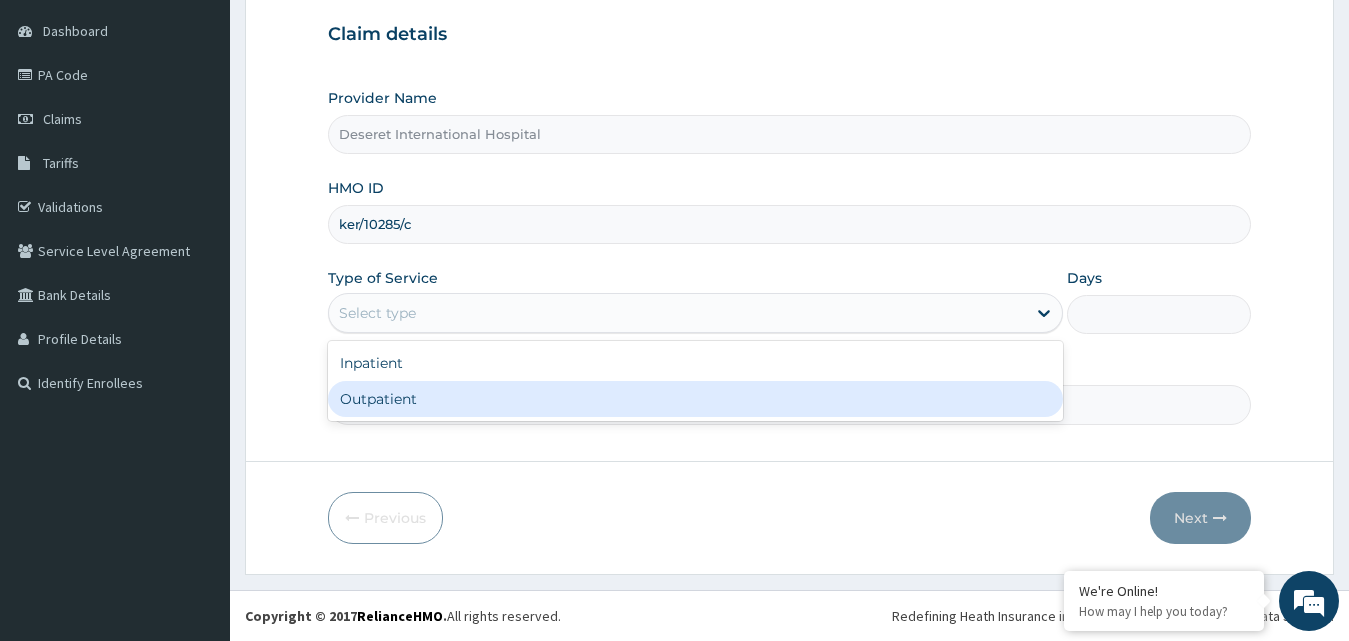click on "Outpatient" at bounding box center [696, 399] 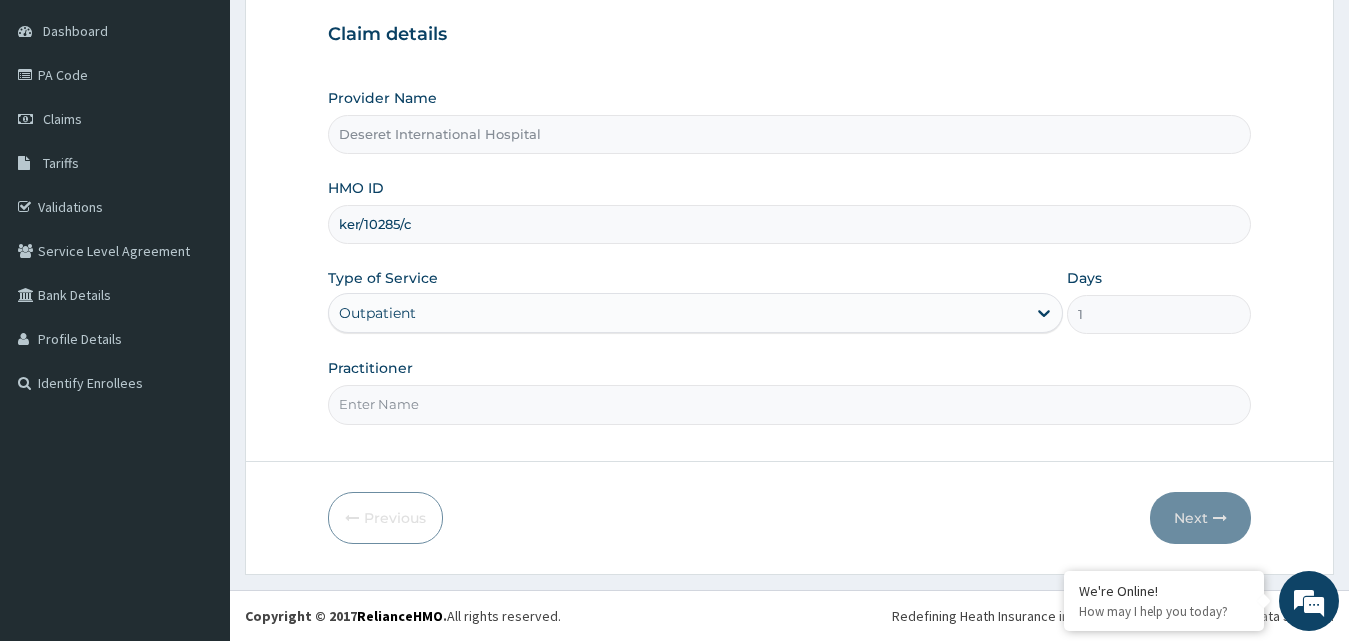 click on "Practitioner" at bounding box center [790, 404] 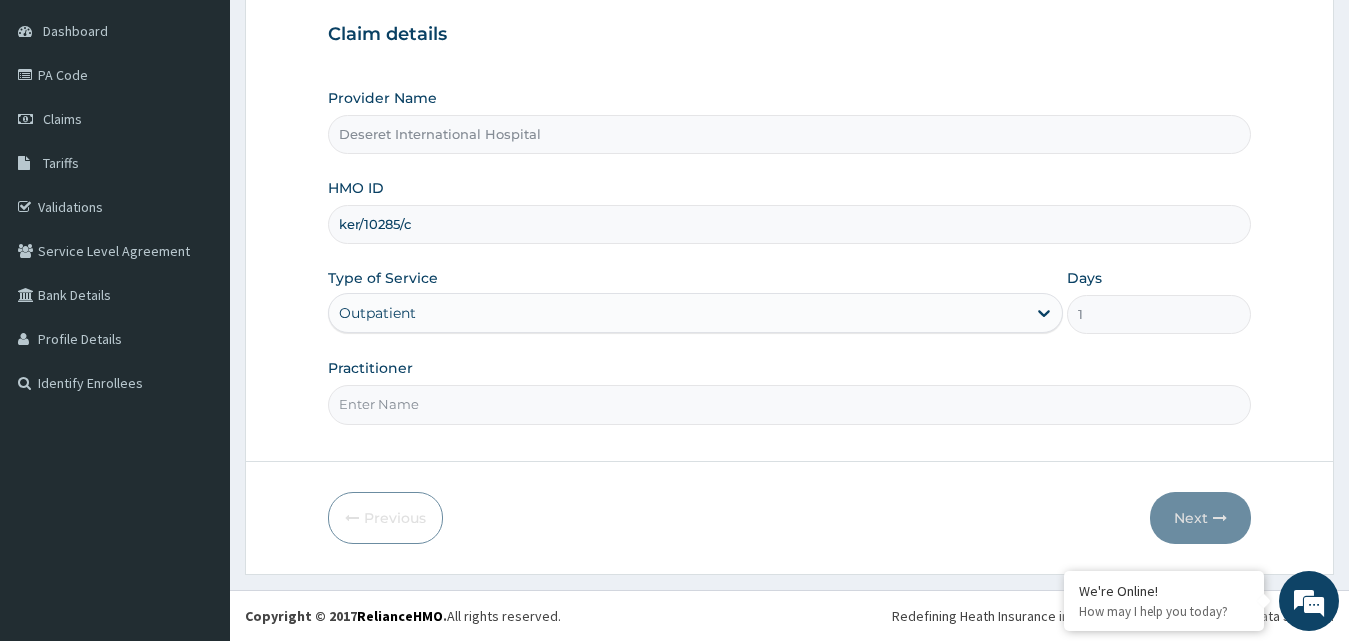 scroll, scrollTop: 0, scrollLeft: 0, axis: both 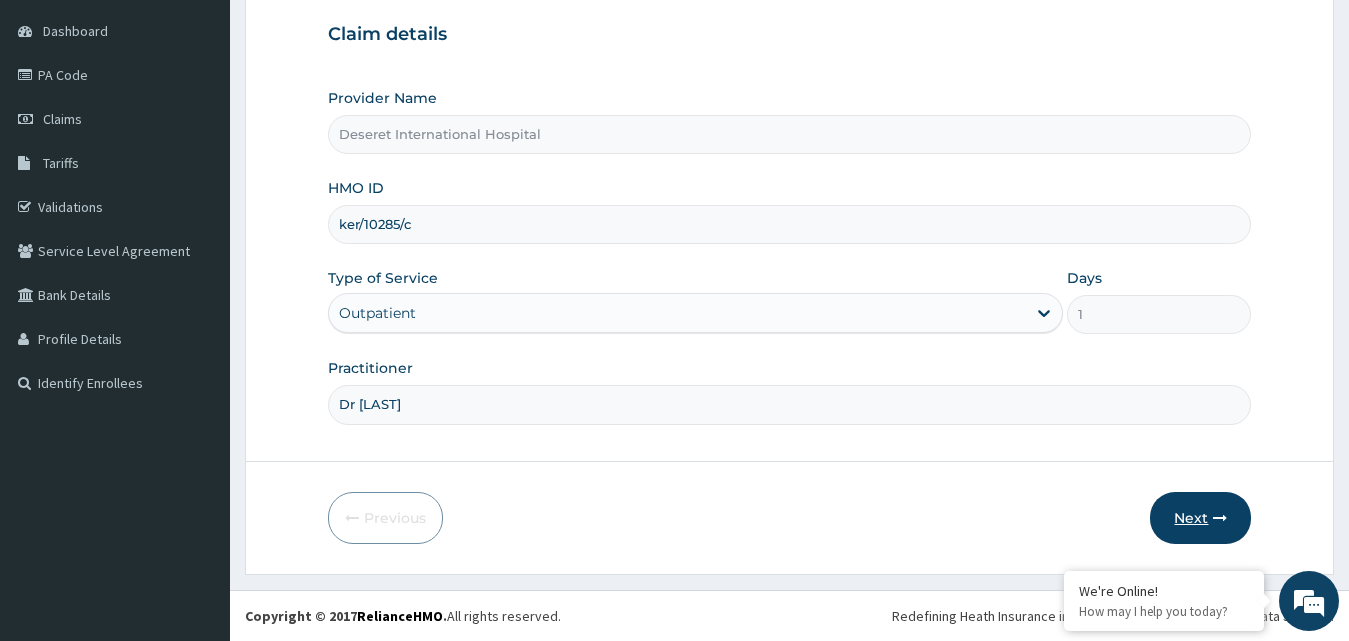 type on "Dr [LAST]" 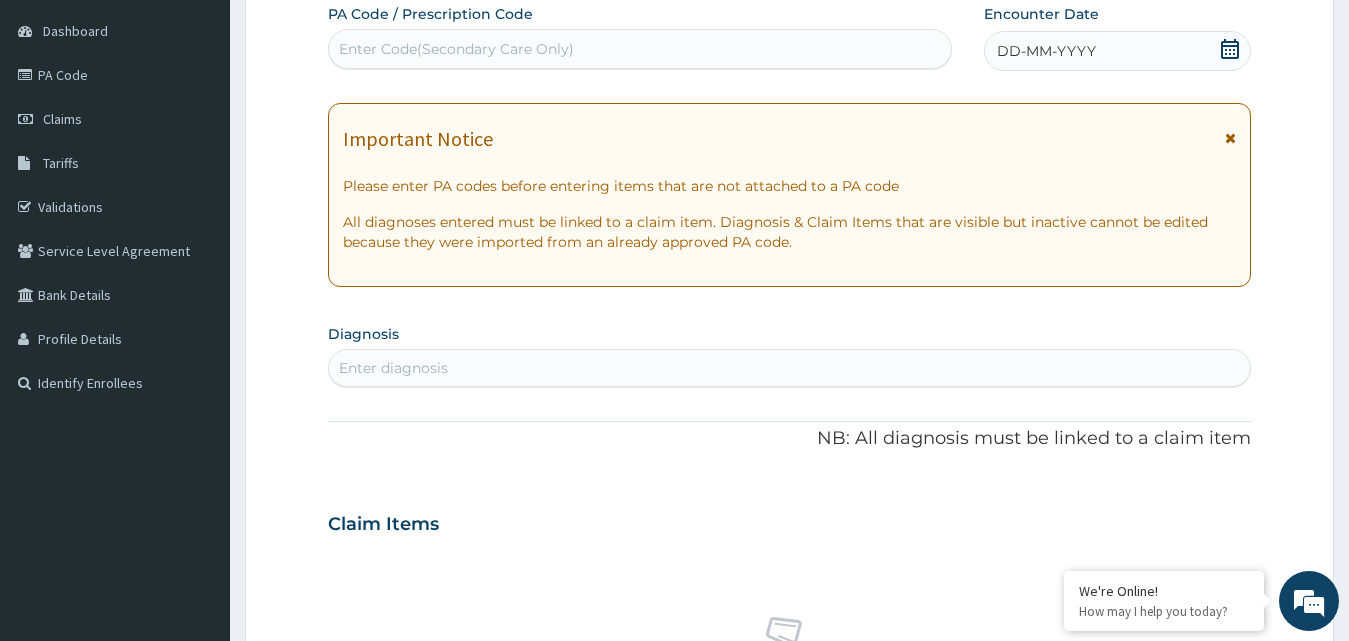 click 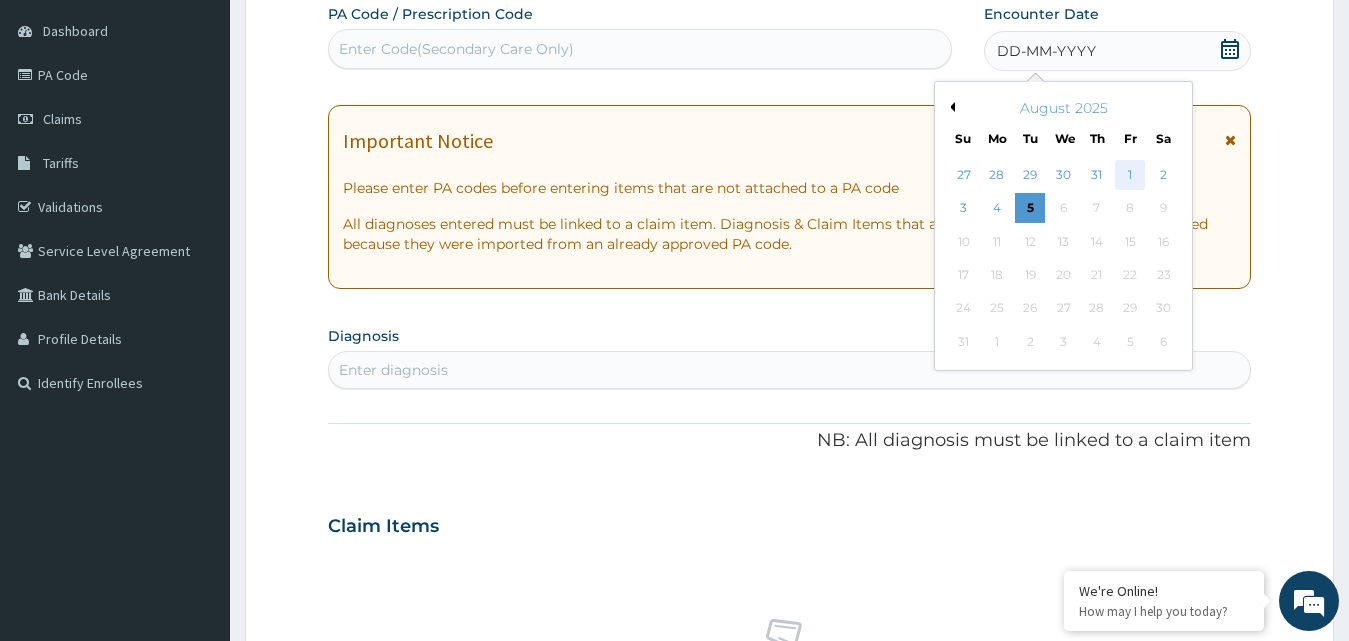 click on "1" at bounding box center [1130, 175] 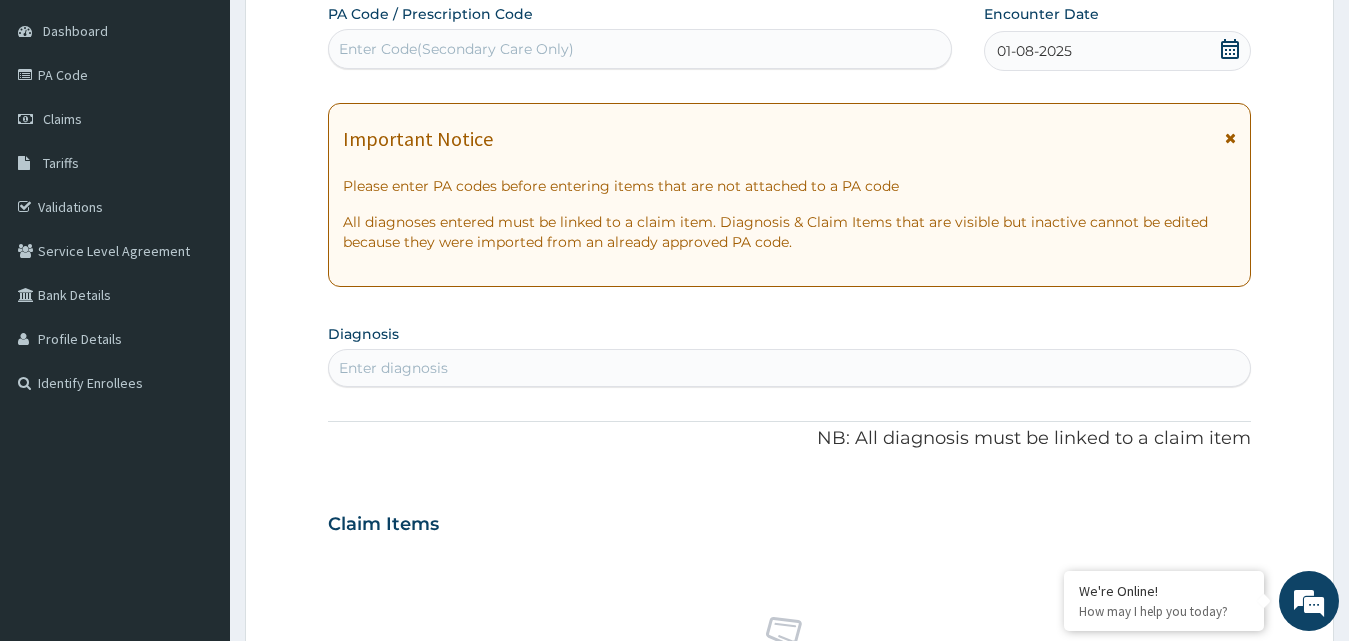 click on "Enter diagnosis" at bounding box center [790, 368] 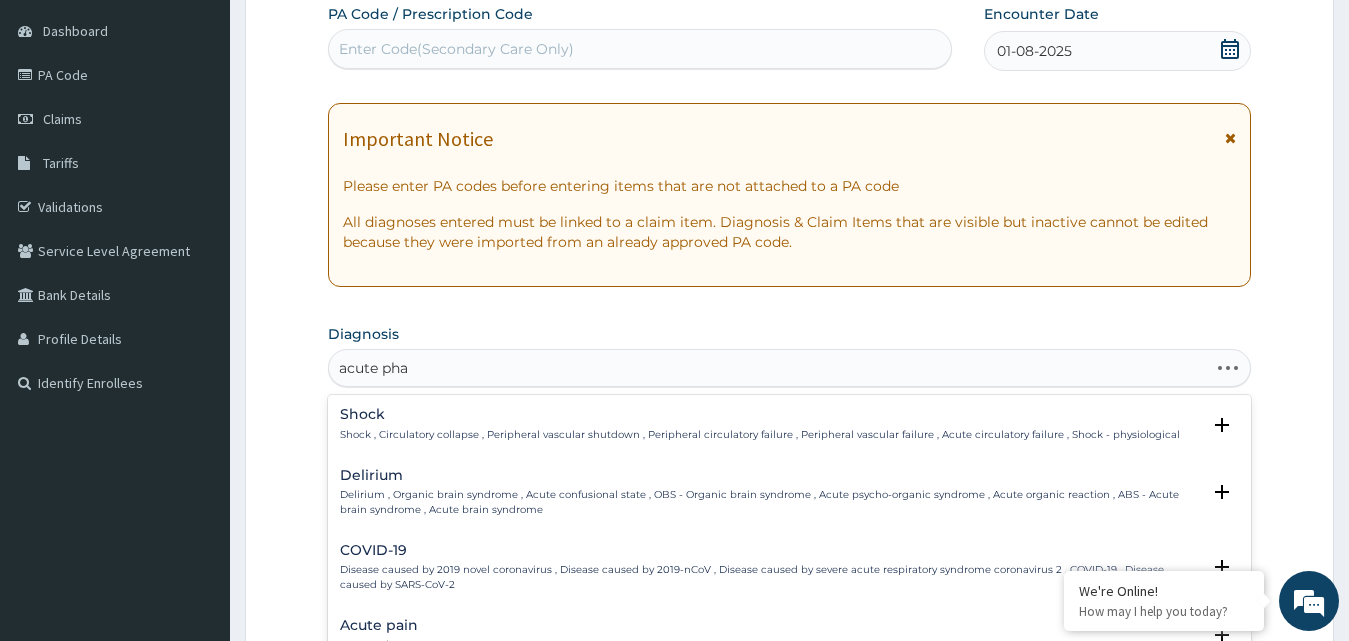 type on "acute phar" 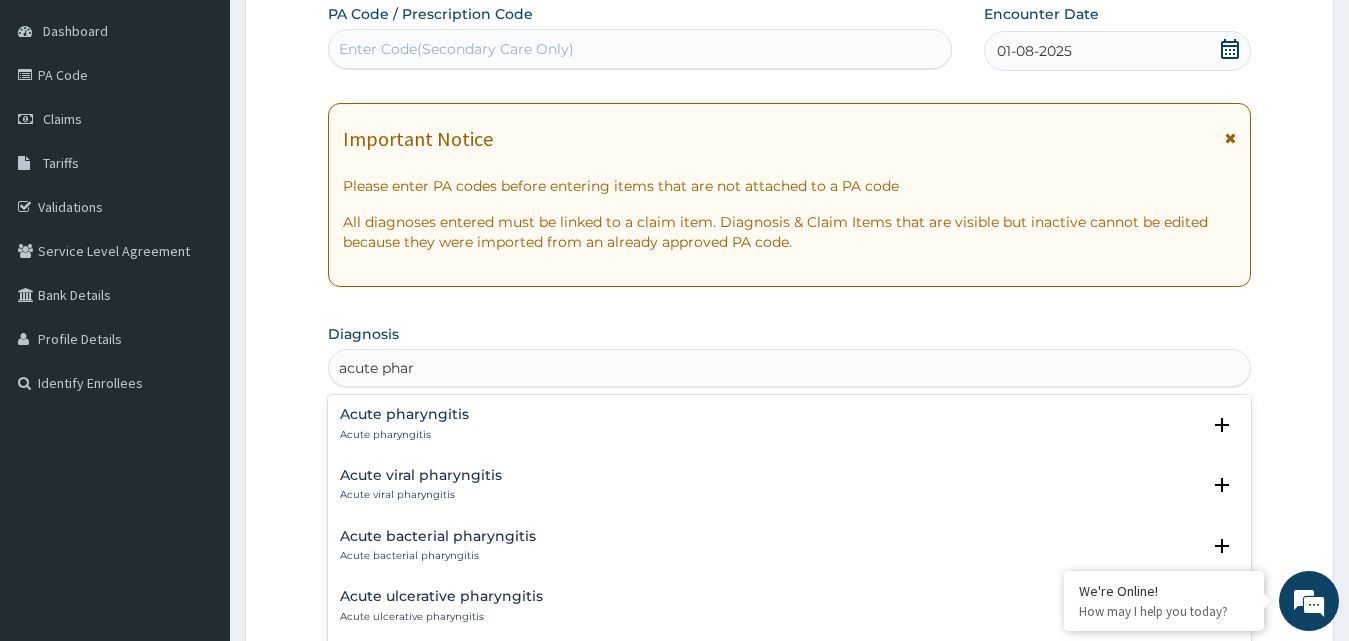 click on "Acute pharyngitis" at bounding box center [404, 414] 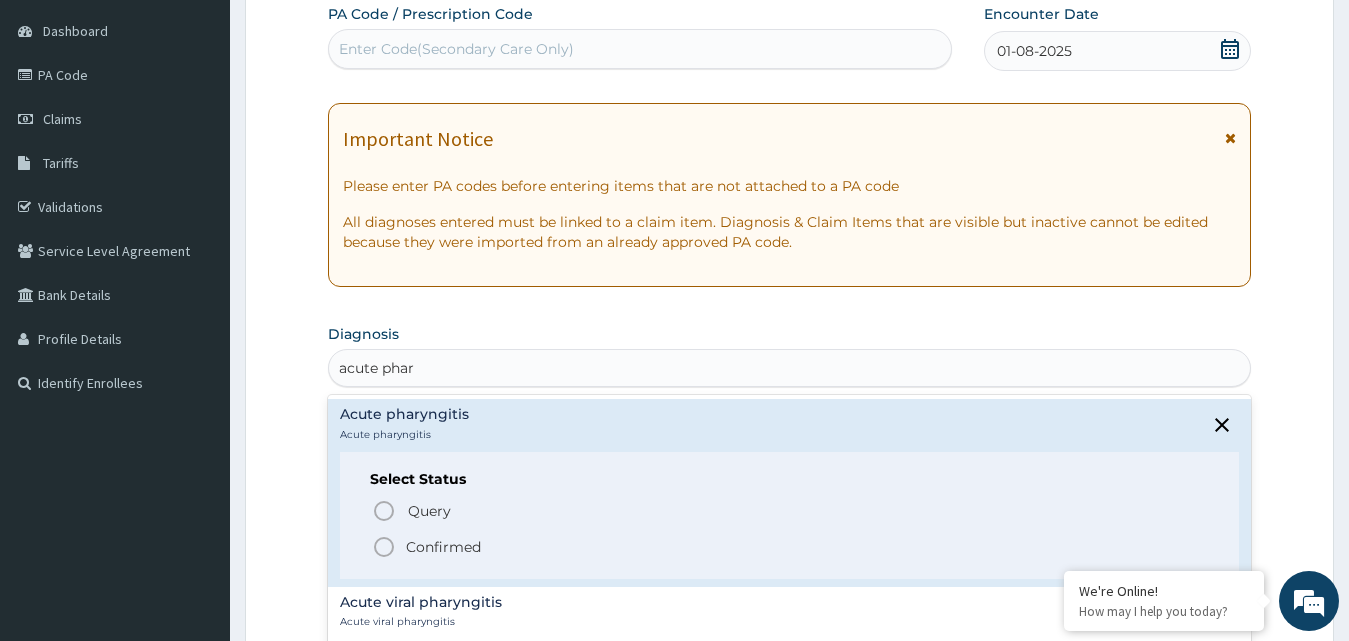 click 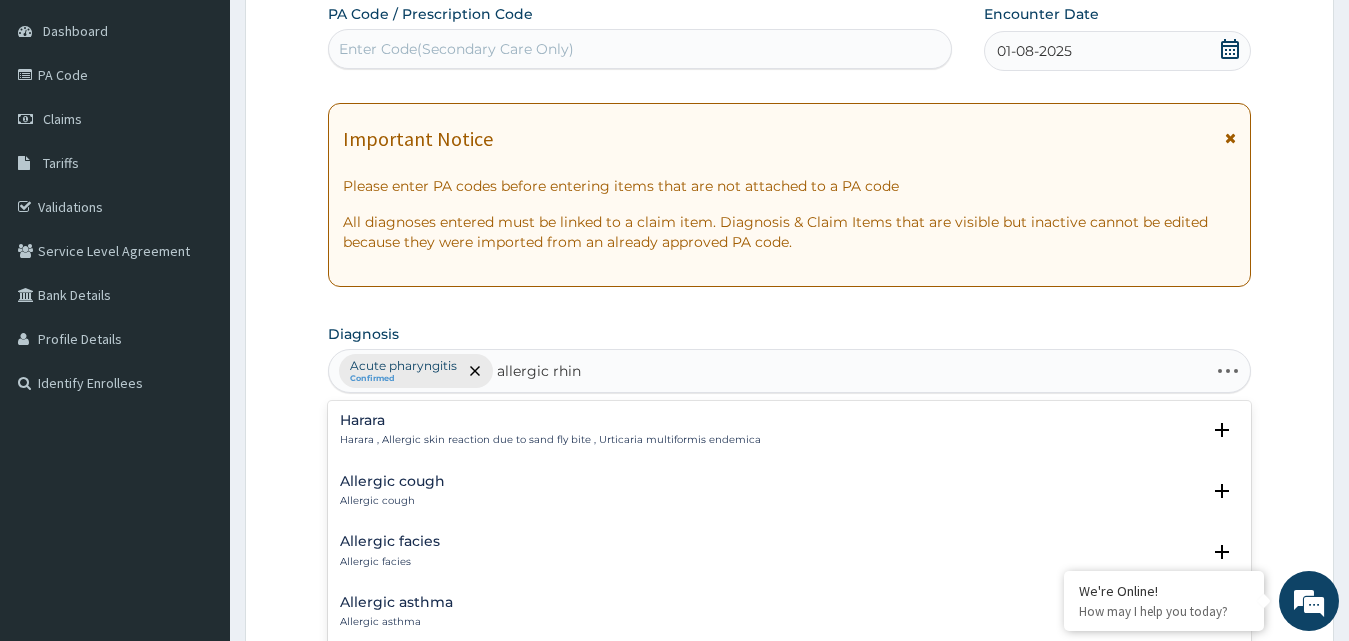 type on "allergic rhini" 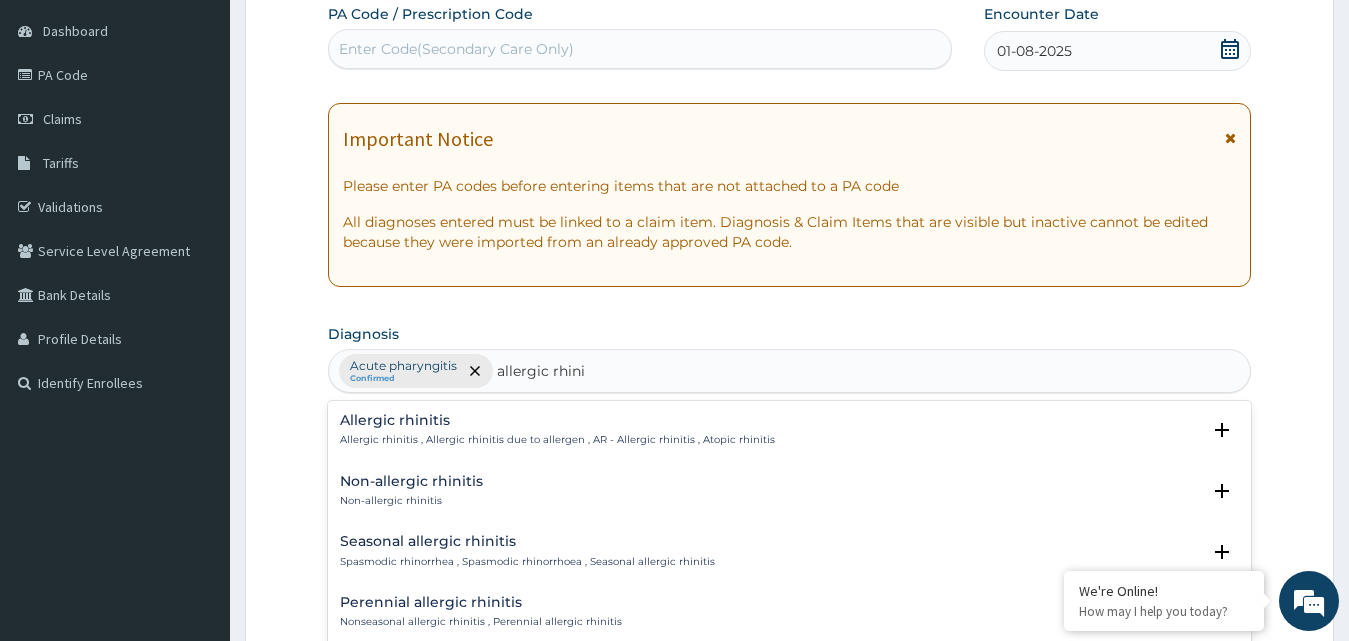 click on "Allergic rhinitis Allergic rhinitis , Allergic rhinitis due to allergen , AR - Allergic rhinitis , Atopic rhinitis" at bounding box center [557, 430] 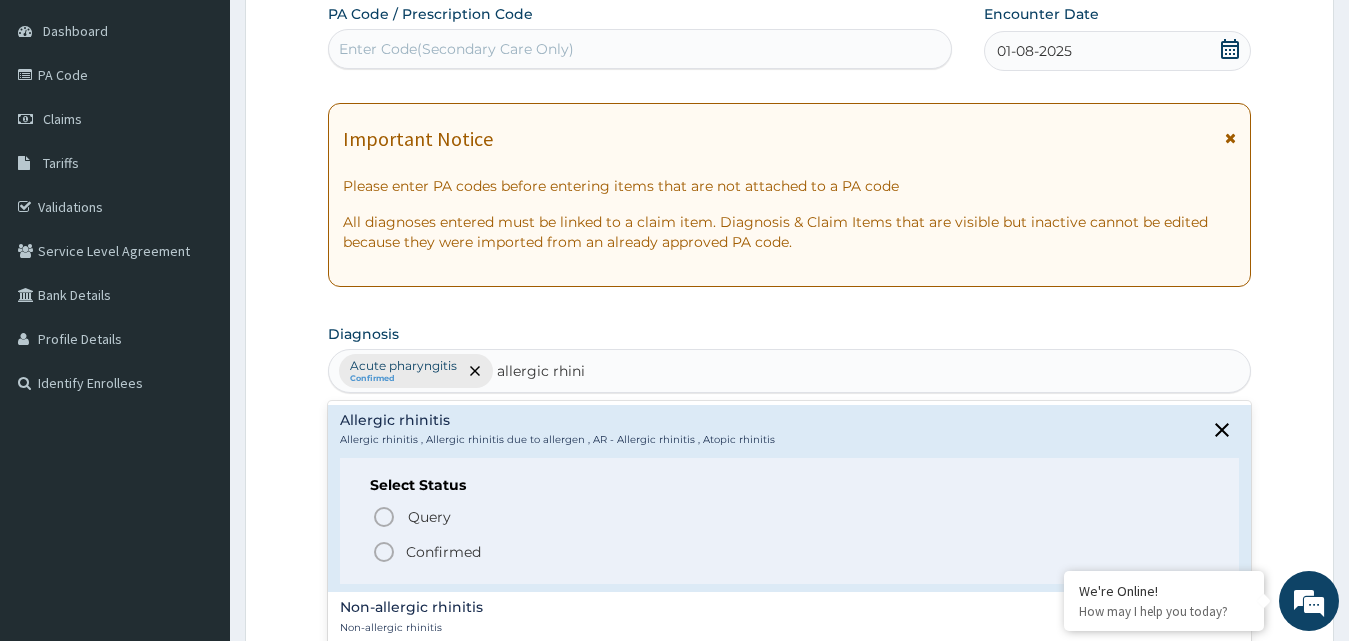 click on "Confirmed" at bounding box center (443, 552) 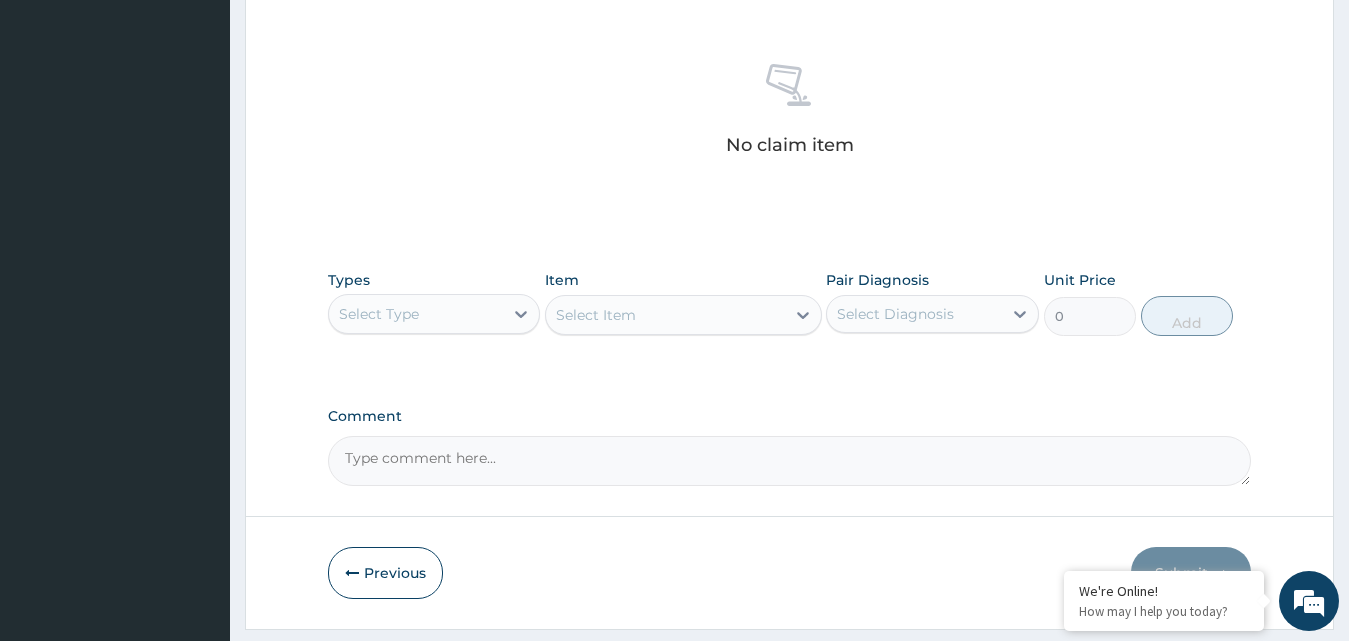 scroll, scrollTop: 801, scrollLeft: 0, axis: vertical 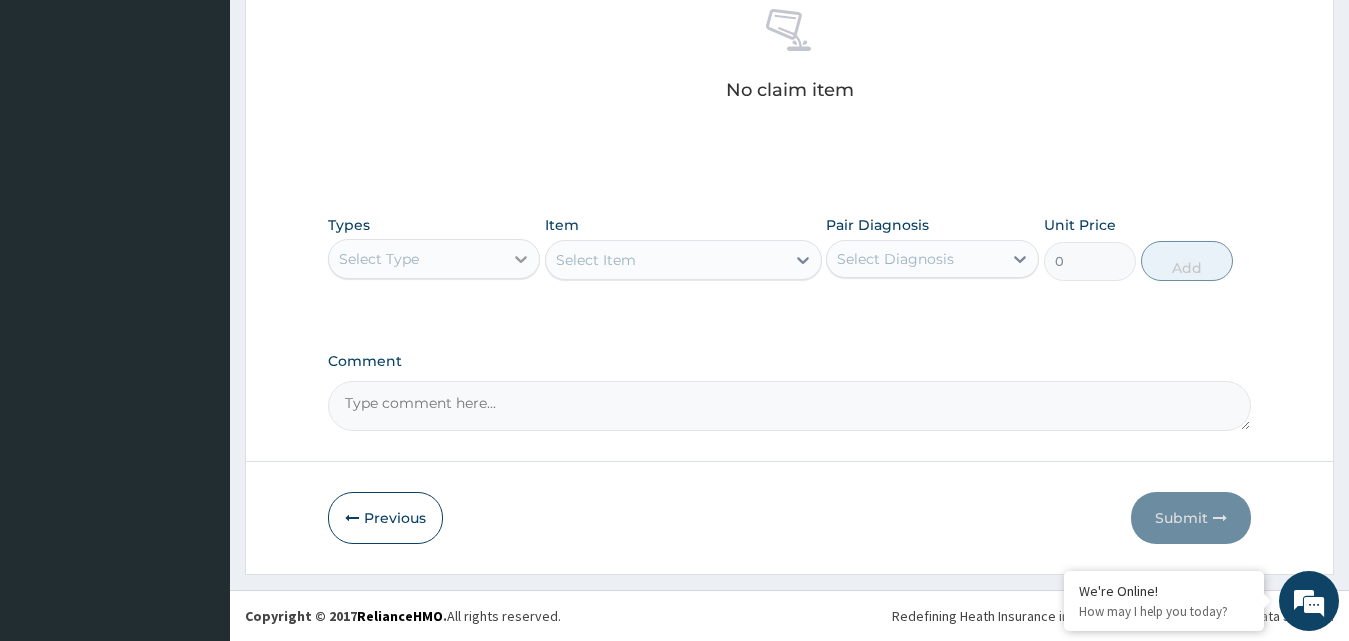 click 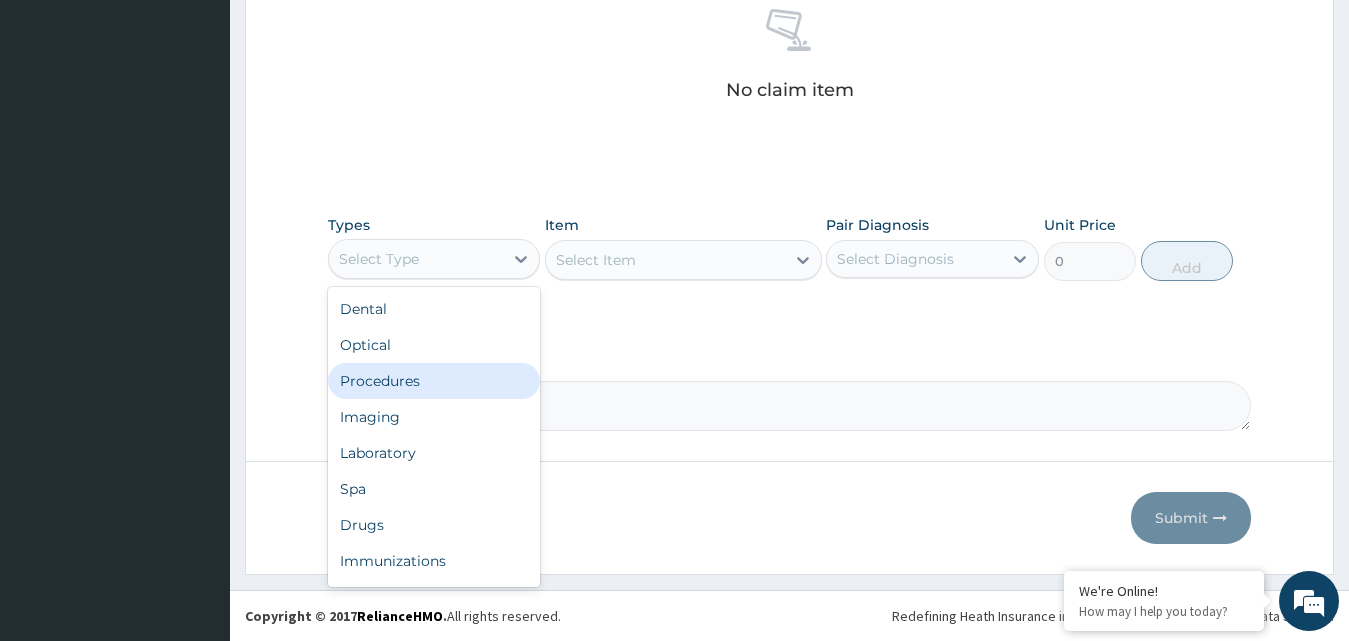 click on "Procedures" at bounding box center (434, 381) 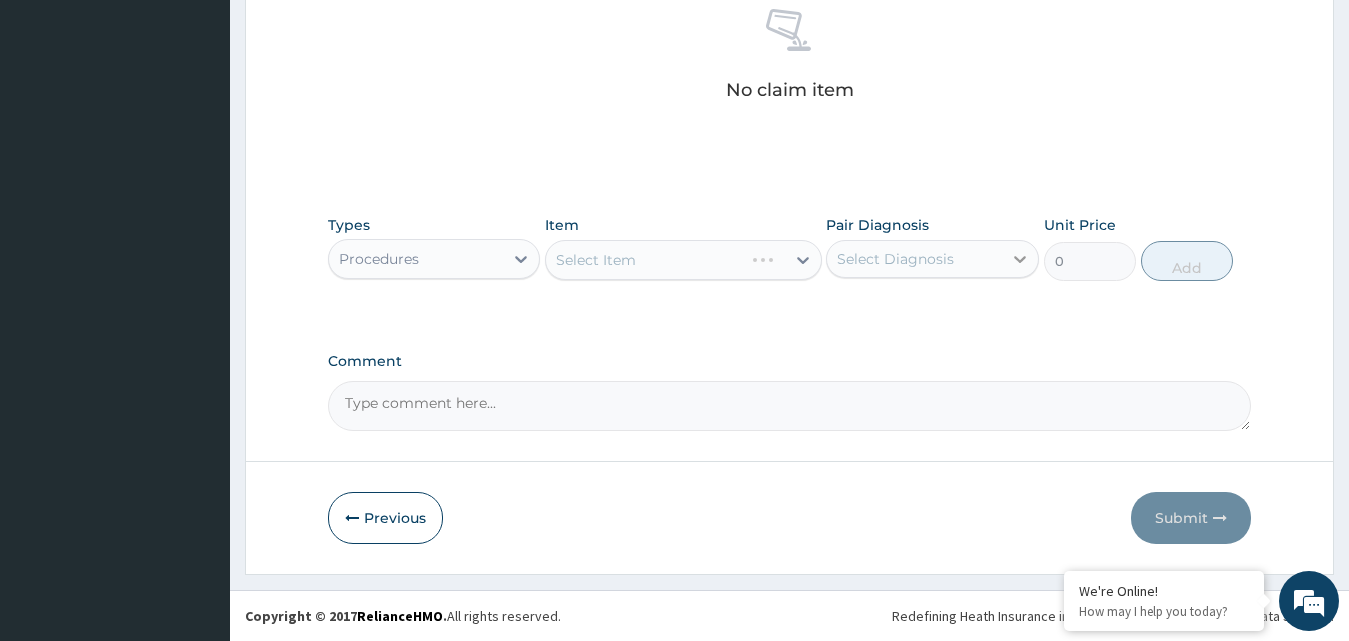 click 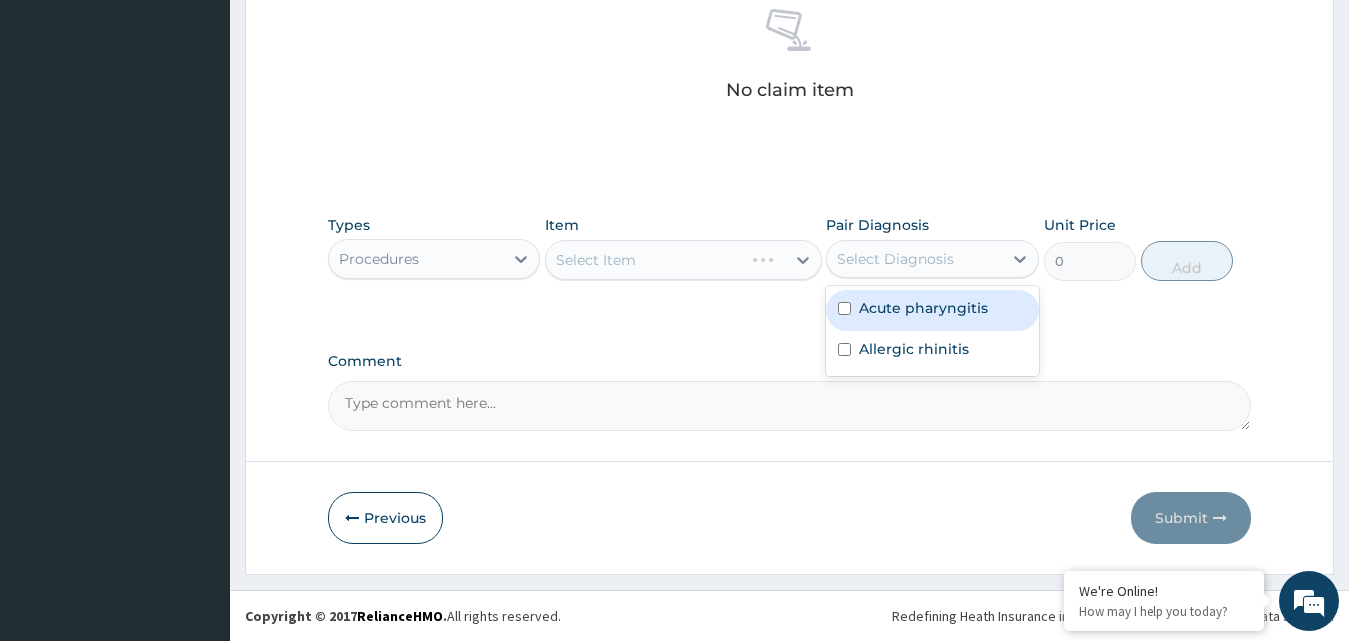 click on "Acute pharyngitis" at bounding box center [923, 308] 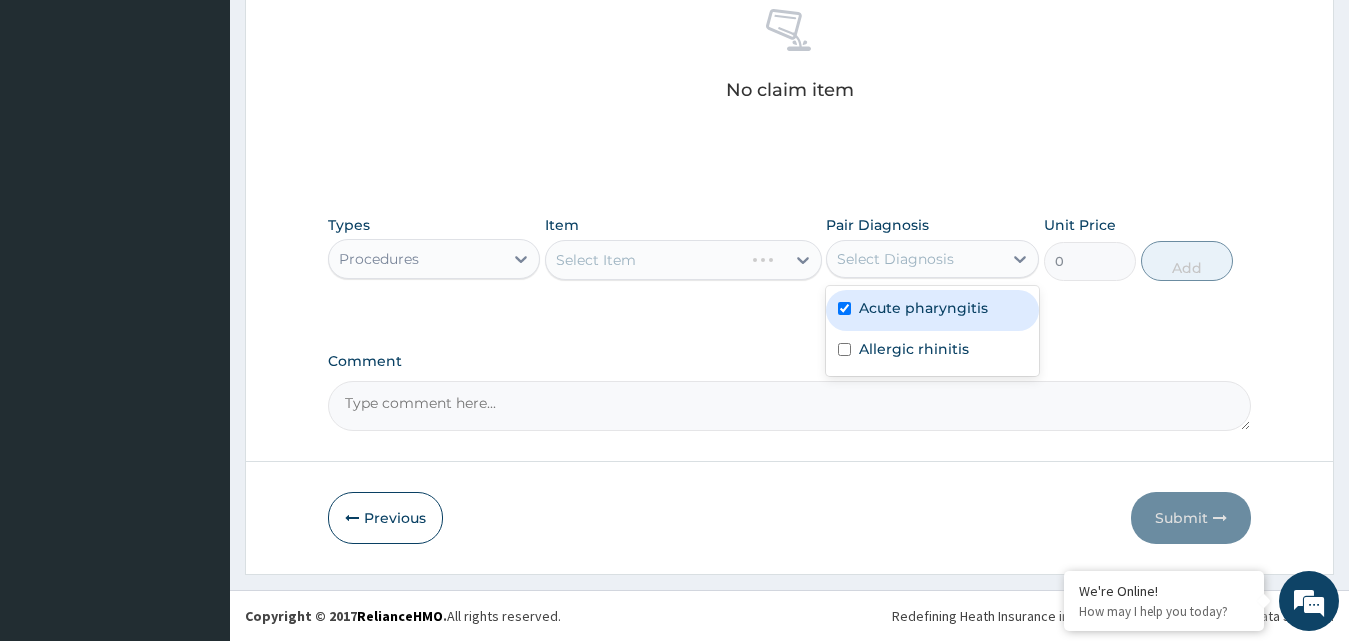 checkbox on "true" 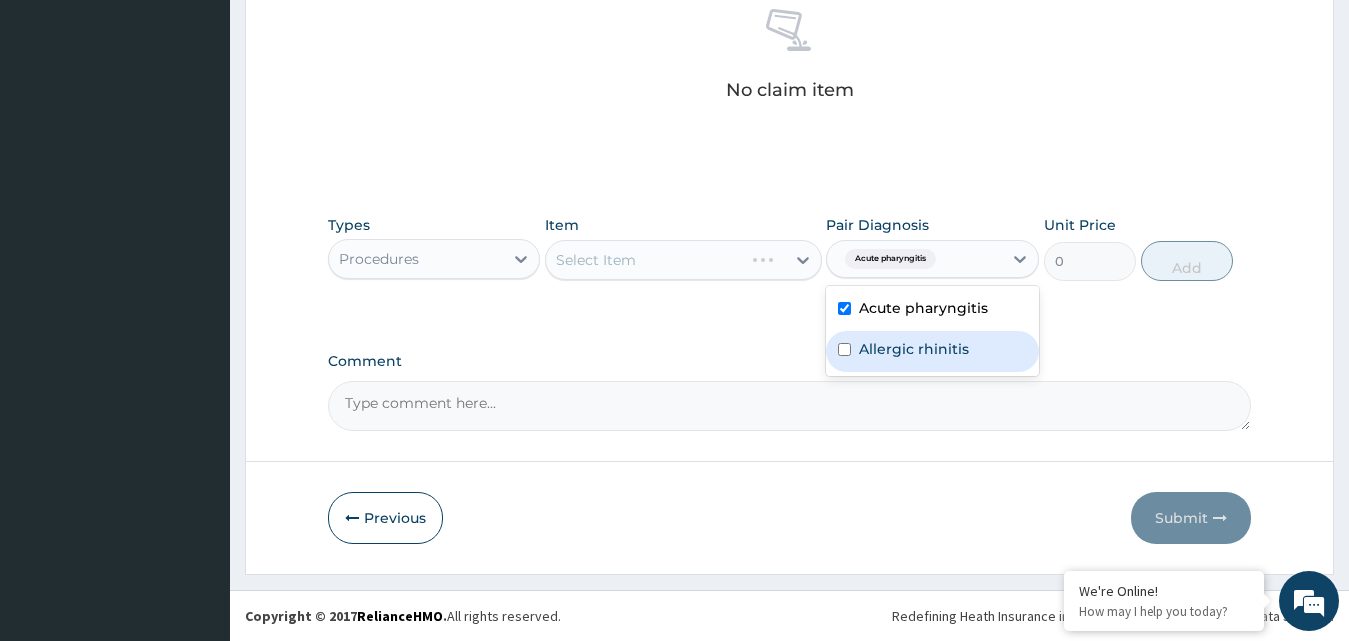 click at bounding box center (844, 349) 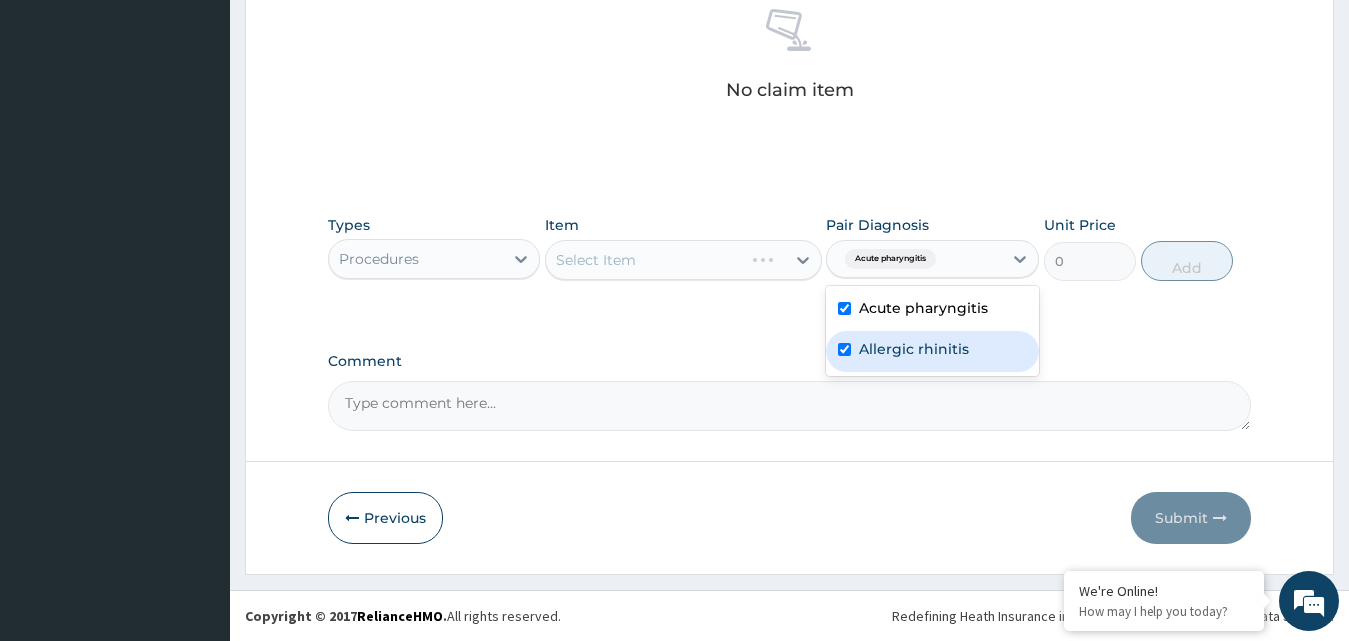 checkbox on "true" 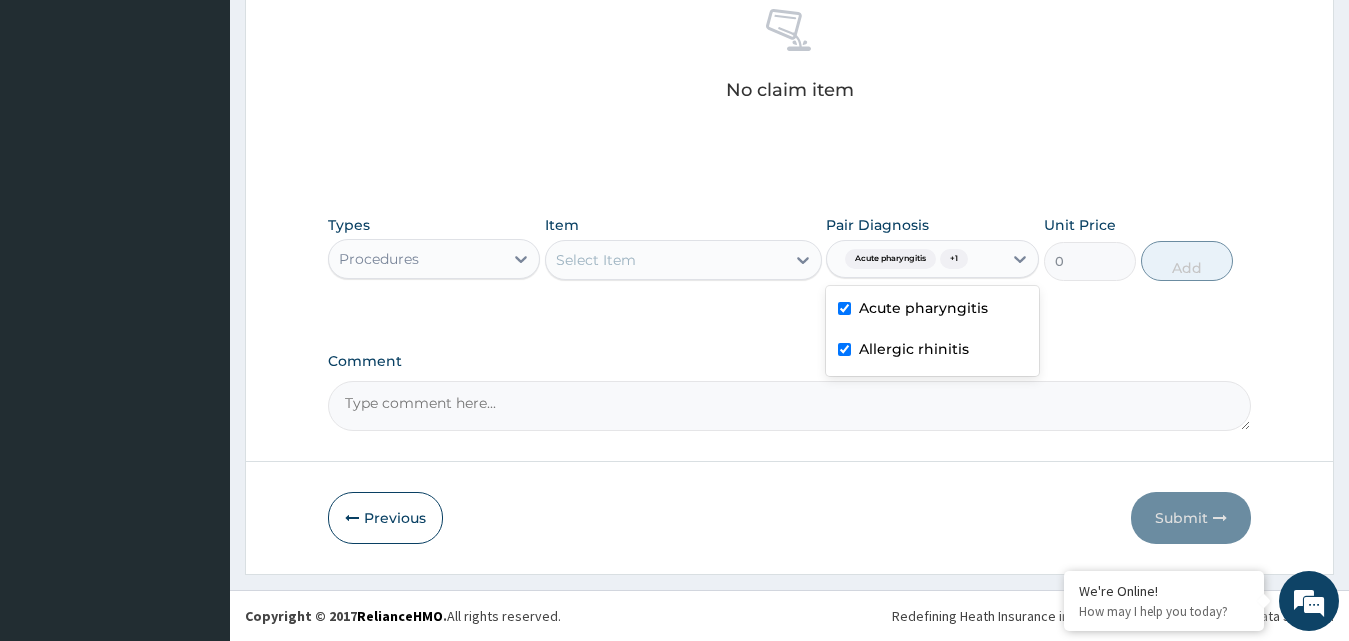 click on "Select Item" at bounding box center (596, 260) 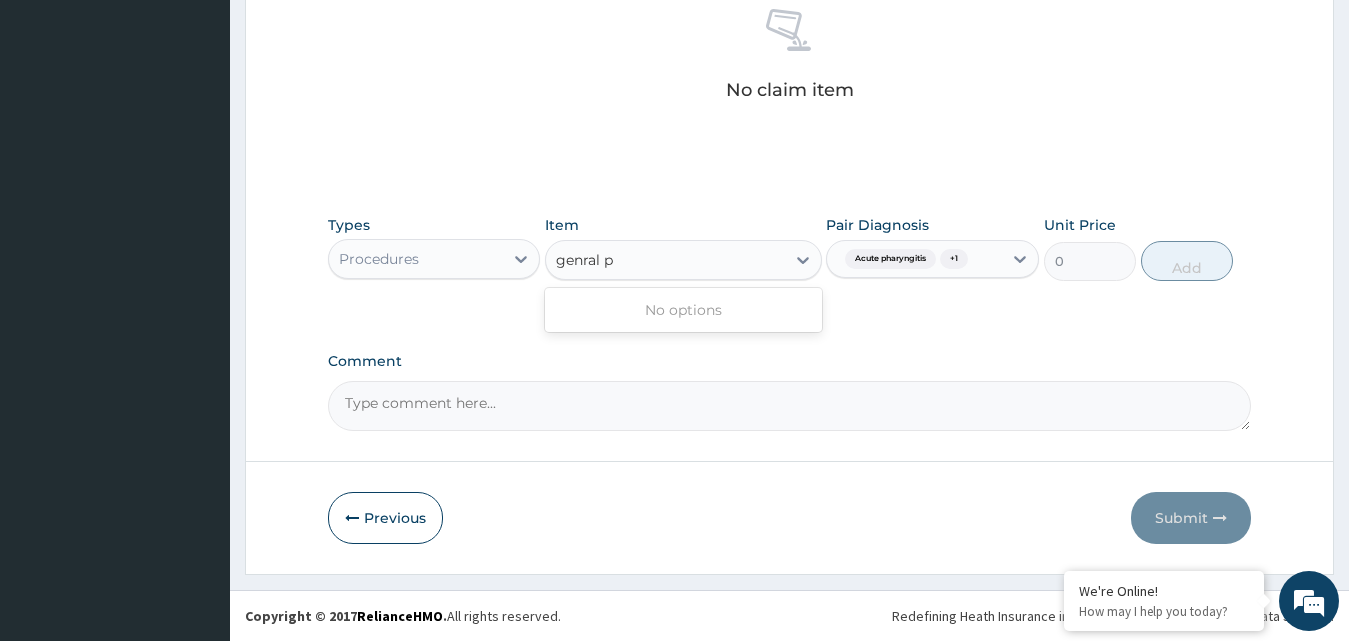 click on "genral p" at bounding box center (586, 260) 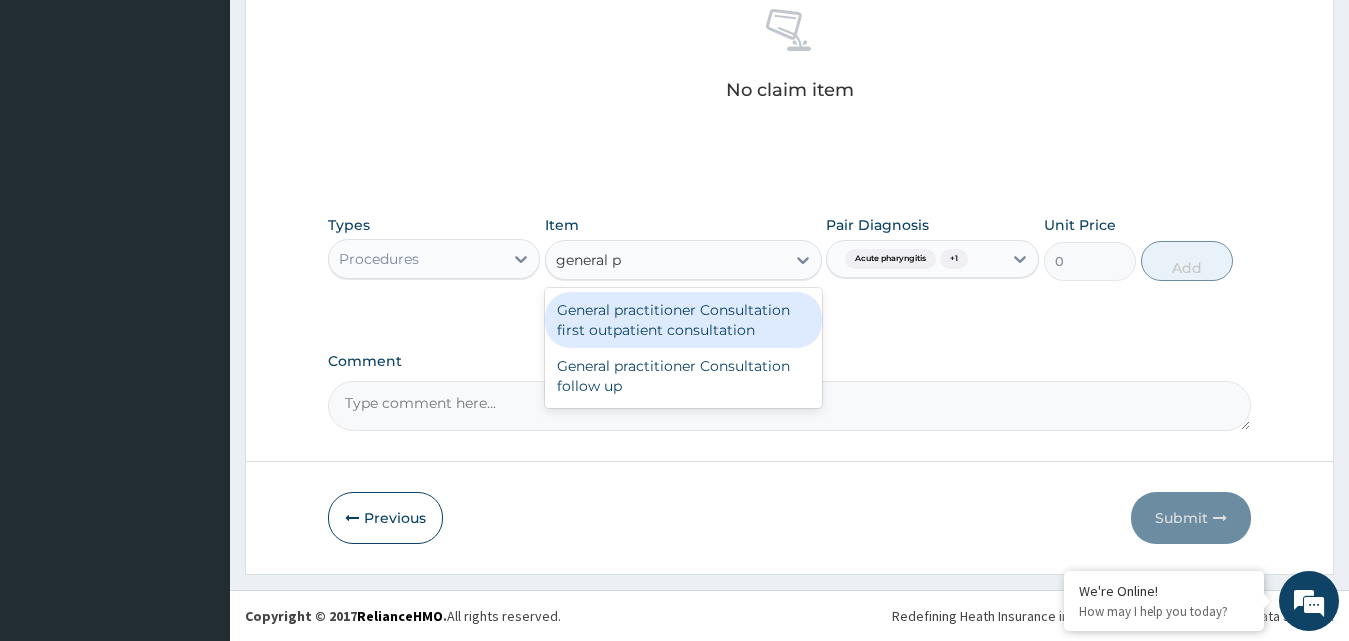 click on "General practitioner Consultation first outpatient consultation" at bounding box center [683, 320] 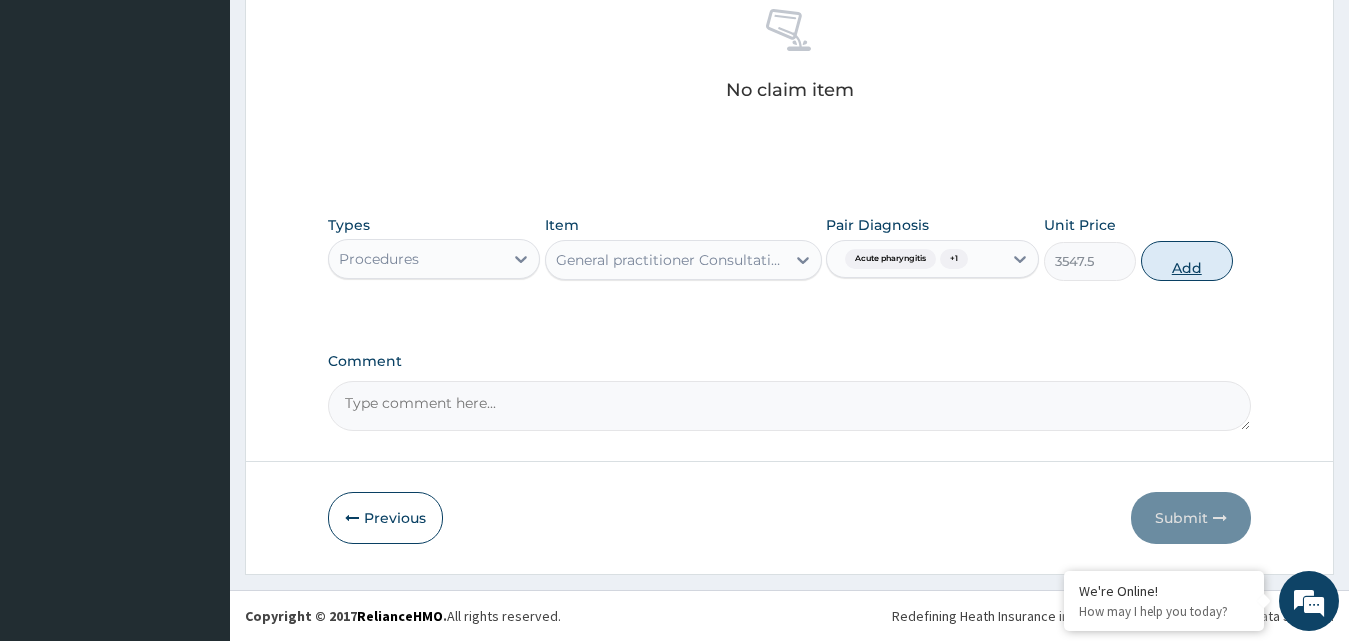 click on "Add" at bounding box center (1187, 261) 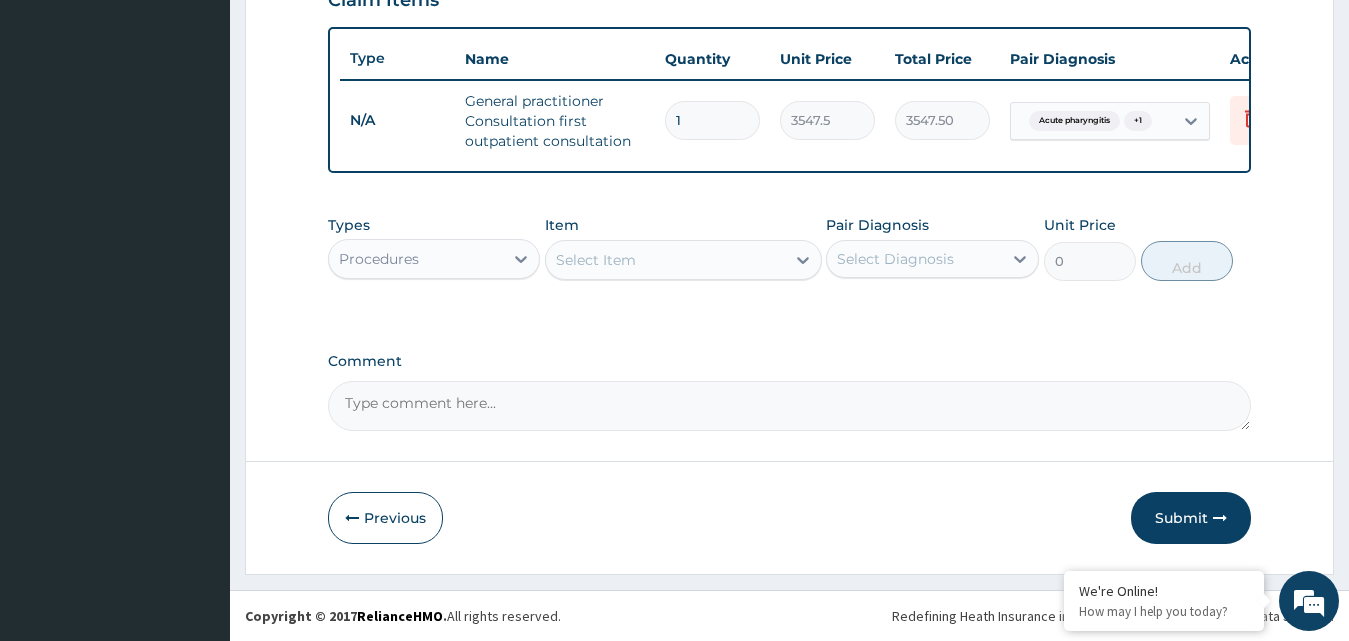 scroll, scrollTop: 734, scrollLeft: 0, axis: vertical 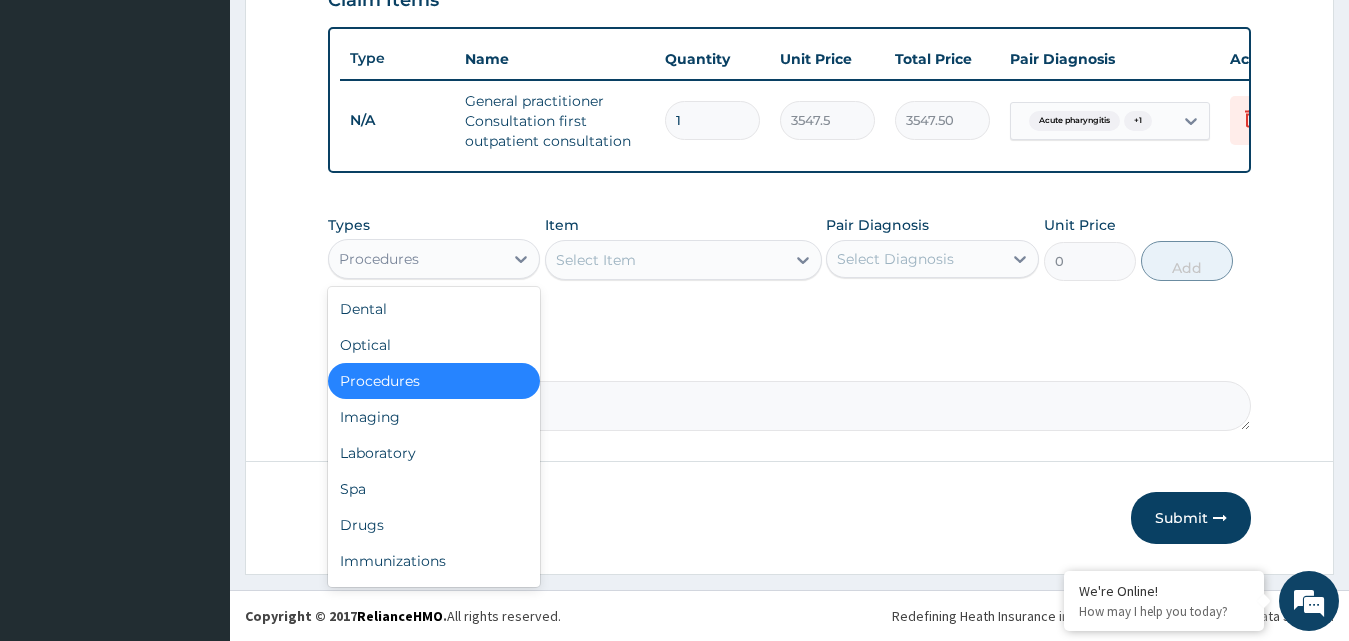 click on "Procedures" at bounding box center (416, 259) 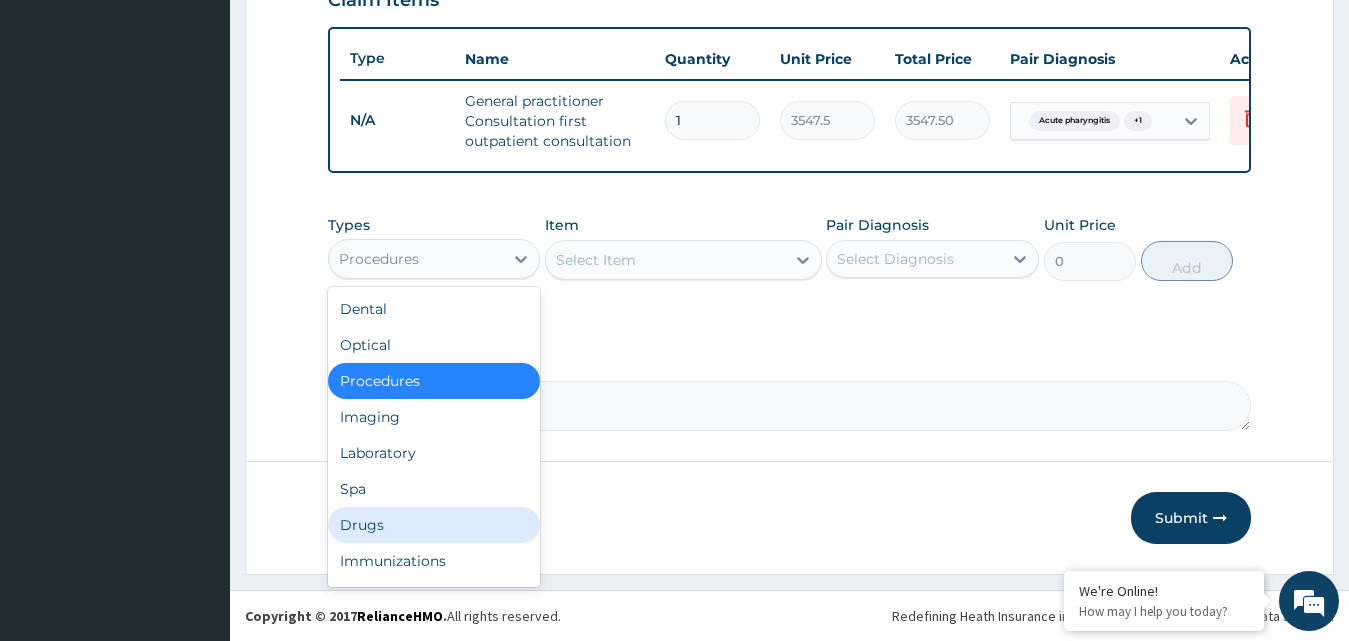 click on "Drugs" at bounding box center (434, 525) 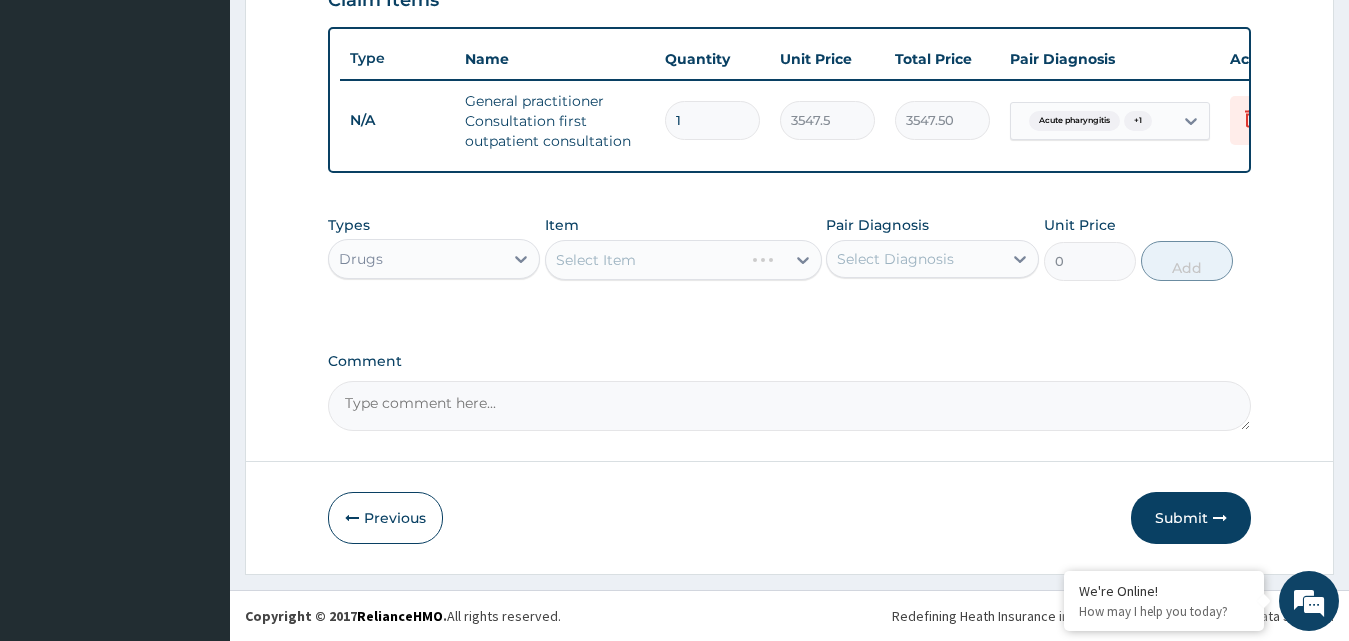 click on "Select Item" at bounding box center [683, 260] 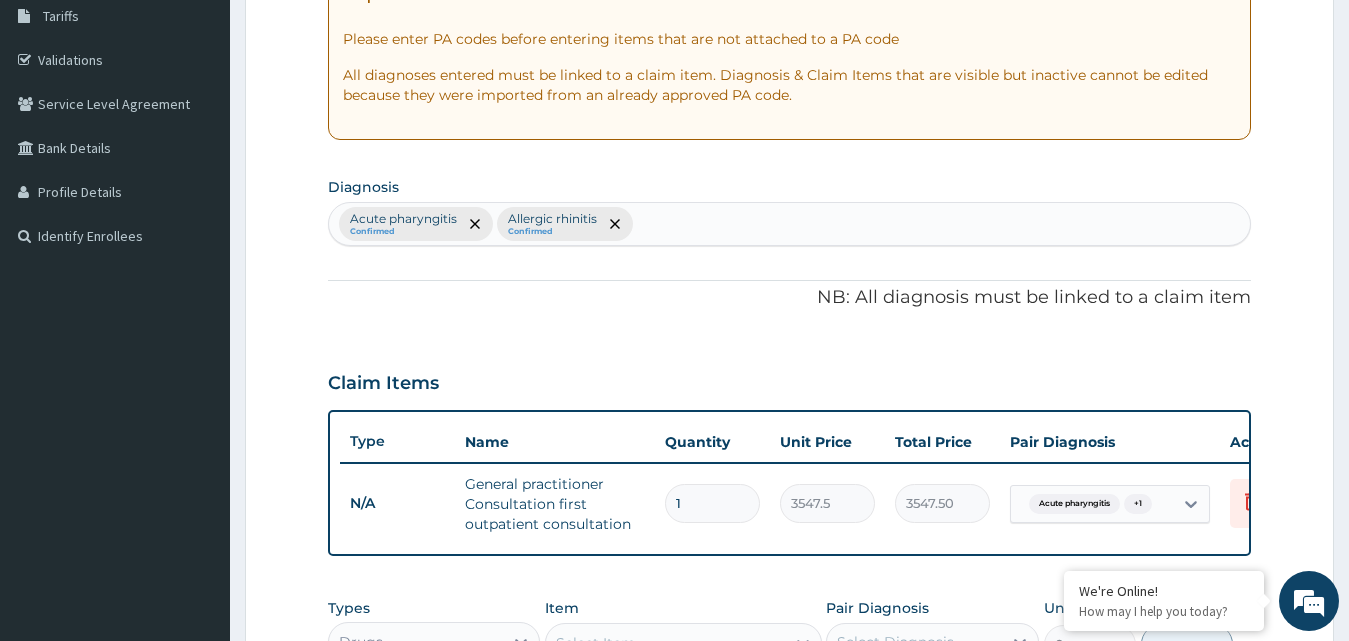 scroll, scrollTop: 0, scrollLeft: 0, axis: both 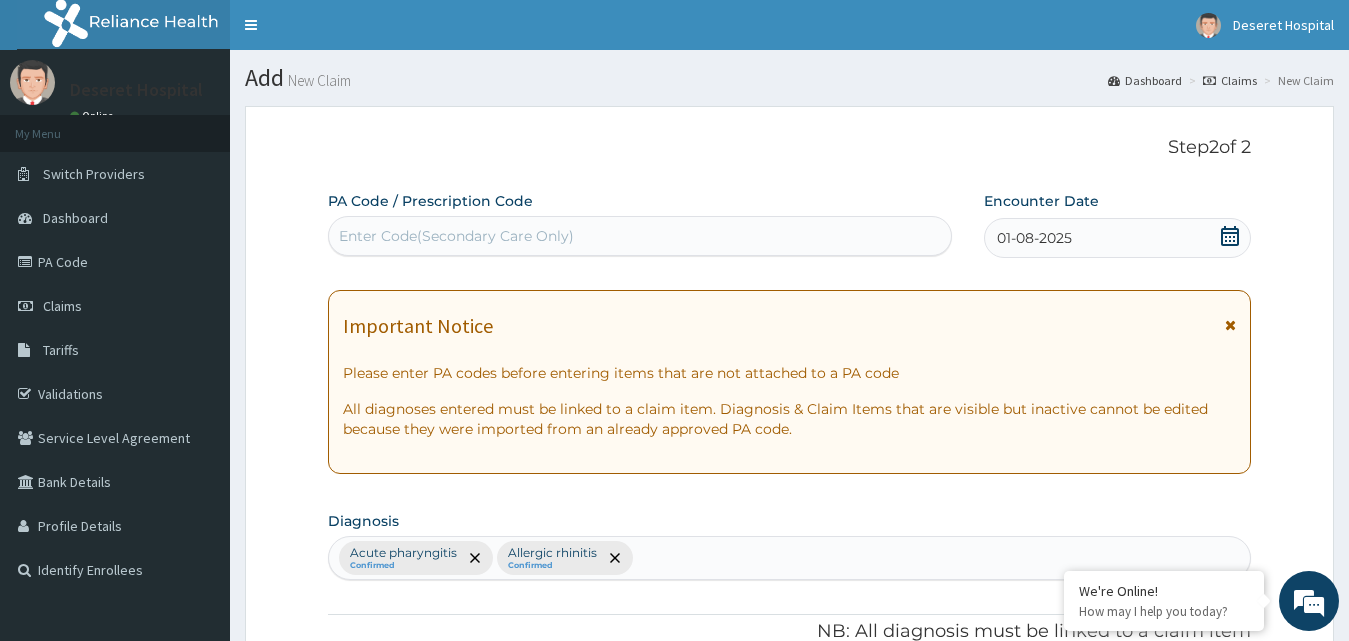 click on "Enter Code(Secondary Care Only)" at bounding box center [456, 236] 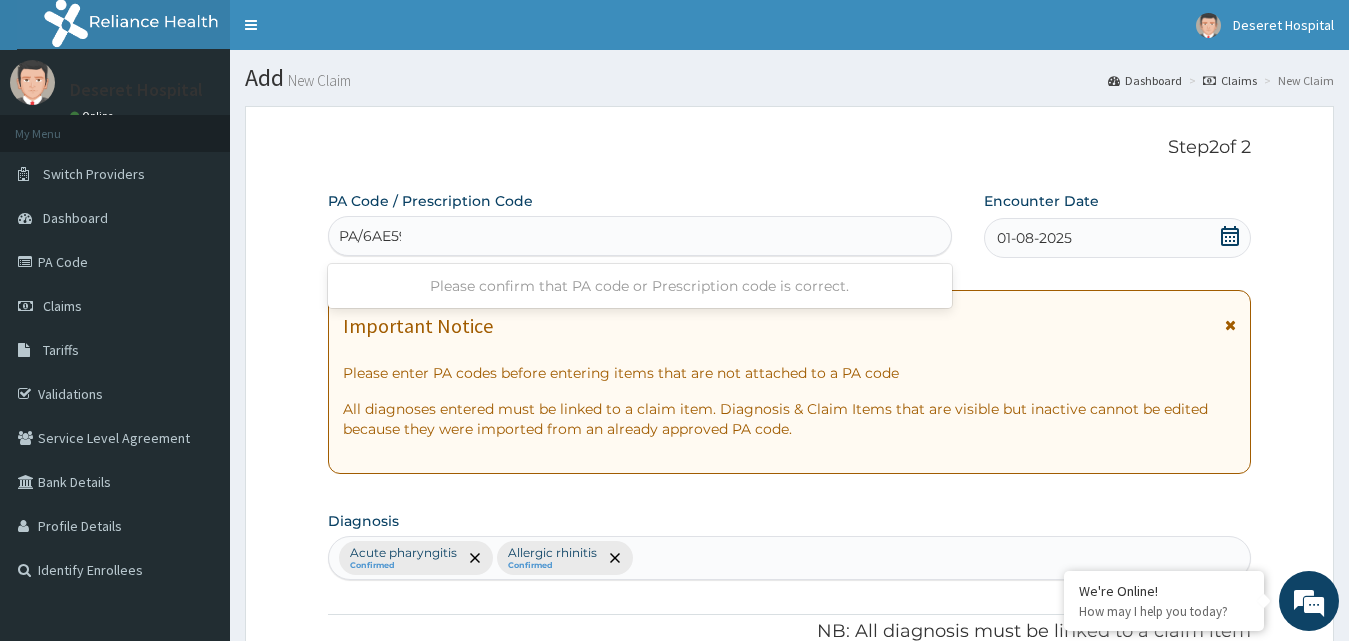 type on "PA/6AE595" 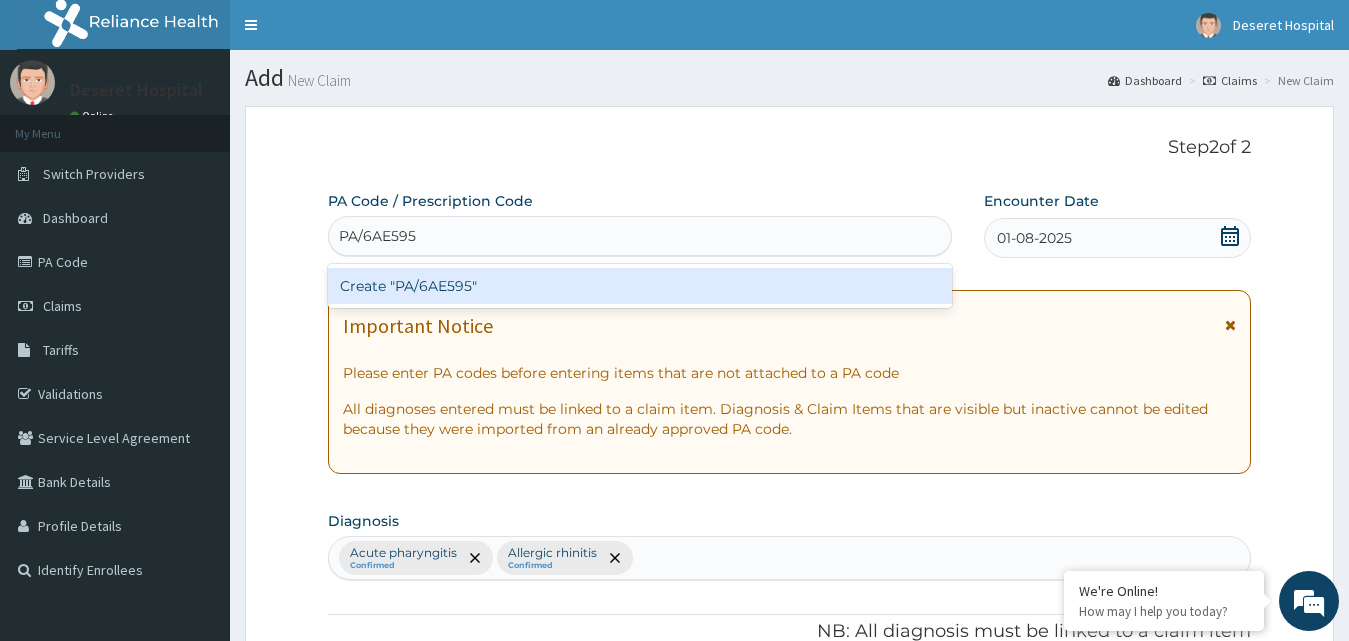 click on "Create "PA/6AE595"" at bounding box center [640, 286] 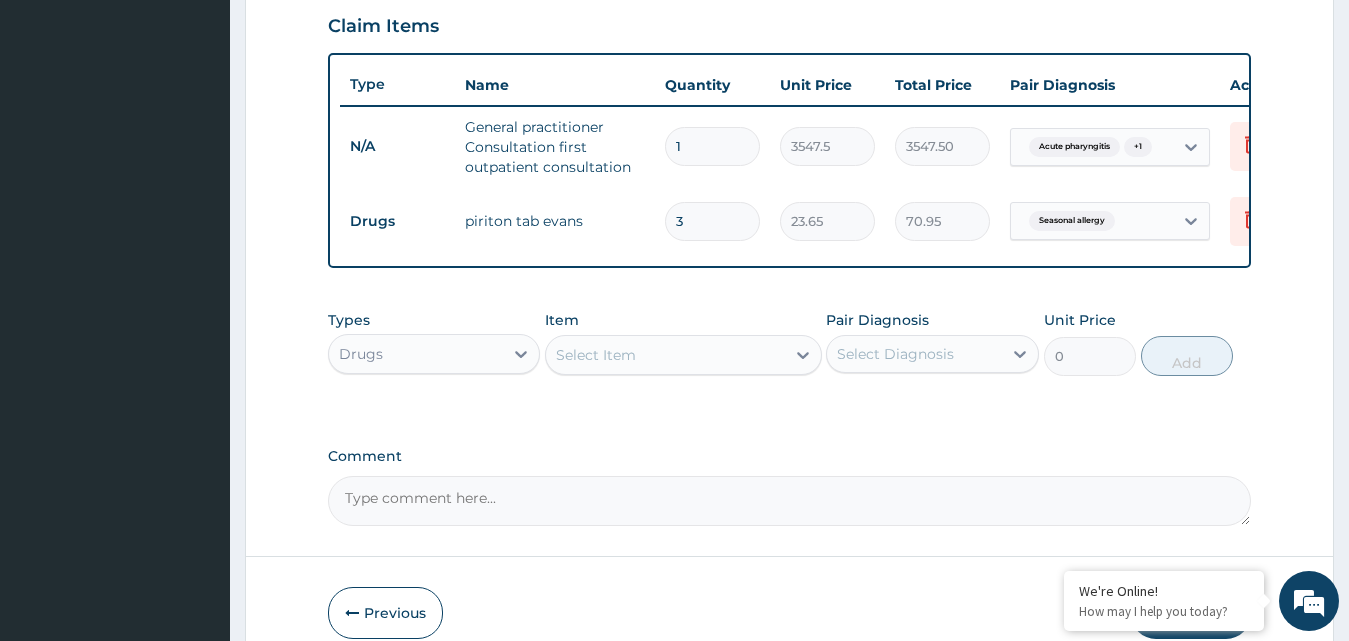 scroll, scrollTop: 803, scrollLeft: 0, axis: vertical 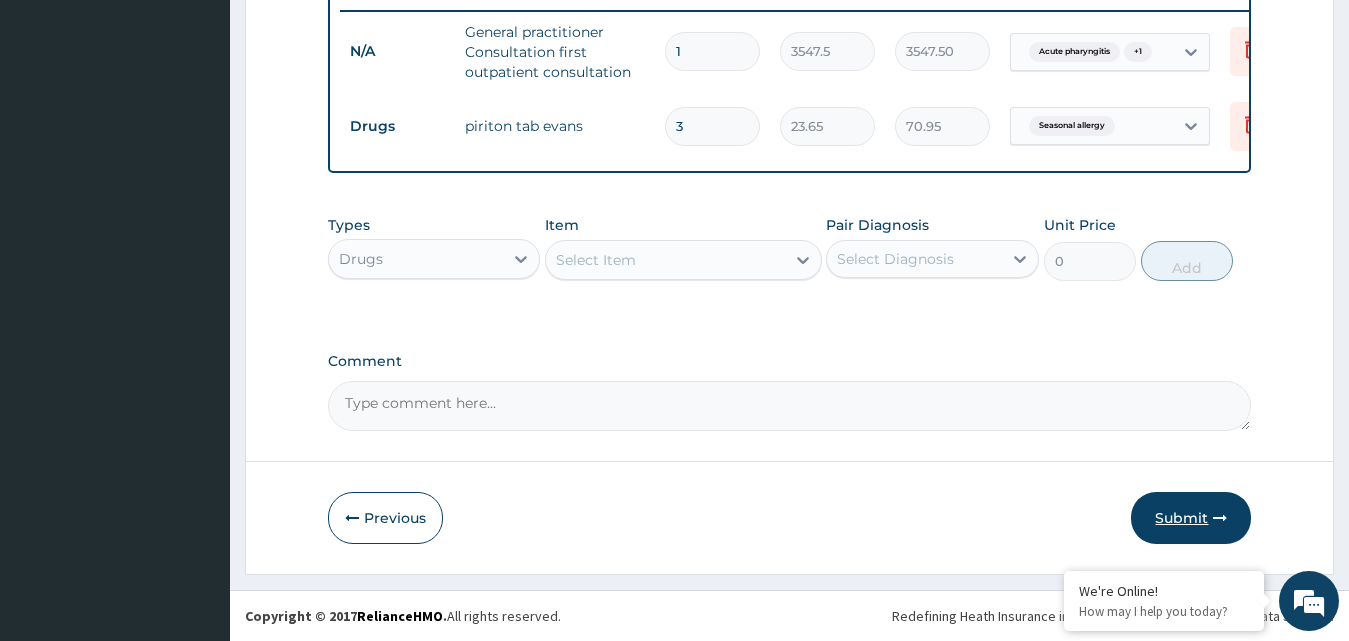 click on "Submit" at bounding box center [1191, 518] 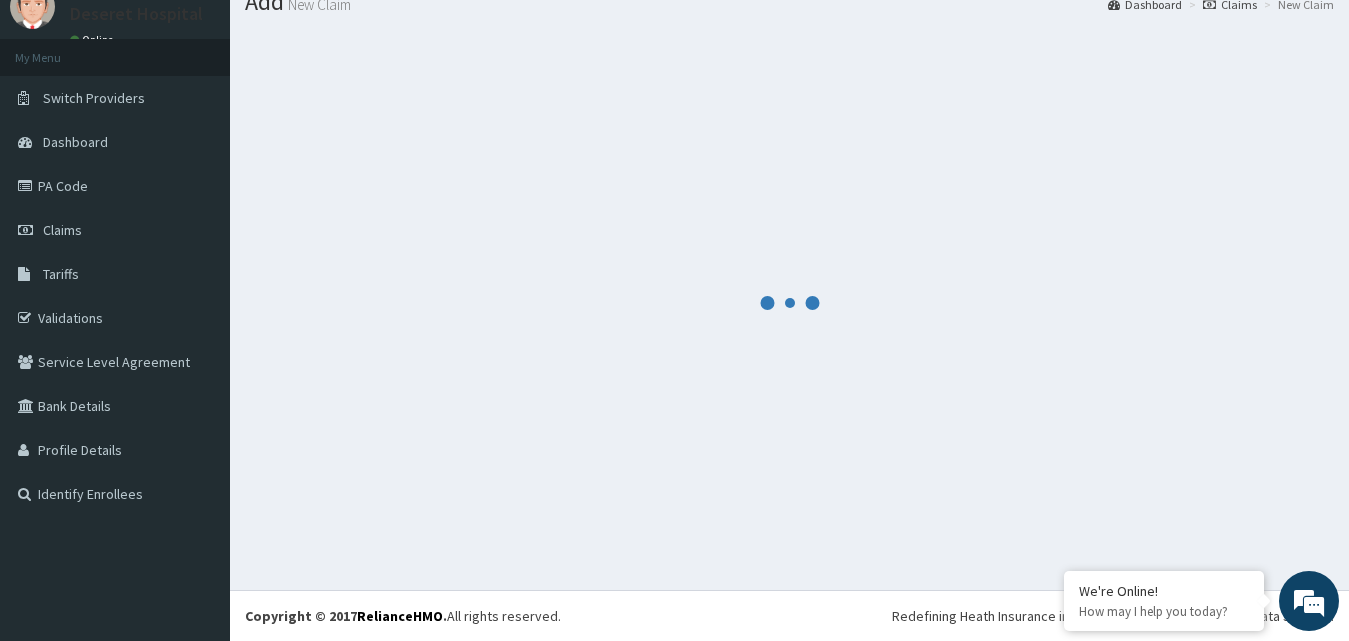 scroll, scrollTop: 803, scrollLeft: 0, axis: vertical 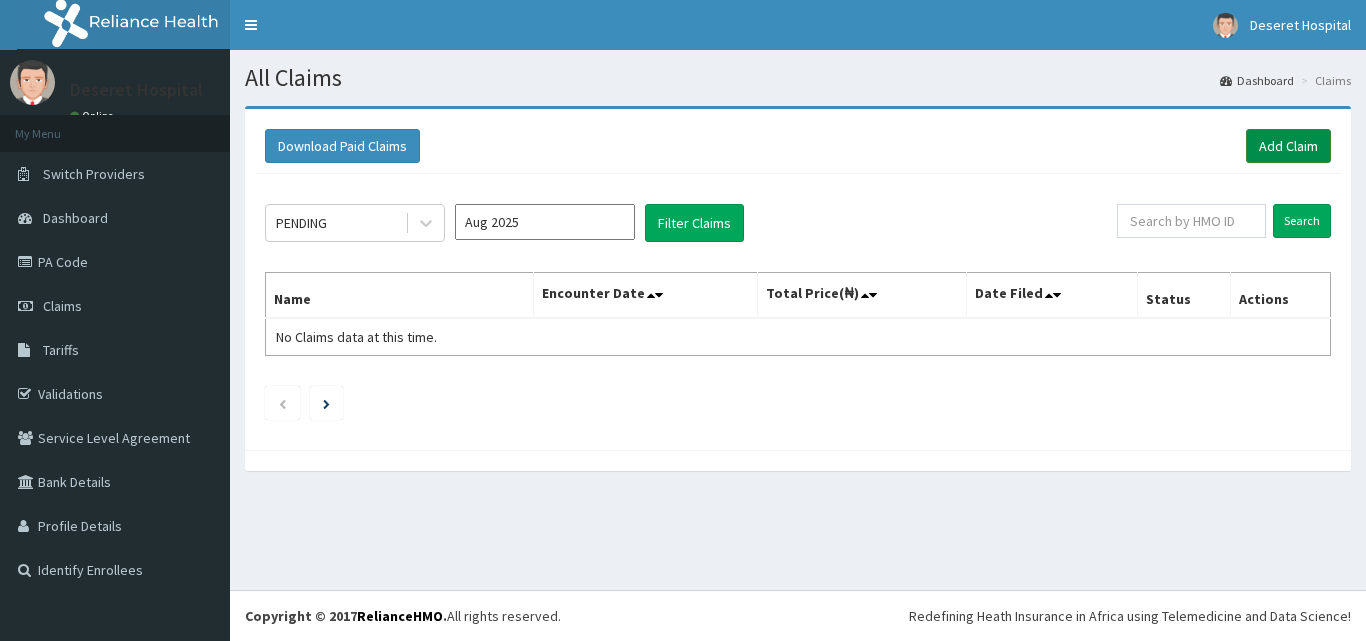 click on "Add Claim" at bounding box center [1288, 146] 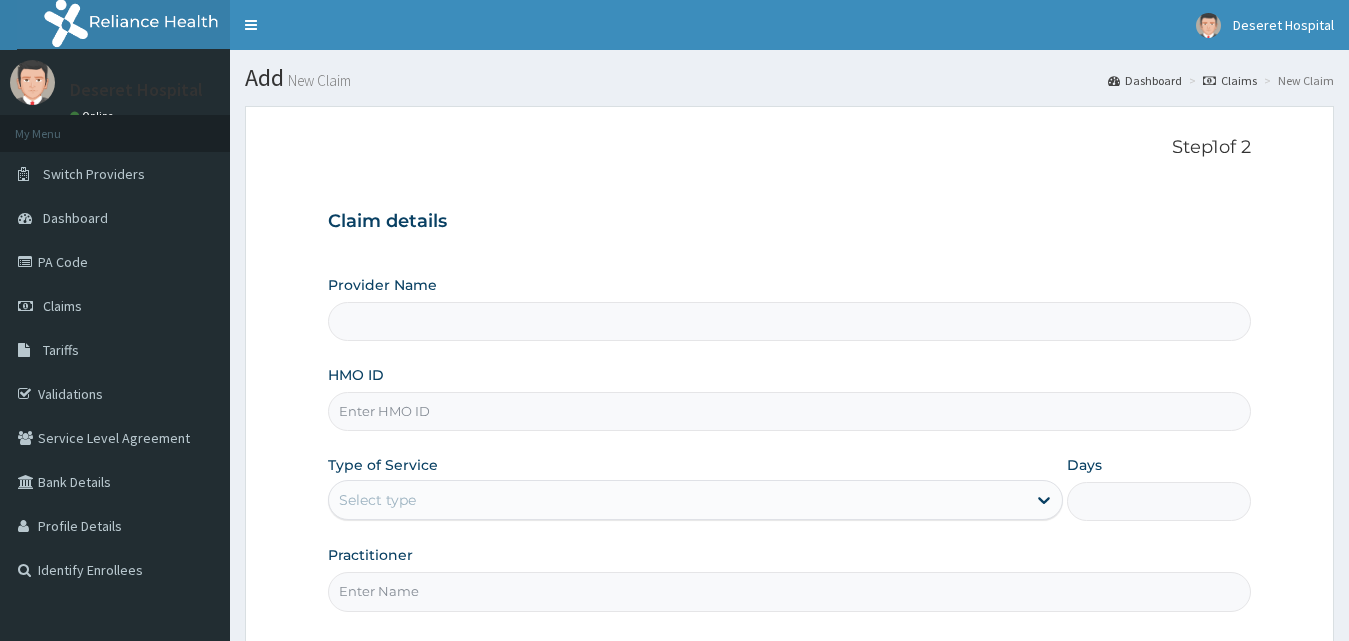 scroll, scrollTop: 0, scrollLeft: 0, axis: both 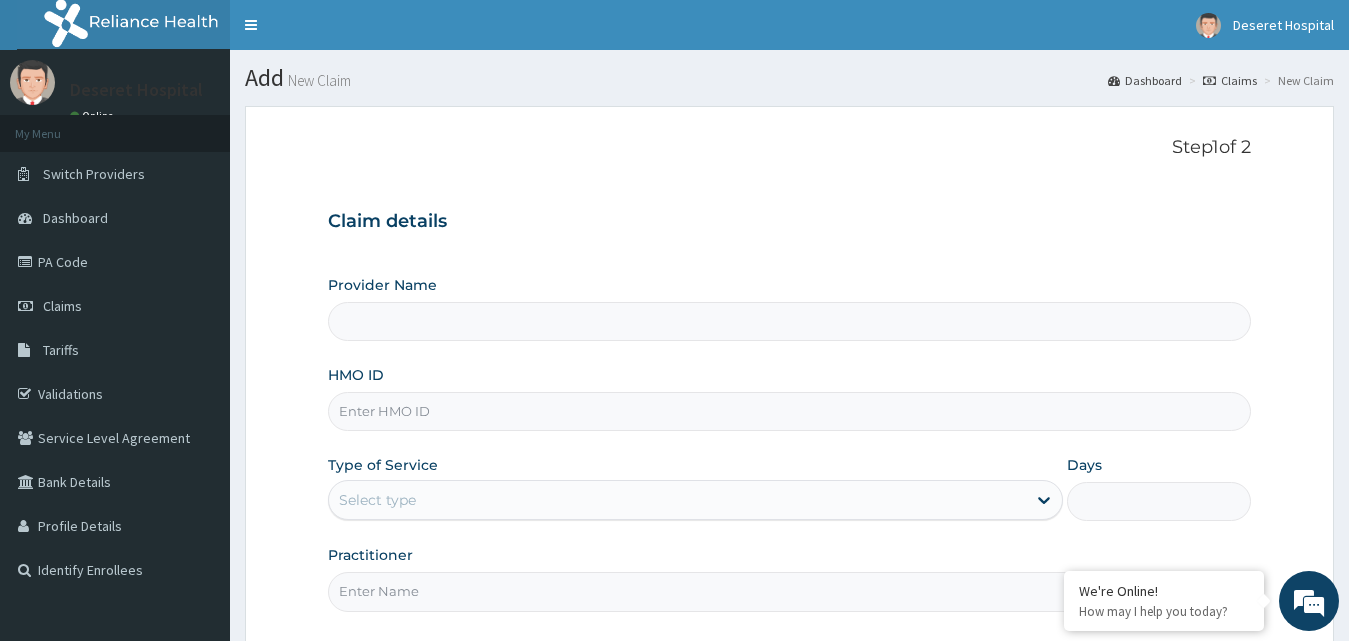 type on "Deseret International Hospital" 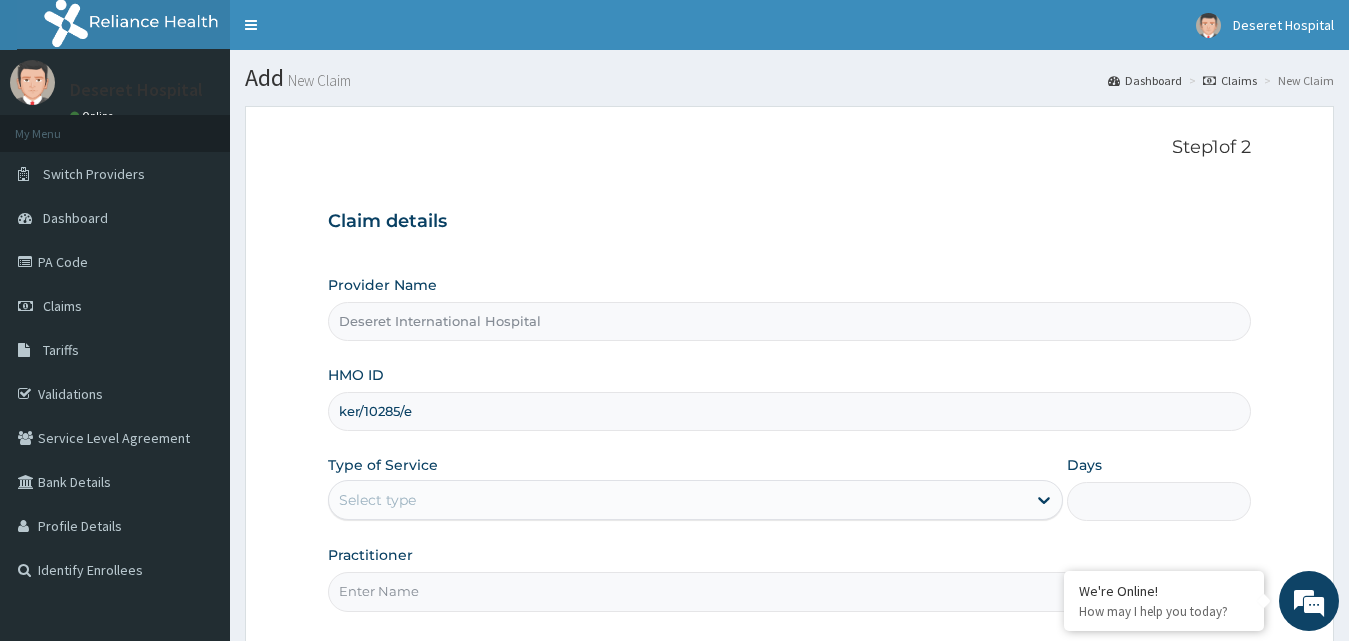 scroll, scrollTop: 0, scrollLeft: 0, axis: both 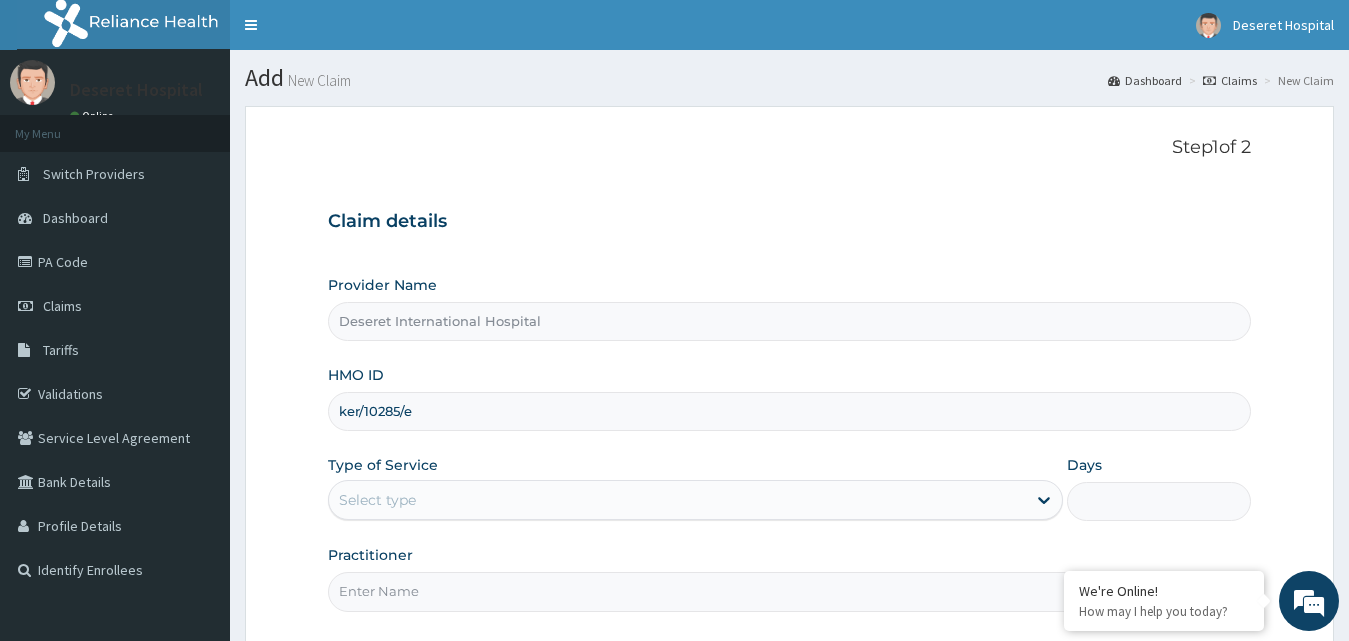 type on "ker/10285/e" 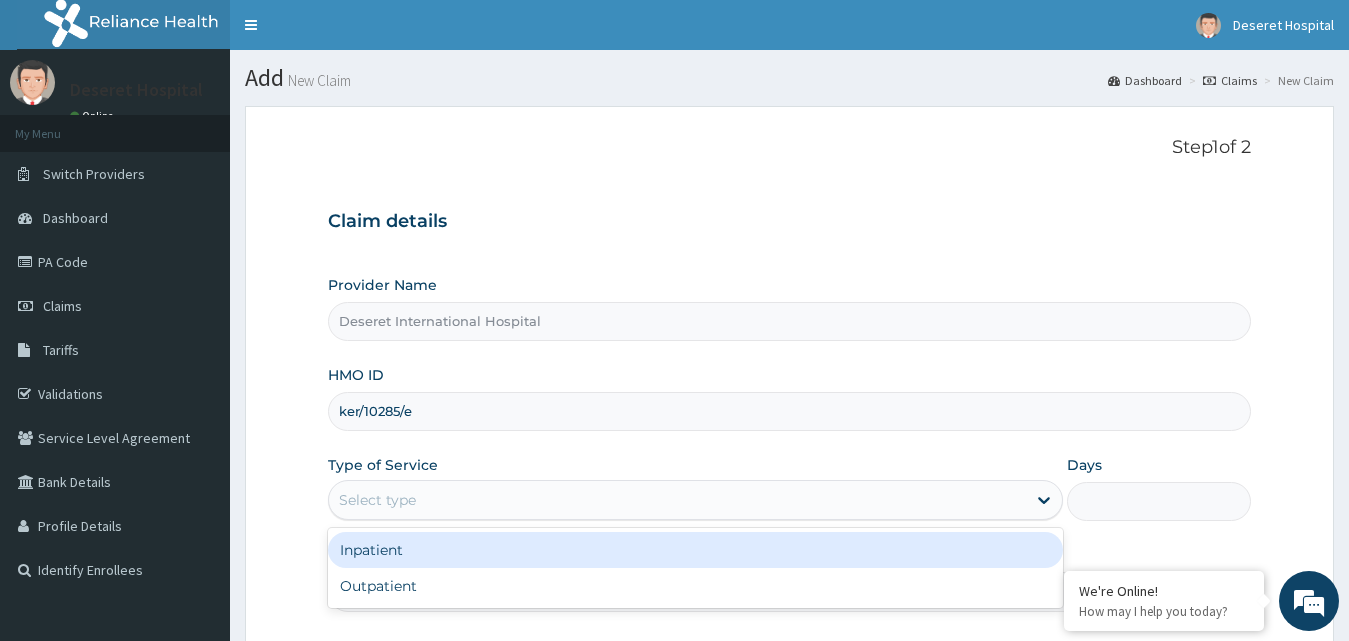click on "Select type" at bounding box center [678, 500] 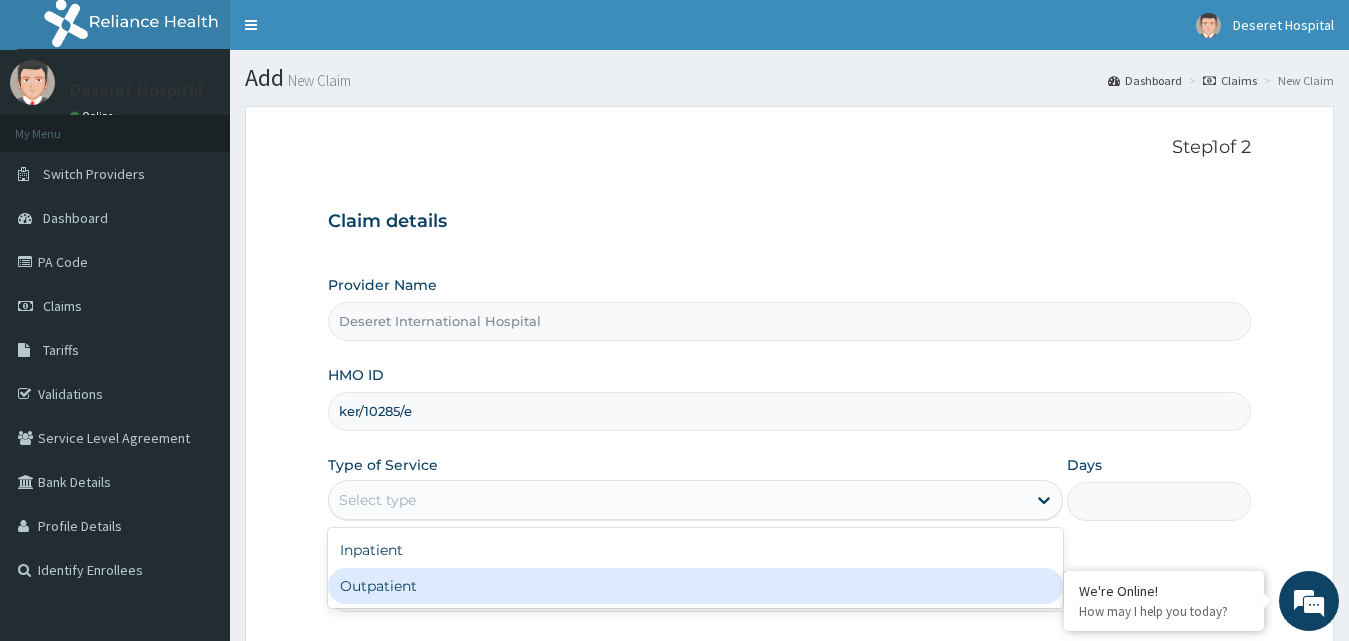 click on "Outpatient" at bounding box center [696, 586] 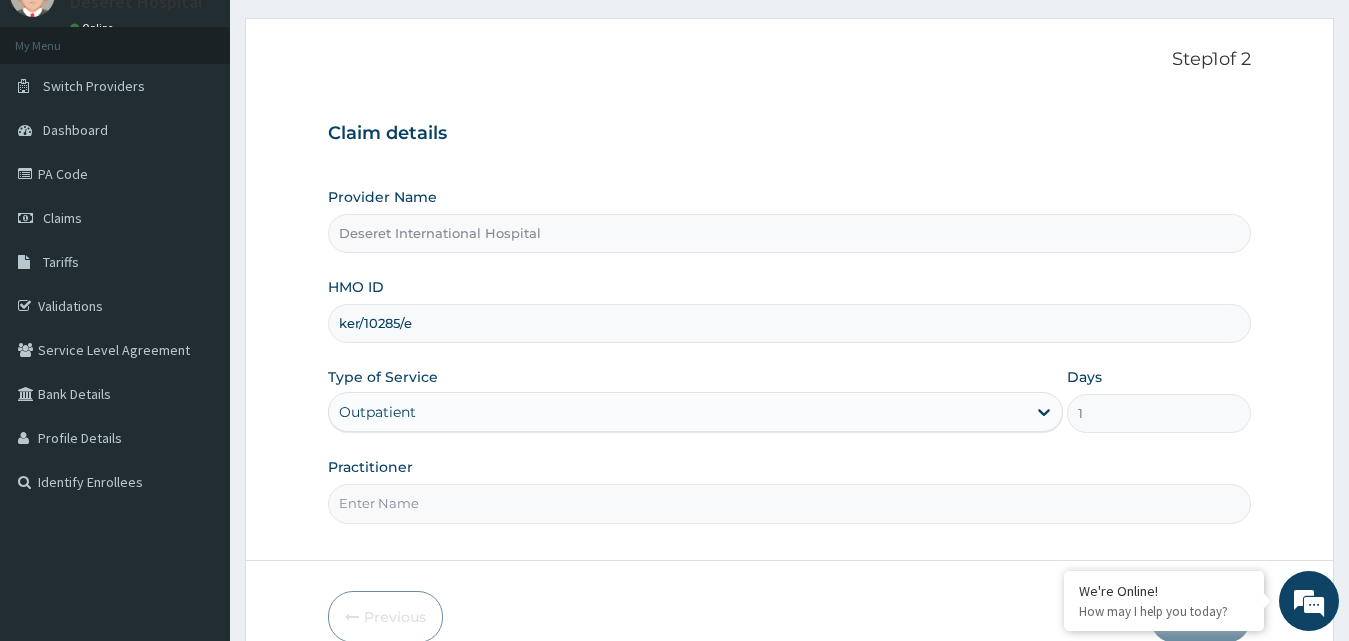 scroll, scrollTop: 187, scrollLeft: 0, axis: vertical 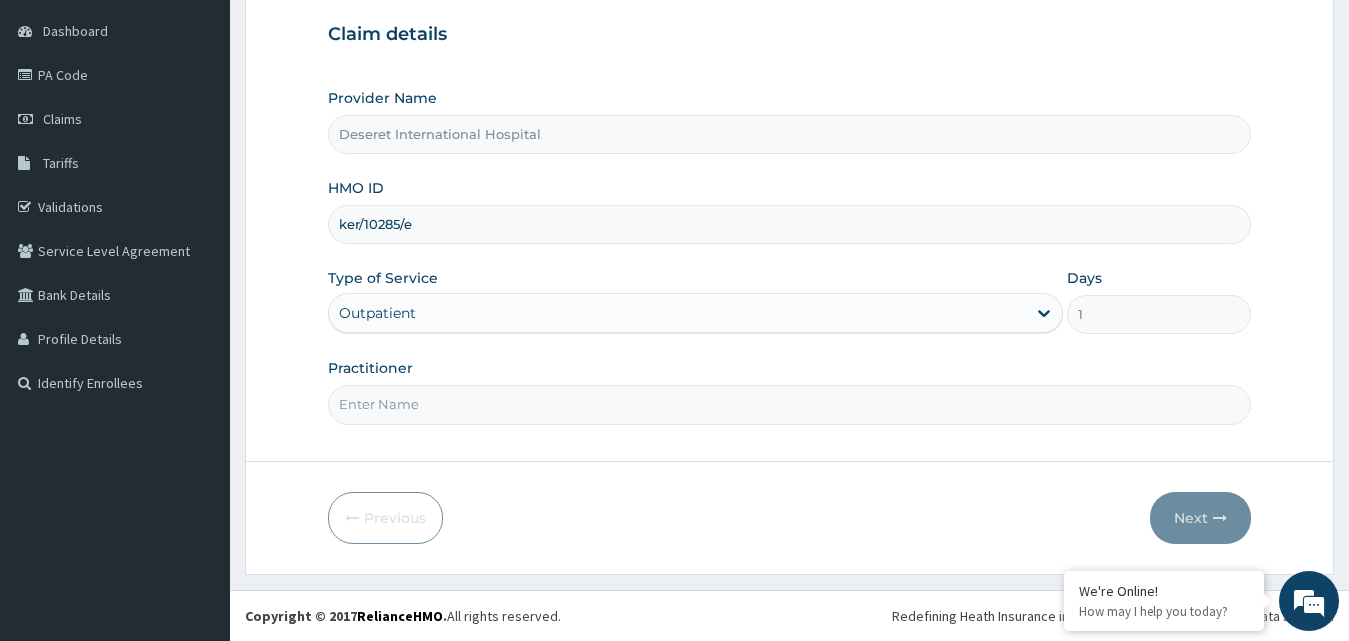click on "Practitioner" at bounding box center (790, 404) 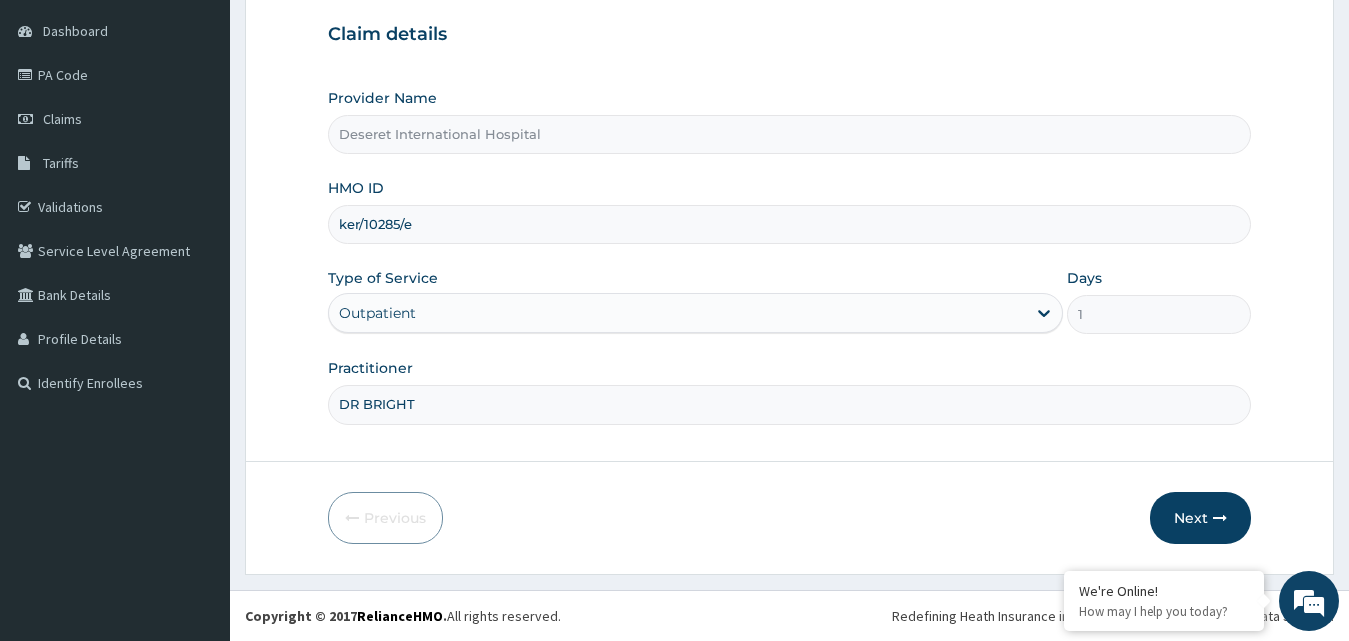 drag, startPoint x: 426, startPoint y: 419, endPoint x: 397, endPoint y: 431, distance: 31.38471 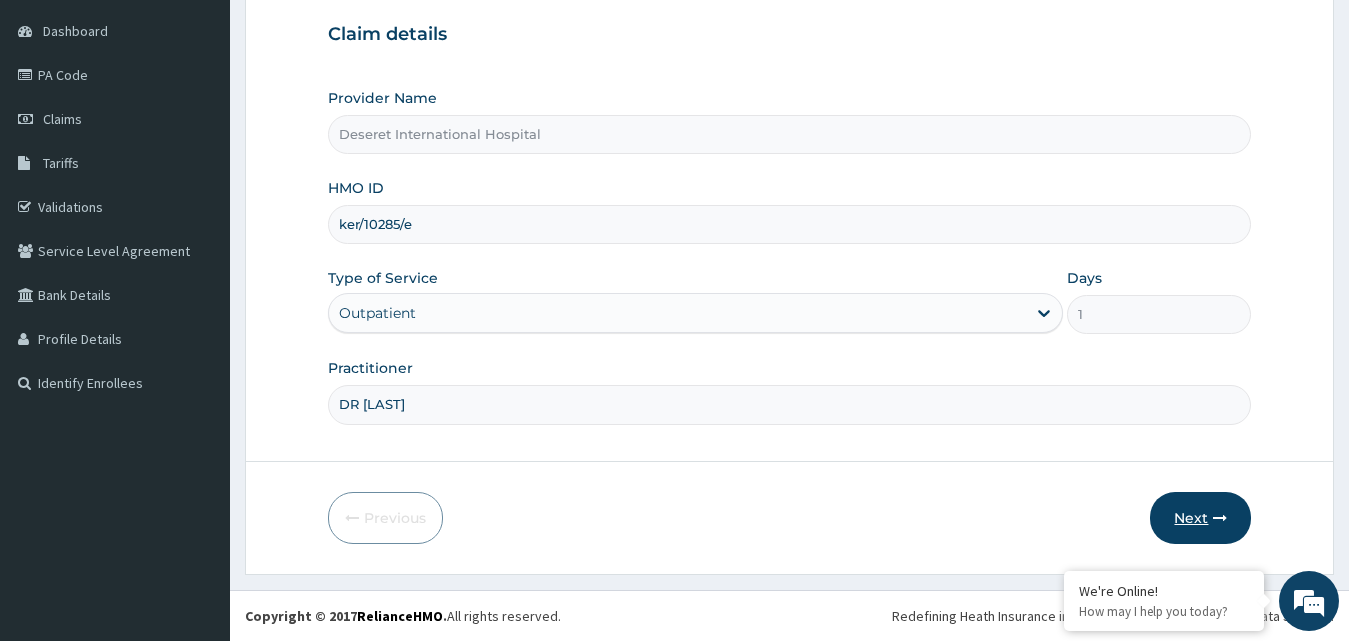 type on "DR Nosa" 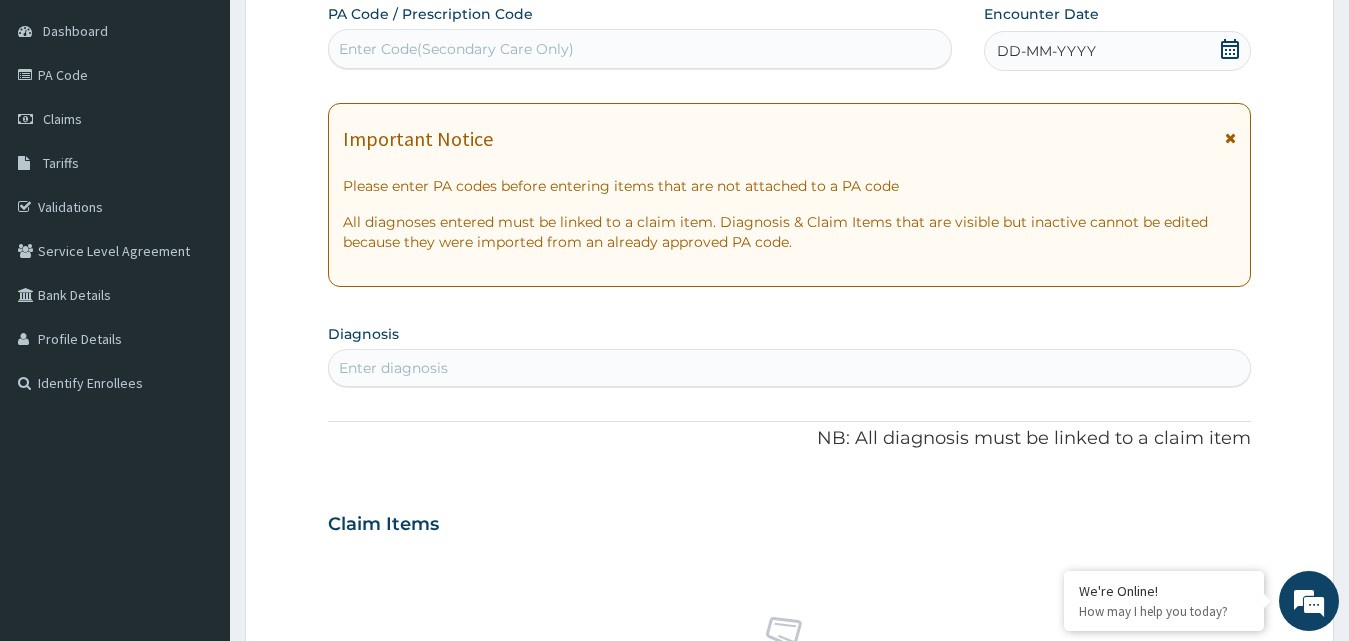 click 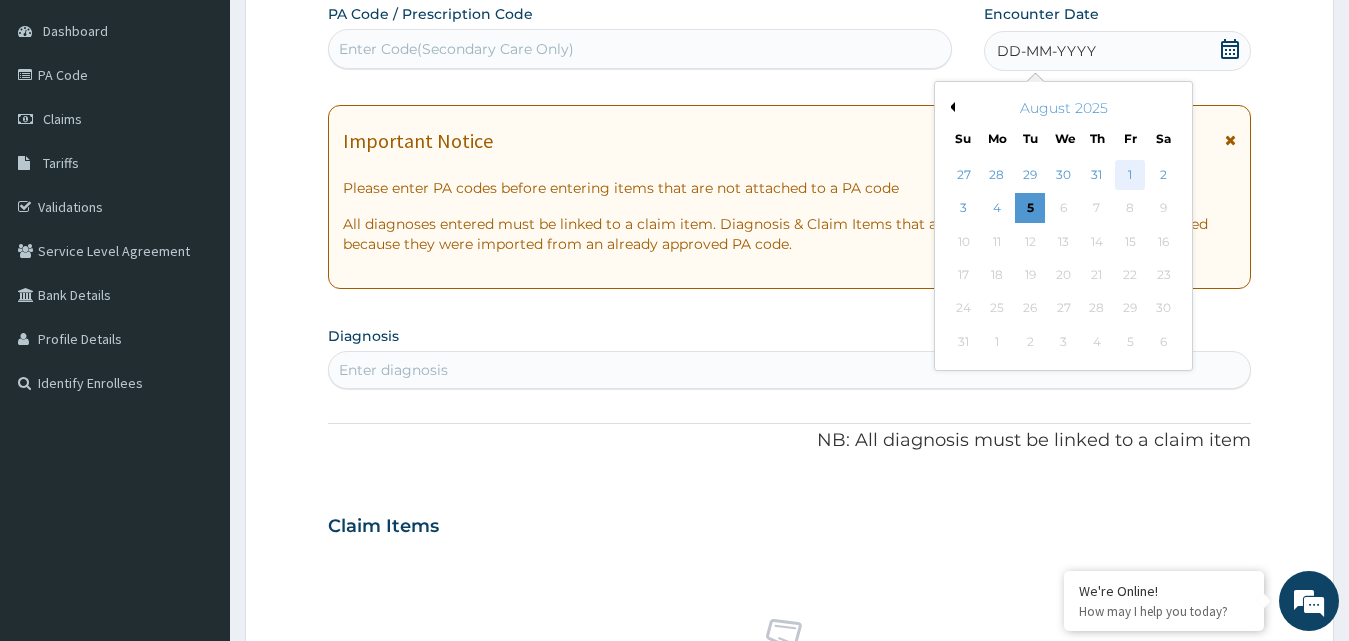 click on "1" at bounding box center (1130, 175) 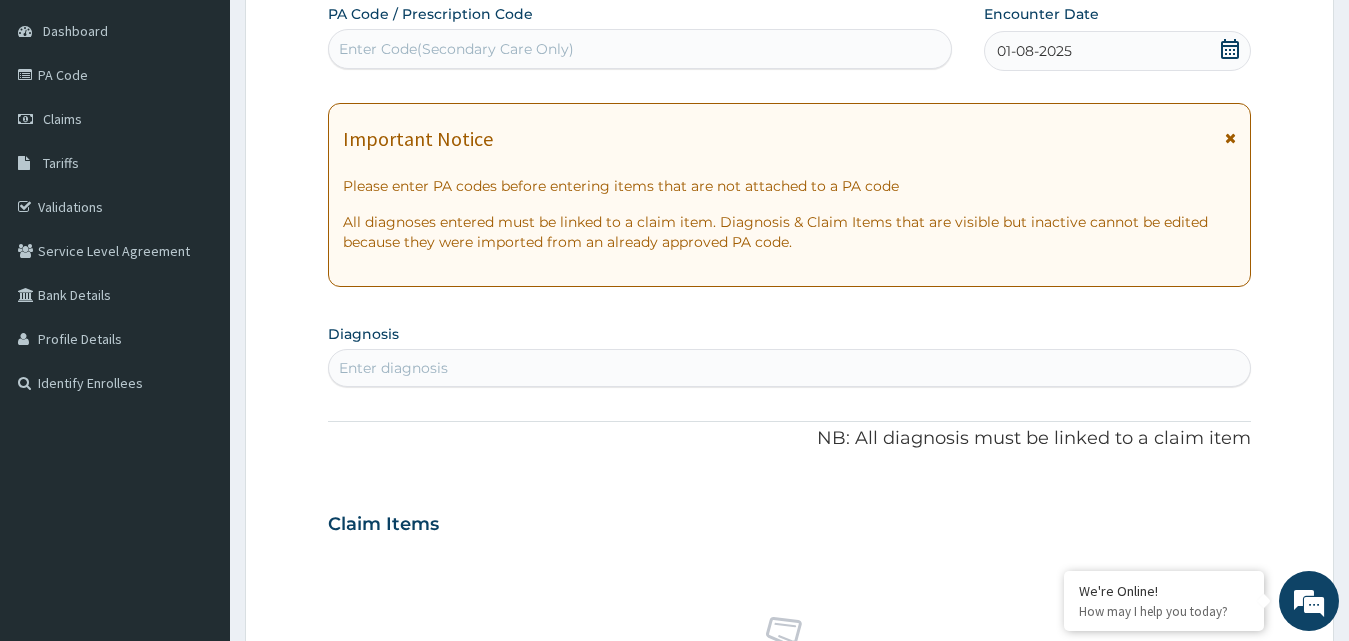 click on "Enter Code(Secondary Care Only)" at bounding box center [640, 49] 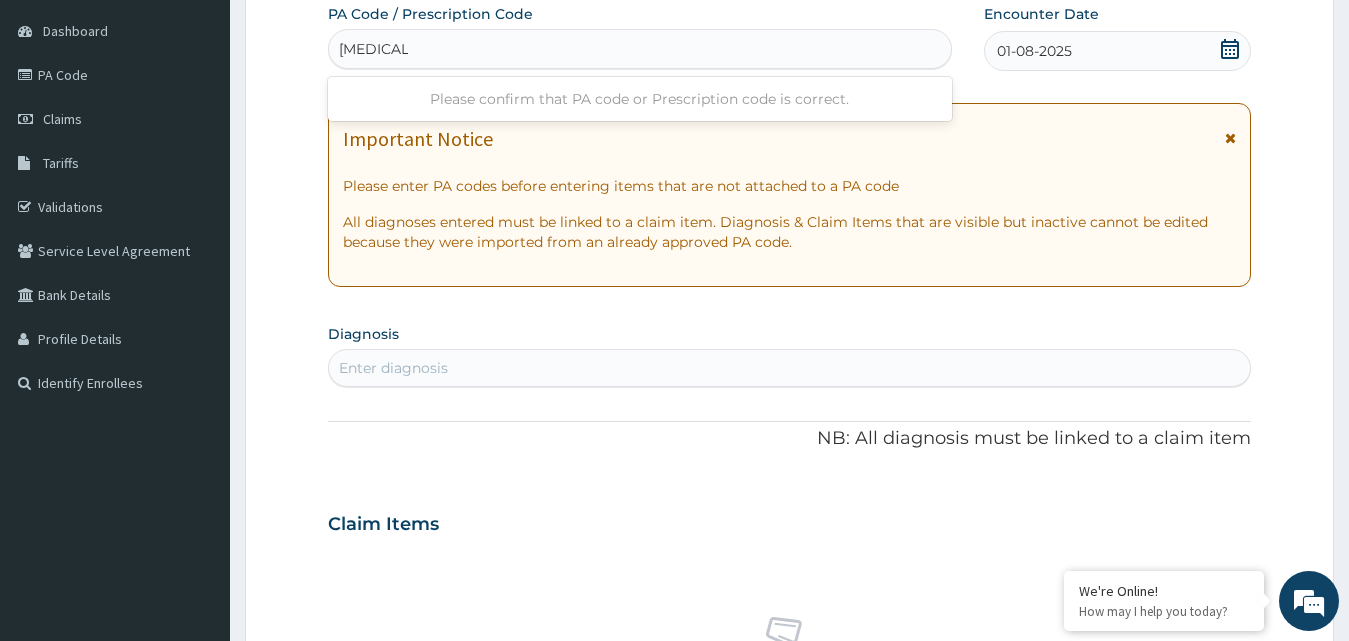 type on "PA/173D80" 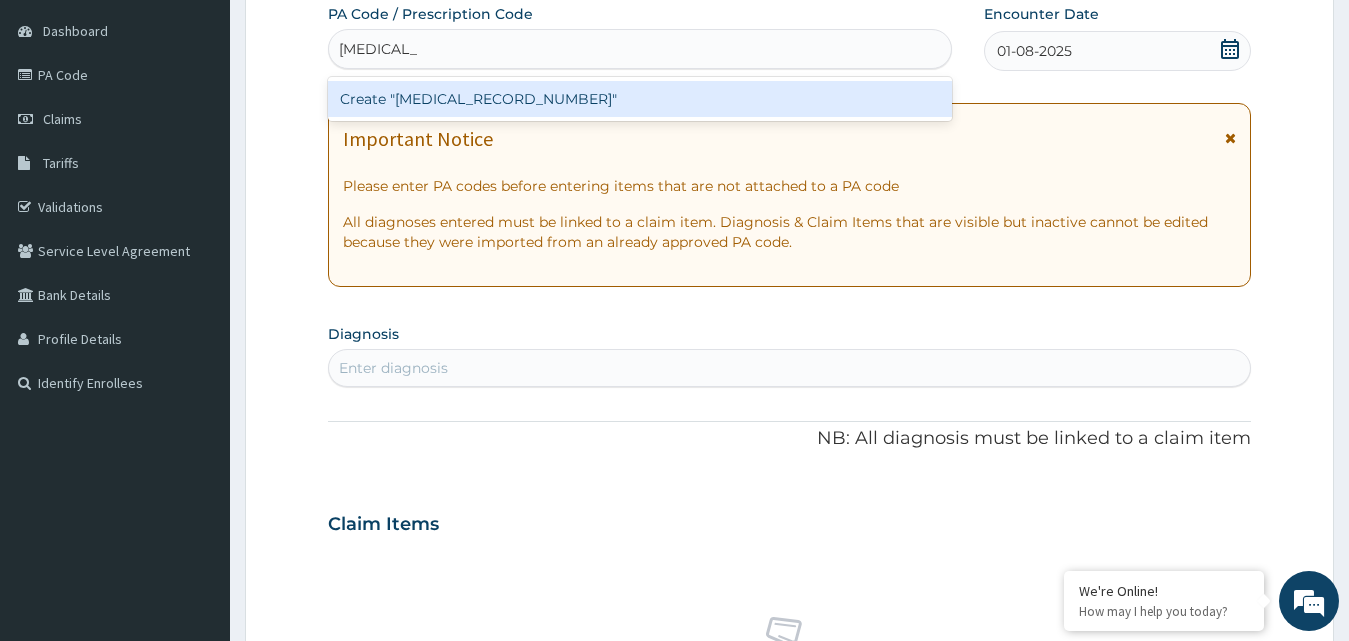 click on "Create "PA/173D80"" at bounding box center (640, 99) 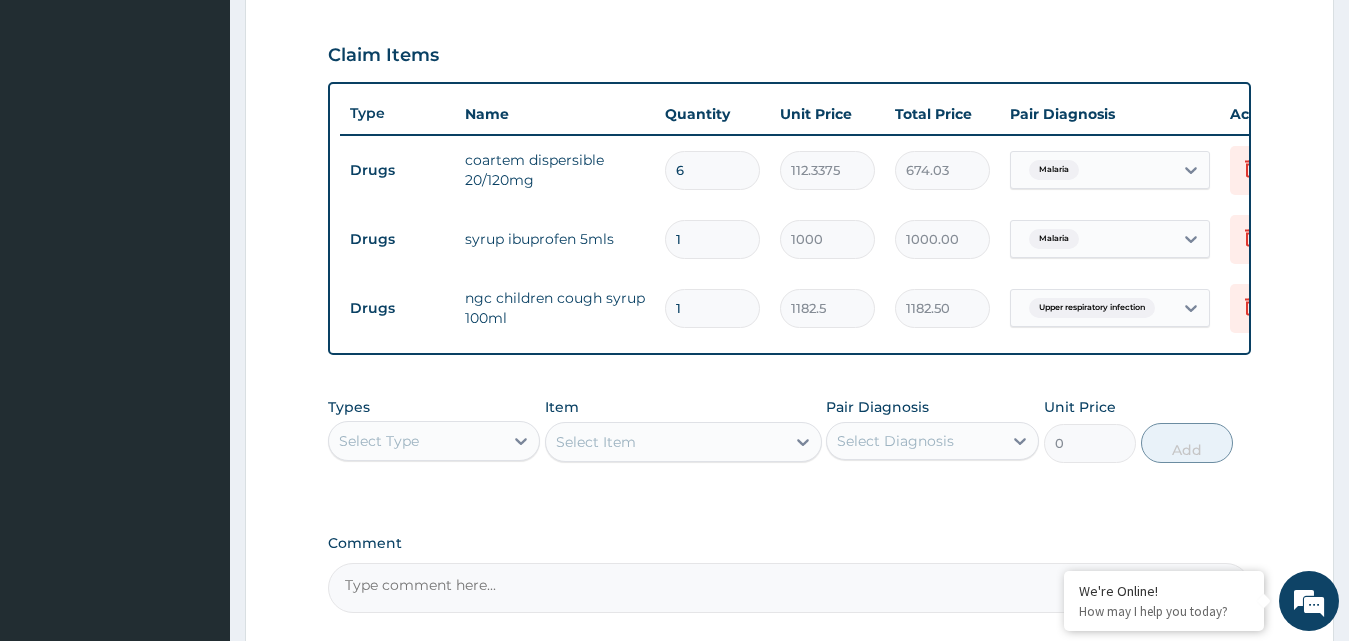 scroll, scrollTop: 849, scrollLeft: 0, axis: vertical 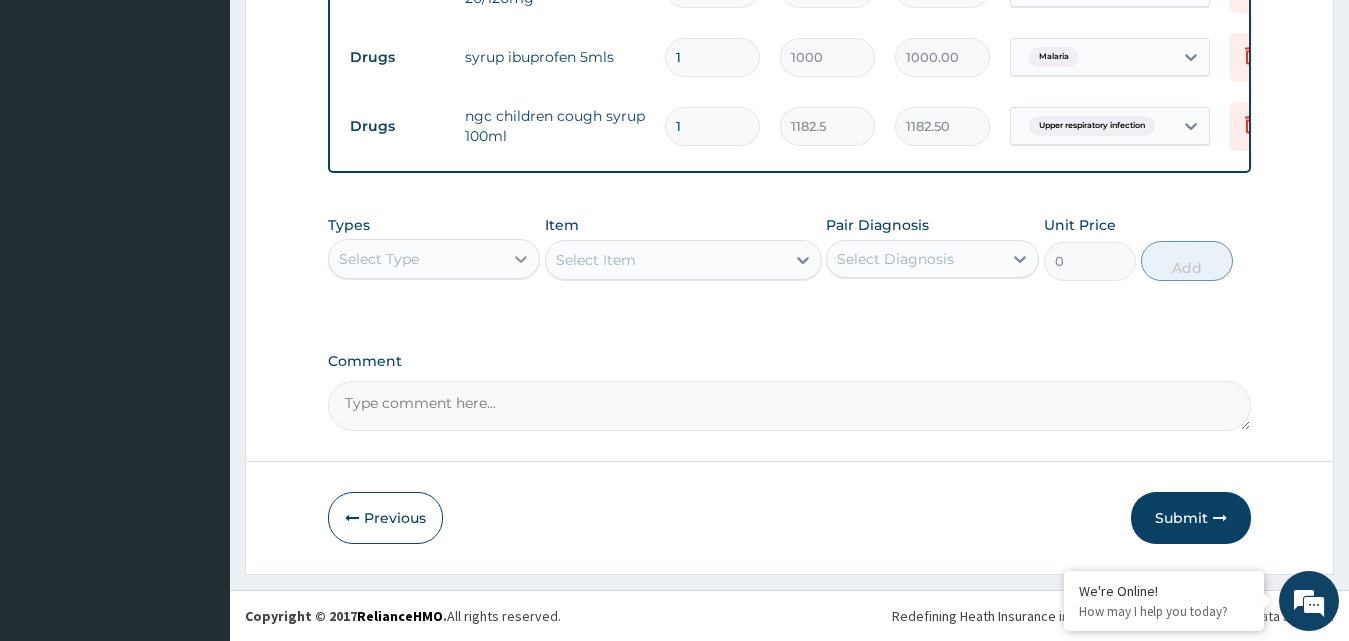 click 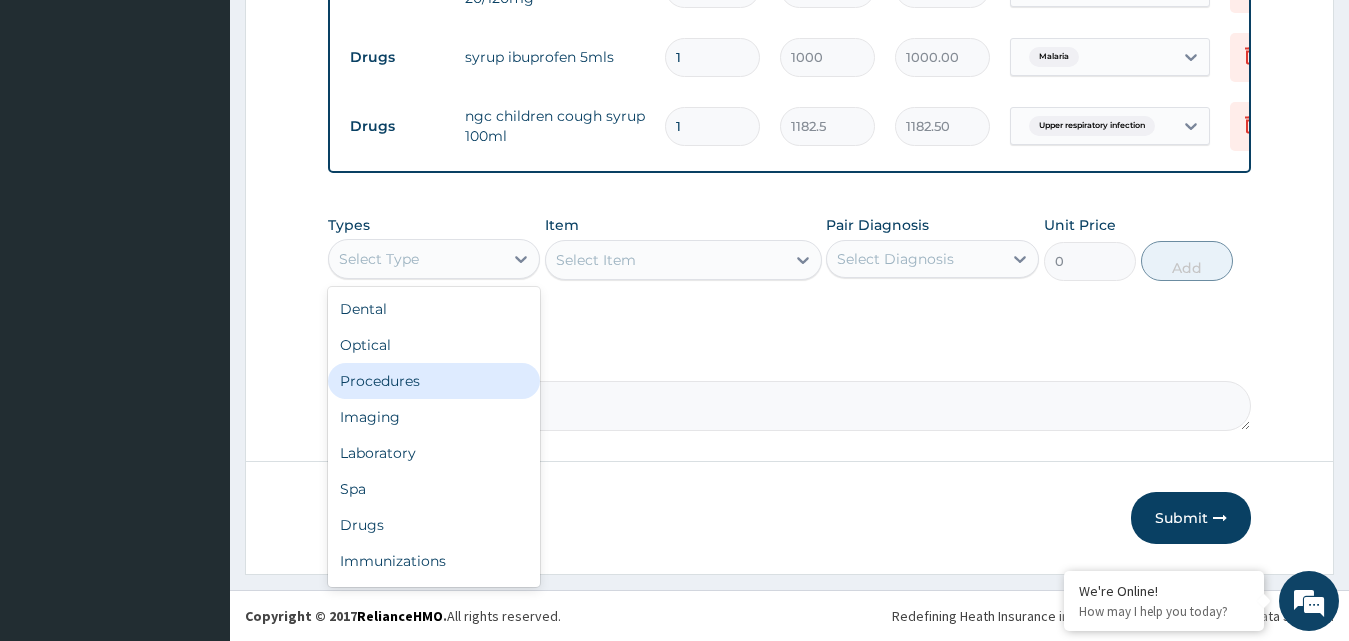 drag, startPoint x: 429, startPoint y: 405, endPoint x: 691, endPoint y: 378, distance: 263.38754 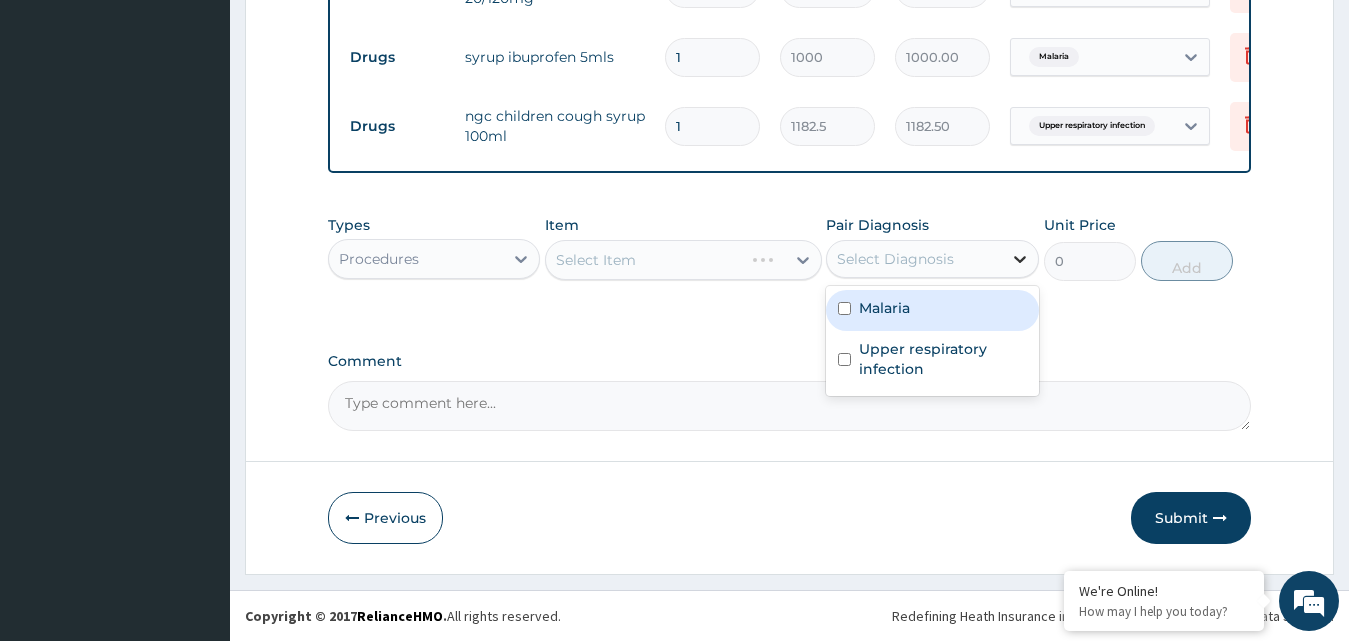 click 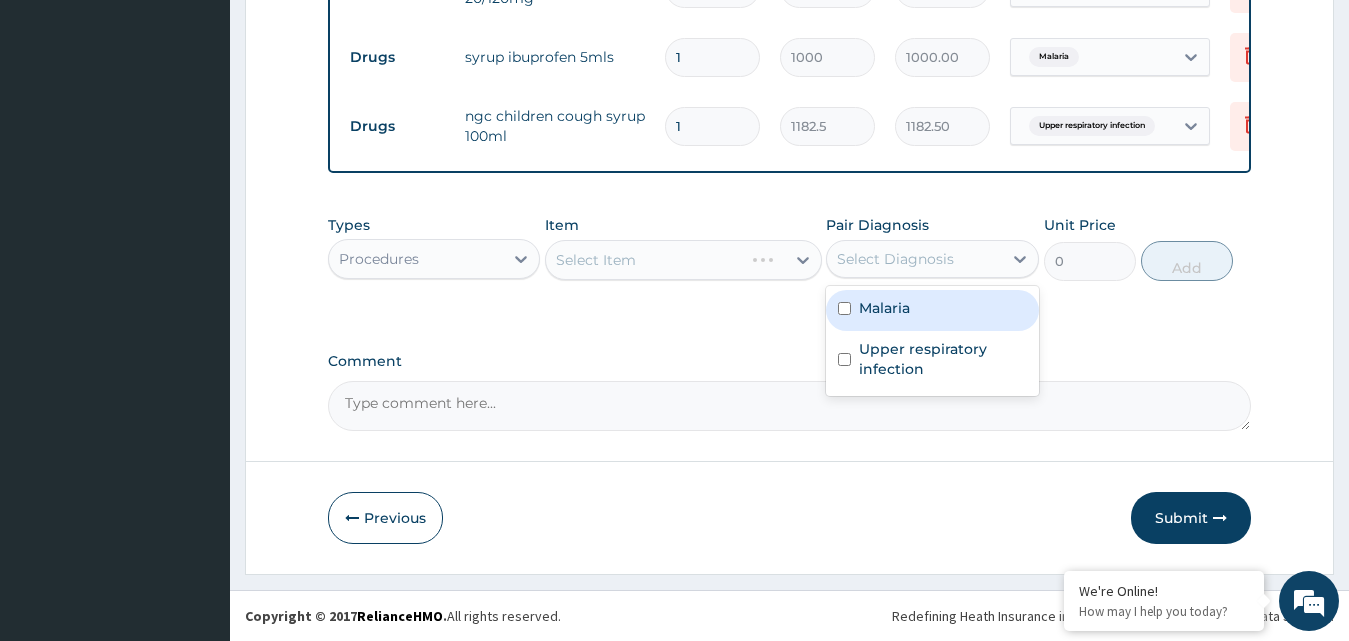 click on "Malaria" at bounding box center [932, 310] 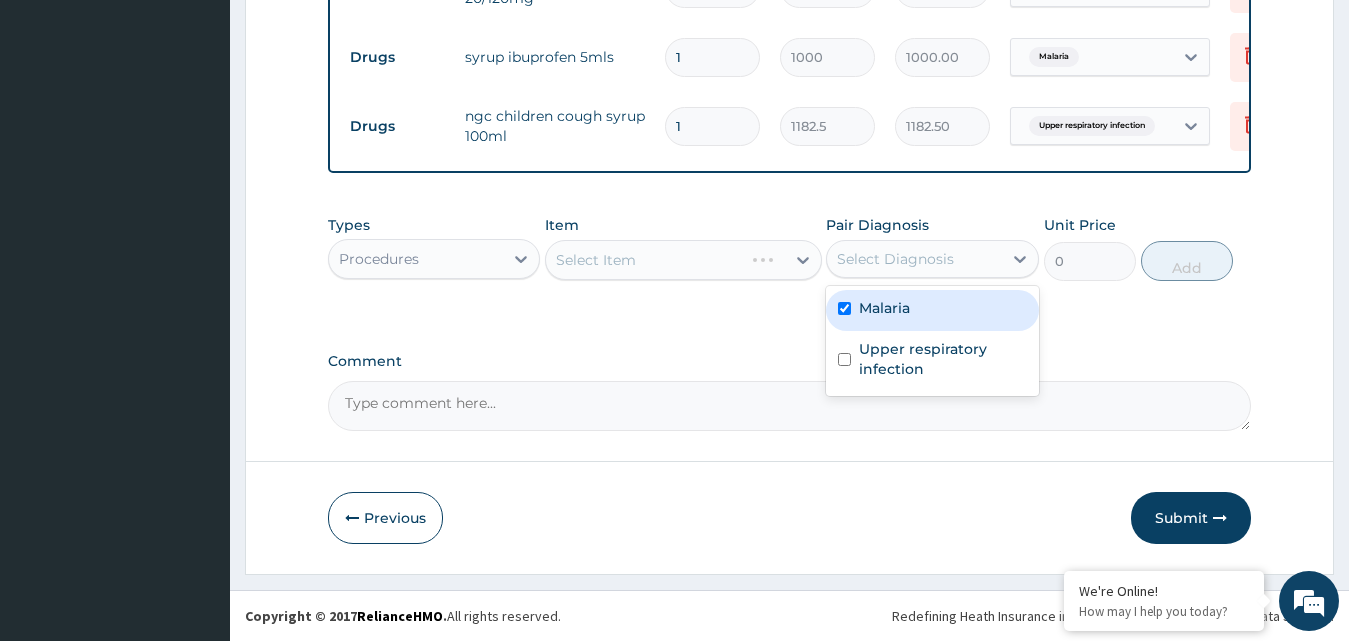 checkbox on "true" 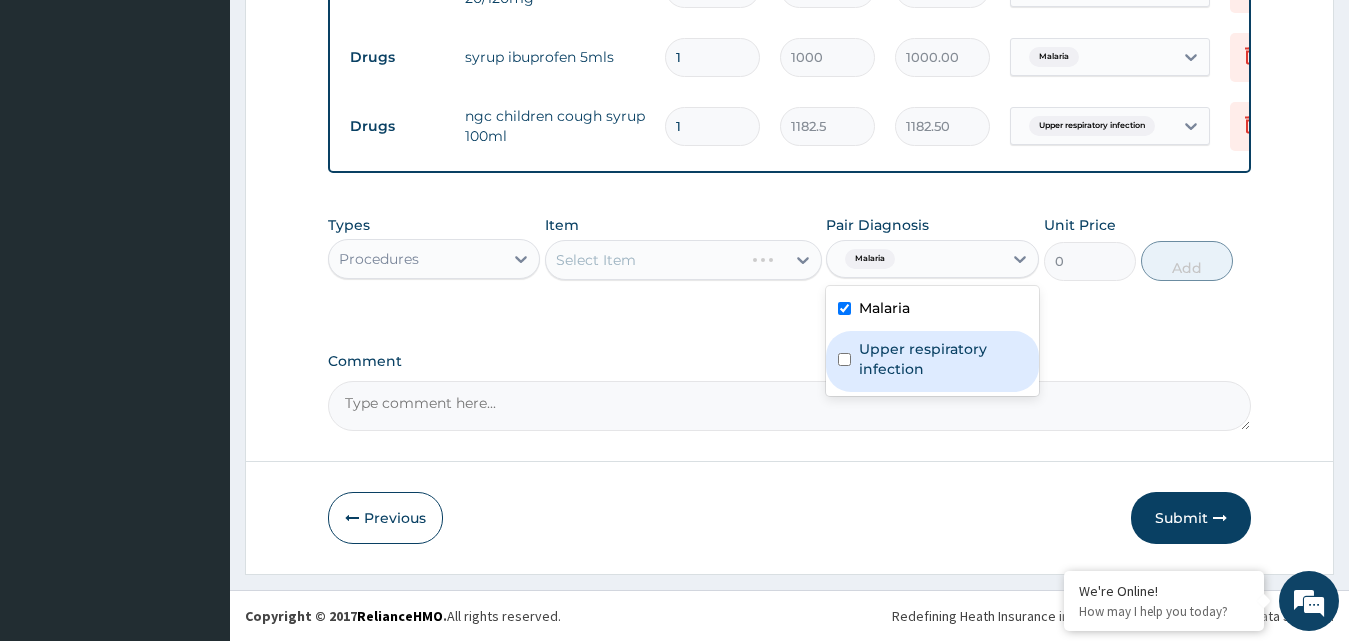 click on "Upper respiratory infection" at bounding box center (943, 359) 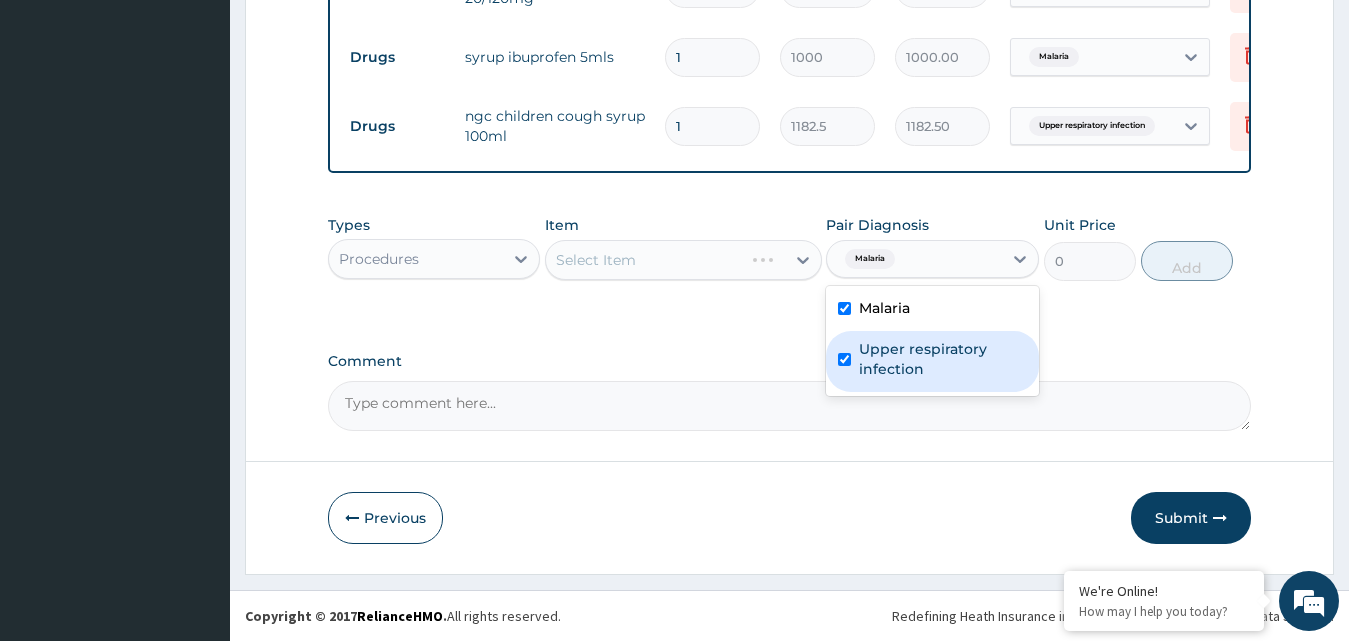 checkbox on "true" 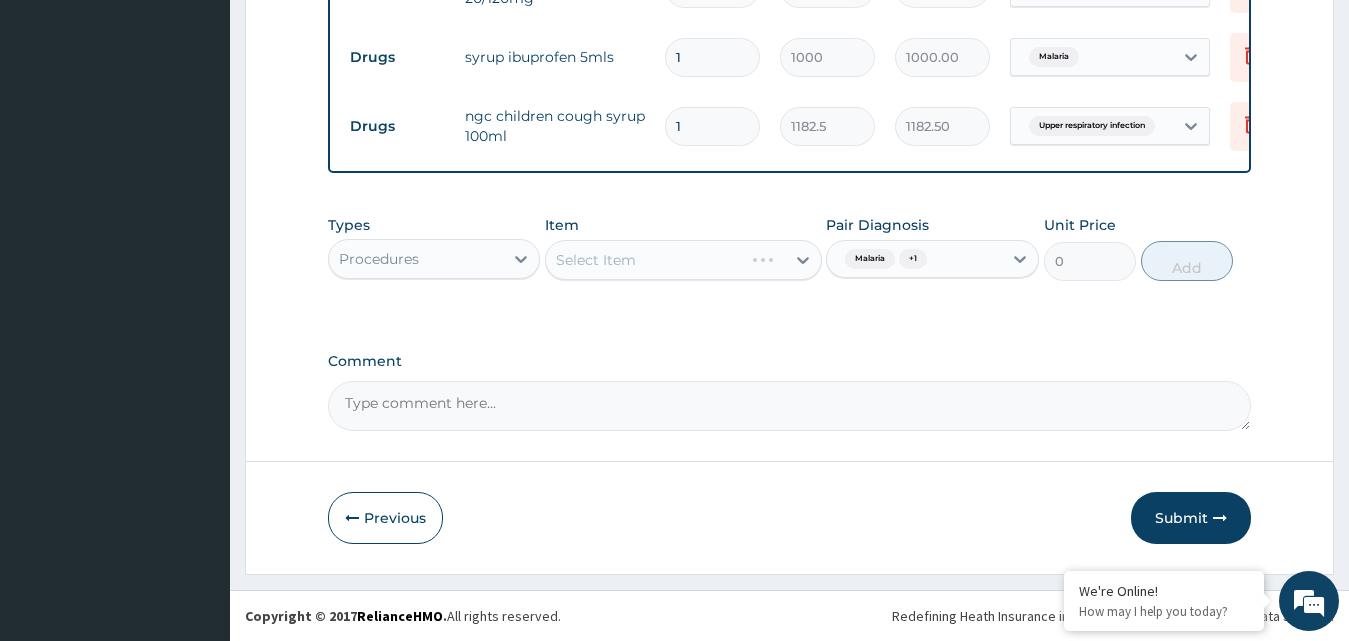 click on "Select Item" at bounding box center [683, 260] 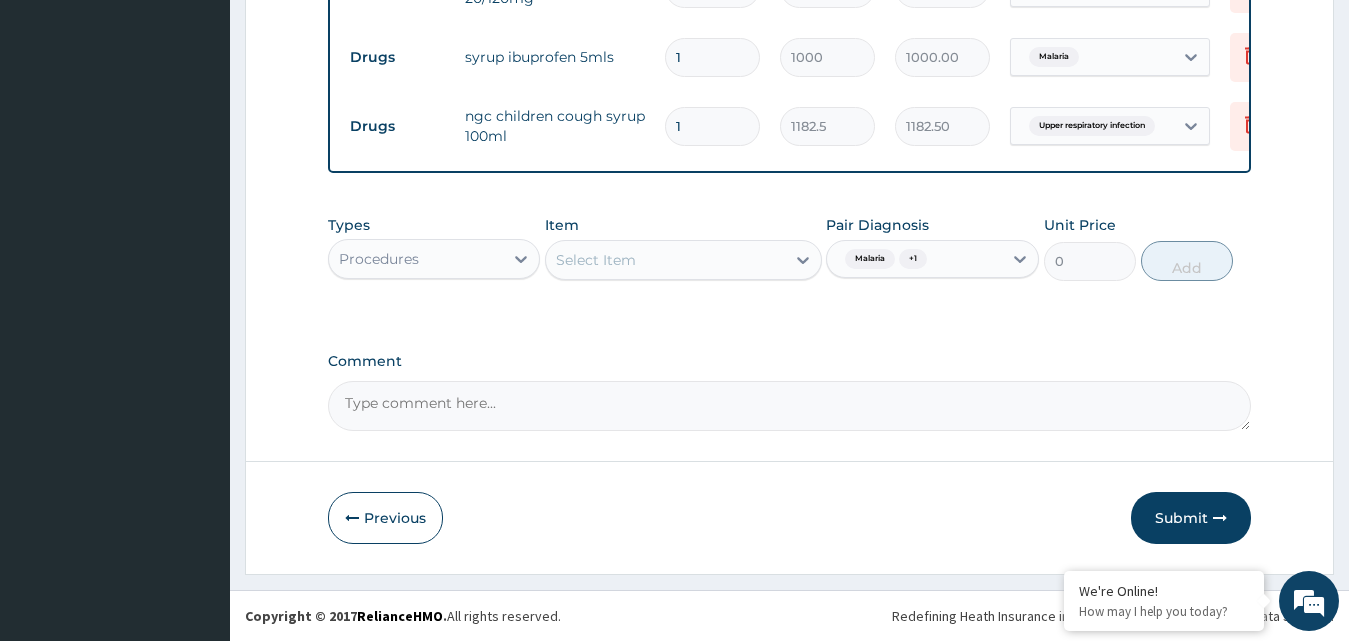 click on "Select Item" at bounding box center [665, 260] 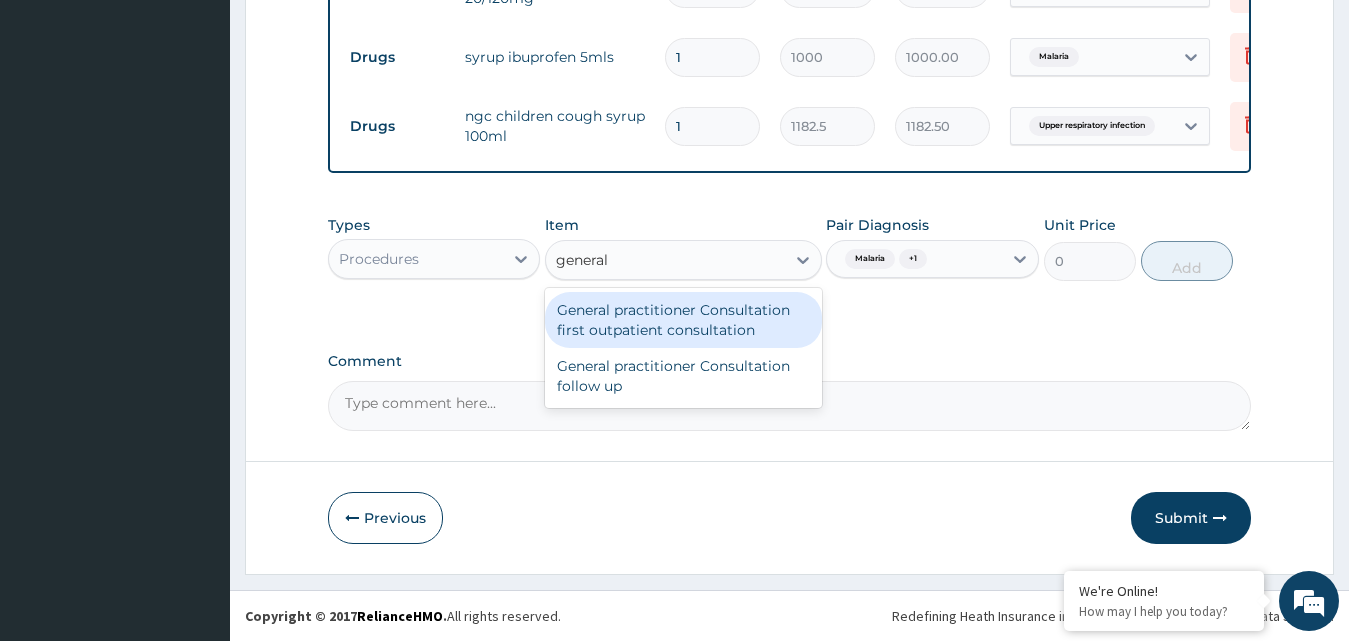 type on "general p" 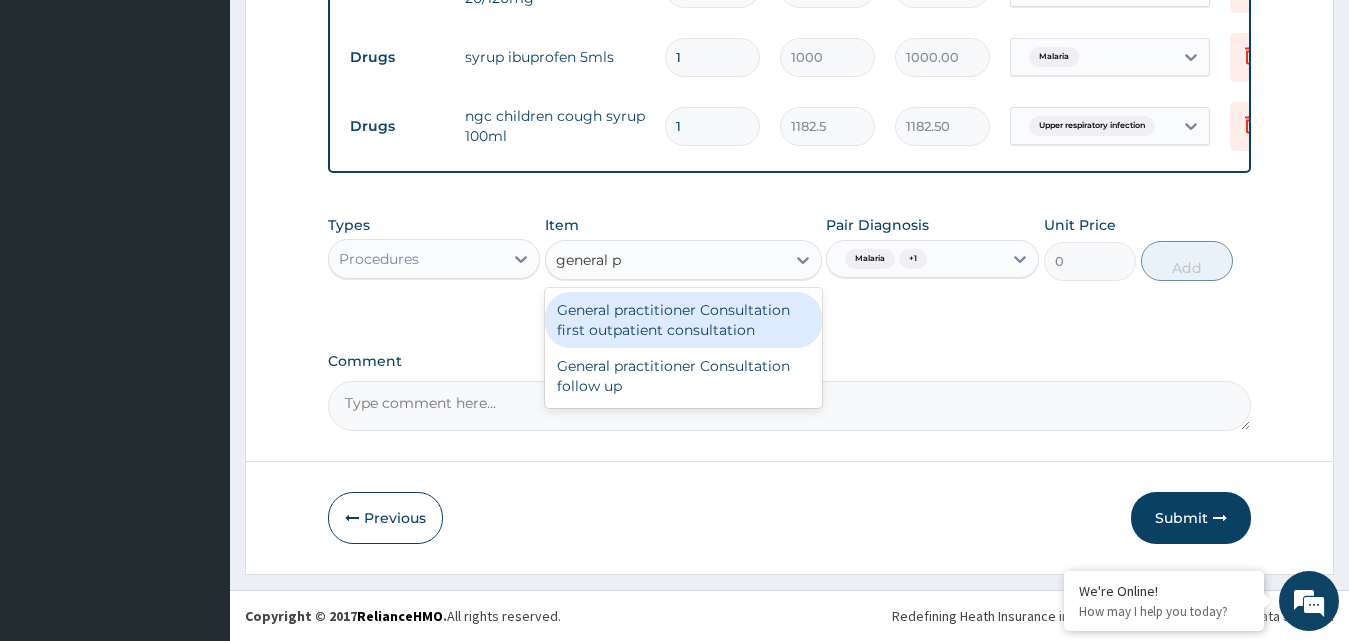 click on "General practitioner Consultation first outpatient consultation" at bounding box center (683, 320) 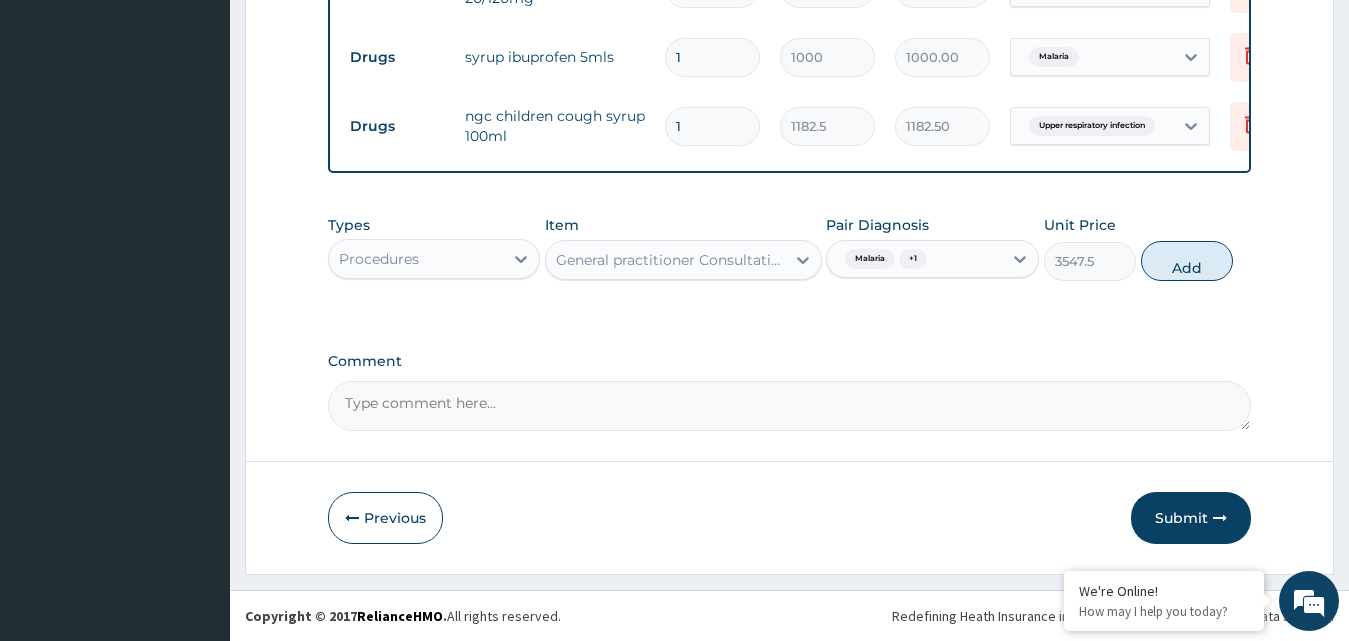 click on "Add" at bounding box center [1187, 261] 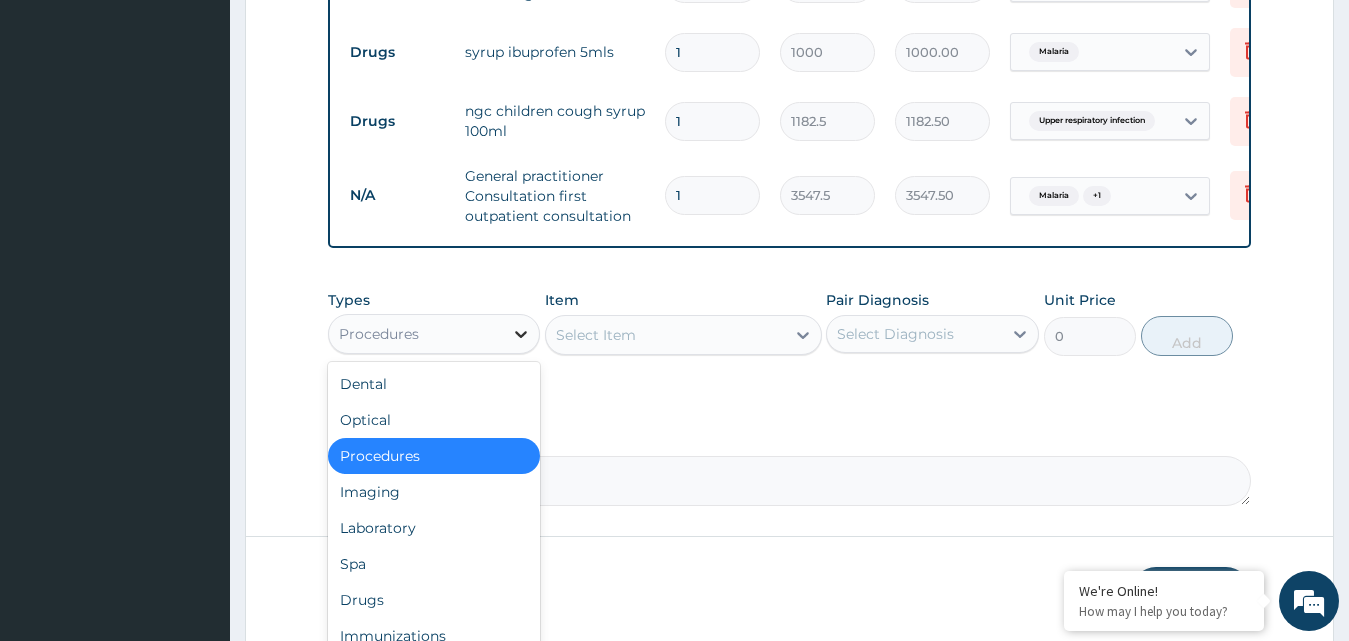 click at bounding box center (521, 334) 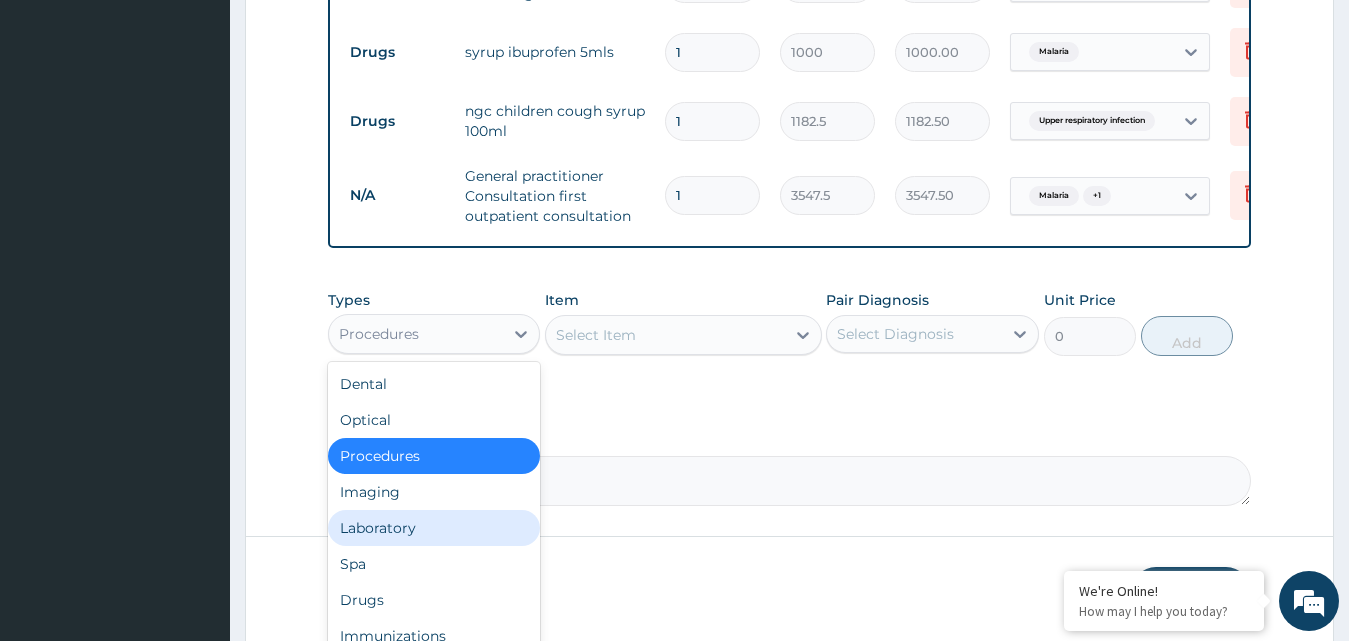 click on "Laboratory" at bounding box center (434, 528) 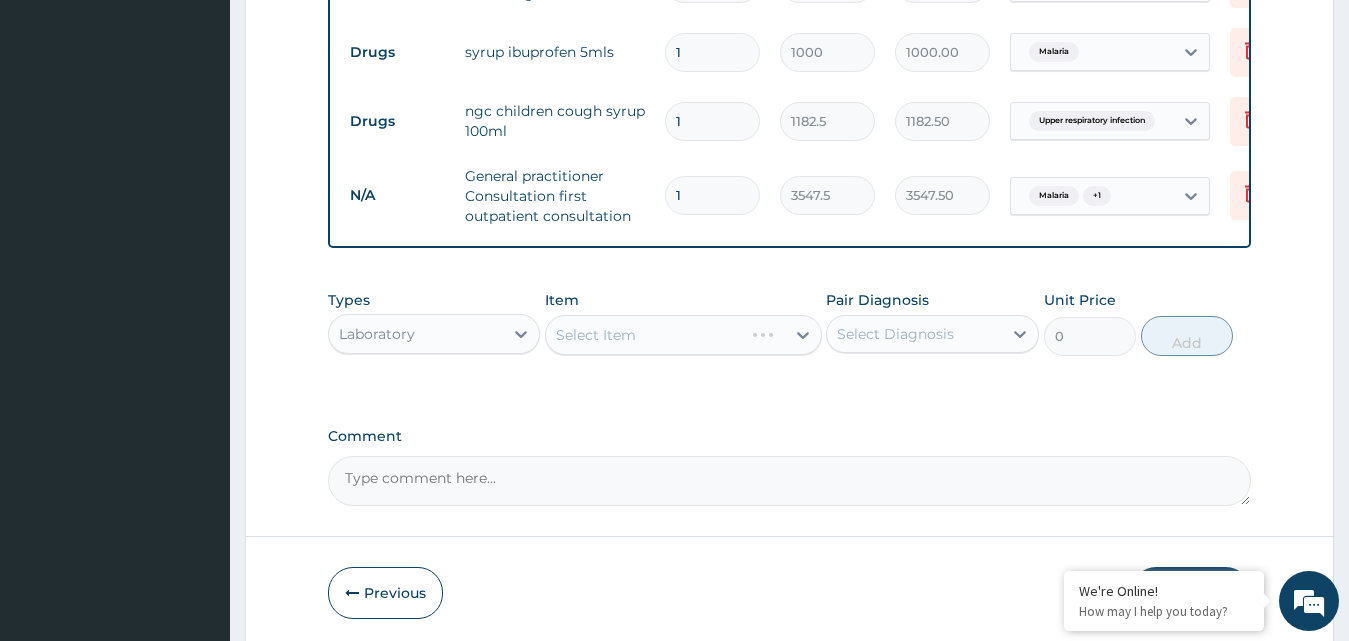 click on "Select Diagnosis" at bounding box center (895, 334) 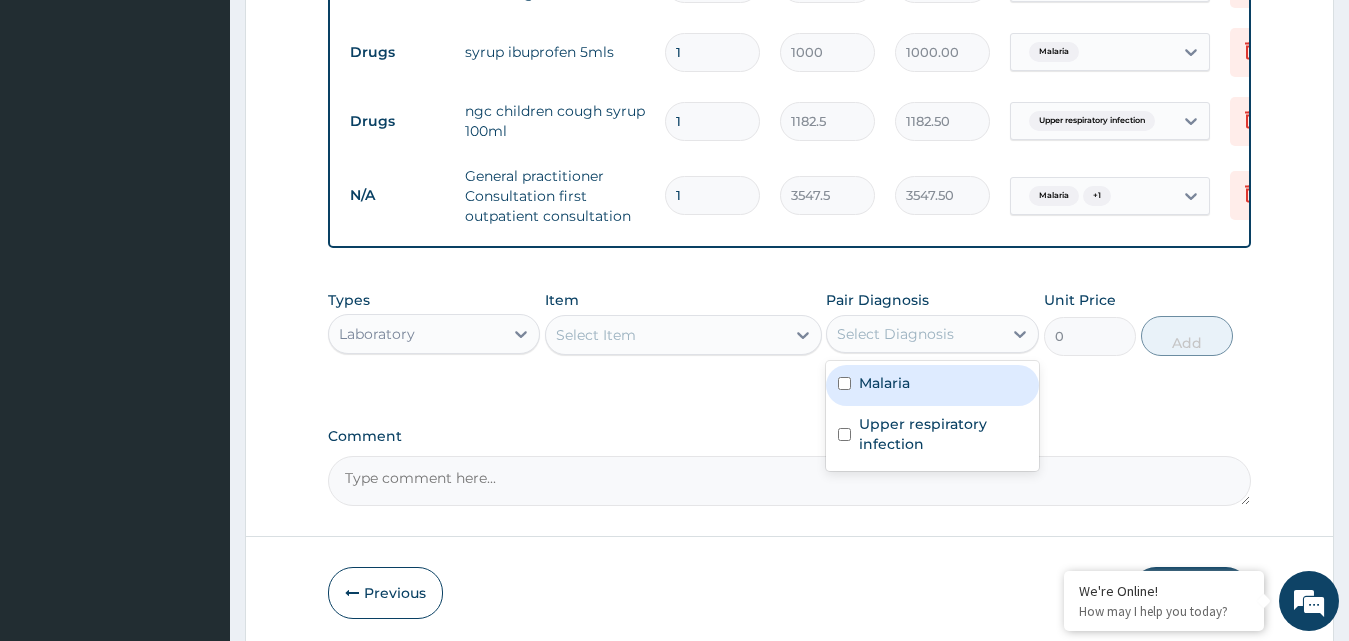 click on "Malaria" at bounding box center [884, 383] 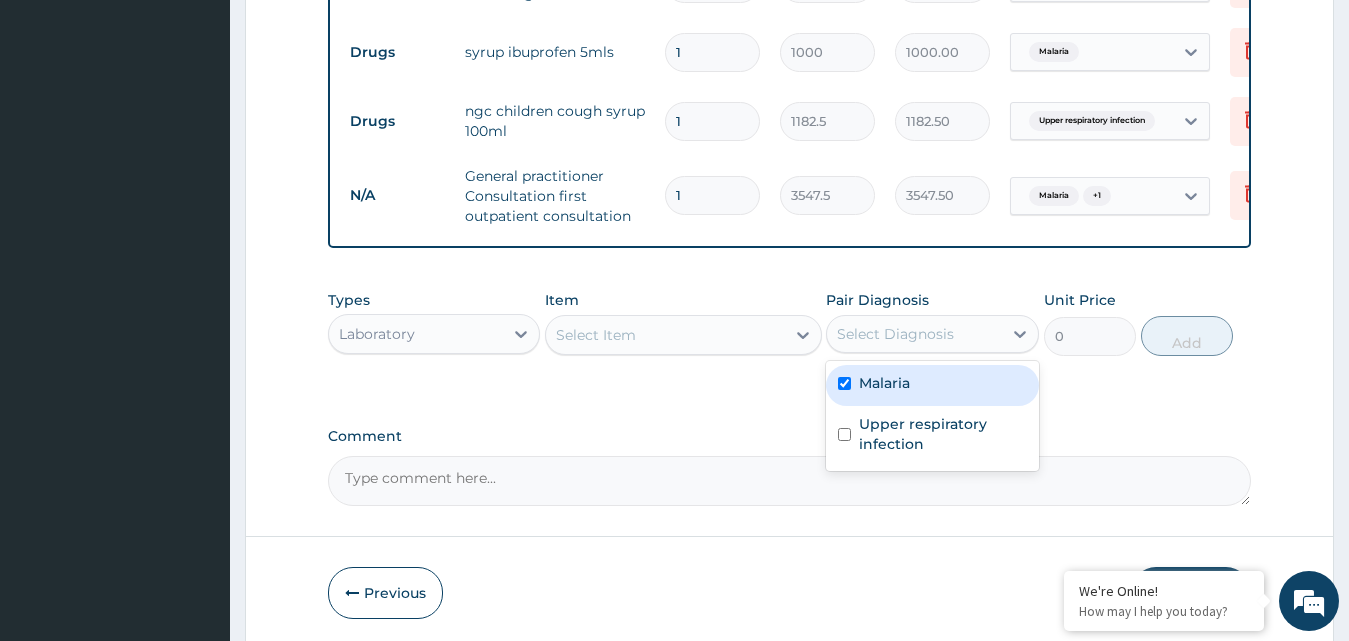 checkbox on "true" 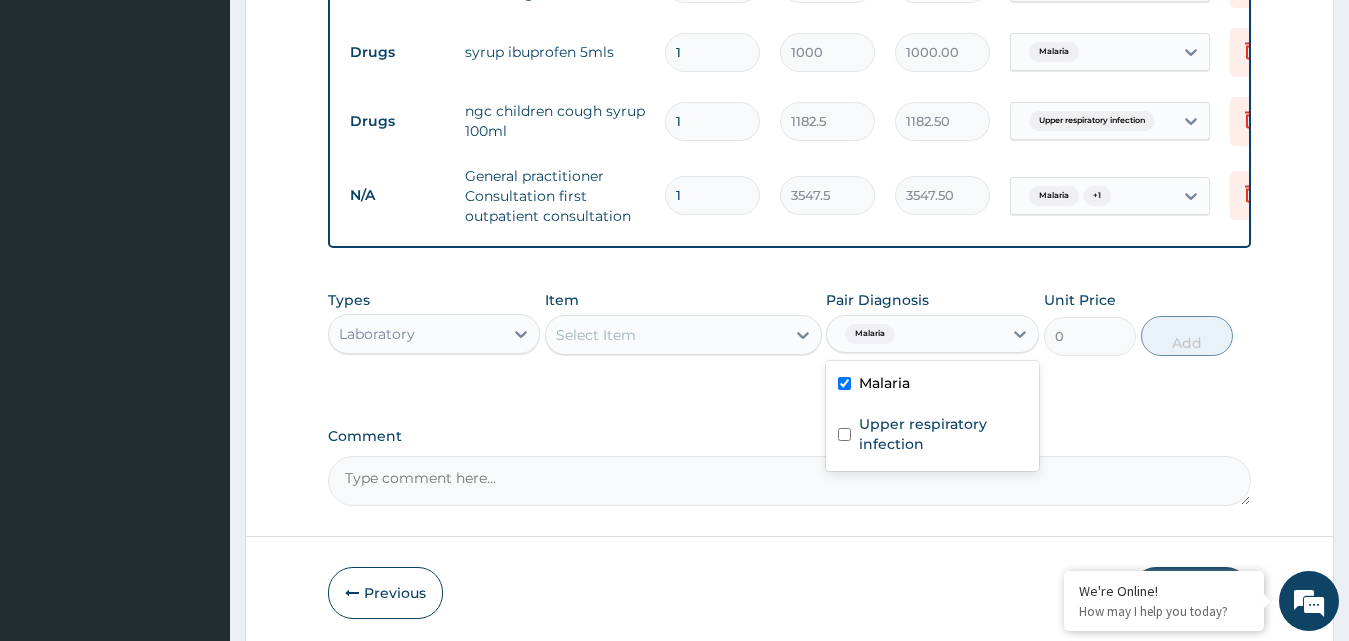 click on "Select Item" at bounding box center [665, 335] 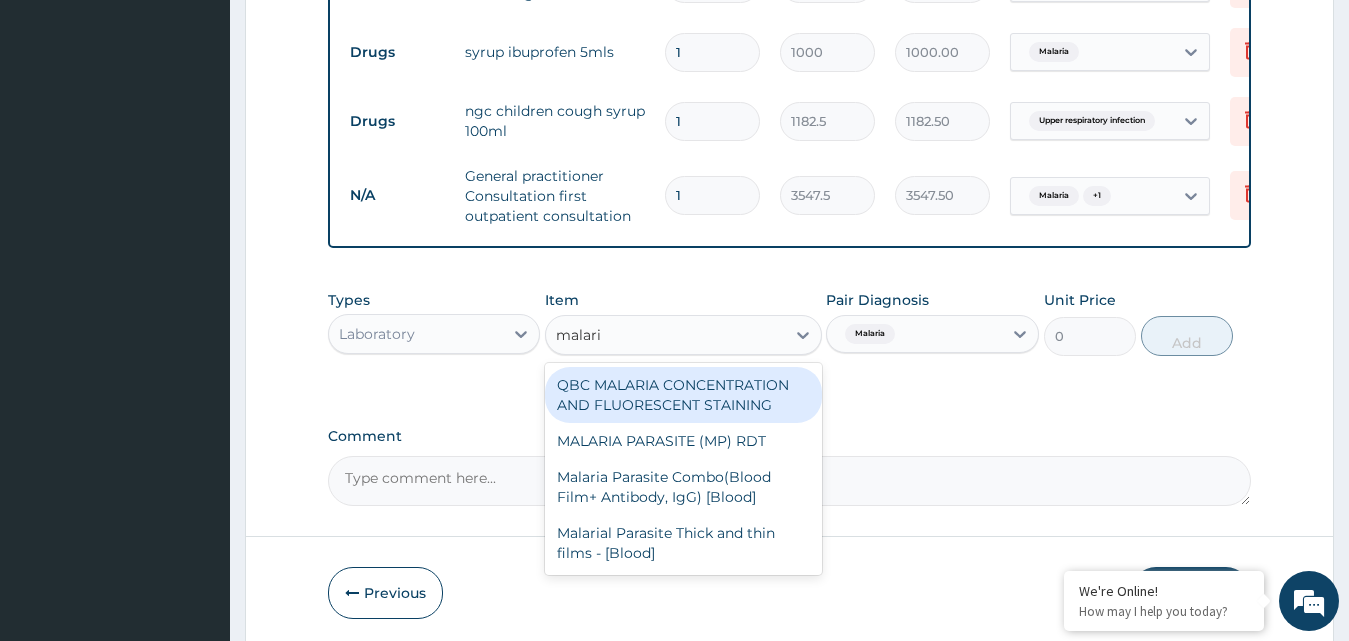 type on "malaria" 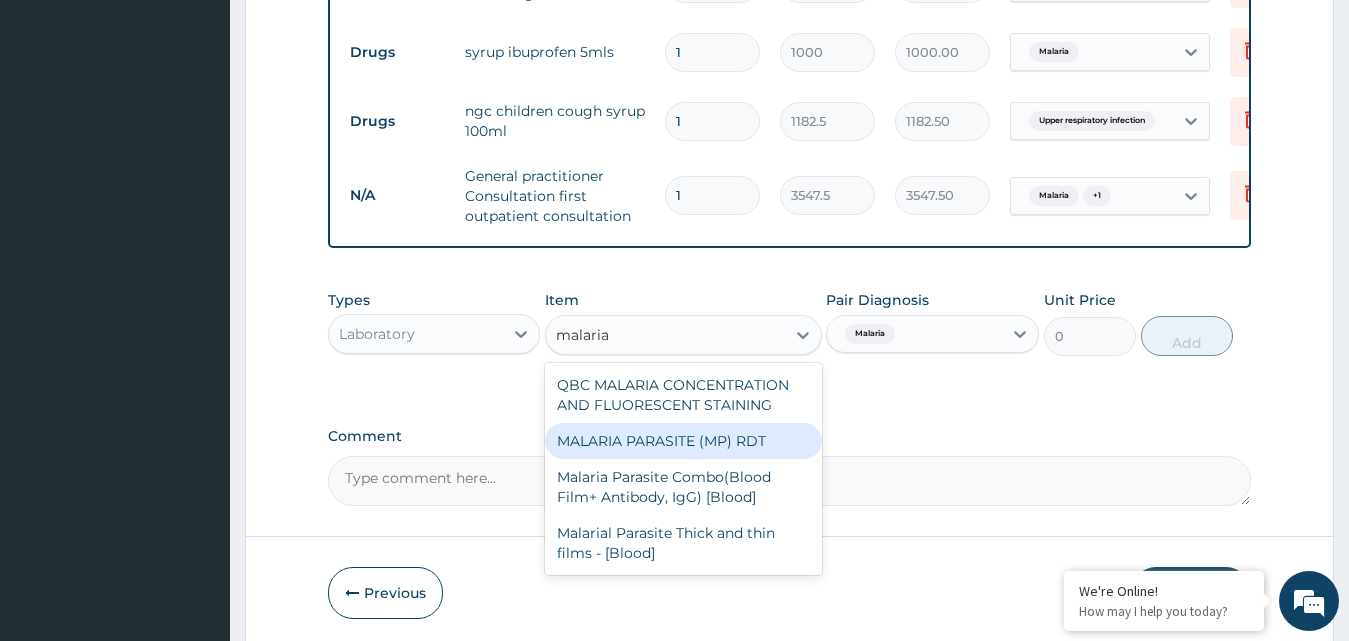 click on "MALARIA PARASITE (MP) RDT" at bounding box center [683, 441] 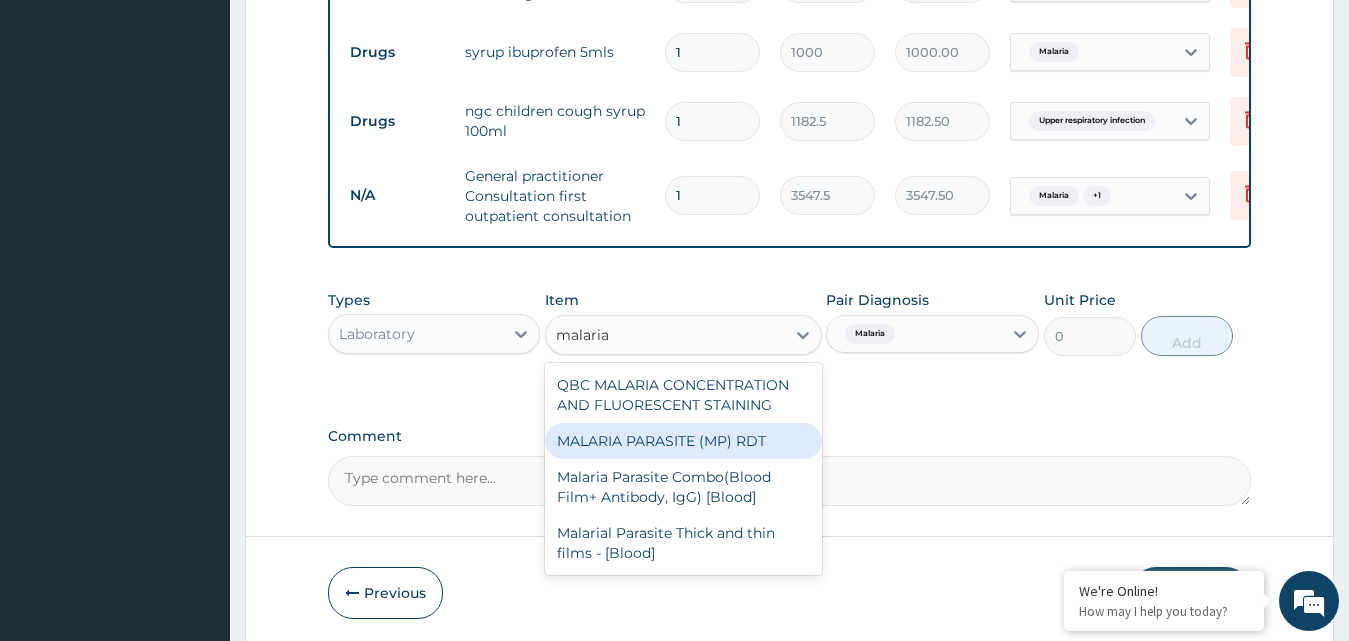 type 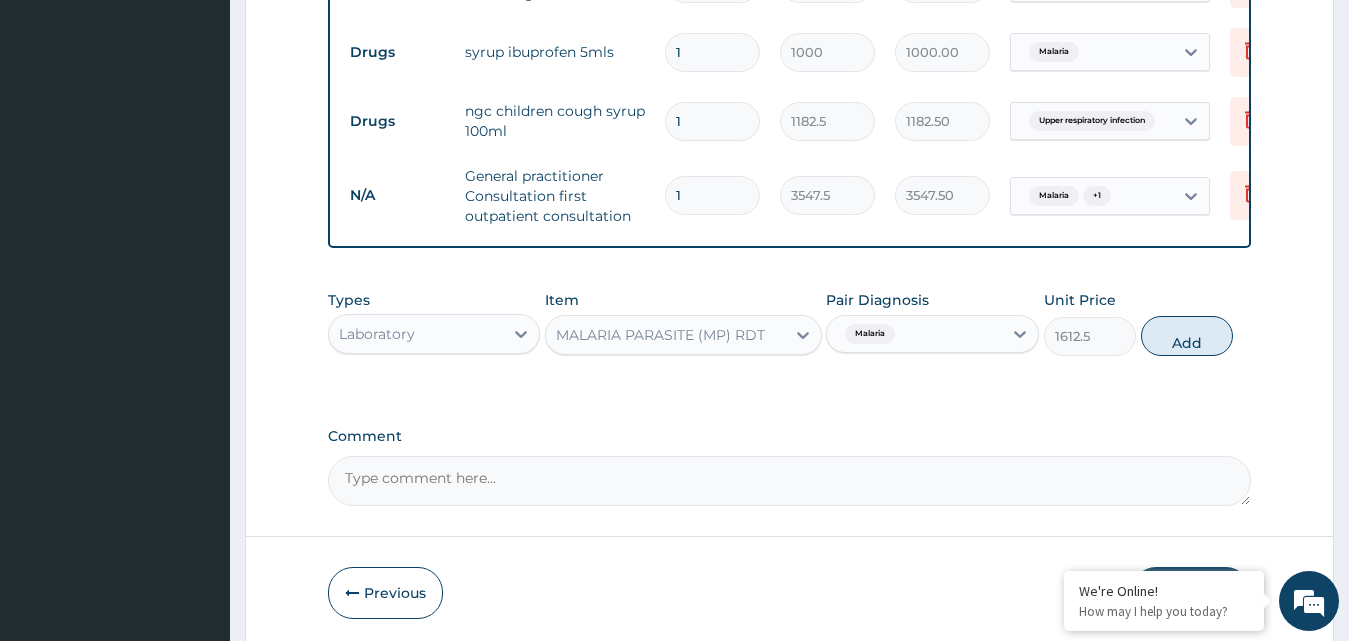 click on "Add" at bounding box center [1187, 336] 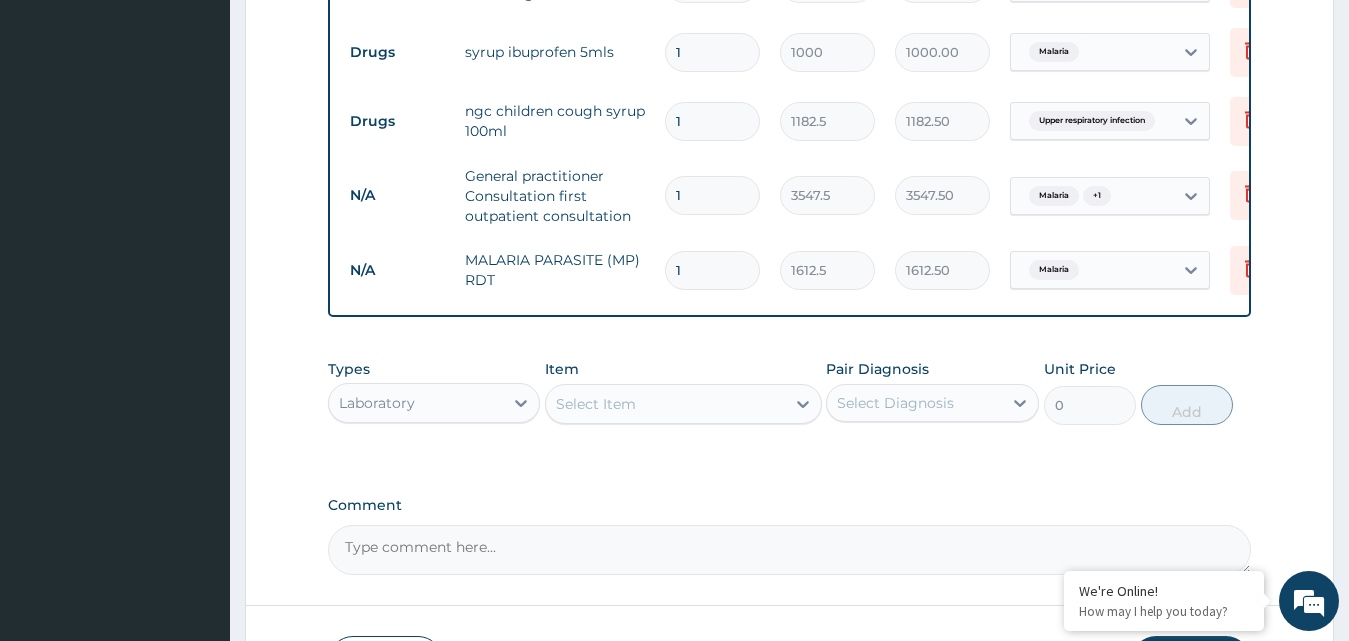 click on "Select Diagnosis" at bounding box center (895, 403) 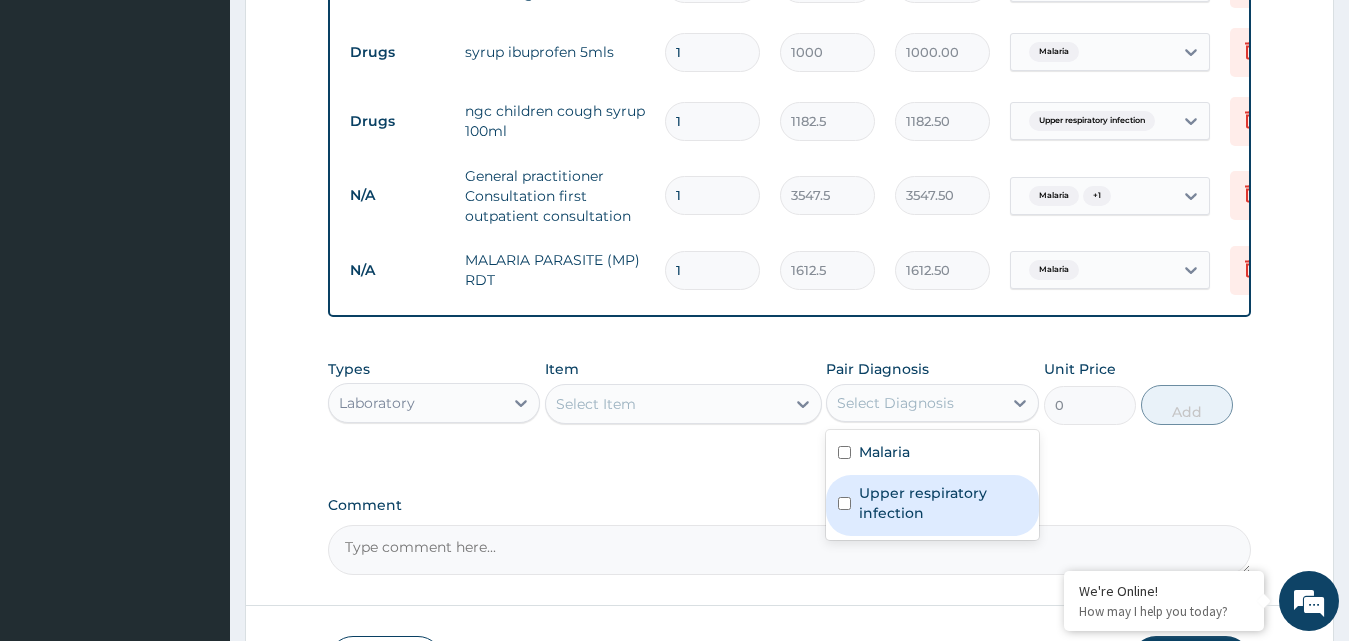 click on "Upper respiratory infection" at bounding box center (943, 503) 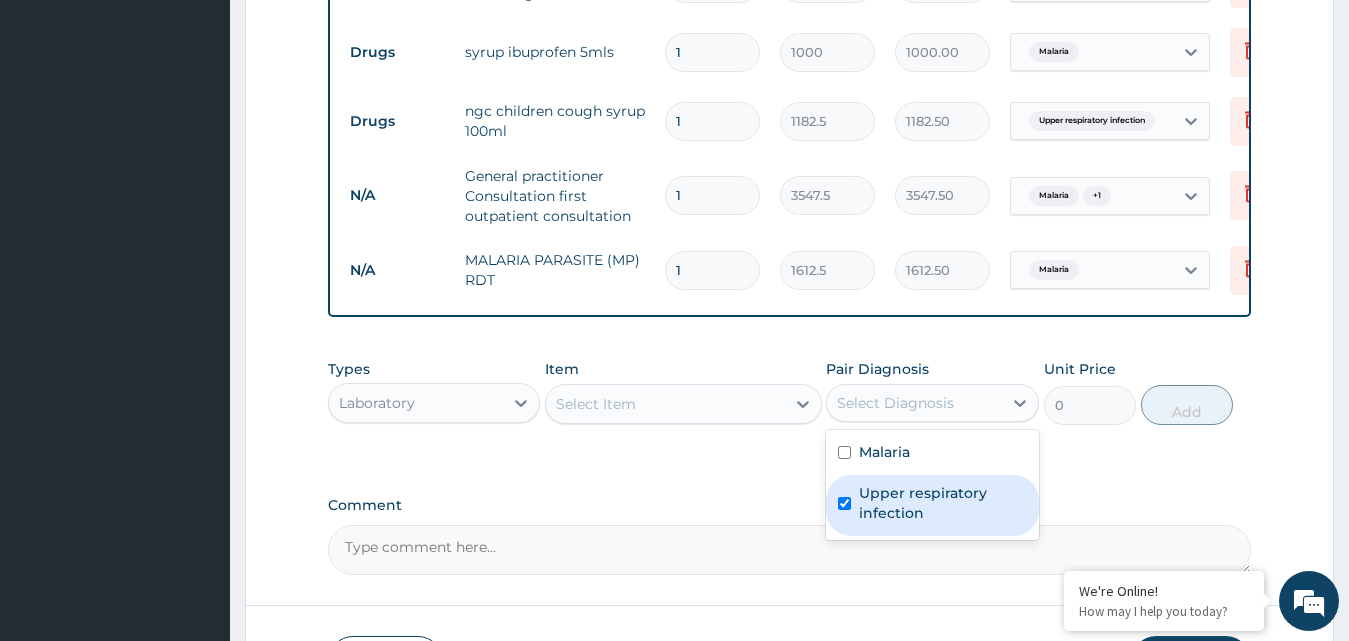 checkbox on "true" 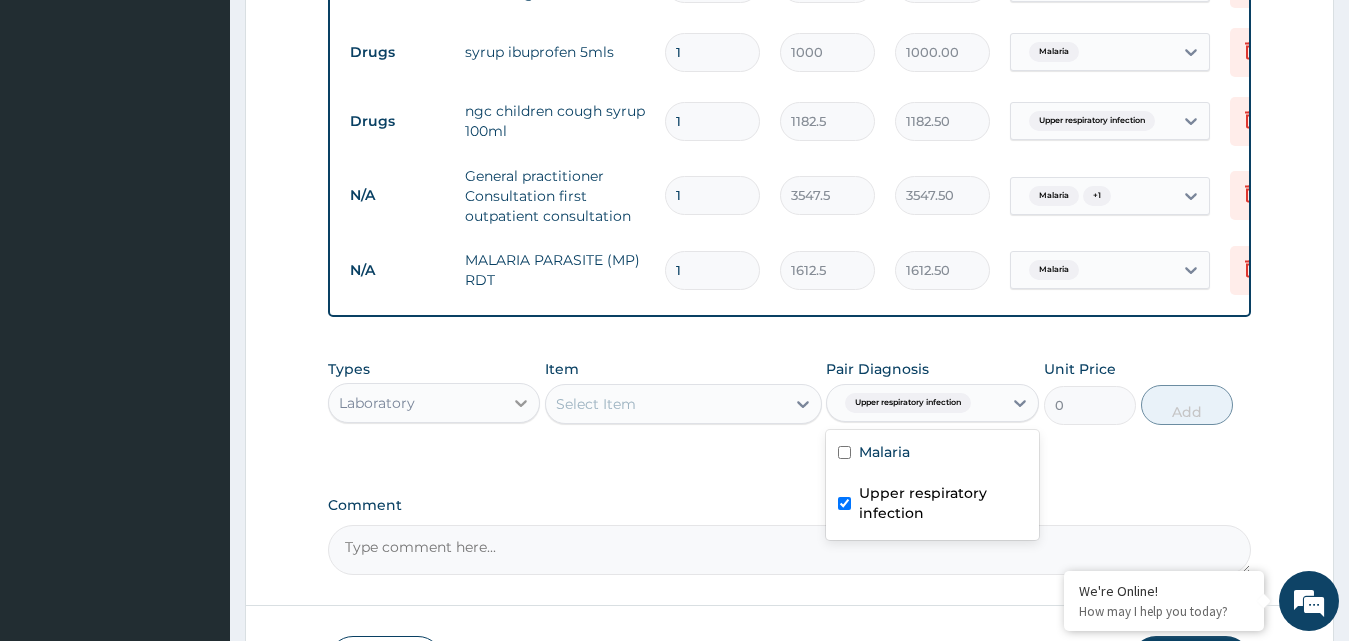 click 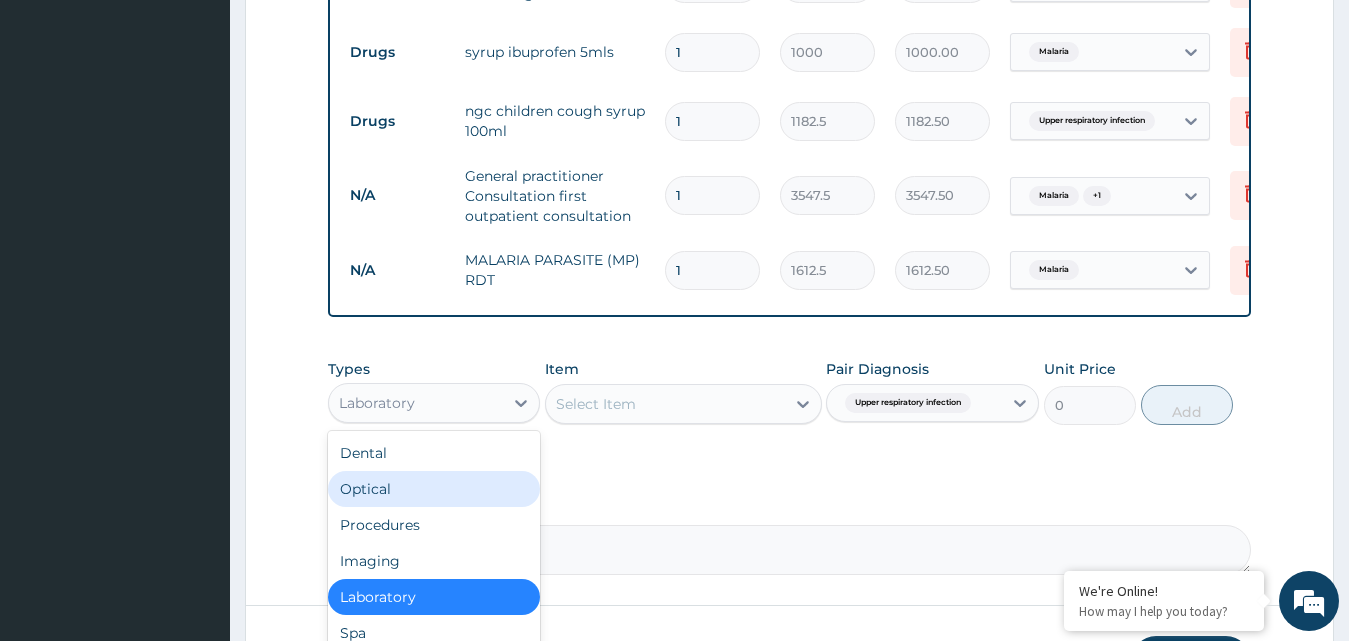 click on "Types option Laboratory, selected. option Optical focused, 2 of 10. 10 results available. Use Up and Down to choose options, press Enter to select the currently focused option, press Escape to exit the menu, press Tab to select the option and exit the menu. Laboratory Dental Optical Procedures Imaging Laboratory Spa Drugs Immunizations Others Gym Item Select Item Pair Diagnosis Upper respiratory infection Unit Price 0 Add" at bounding box center [790, 407] 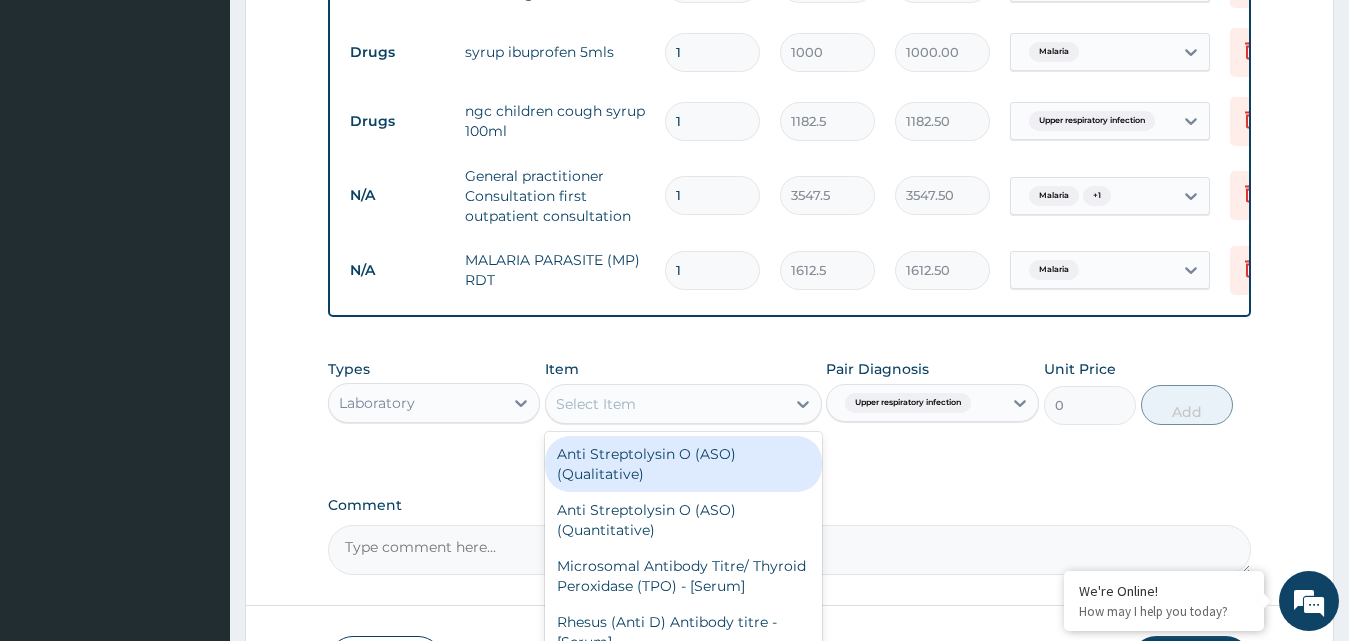 click on "Select Item" at bounding box center (665, 404) 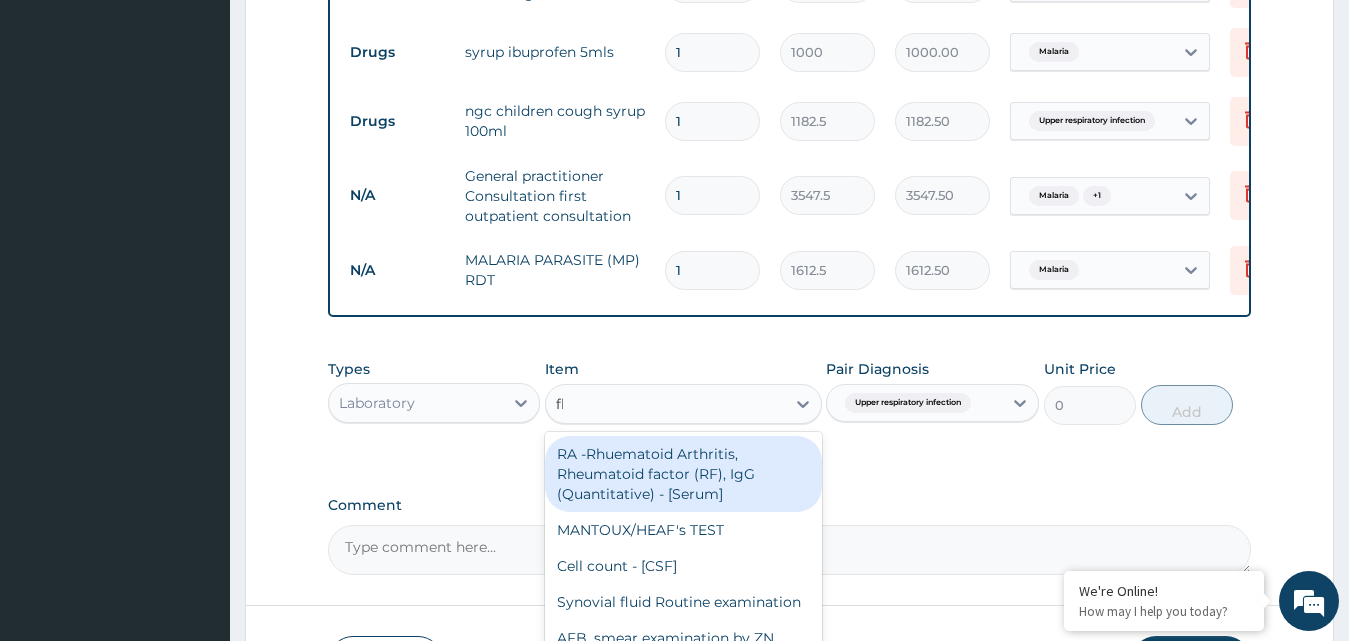 type on "fbc" 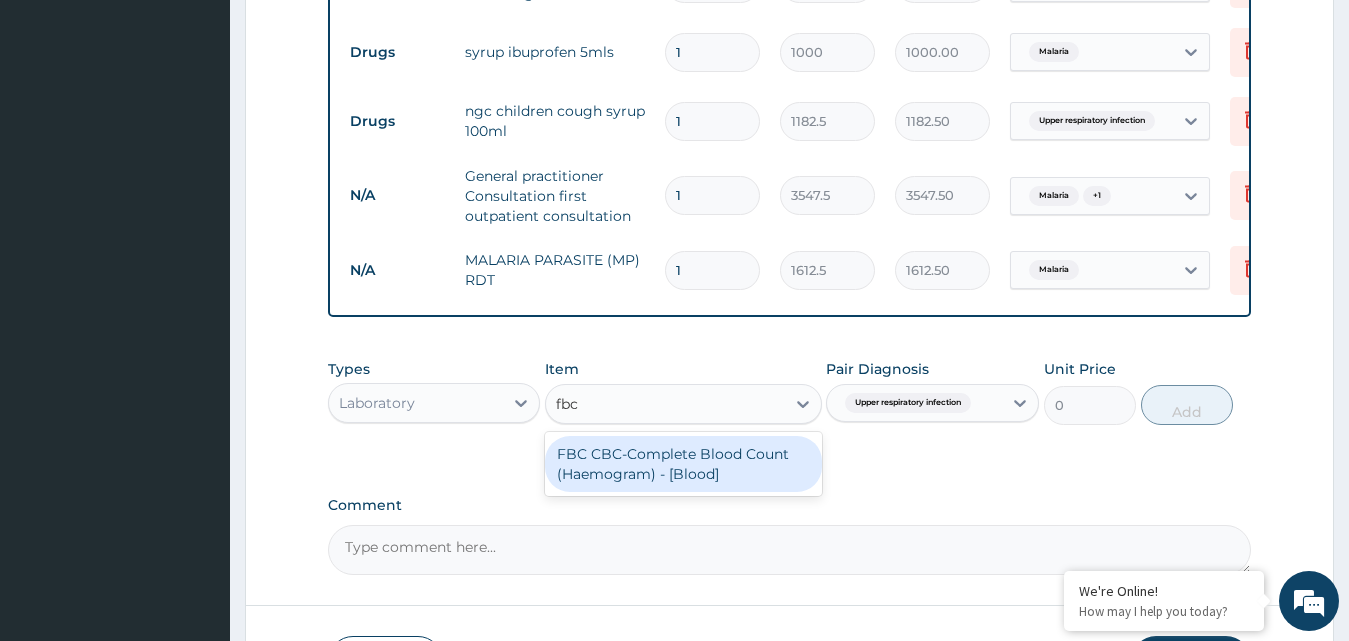 click on "FBC CBC-Complete Blood Count (Haemogram) - [Blood]" at bounding box center (683, 464) 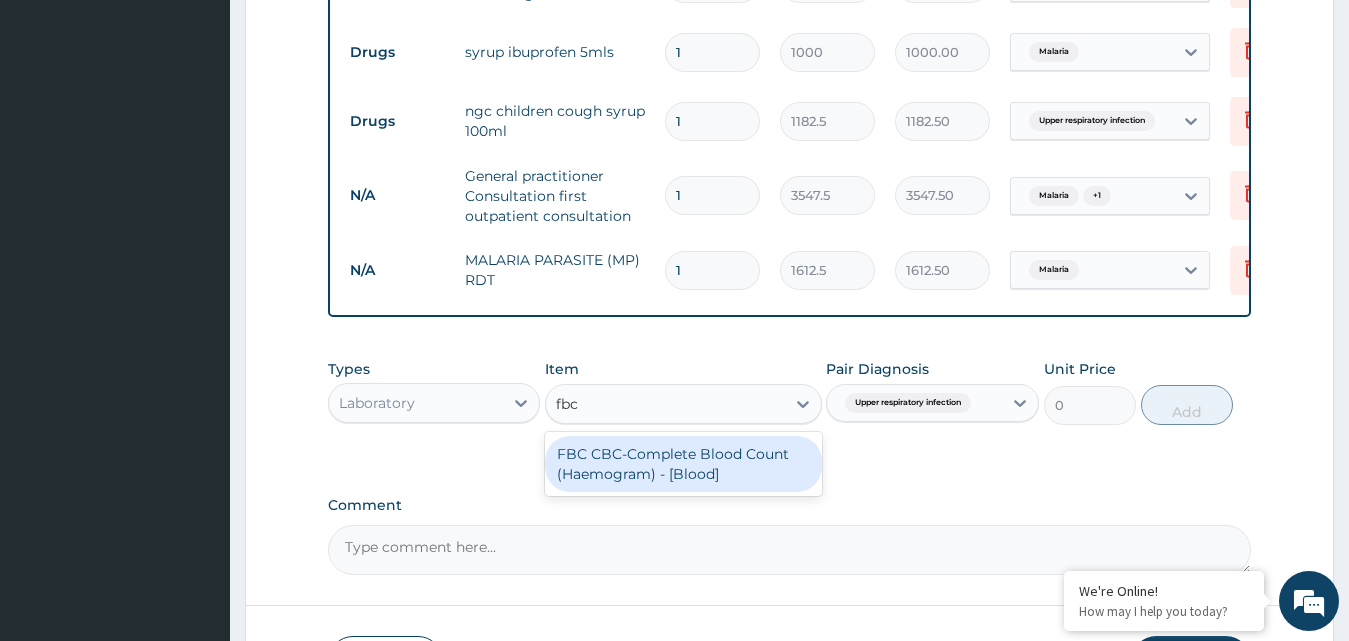type 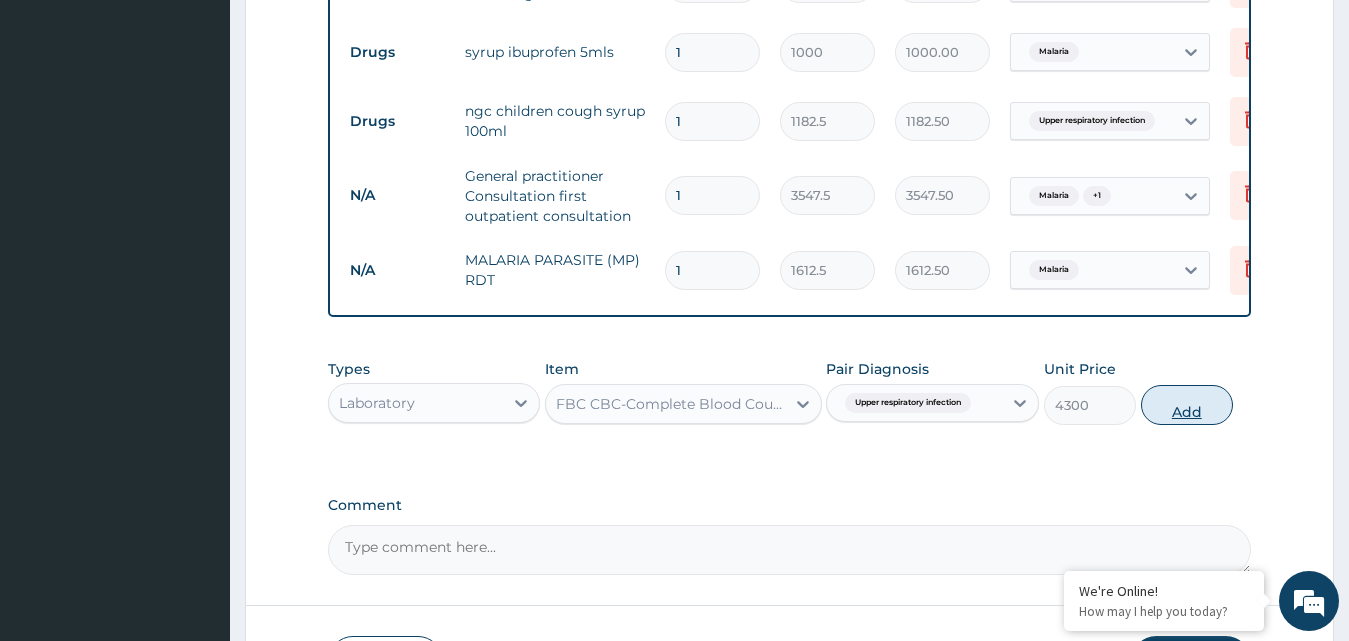 click on "Add" at bounding box center [1187, 405] 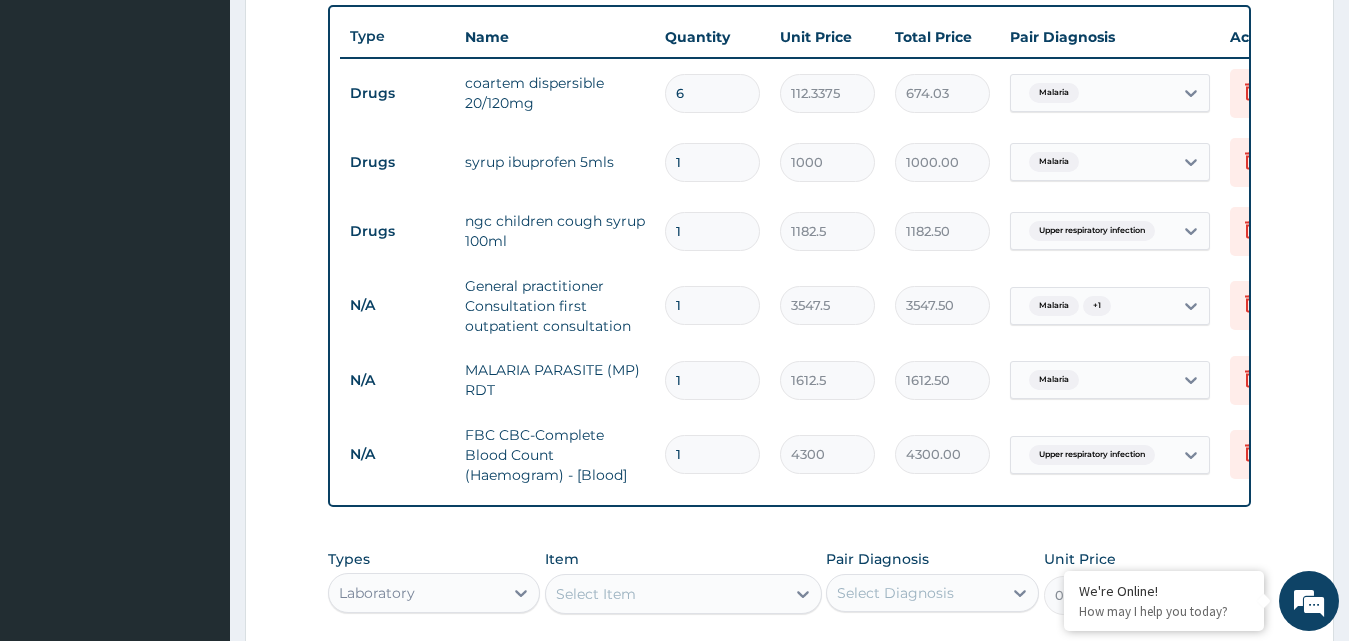 scroll, scrollTop: 649, scrollLeft: 0, axis: vertical 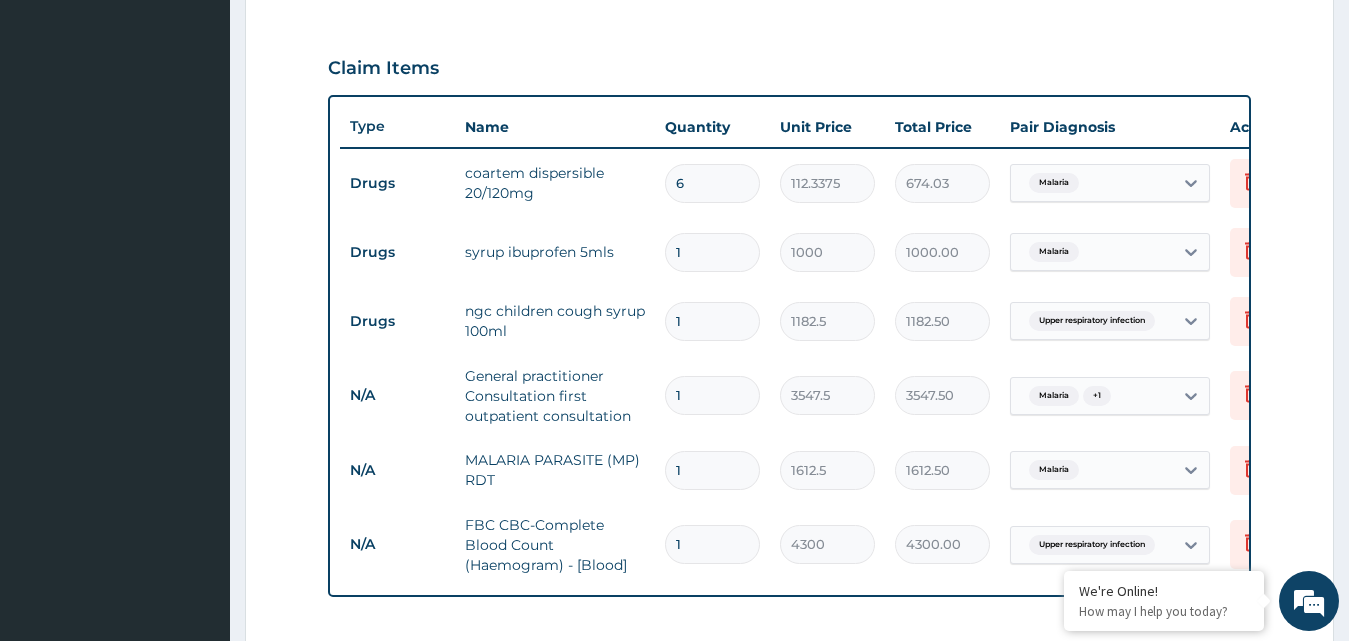 click on "6" at bounding box center [712, 183] 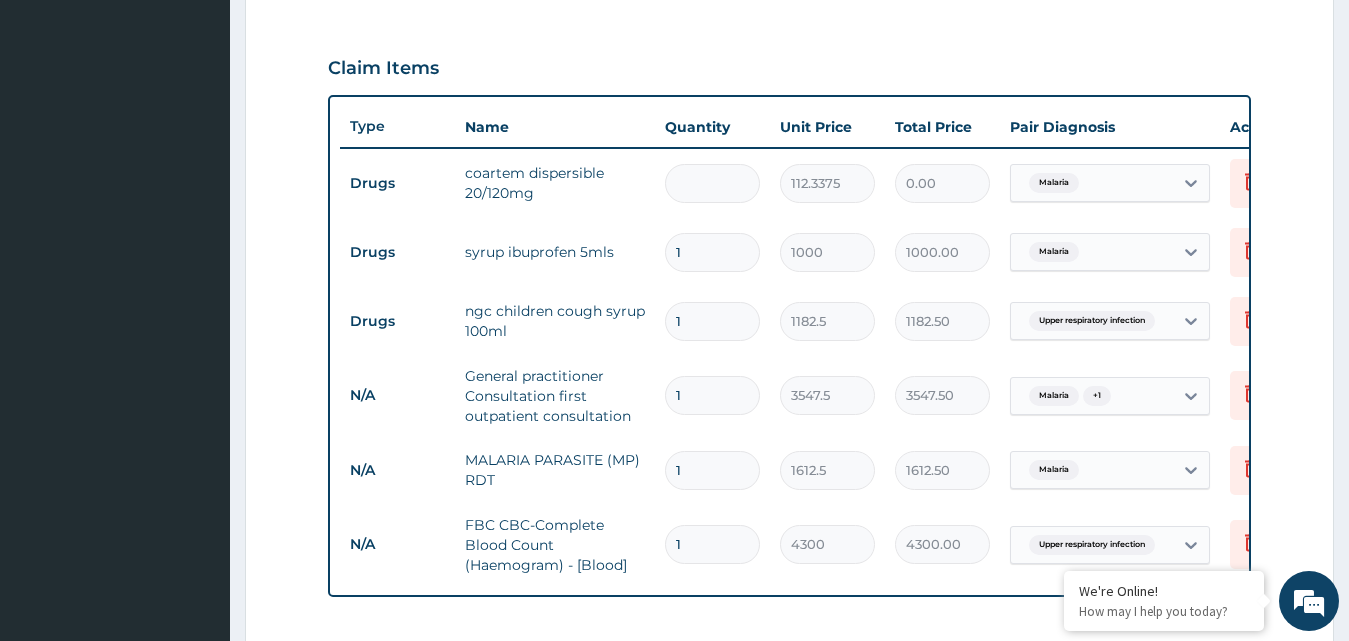 type on "1" 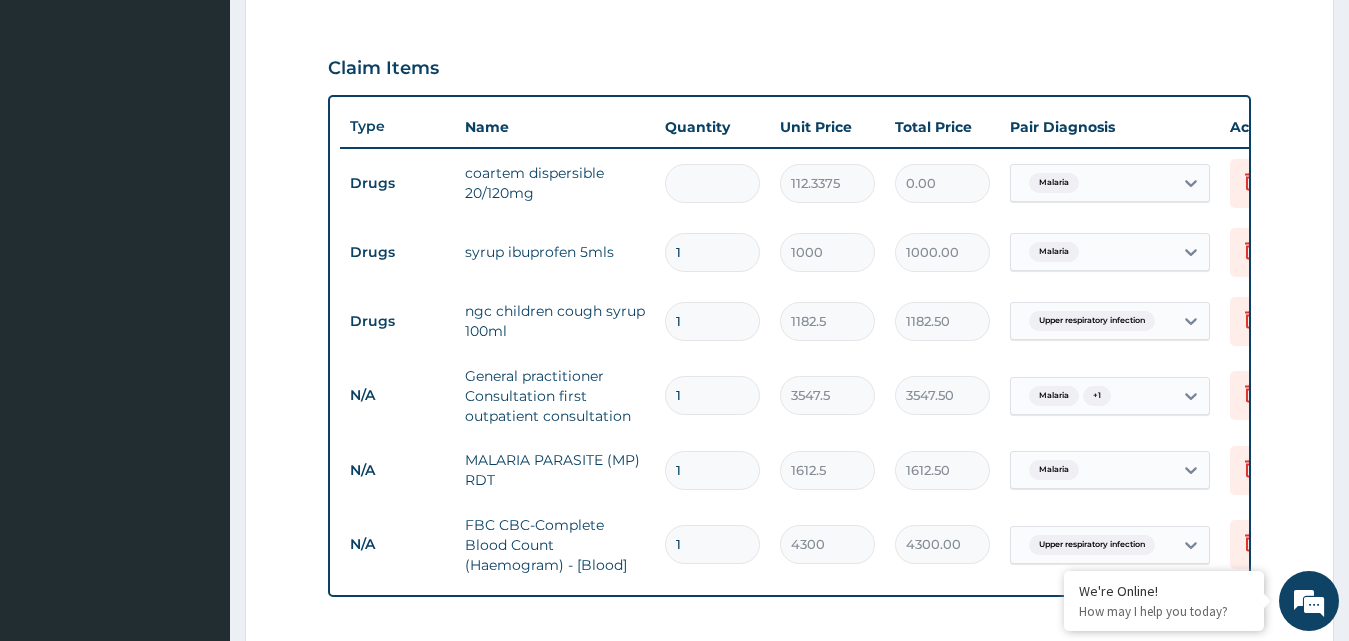 type on "112.34" 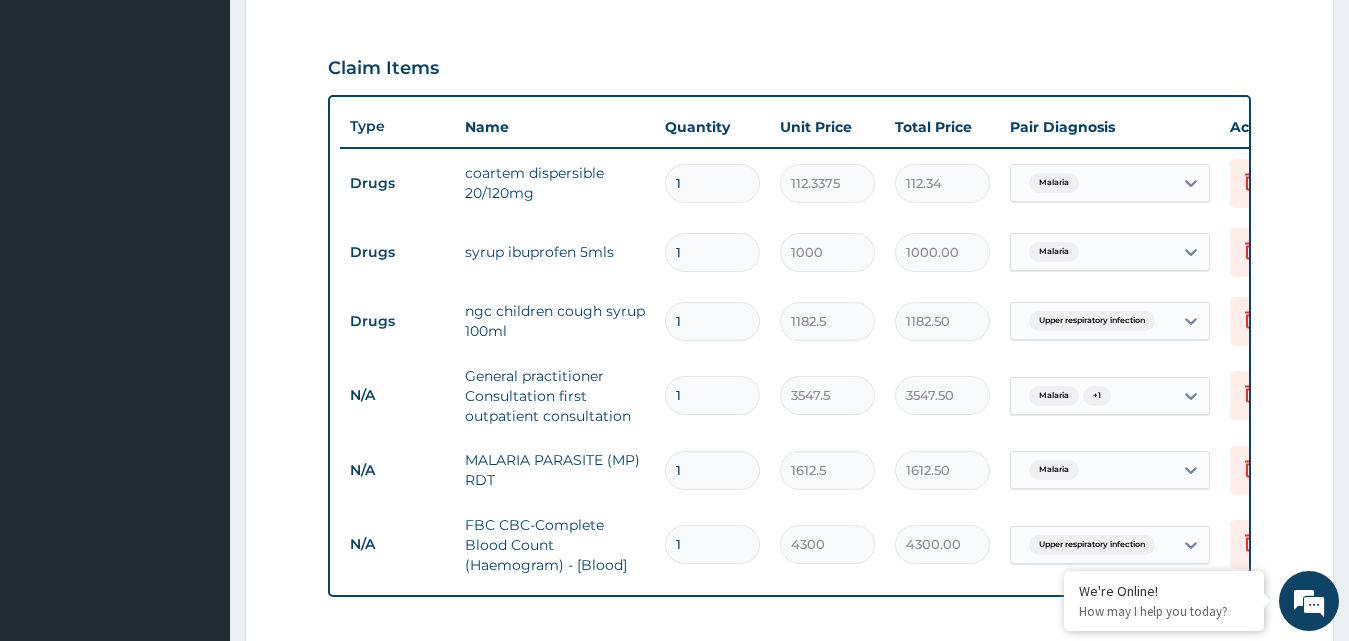 type on "12" 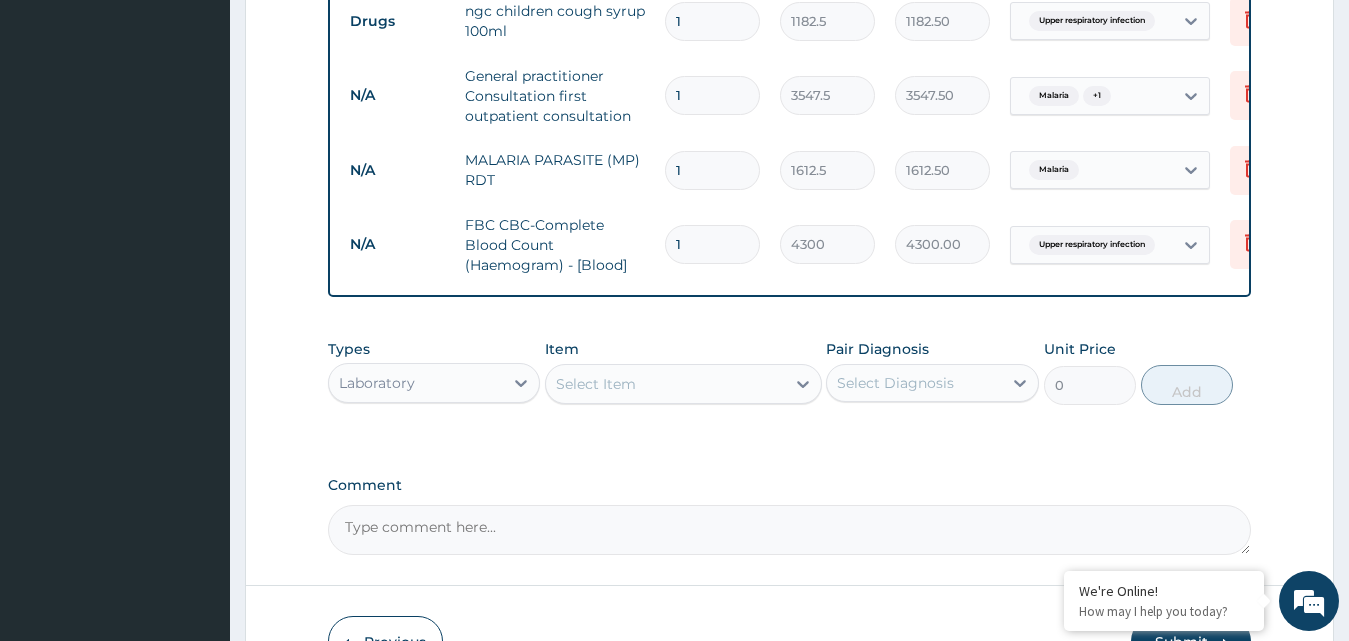 scroll, scrollTop: 1090, scrollLeft: 0, axis: vertical 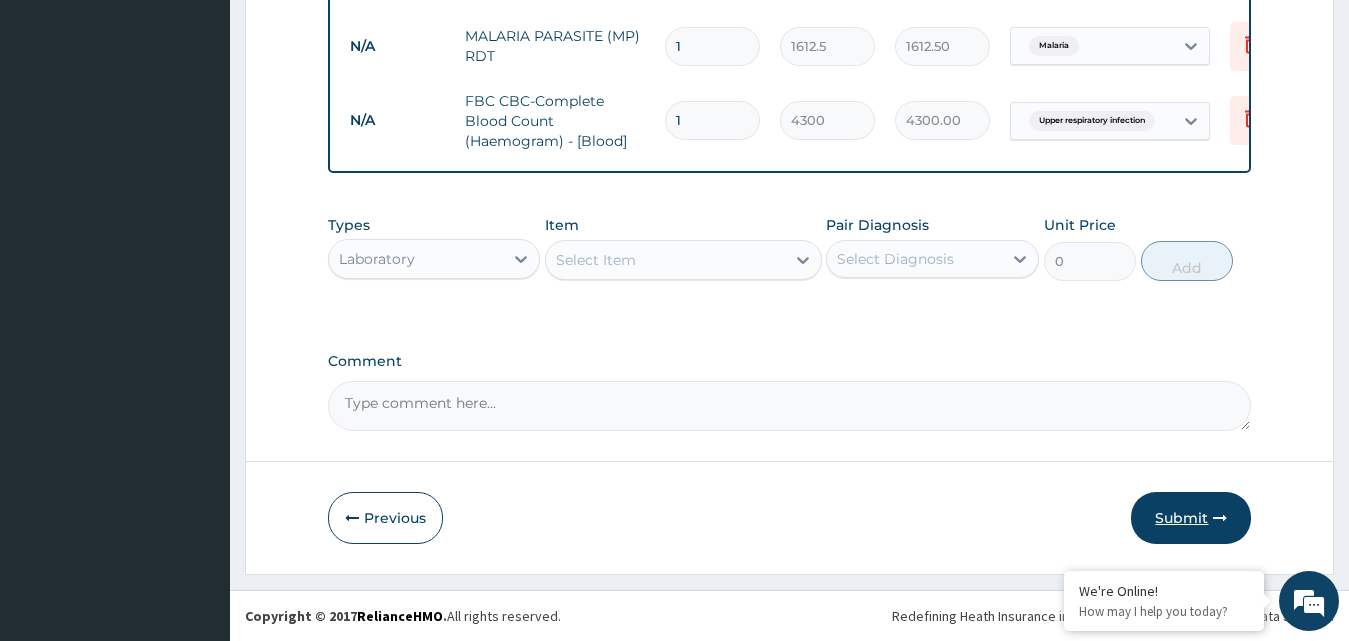 type on "12" 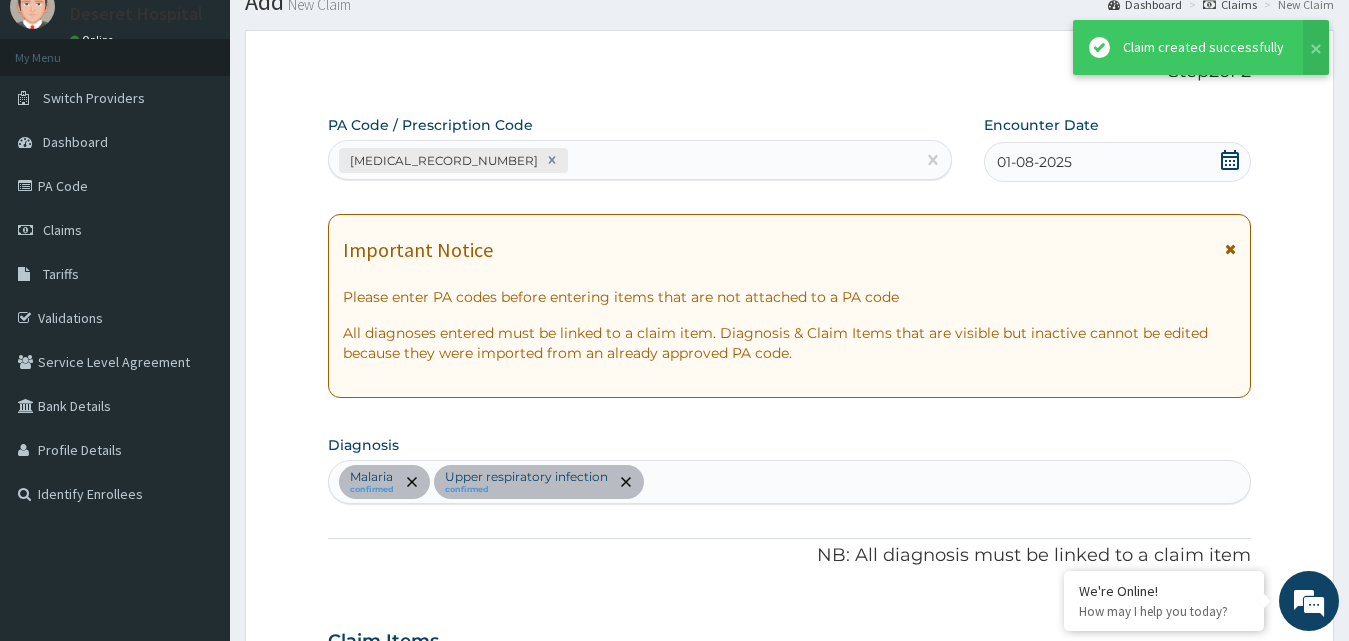 scroll, scrollTop: 1090, scrollLeft: 0, axis: vertical 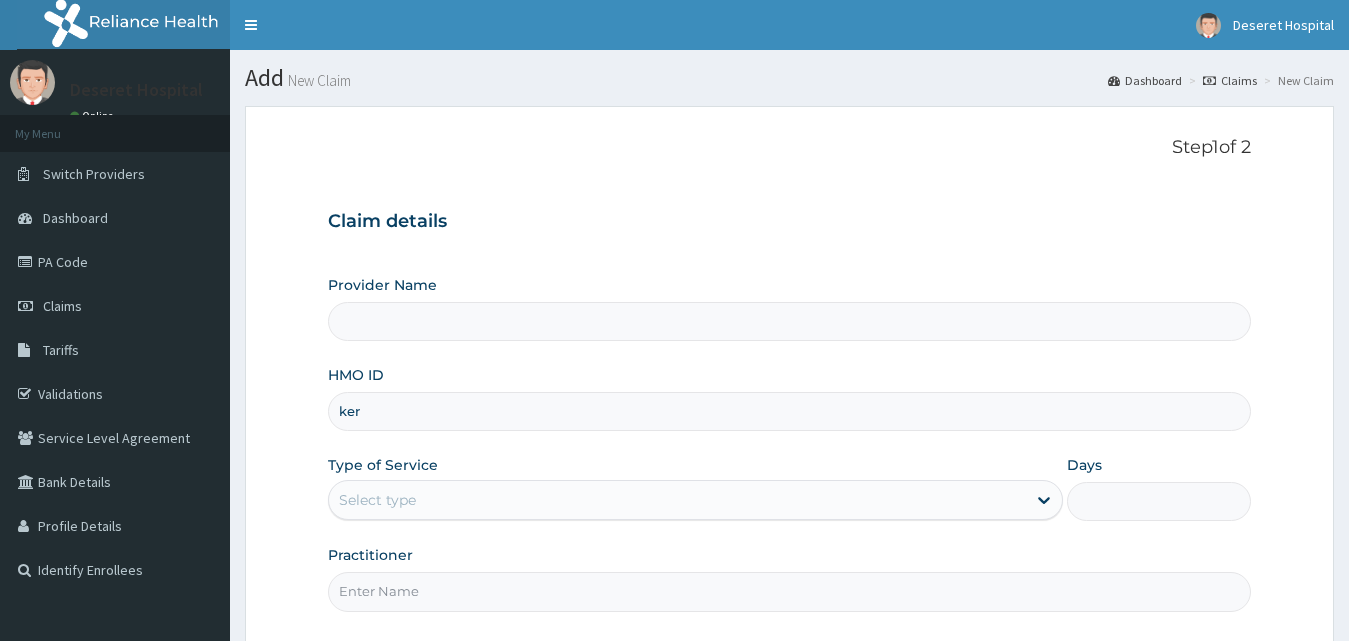 type on "ker/" 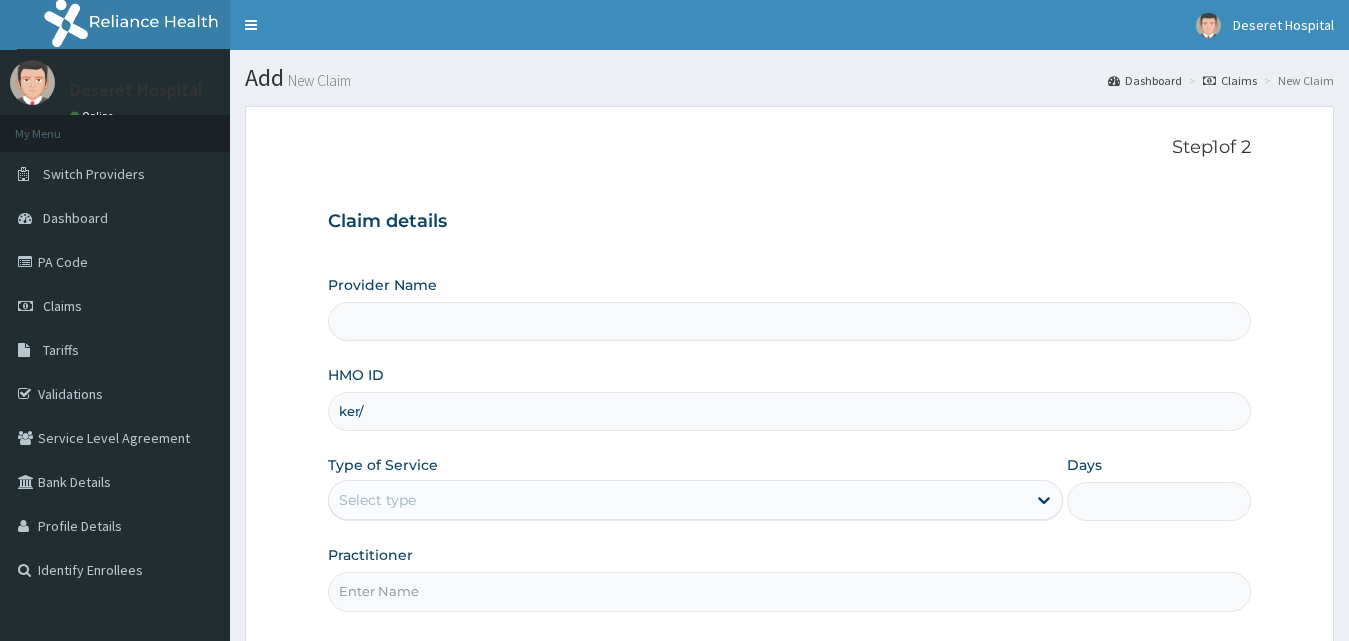 type on "Deseret International Hospital" 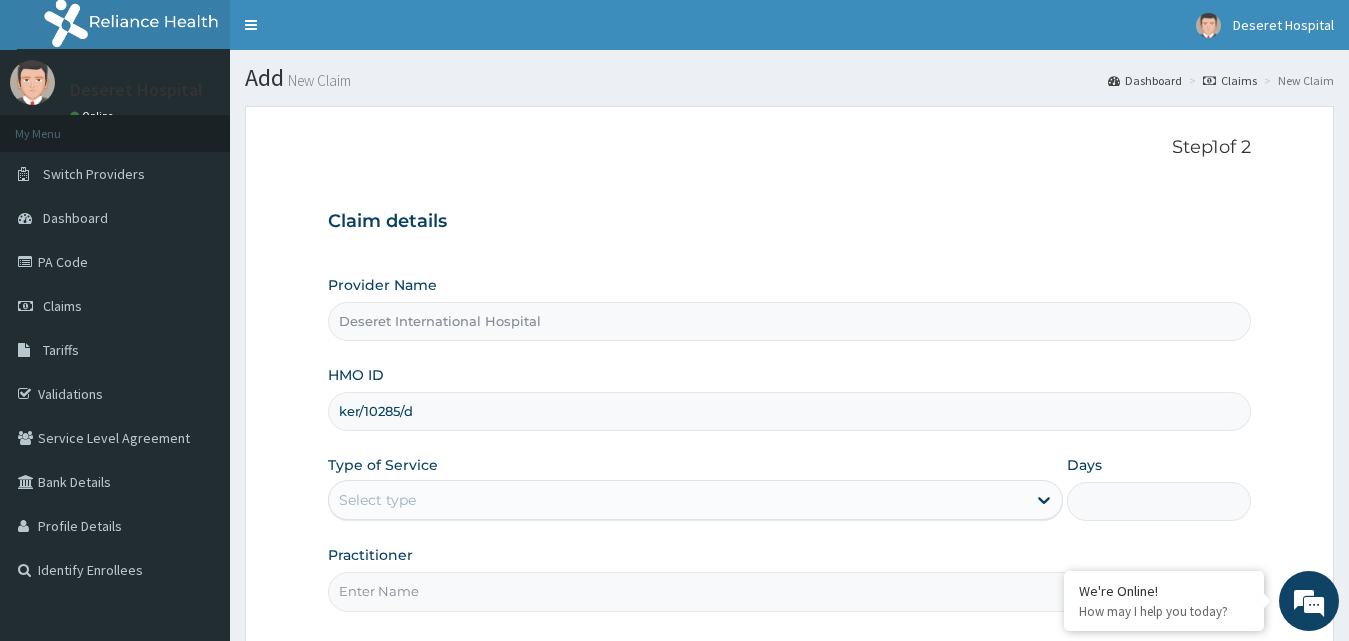 type on "ker/10285/d" 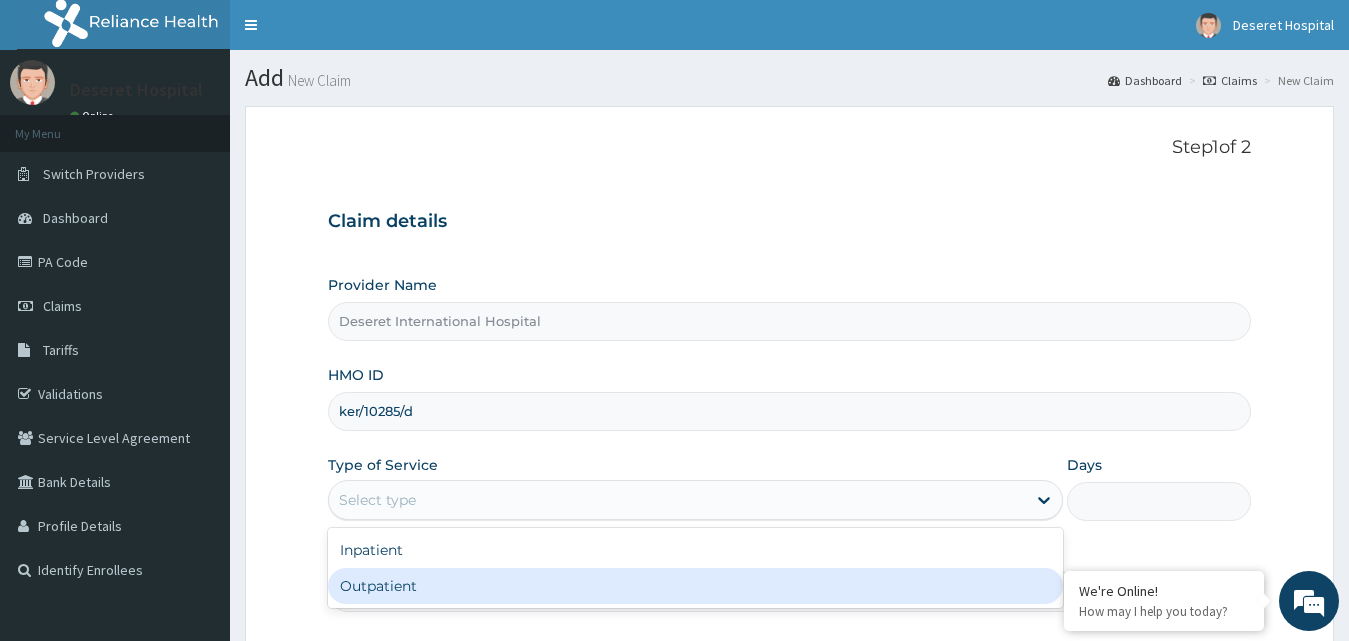click on "Outpatient" at bounding box center [696, 586] 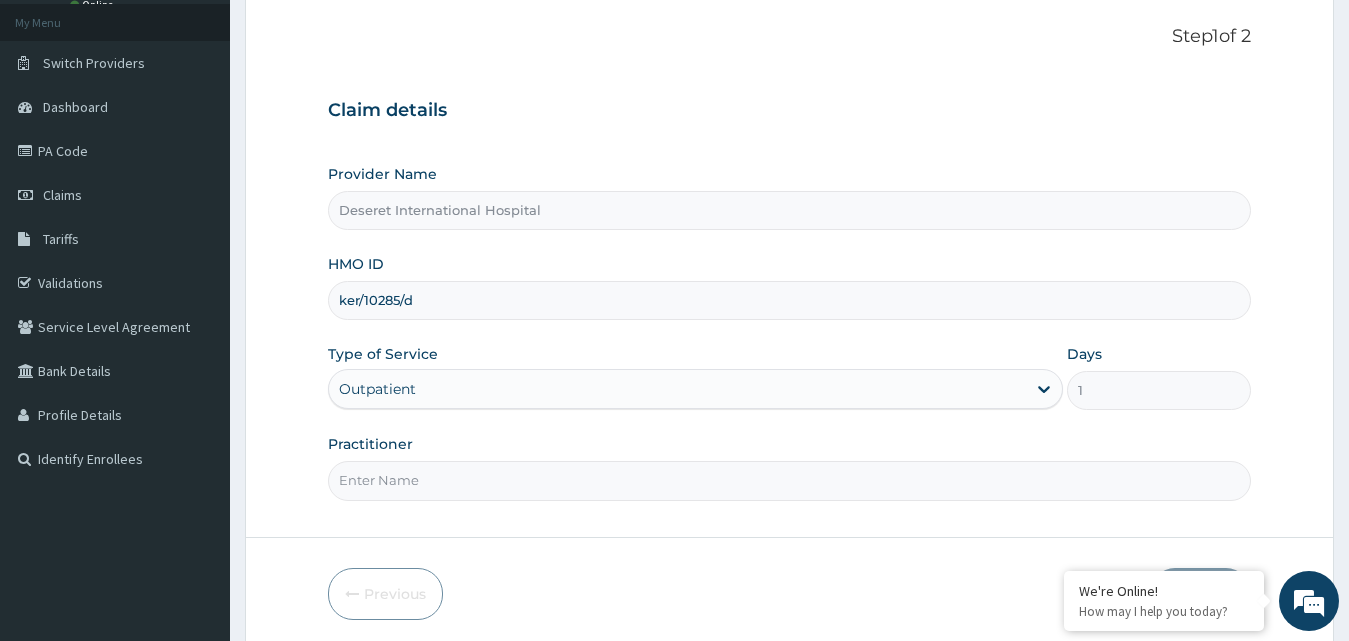 scroll, scrollTop: 187, scrollLeft: 0, axis: vertical 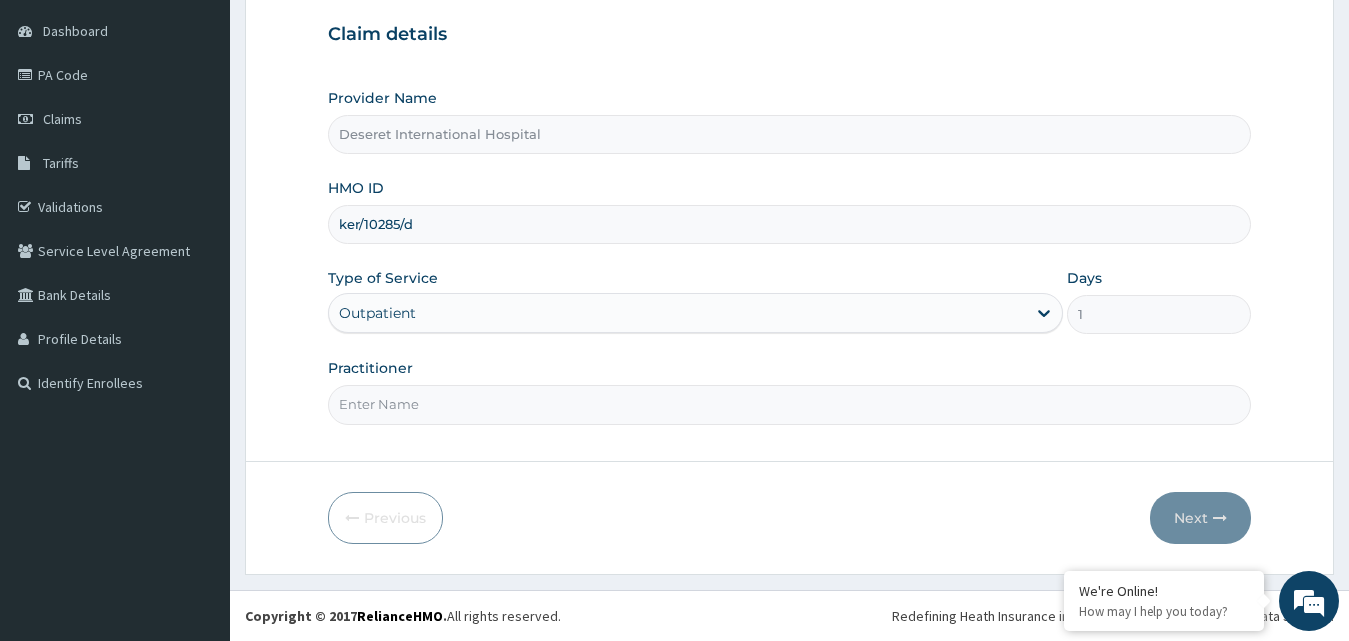 click on "Practitioner" at bounding box center (790, 404) 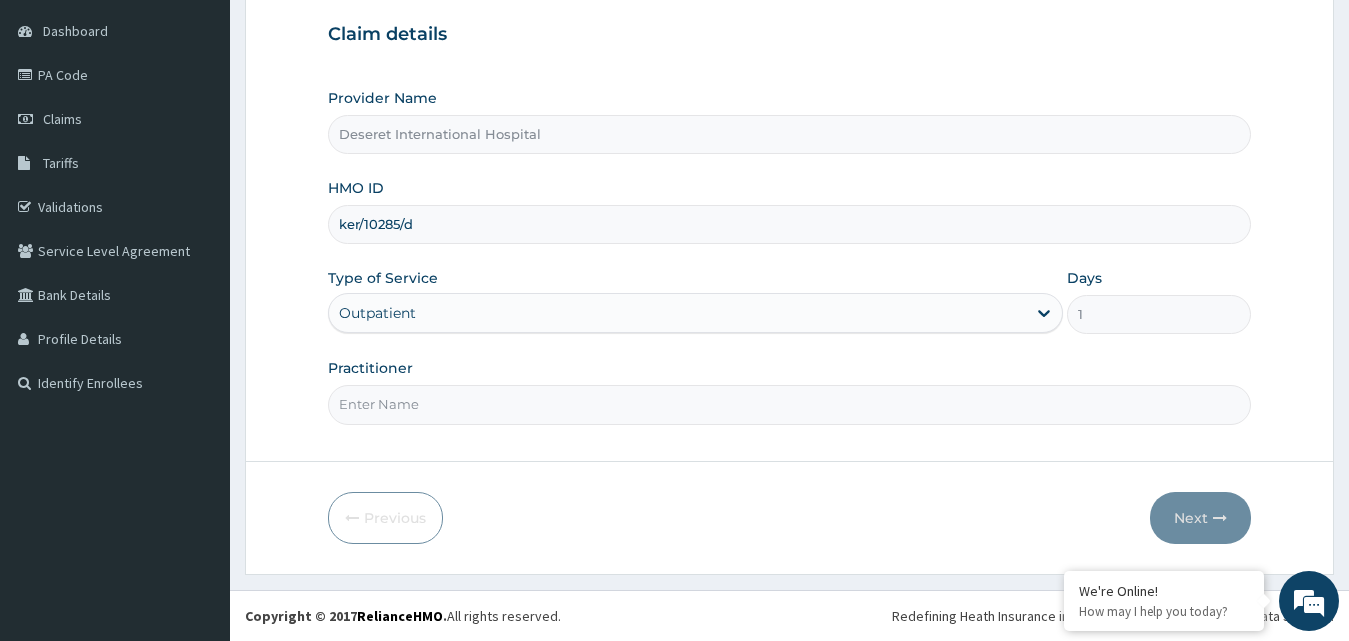 scroll, scrollTop: 0, scrollLeft: 0, axis: both 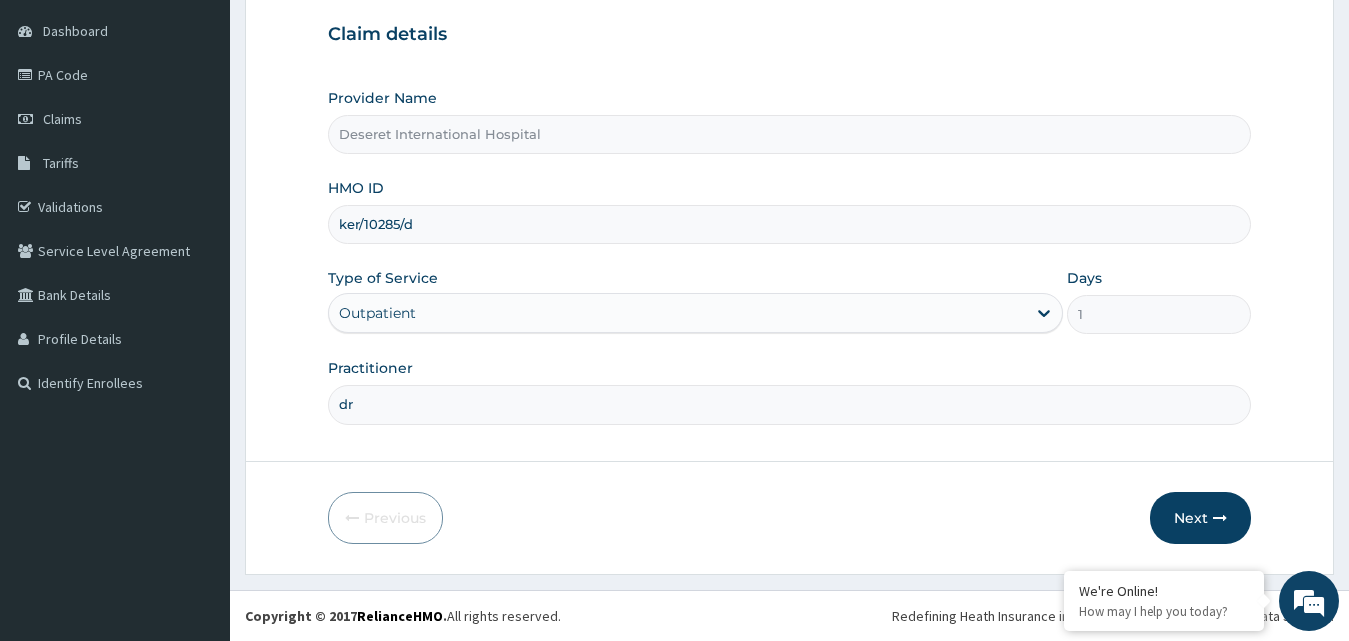 type on "d" 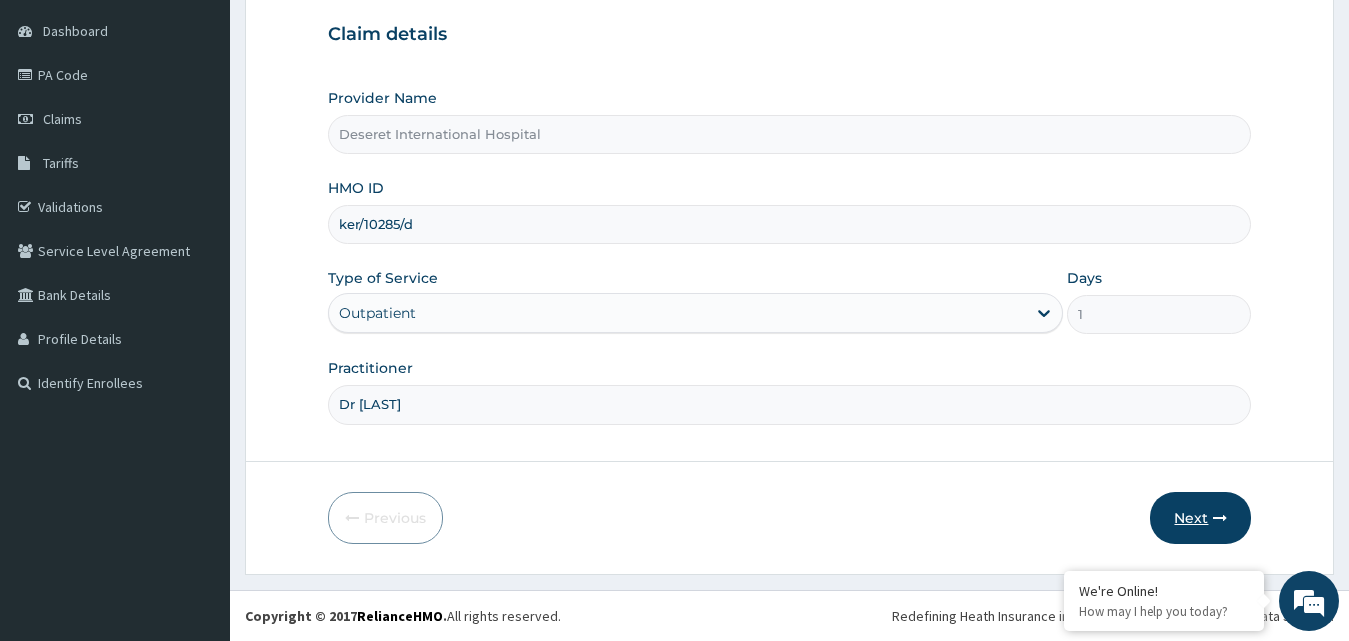 type on "Dr Nosa" 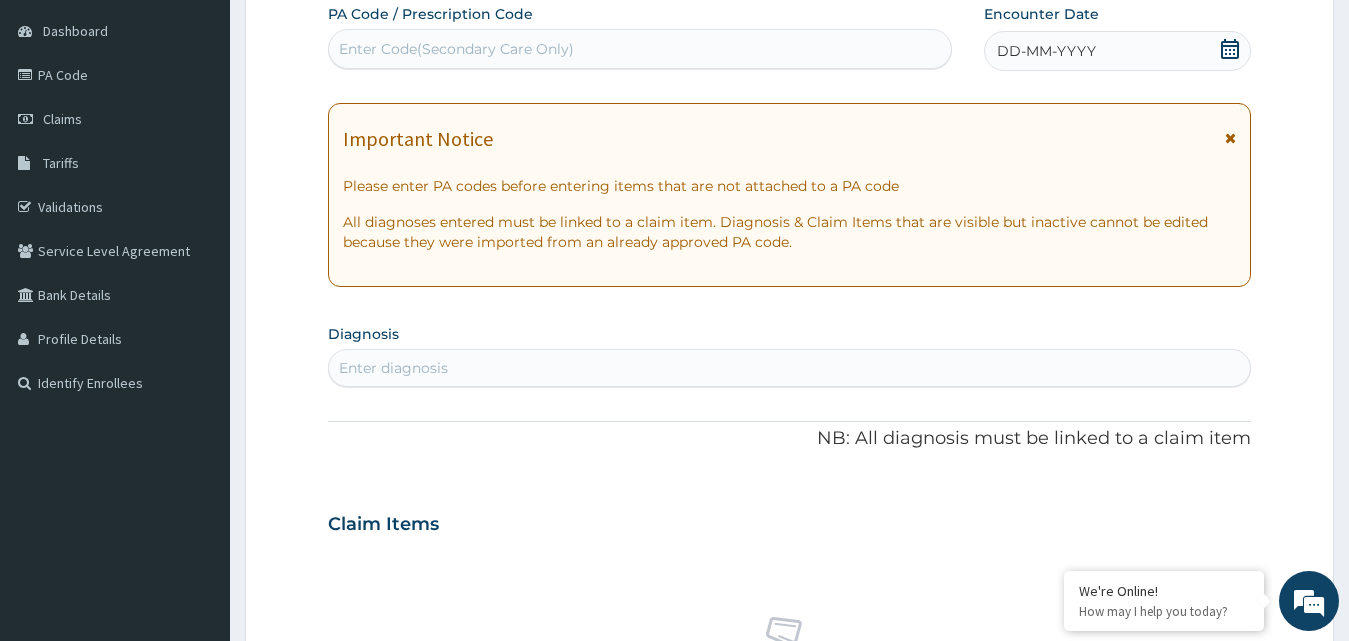 click 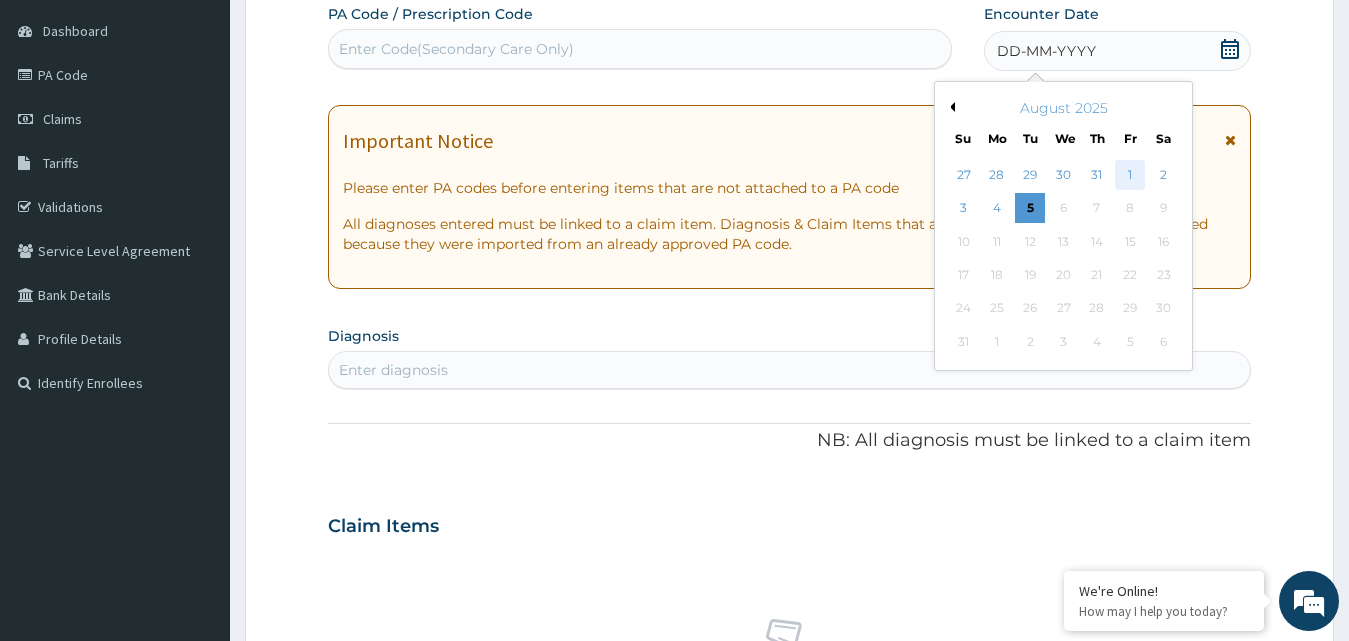 click on "1" at bounding box center [1130, 175] 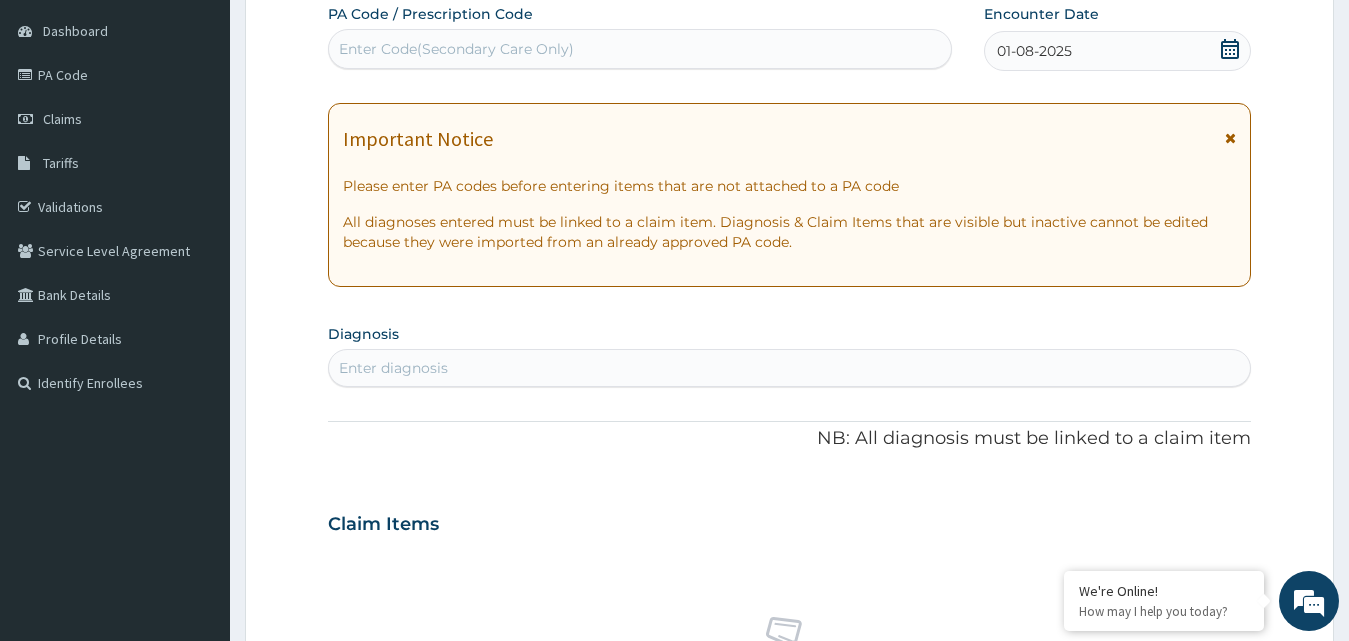 click on "Enter Code(Secondary Care Only)" at bounding box center [640, 49] 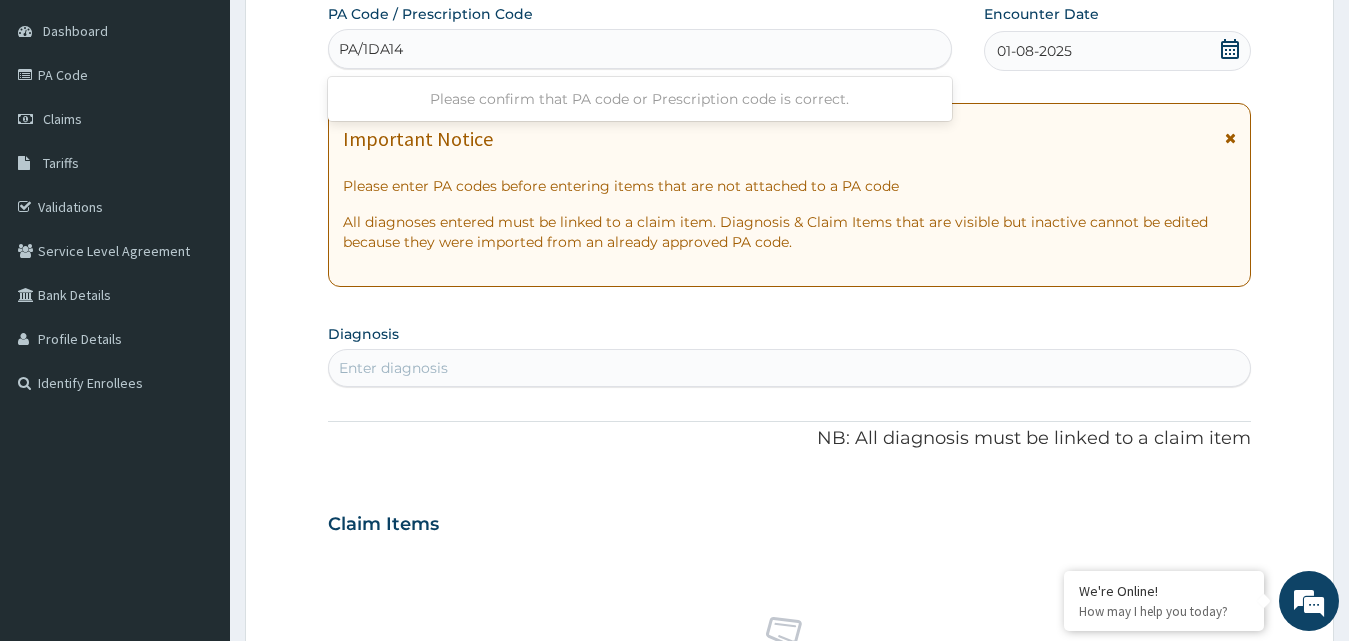 type on "PA/1DA14B" 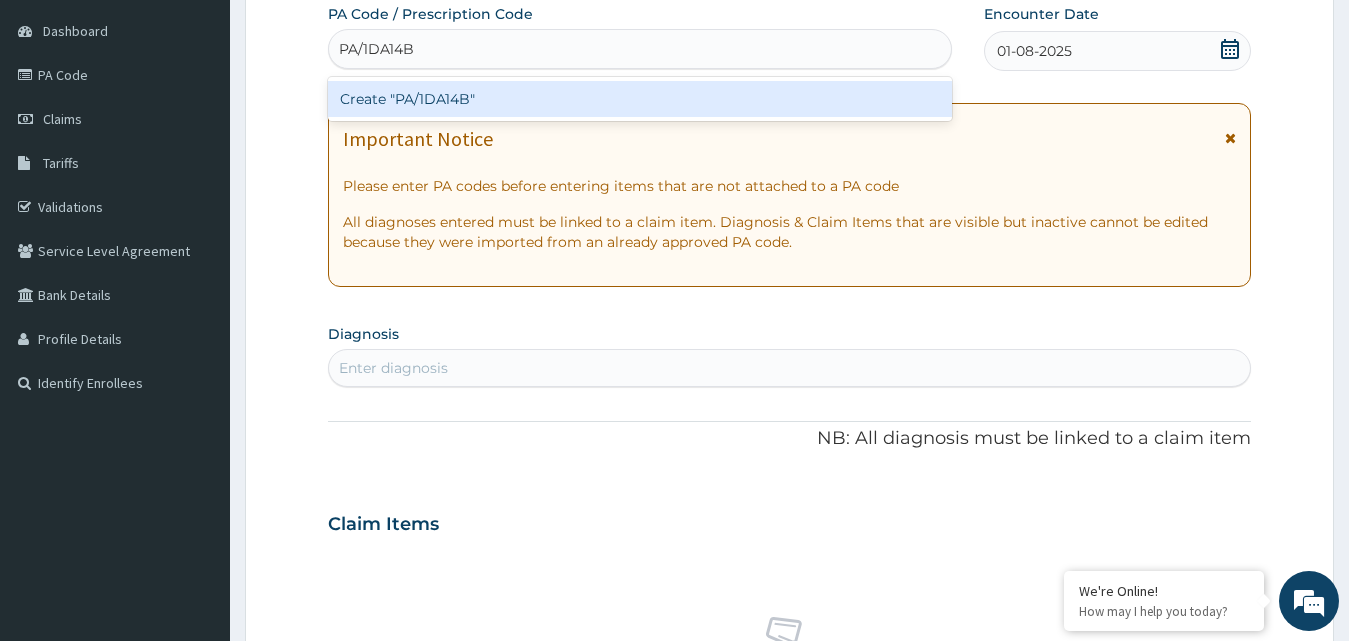 click on "Create "PA/1DA14B"" at bounding box center (640, 99) 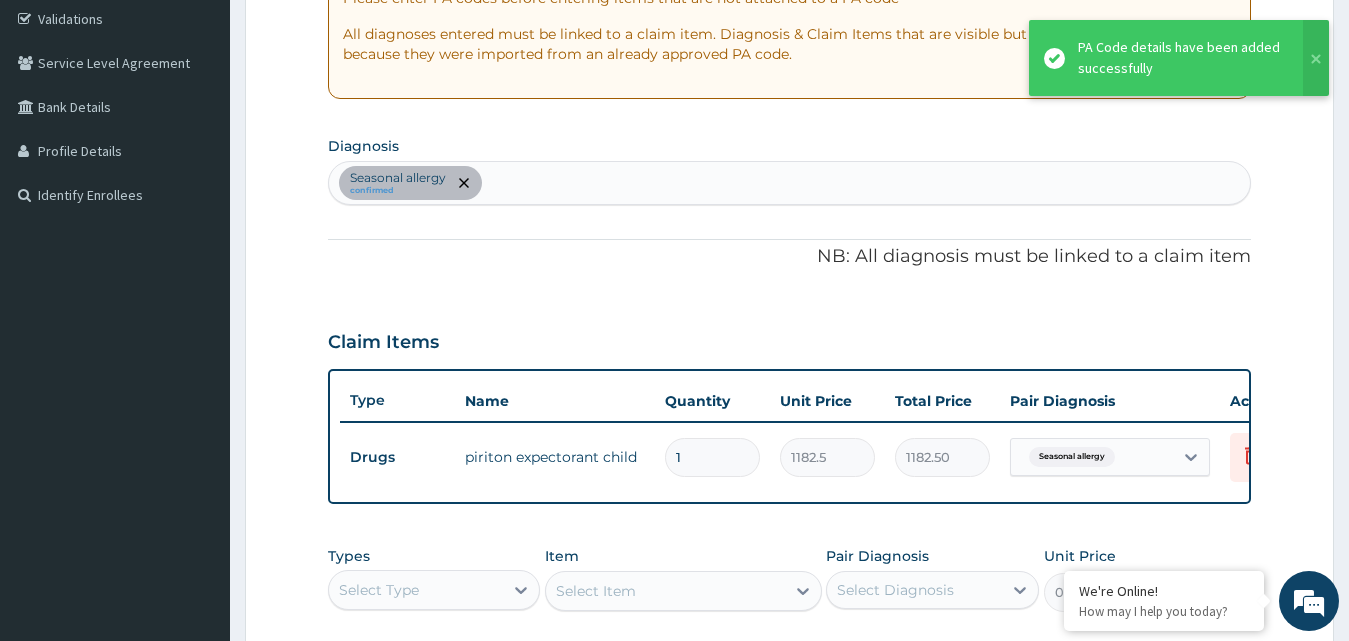 scroll, scrollTop: 510, scrollLeft: 0, axis: vertical 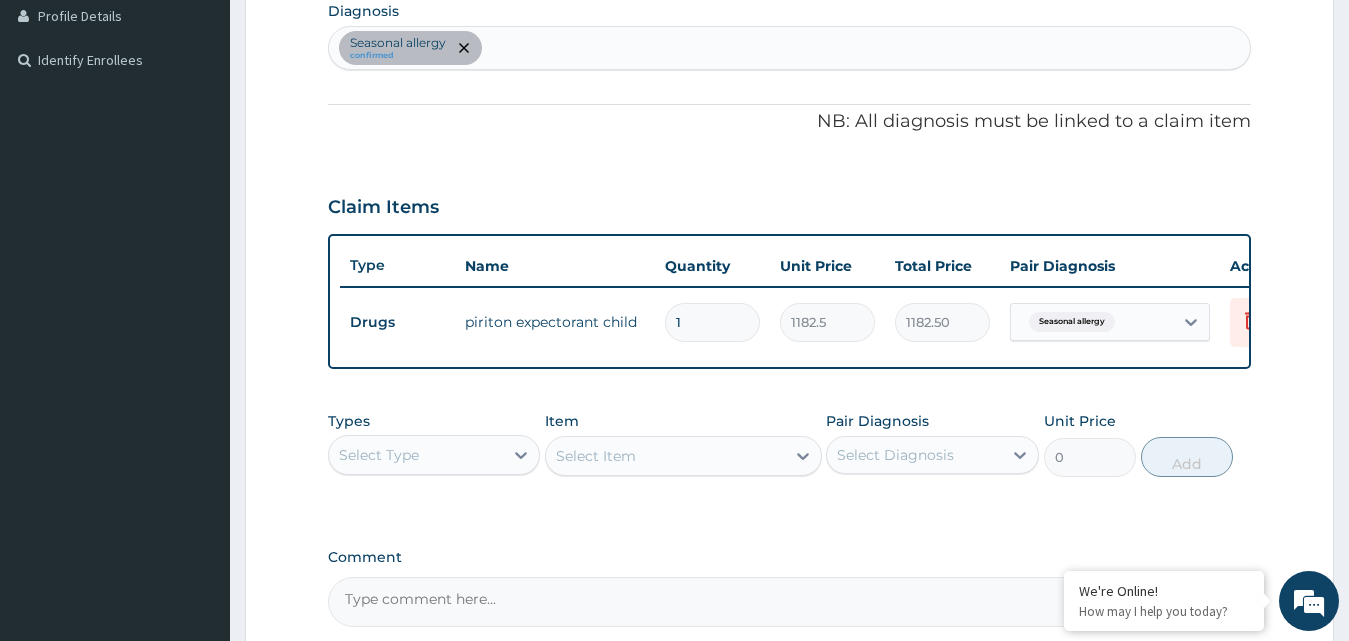 click on "Seasonal allergy confirmed" at bounding box center (790, 48) 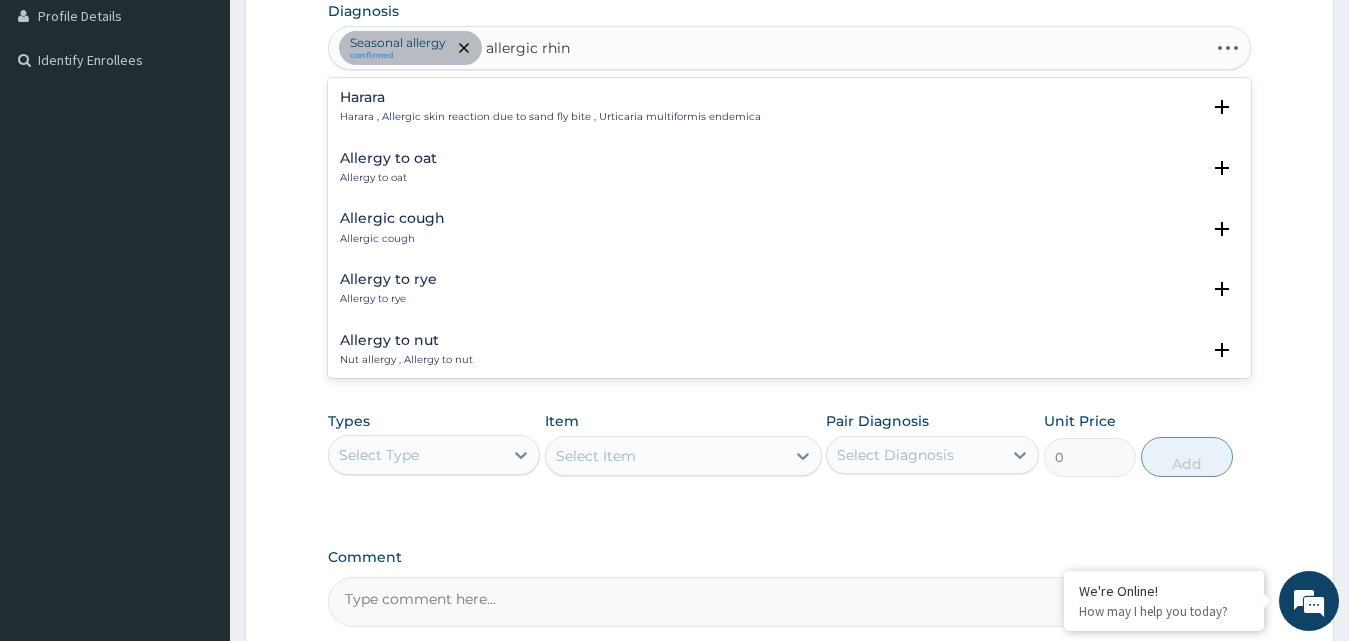 type on "allergic rhini" 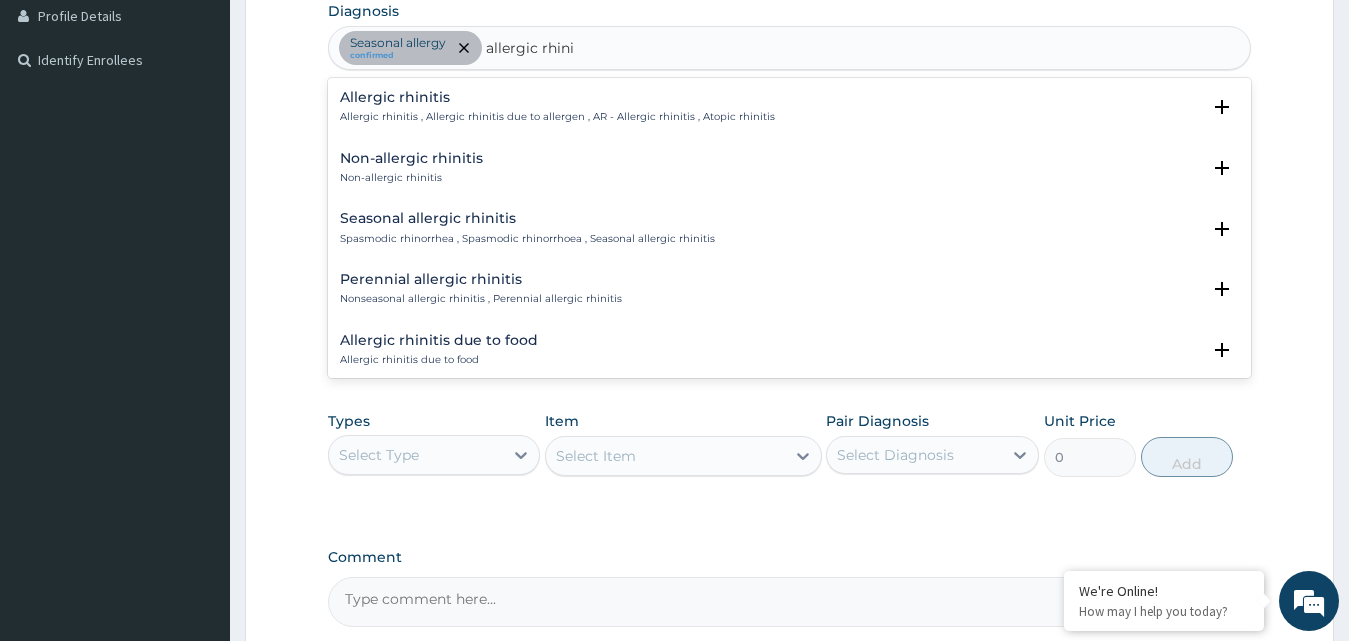 click on "Allergic rhinitis , Allergic rhinitis due to allergen , AR - Allergic rhinitis , Atopic rhinitis" at bounding box center (557, 117) 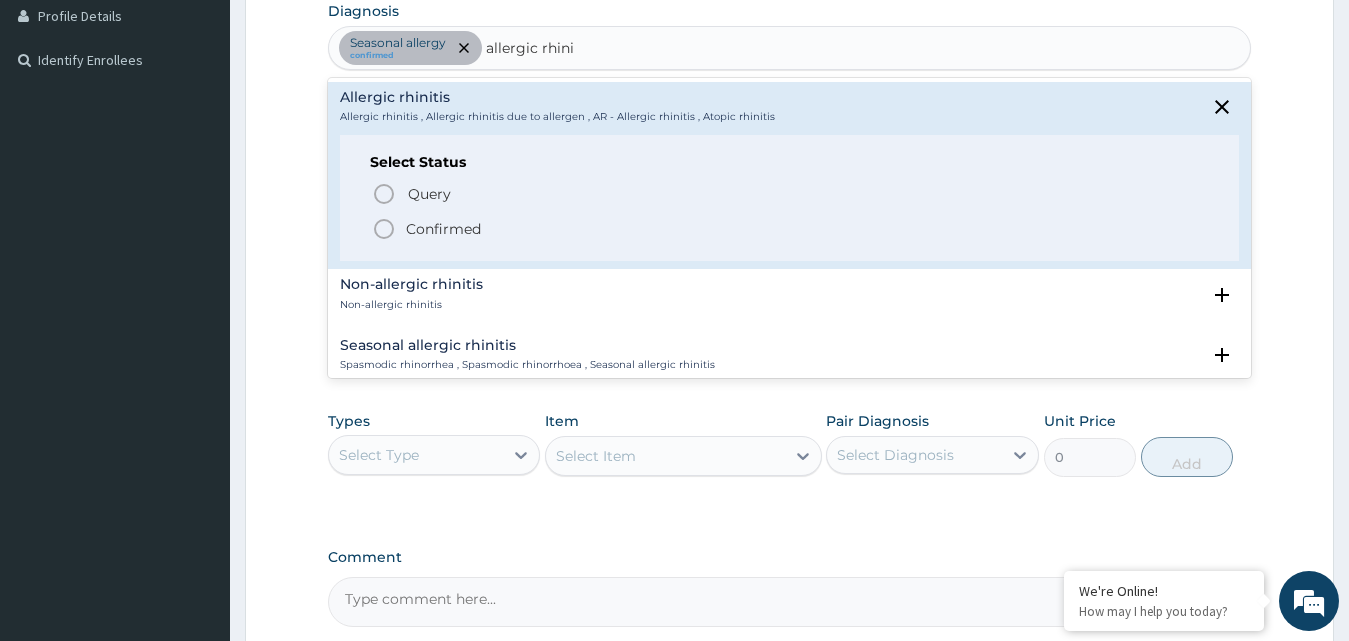 click on "Confirmed" at bounding box center (443, 229) 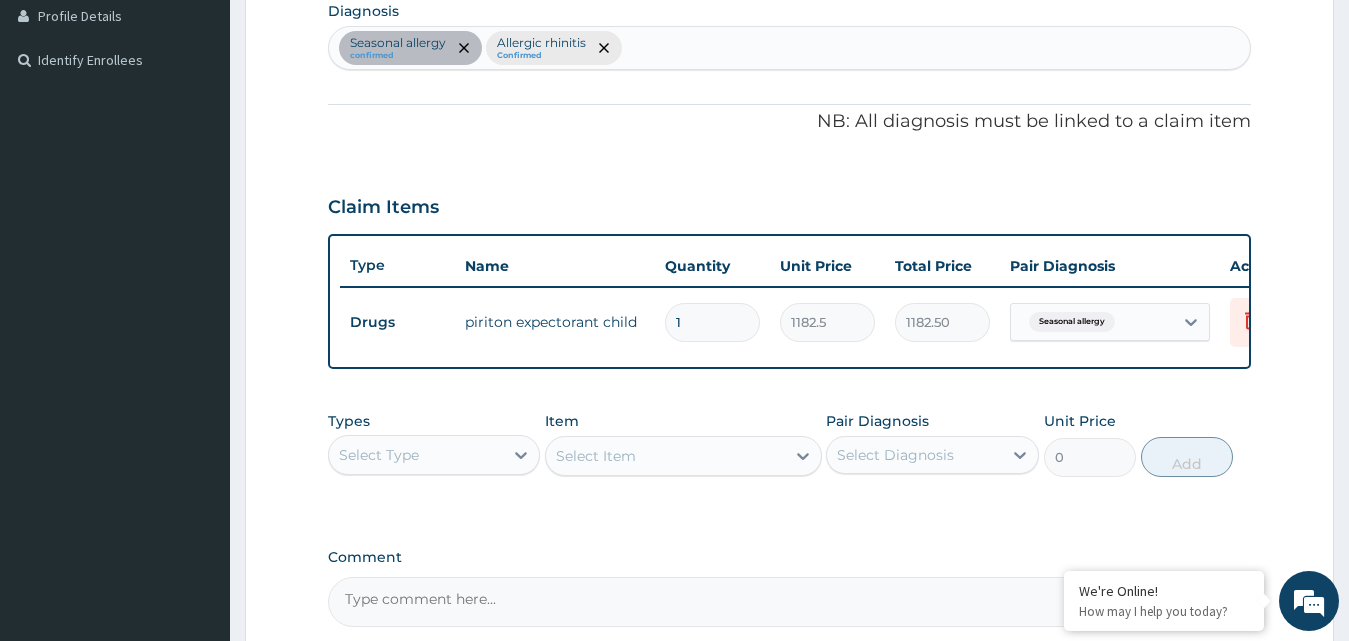 scroll, scrollTop: 610, scrollLeft: 0, axis: vertical 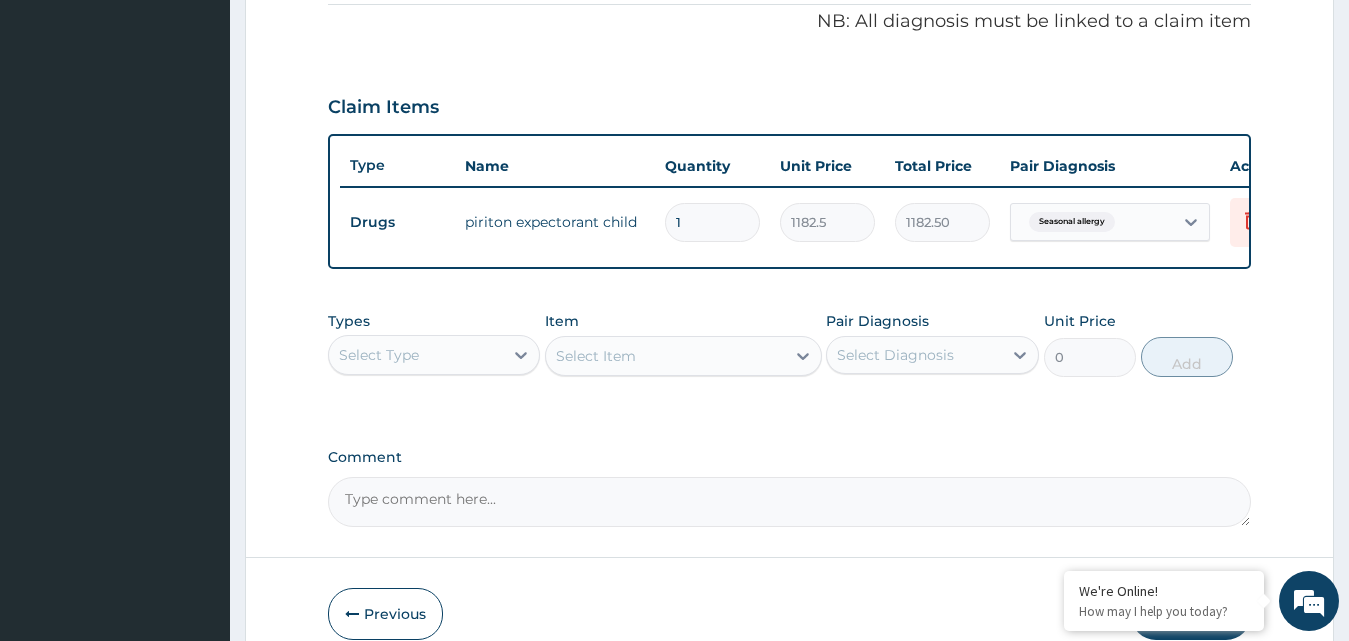 click on "Select Type" at bounding box center (416, 355) 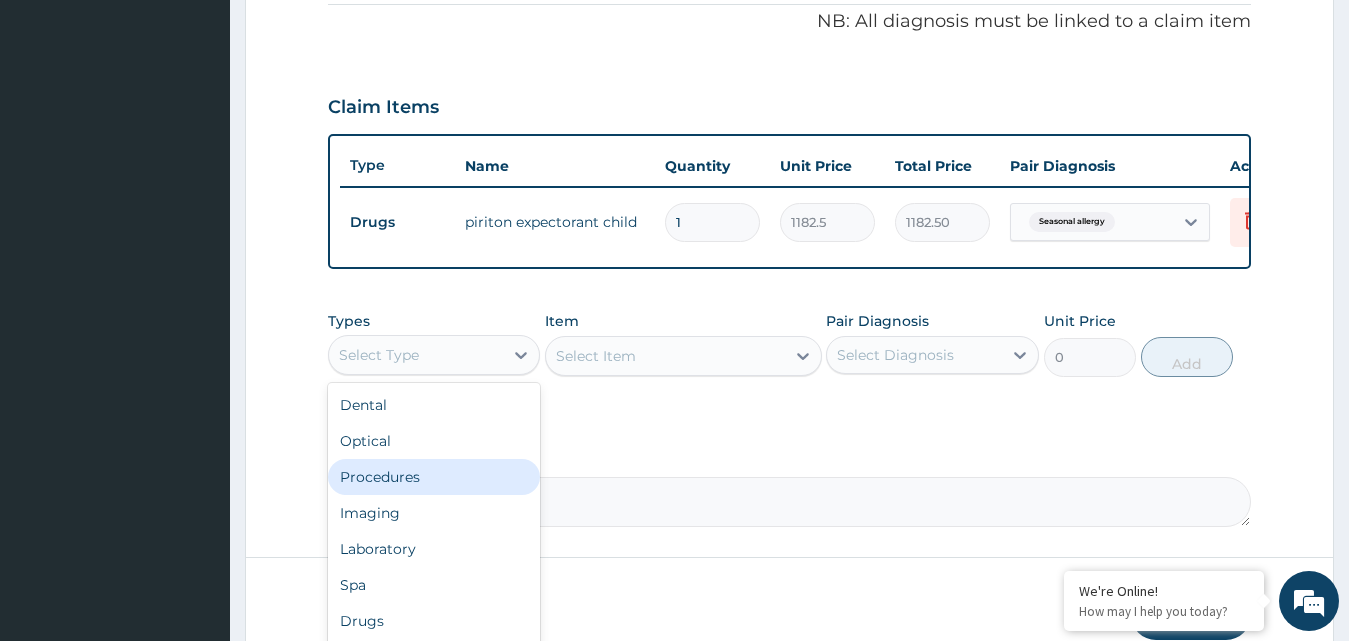click on "Procedures" at bounding box center (434, 477) 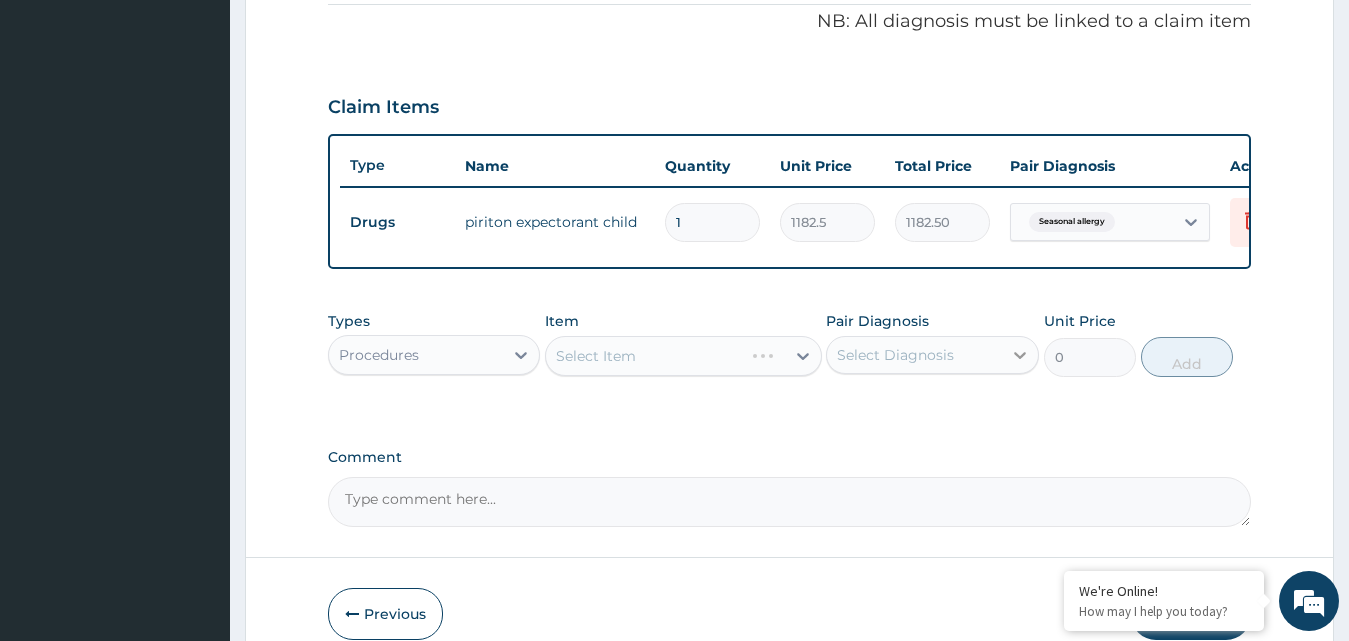 click 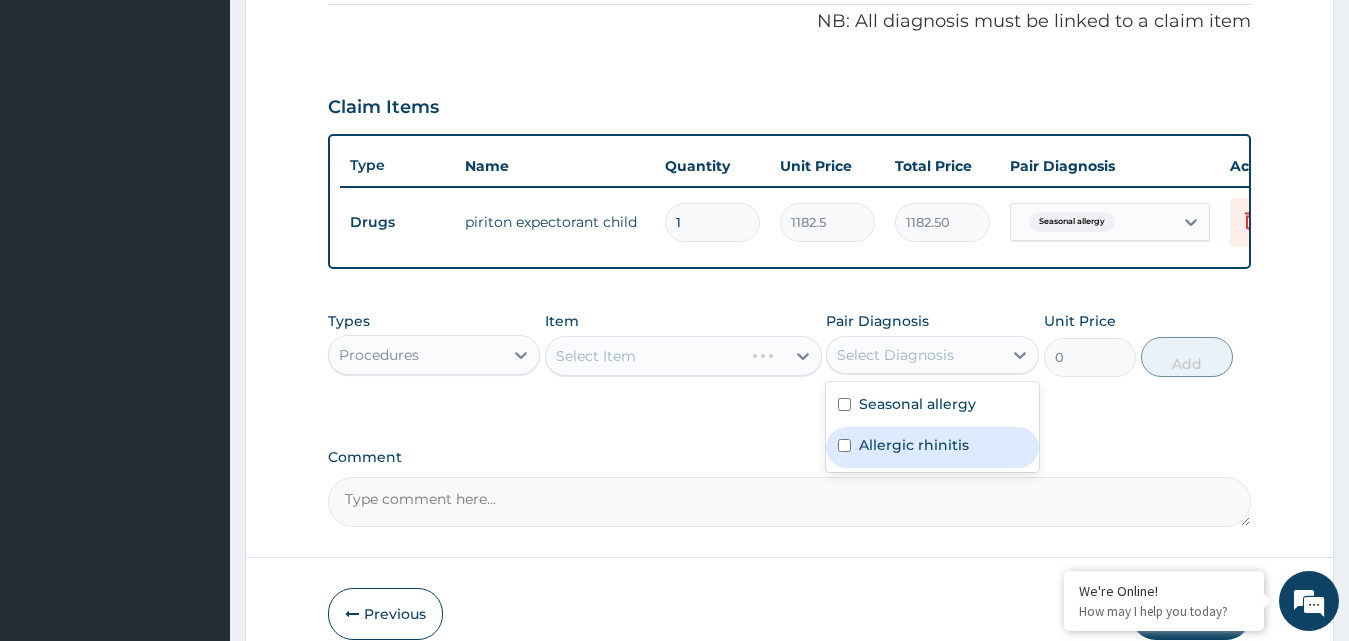 click on "Allergic rhinitis" at bounding box center [914, 445] 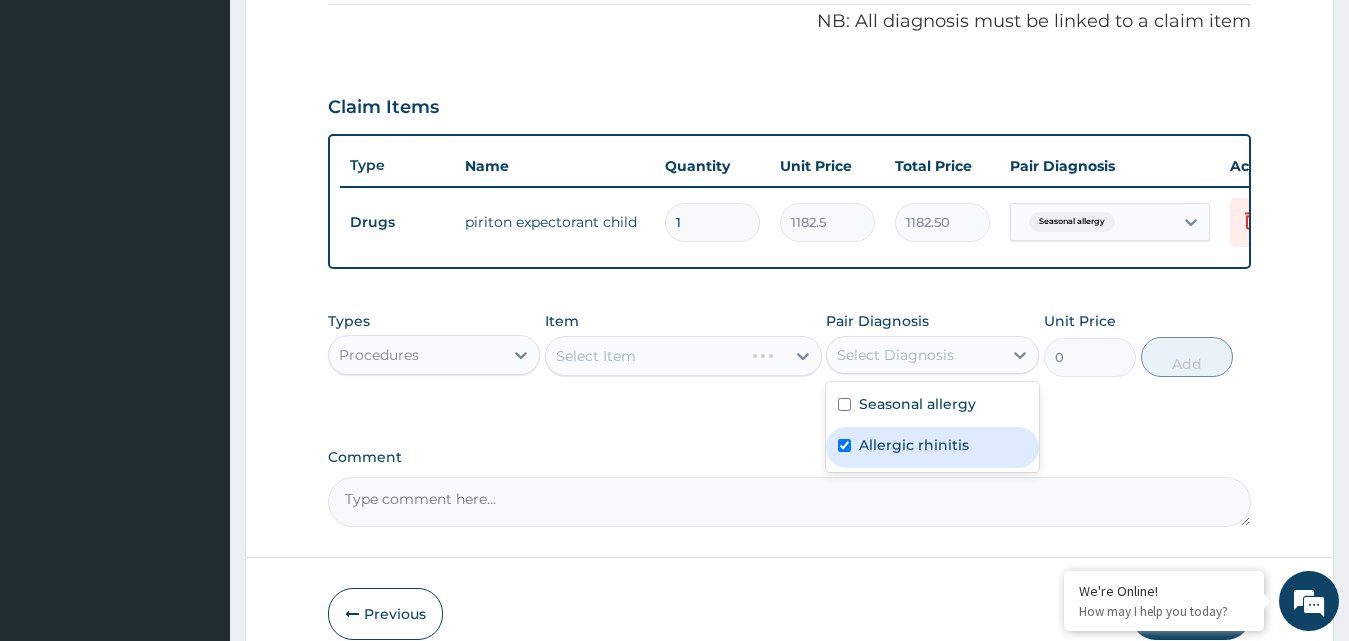 checkbox on "true" 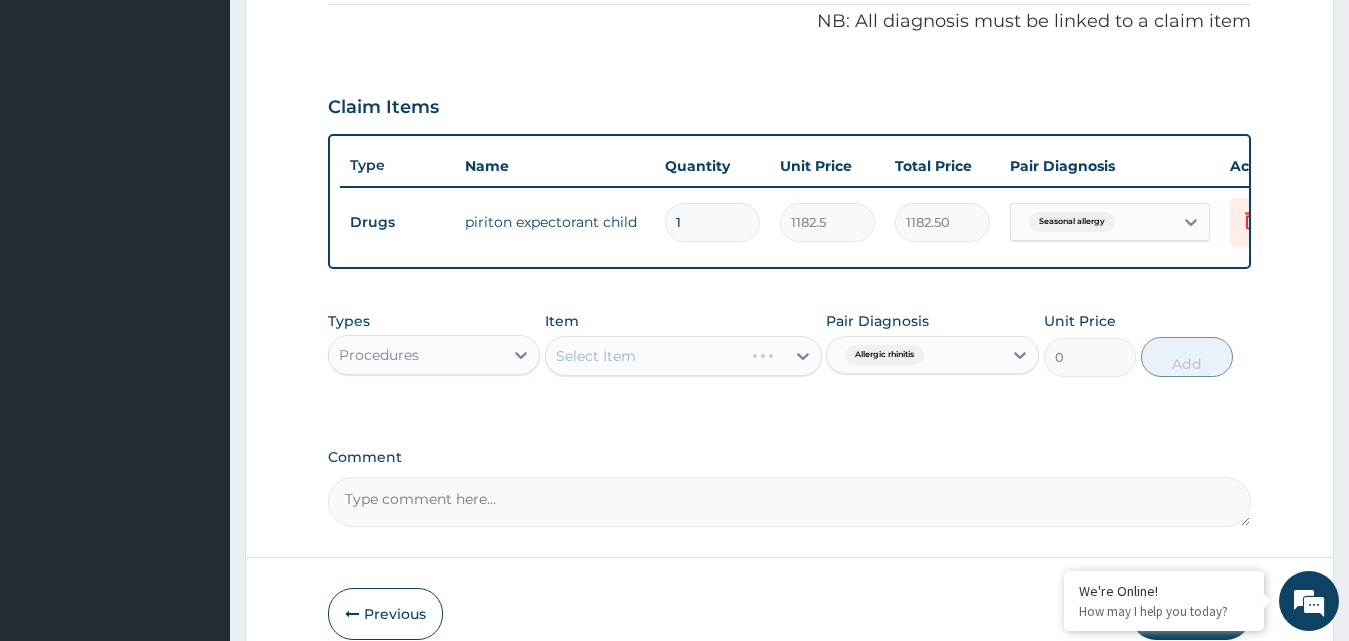 click on "Select Item" at bounding box center (683, 356) 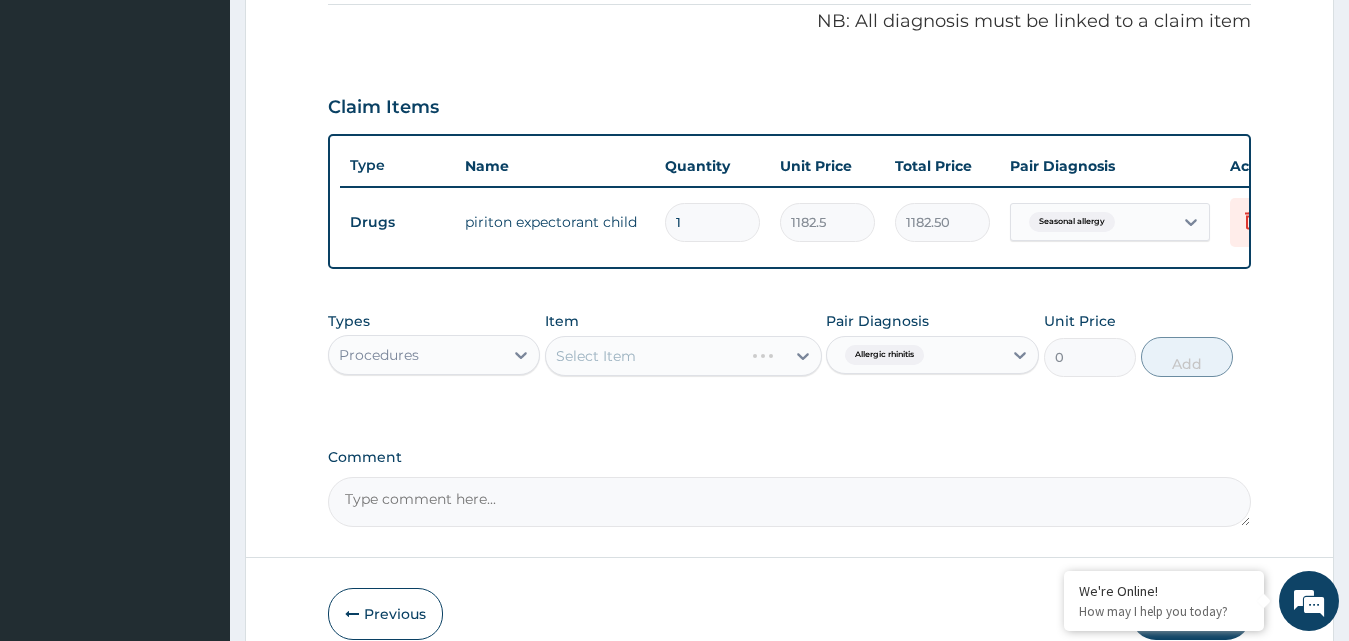 click on "Select Item" at bounding box center [683, 356] 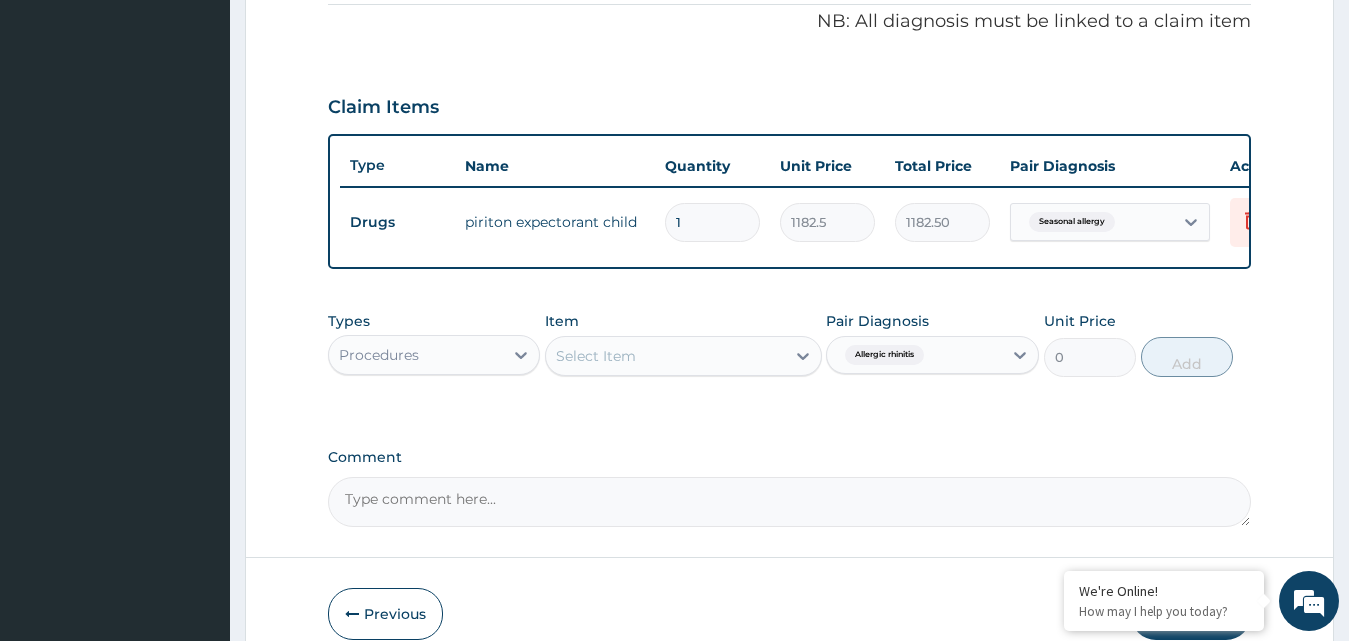 click on "Select Item" at bounding box center [665, 356] 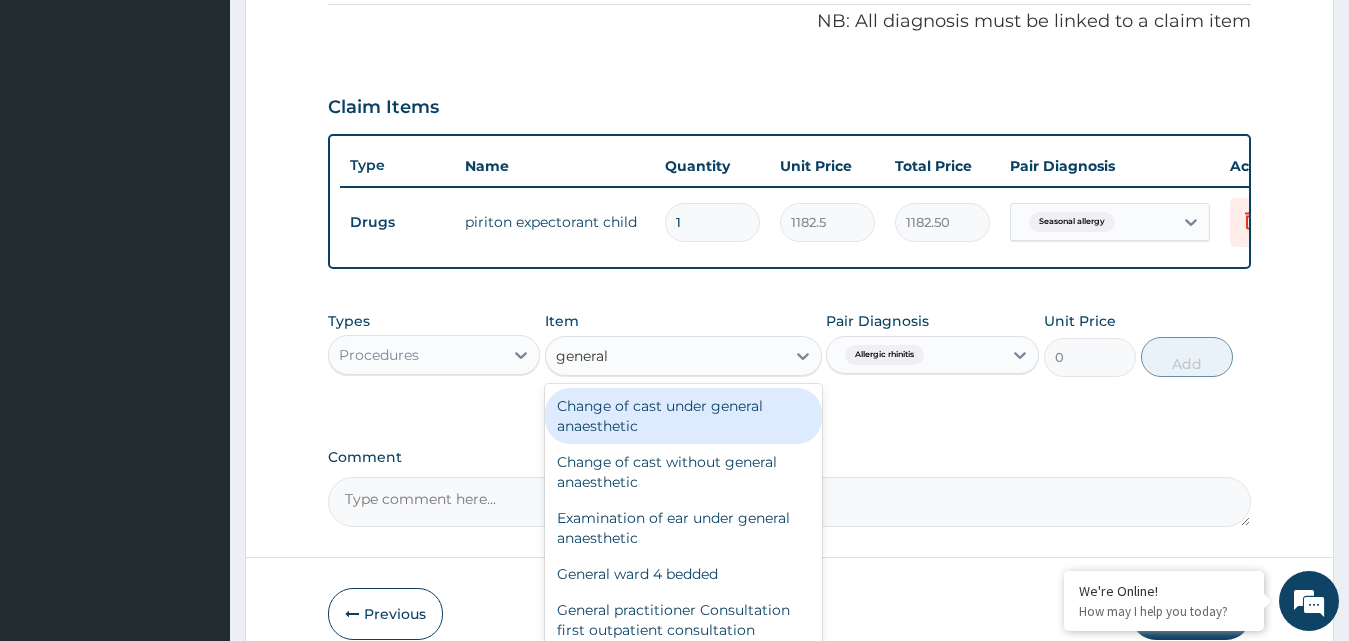 type on "general p" 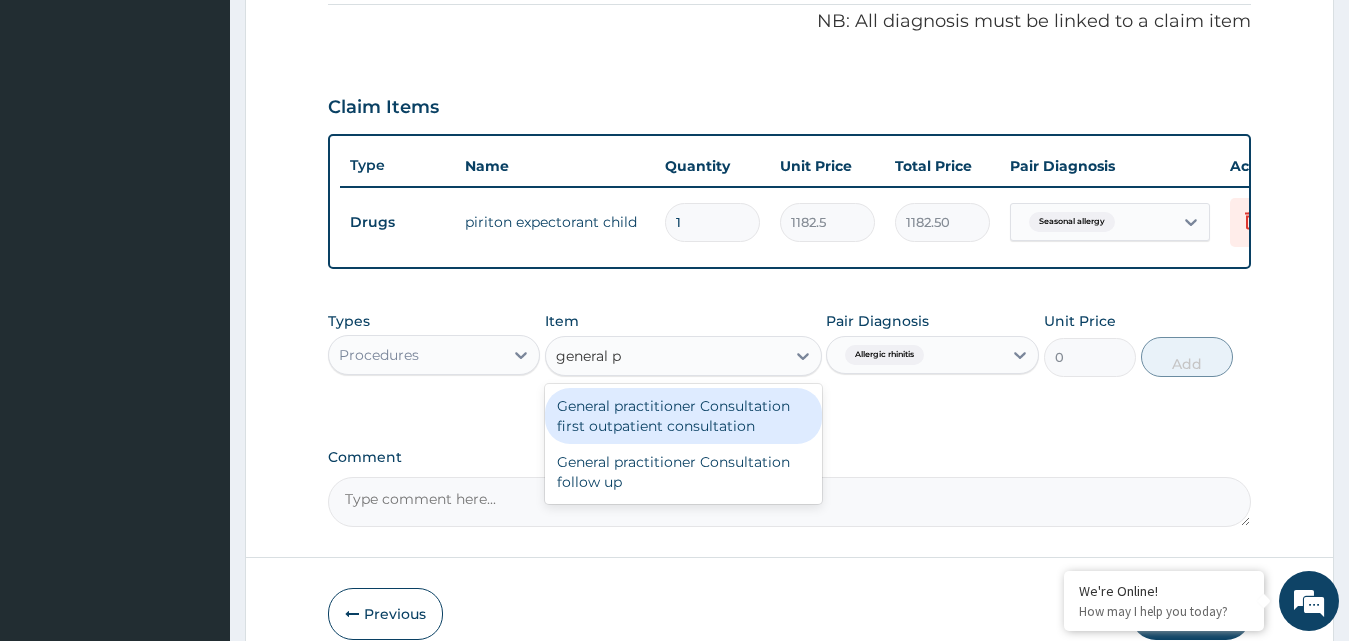 click on "General practitioner Consultation first outpatient consultation" at bounding box center (683, 416) 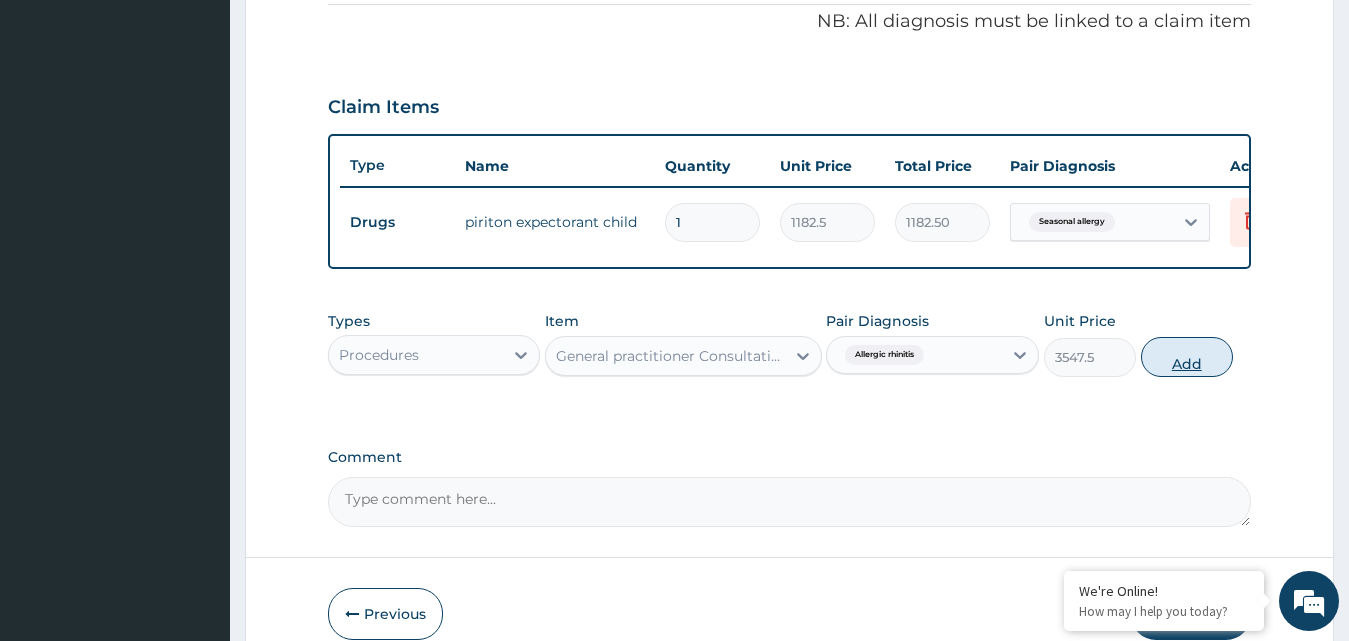 click on "Add" at bounding box center (1187, 357) 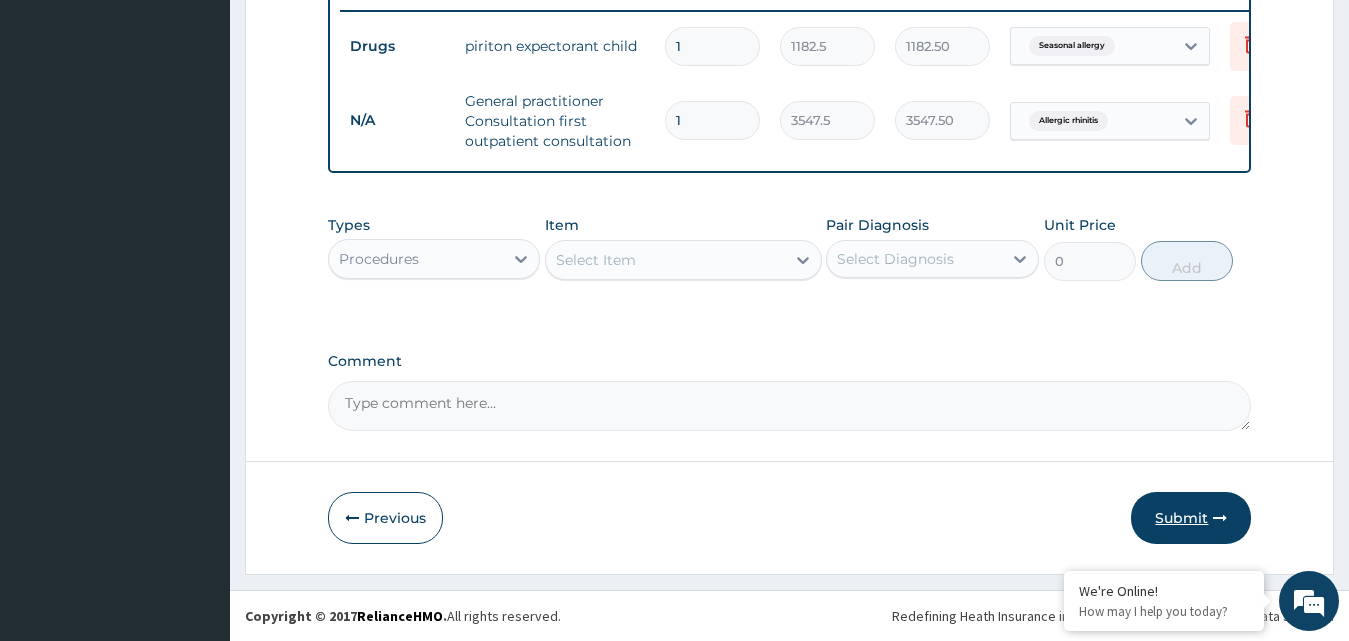 click on "Submit" at bounding box center (1191, 518) 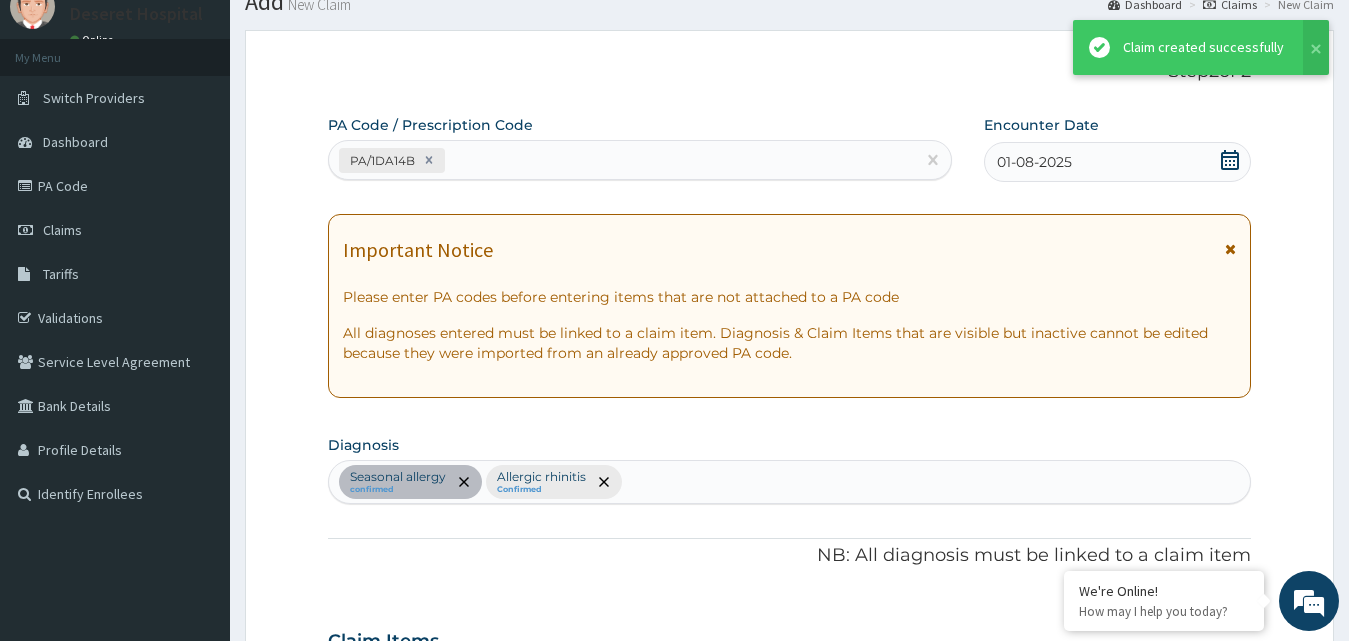 scroll, scrollTop: 803, scrollLeft: 0, axis: vertical 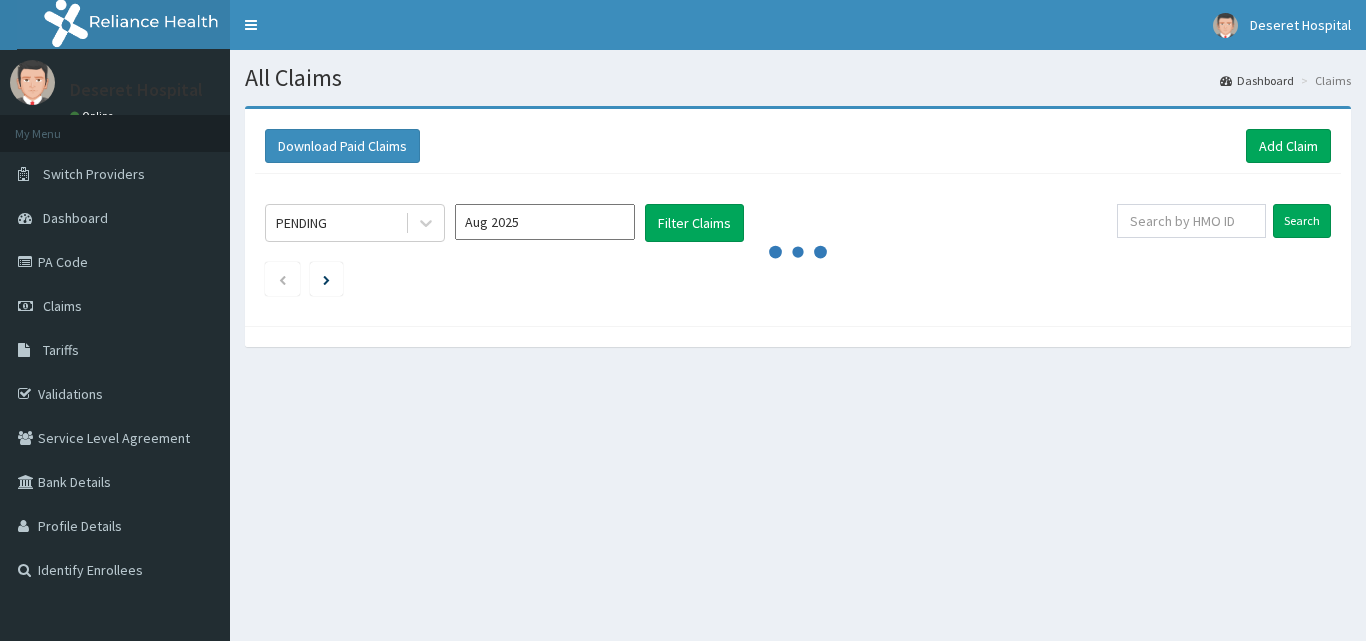 click on "Add Claim" at bounding box center [1288, 146] 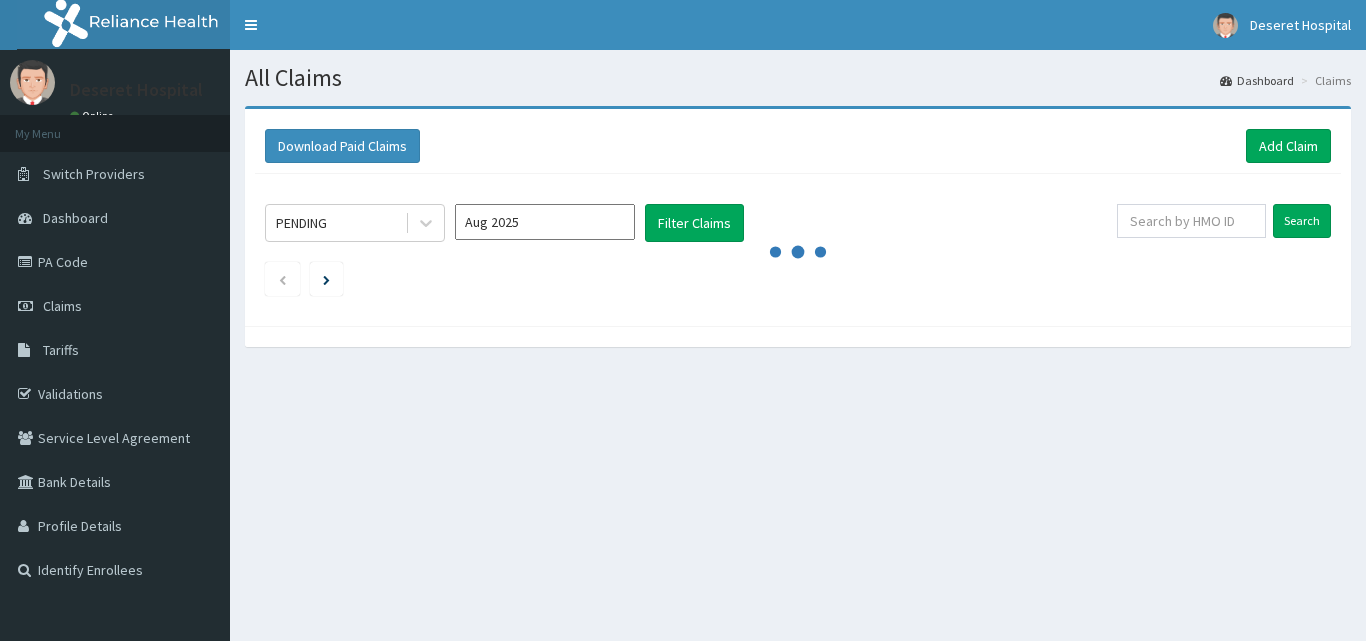 scroll, scrollTop: 0, scrollLeft: 0, axis: both 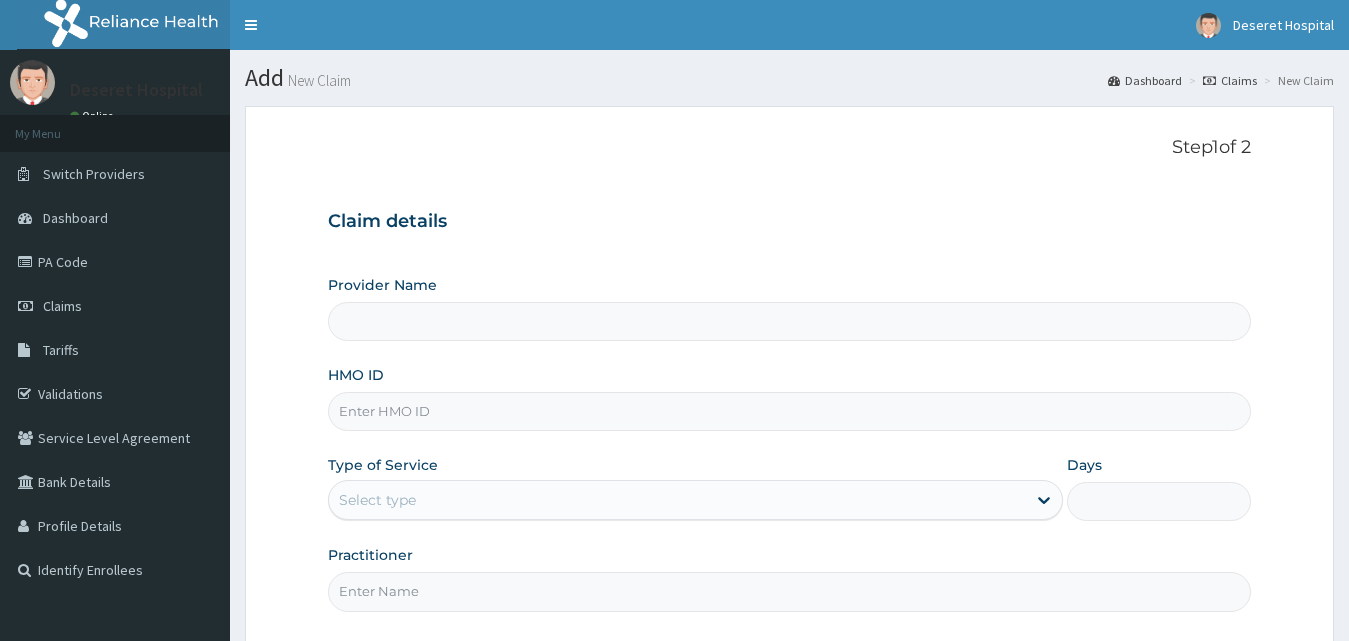 type on "Deseret International Hospital" 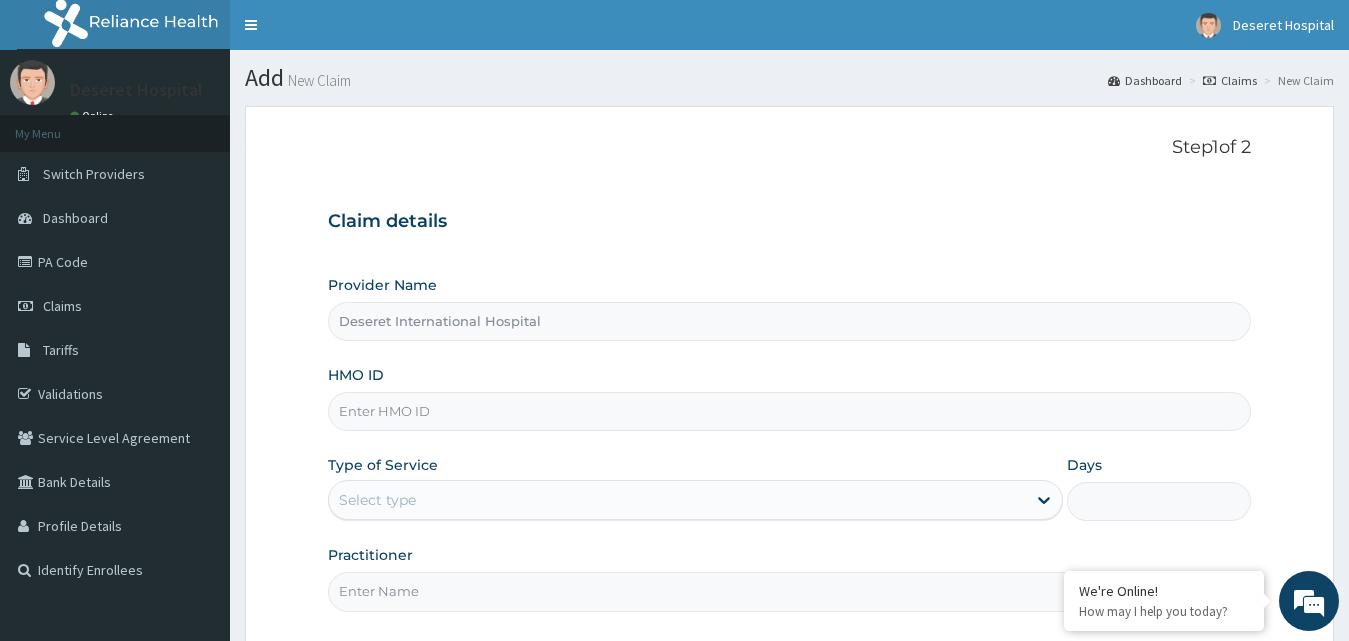 click on "HMO ID" at bounding box center (790, 411) 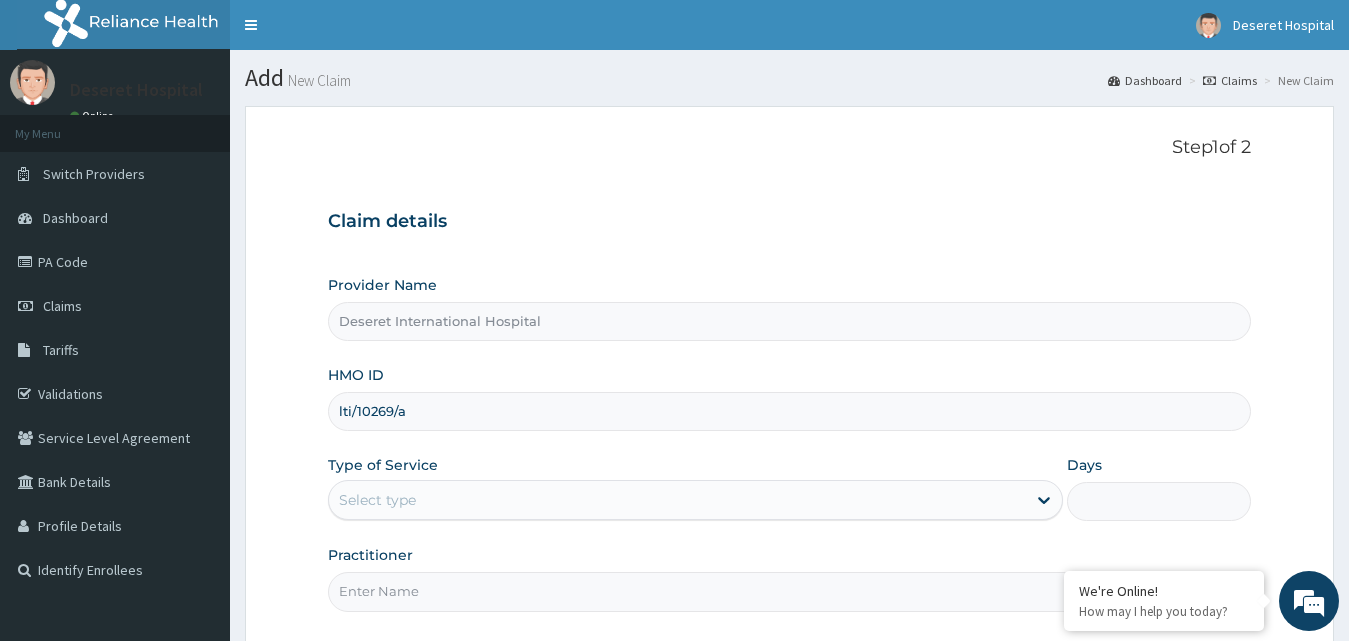 type on "lti/10269/a" 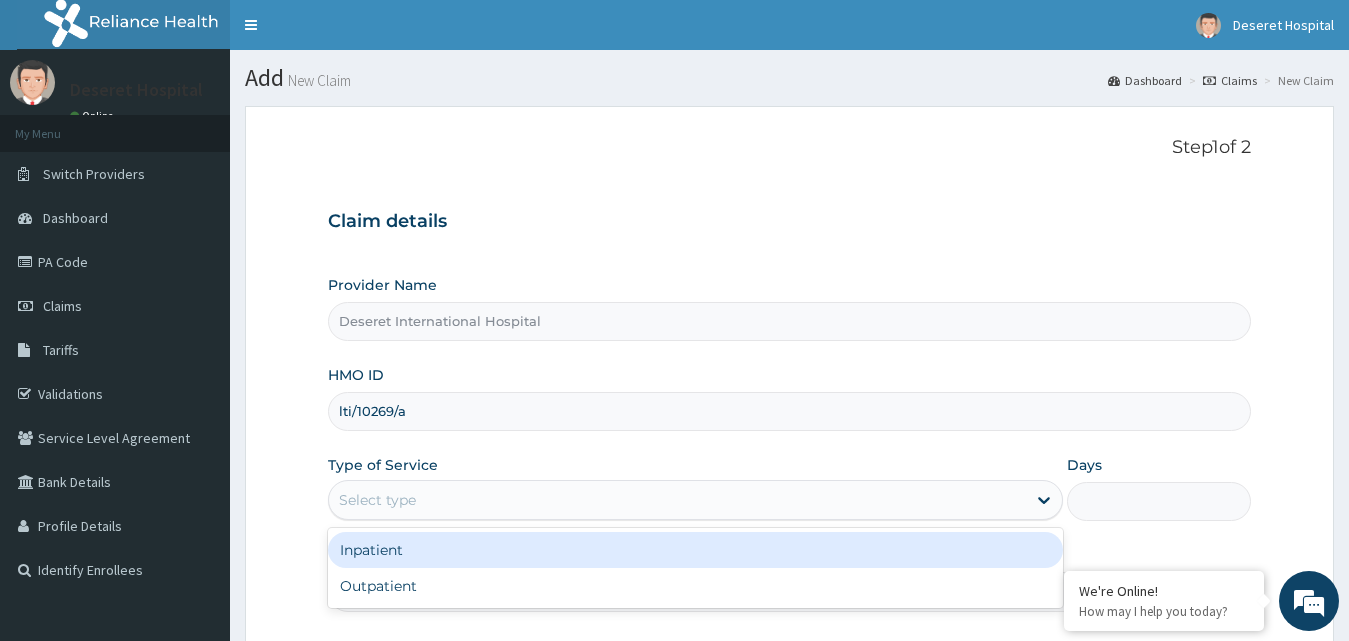 click on "Select type" at bounding box center (678, 500) 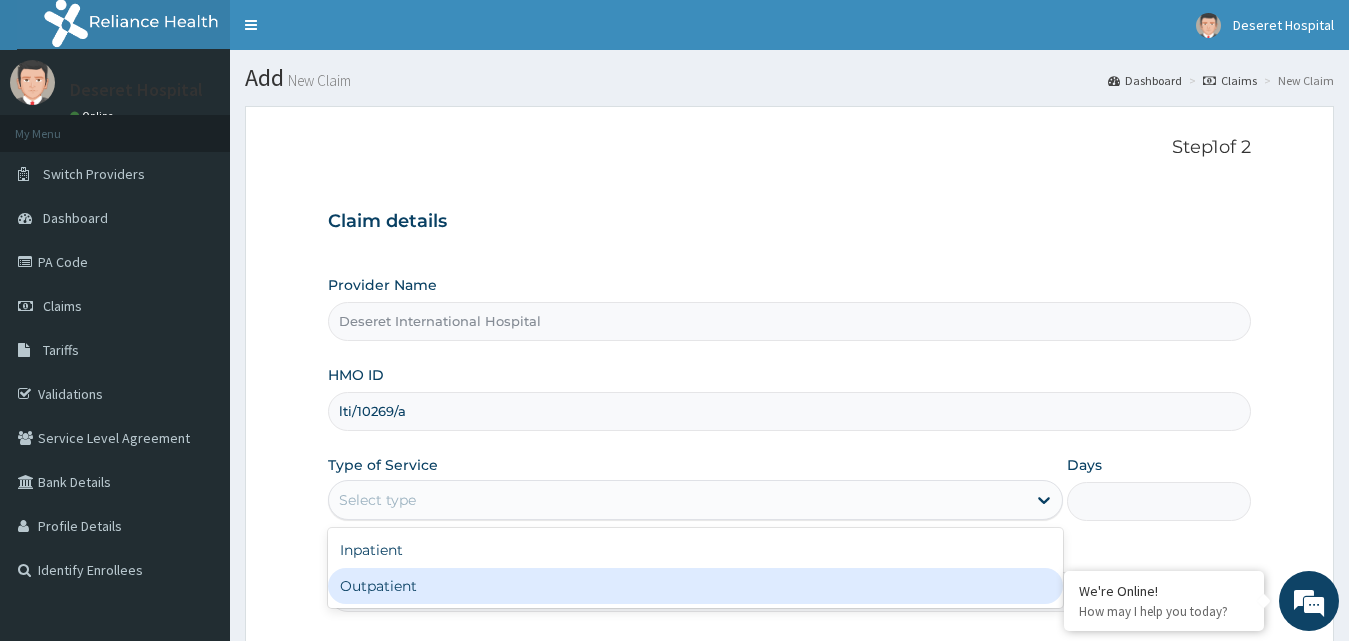 click on "Outpatient" at bounding box center (696, 586) 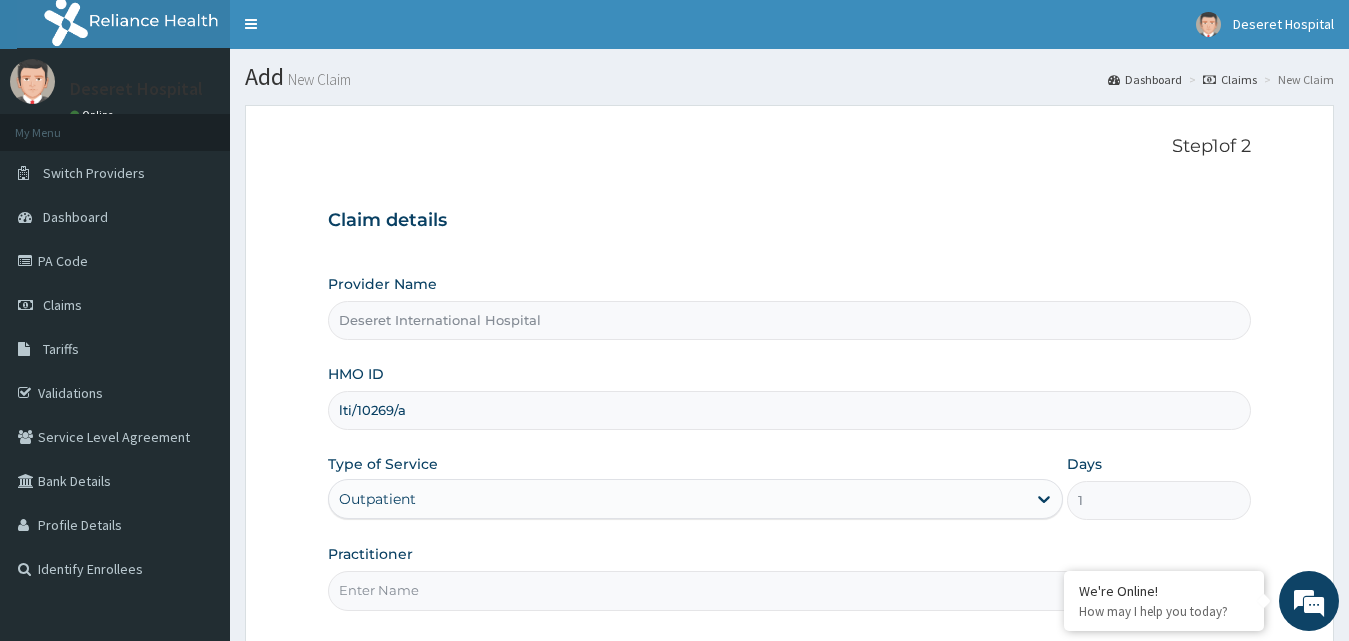 scroll, scrollTop: 187, scrollLeft: 0, axis: vertical 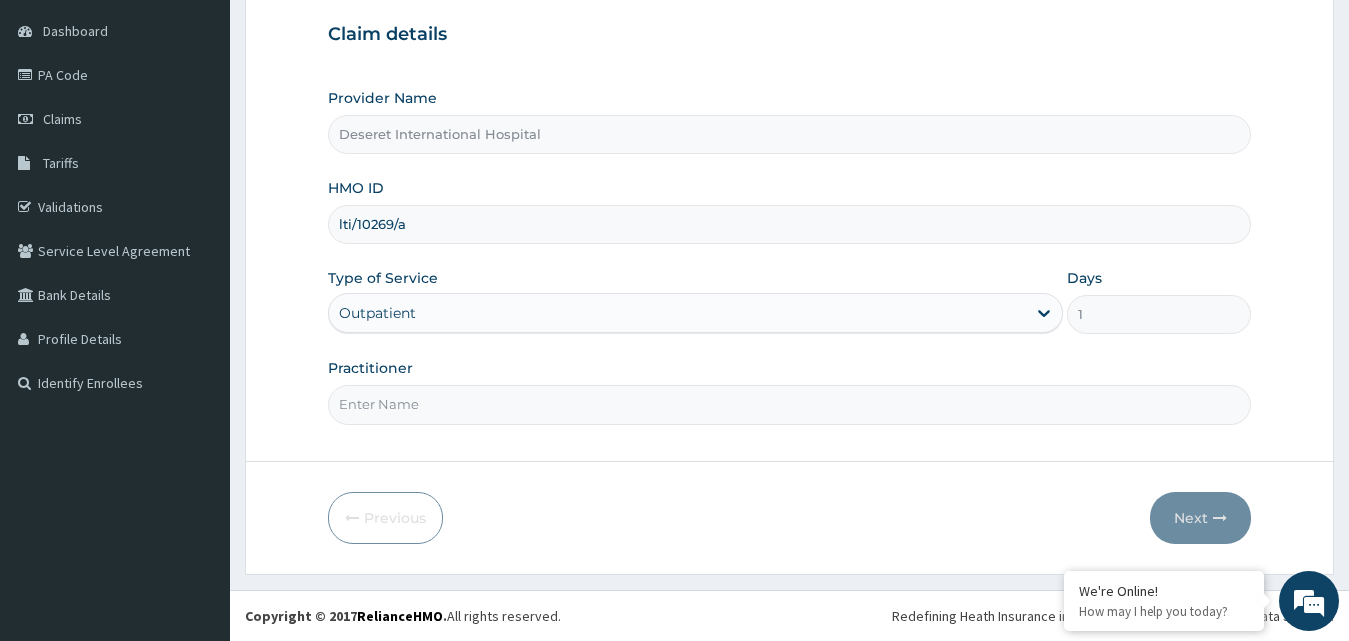 click on "Practitioner" at bounding box center [790, 404] 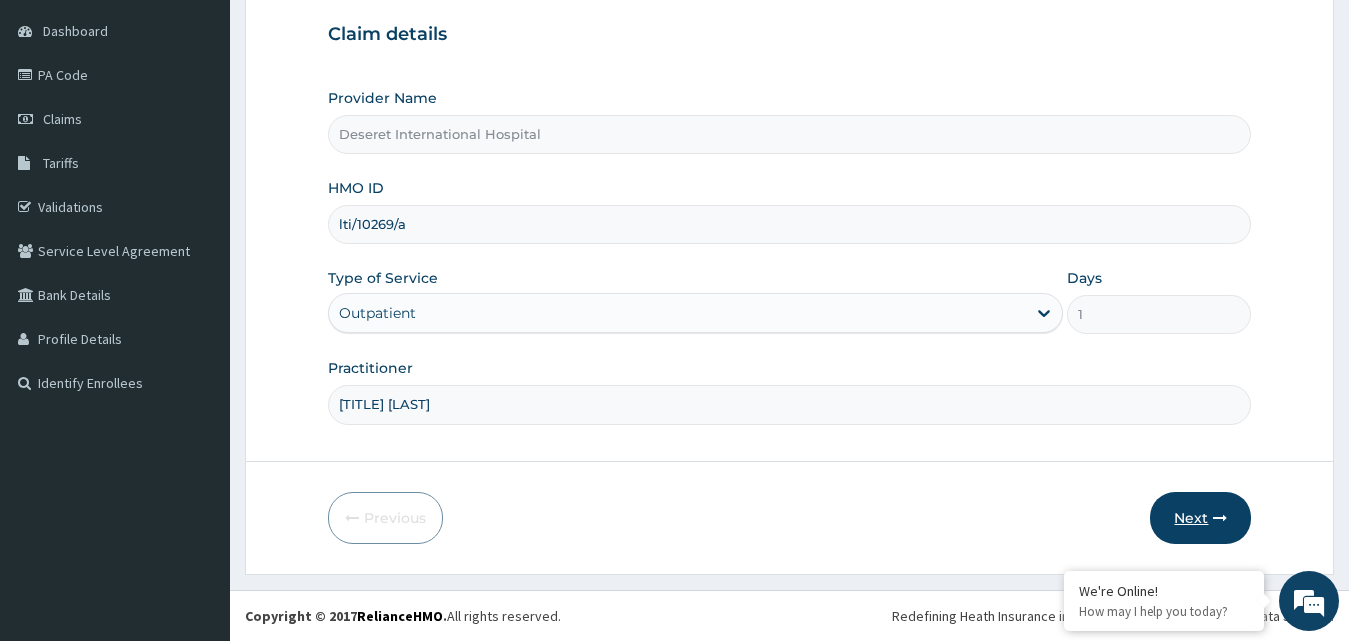 type on "[TITLE] [LAST]" 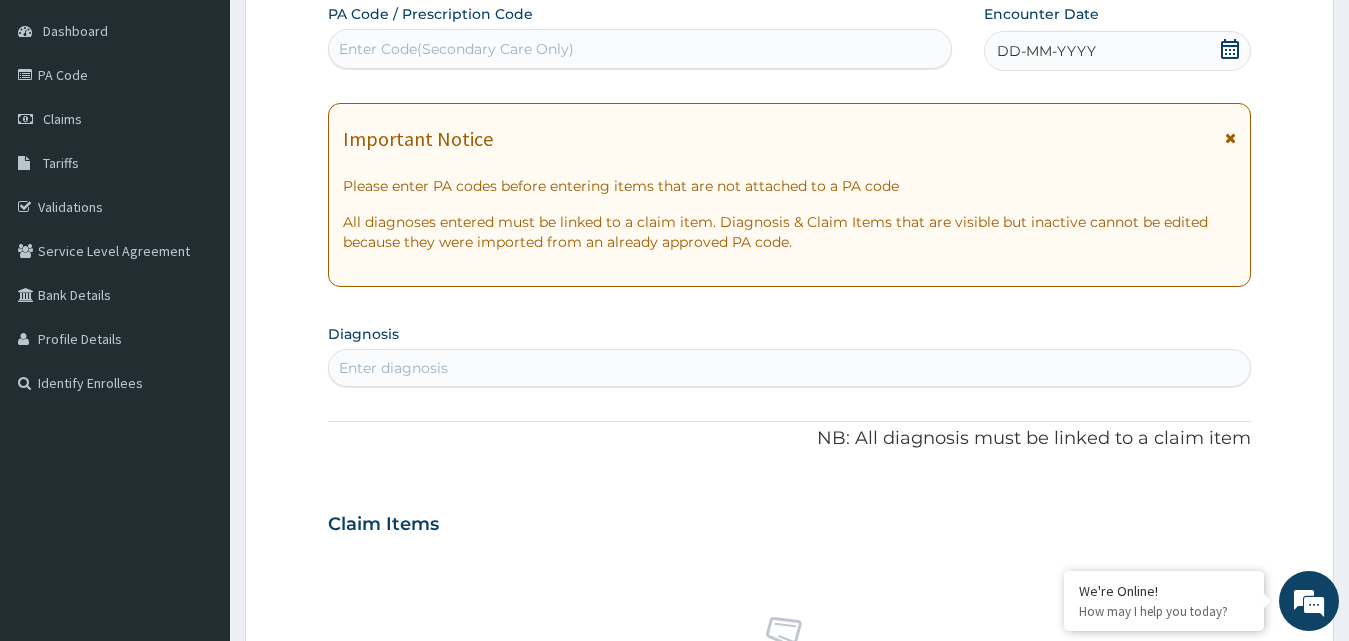 click on "Enter Code(Secondary Care Only)" at bounding box center (640, 49) 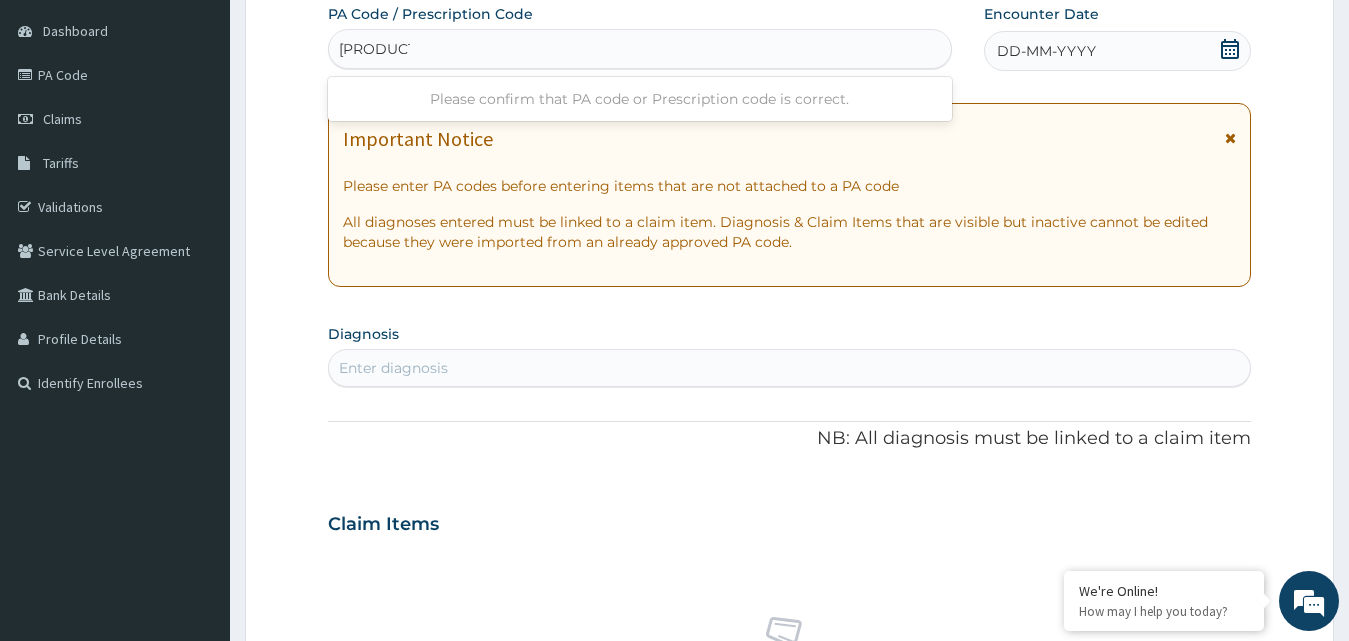 type on "[PRODUCT_ID]" 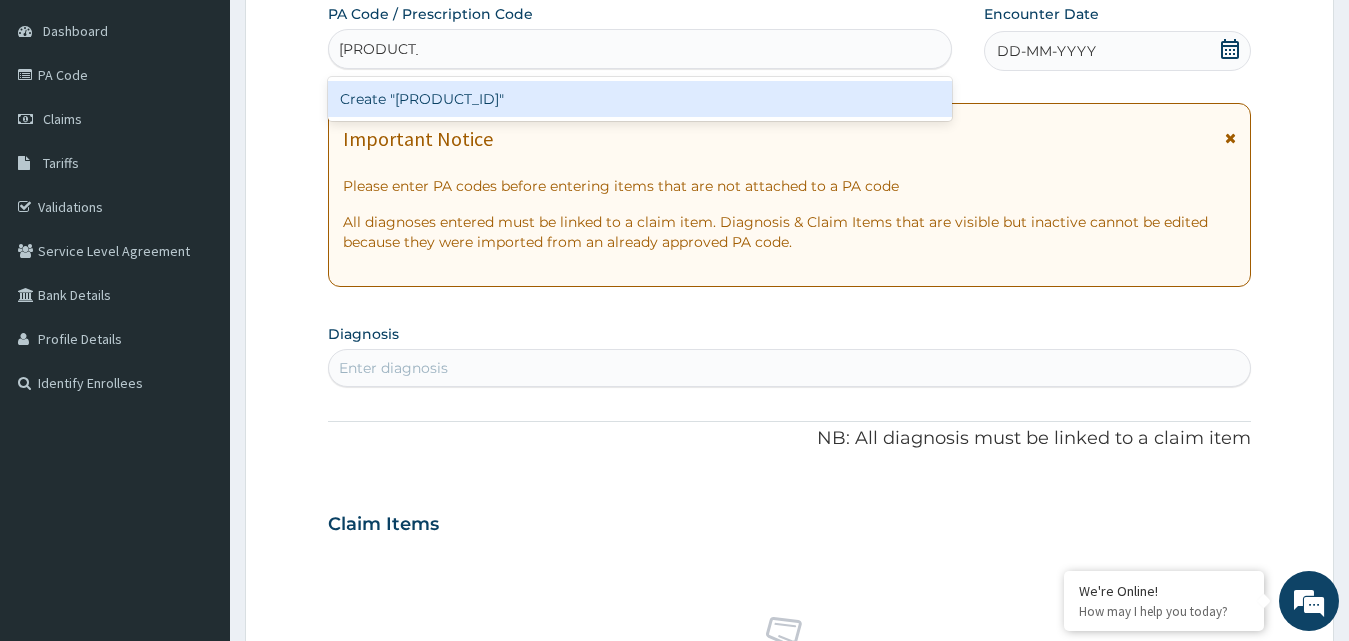 click on "Create "[PRODUCT_ID]"" at bounding box center [640, 99] 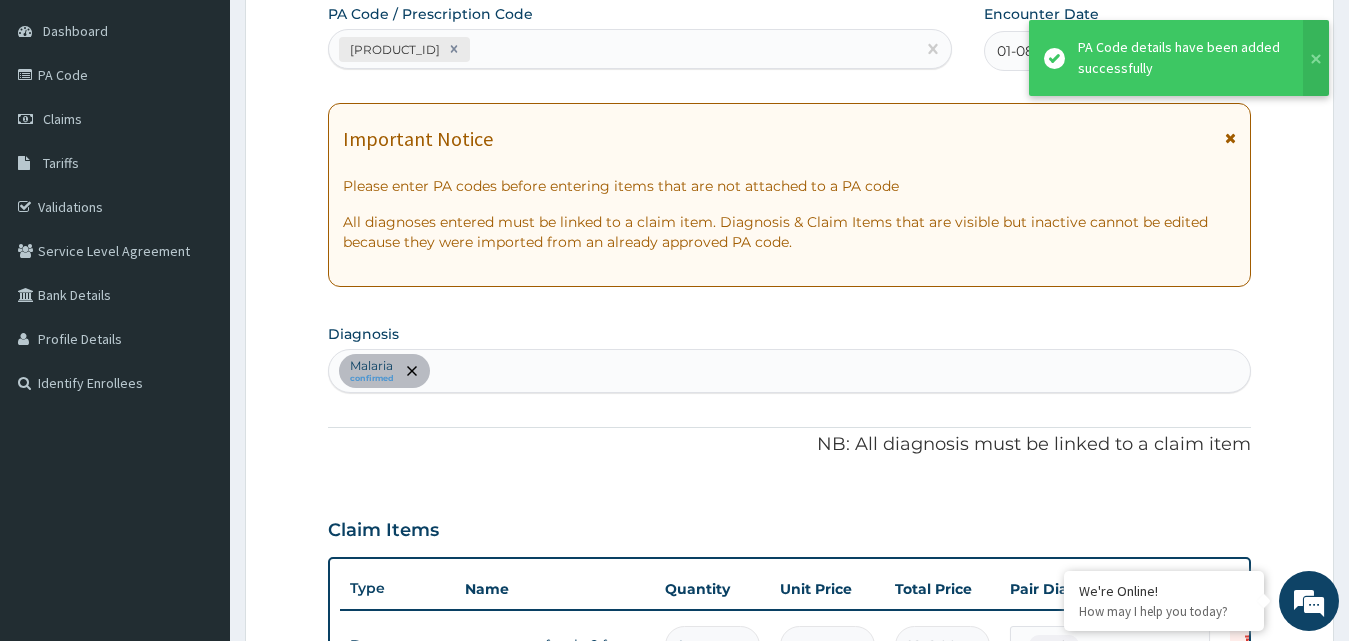 scroll, scrollTop: 580, scrollLeft: 0, axis: vertical 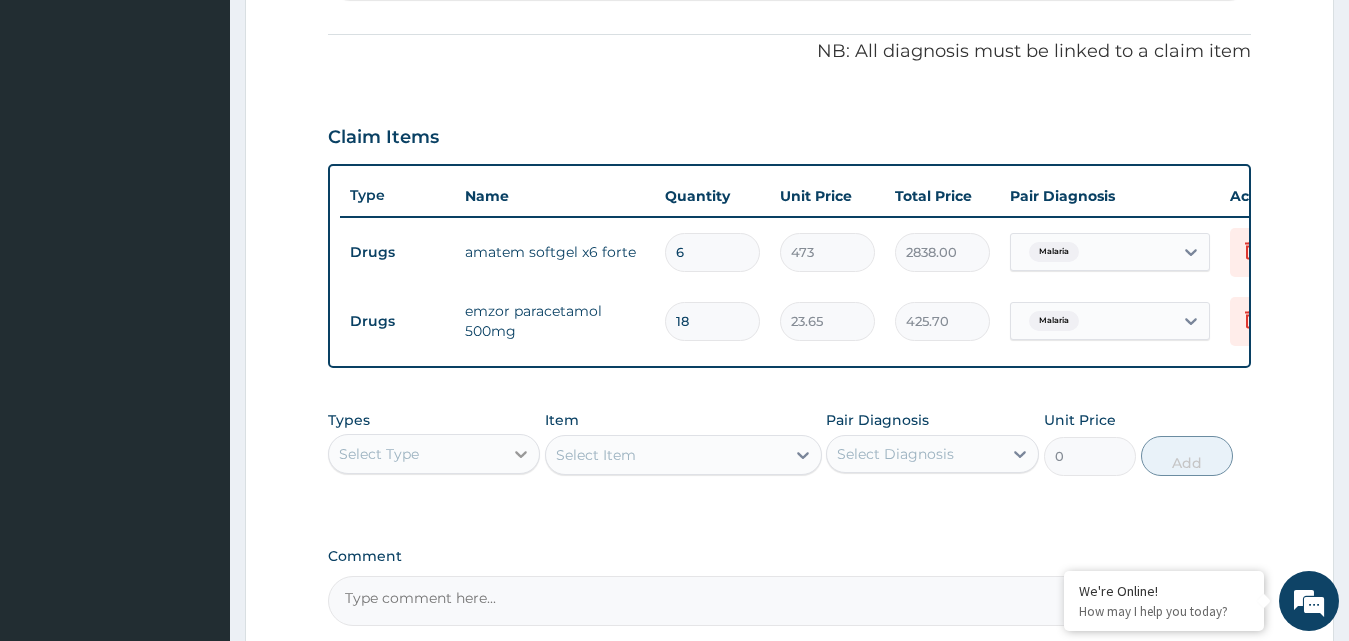 click at bounding box center (521, 454) 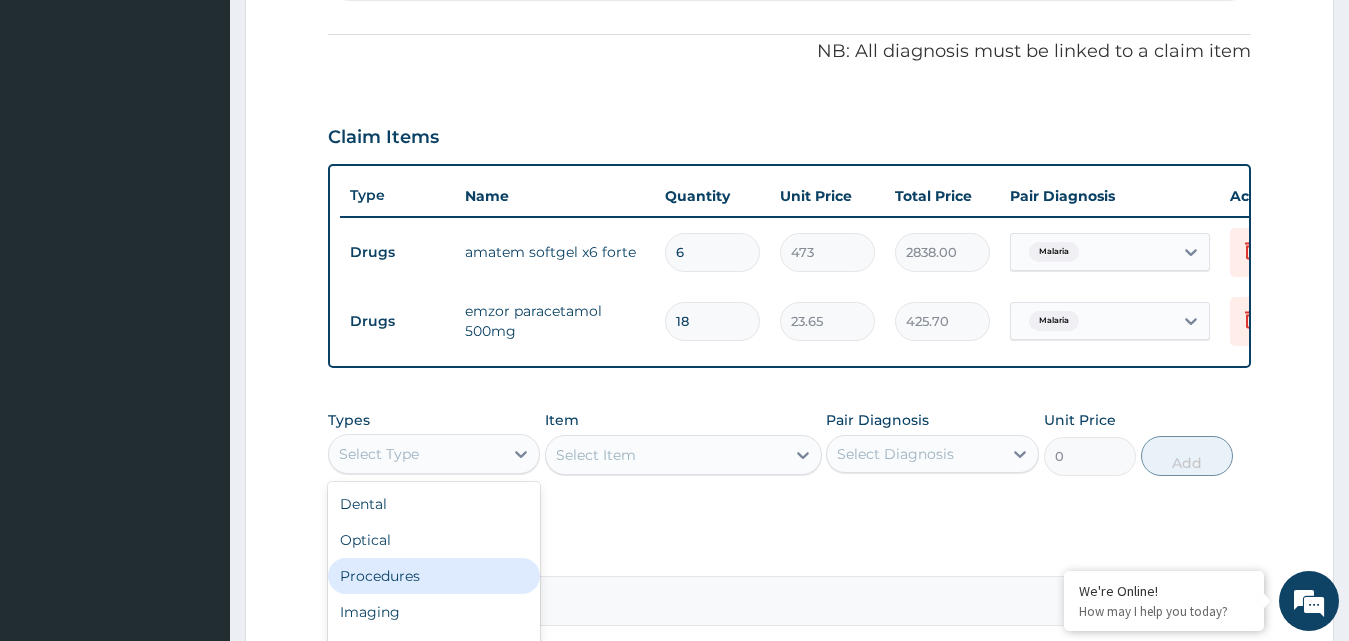 click on "Procedures" at bounding box center [434, 576] 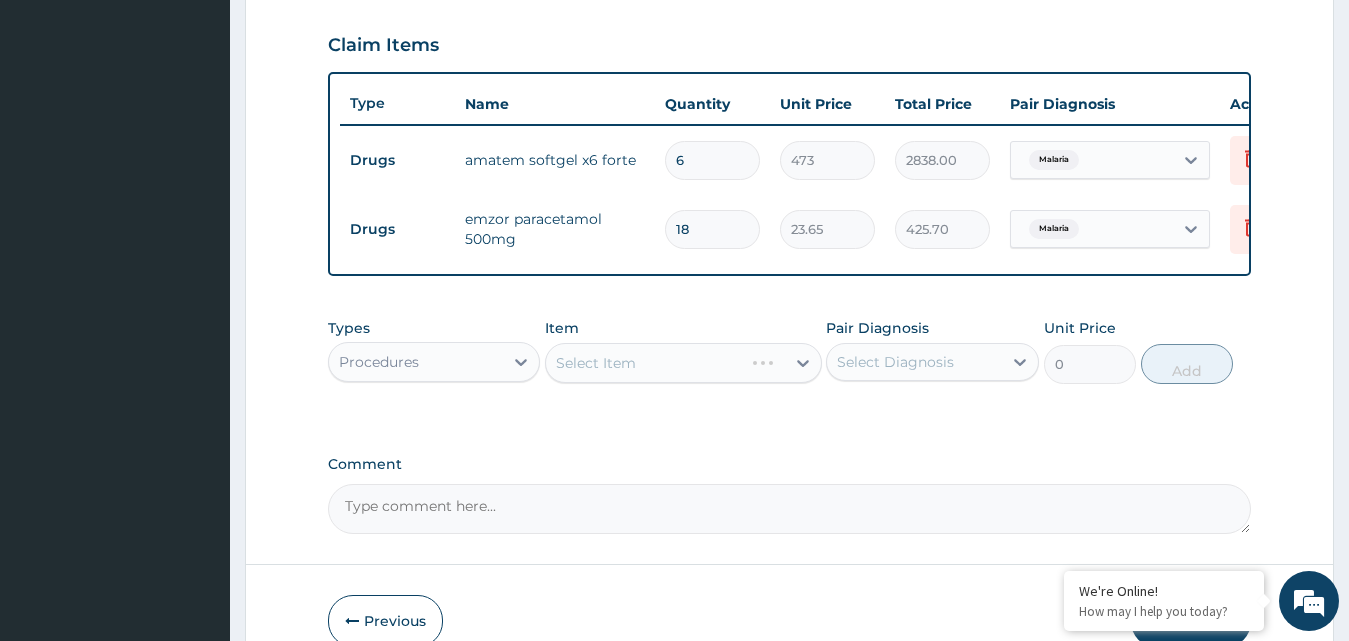 scroll, scrollTop: 780, scrollLeft: 0, axis: vertical 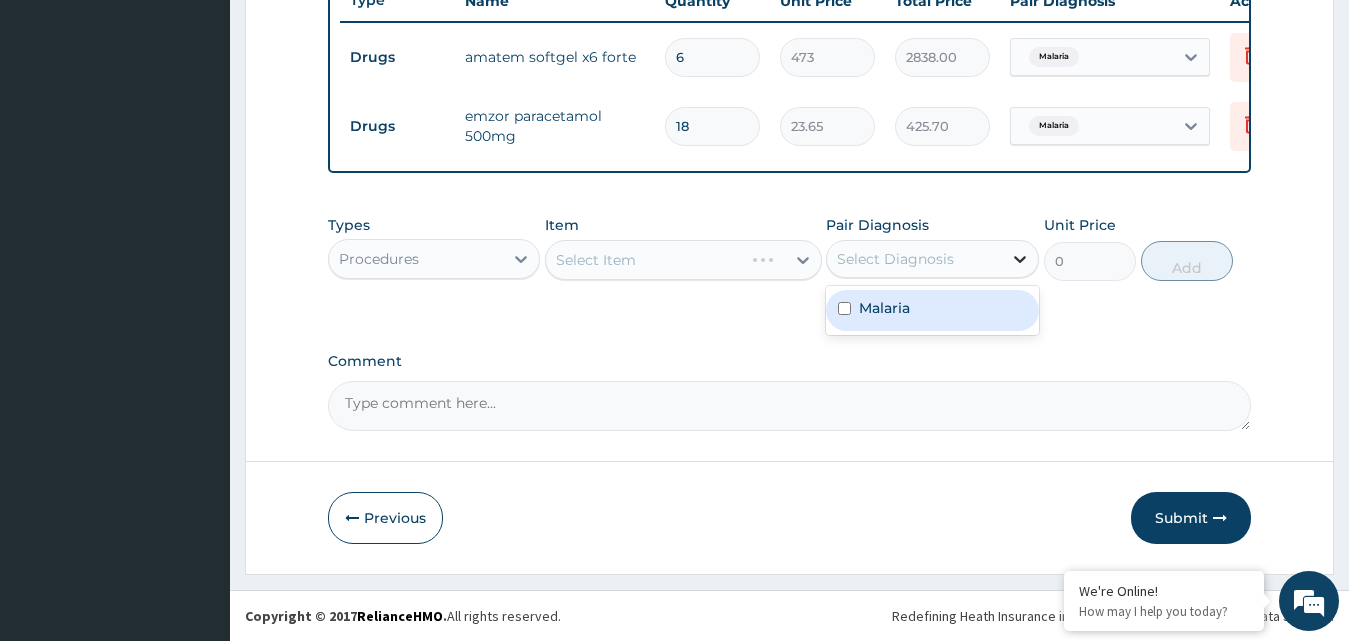click 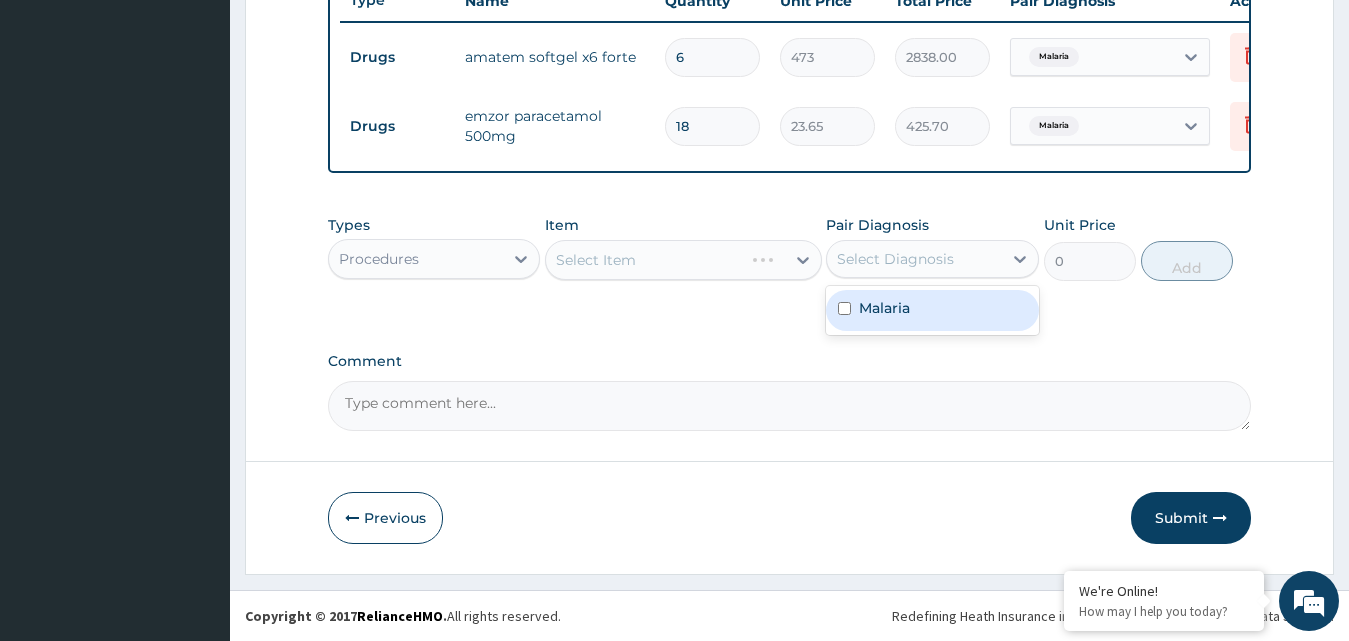 click on "Malaria" at bounding box center (884, 308) 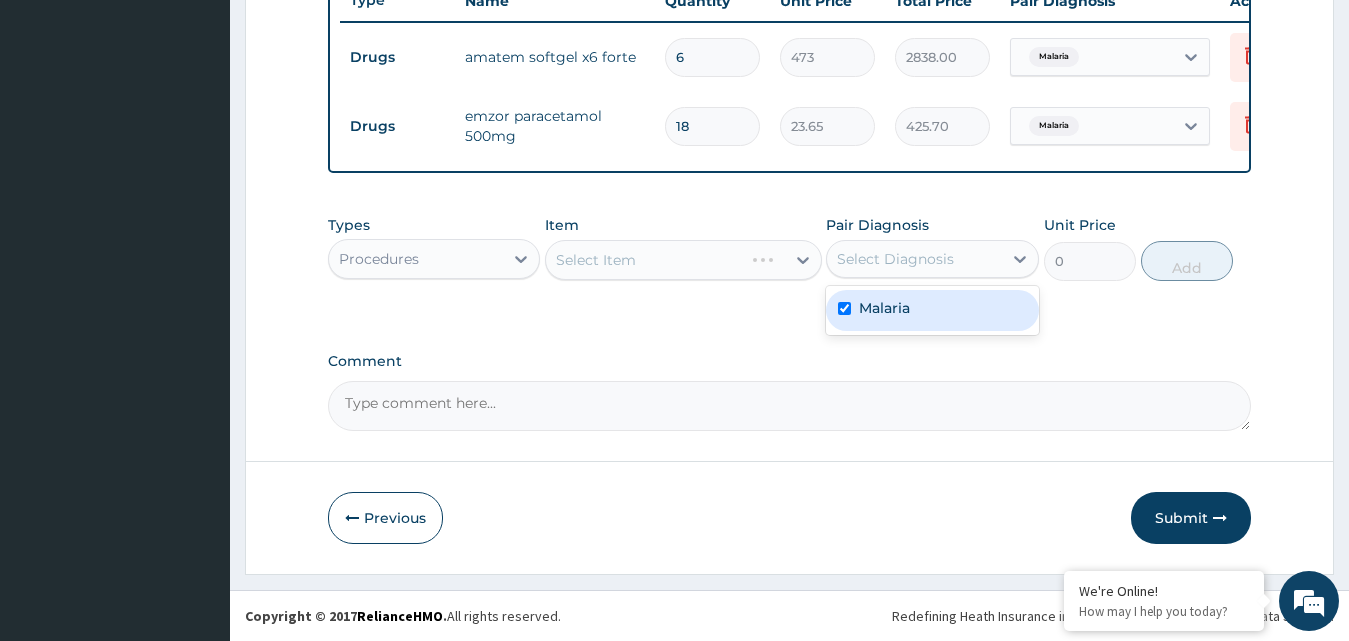 checkbox on "true" 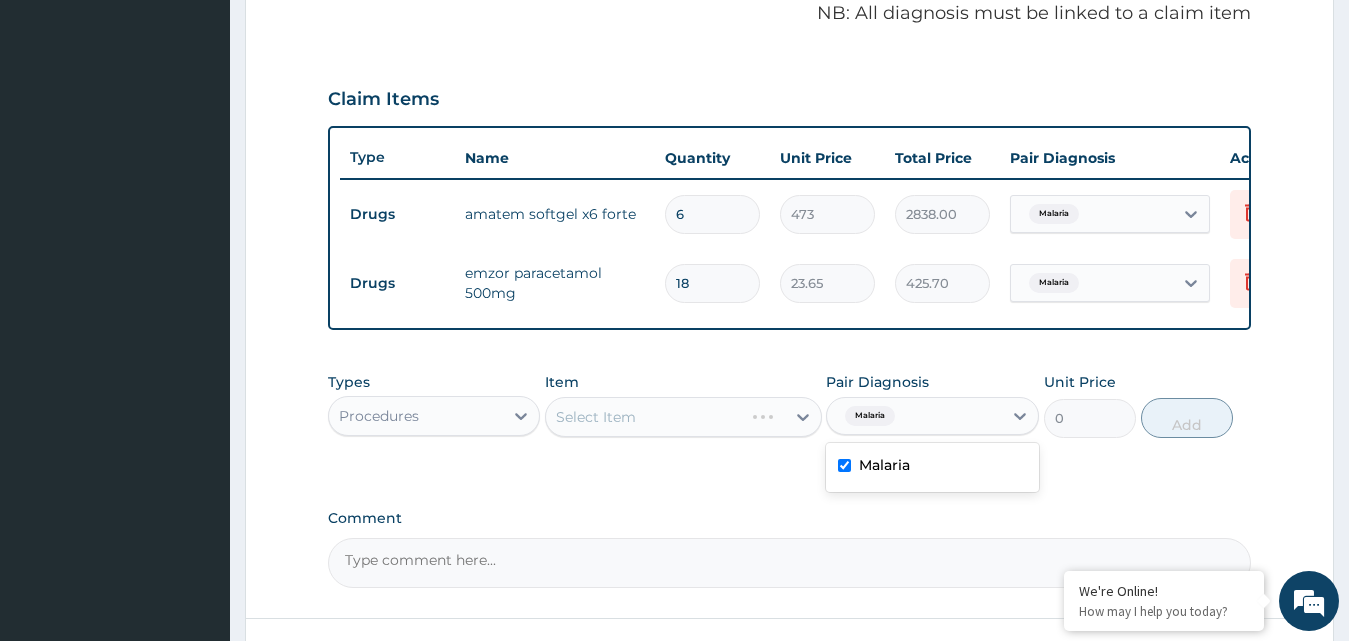 scroll, scrollTop: 380, scrollLeft: 0, axis: vertical 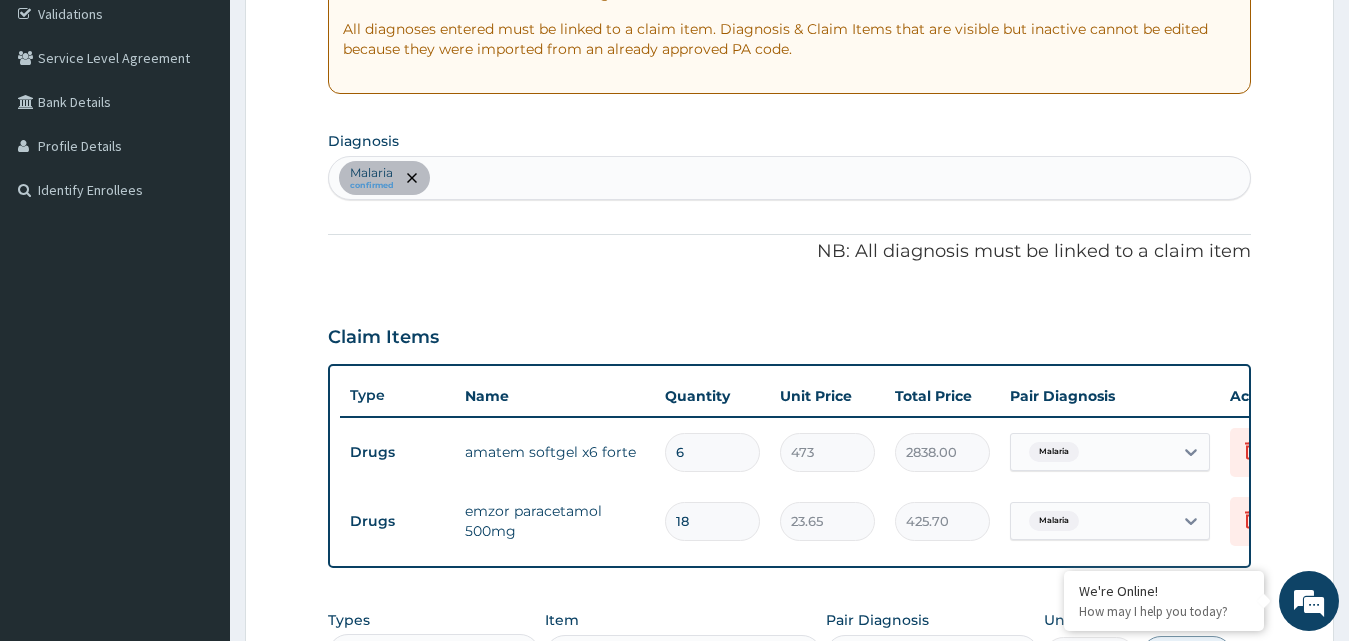 click on "Malaria confirmed" at bounding box center [790, 178] 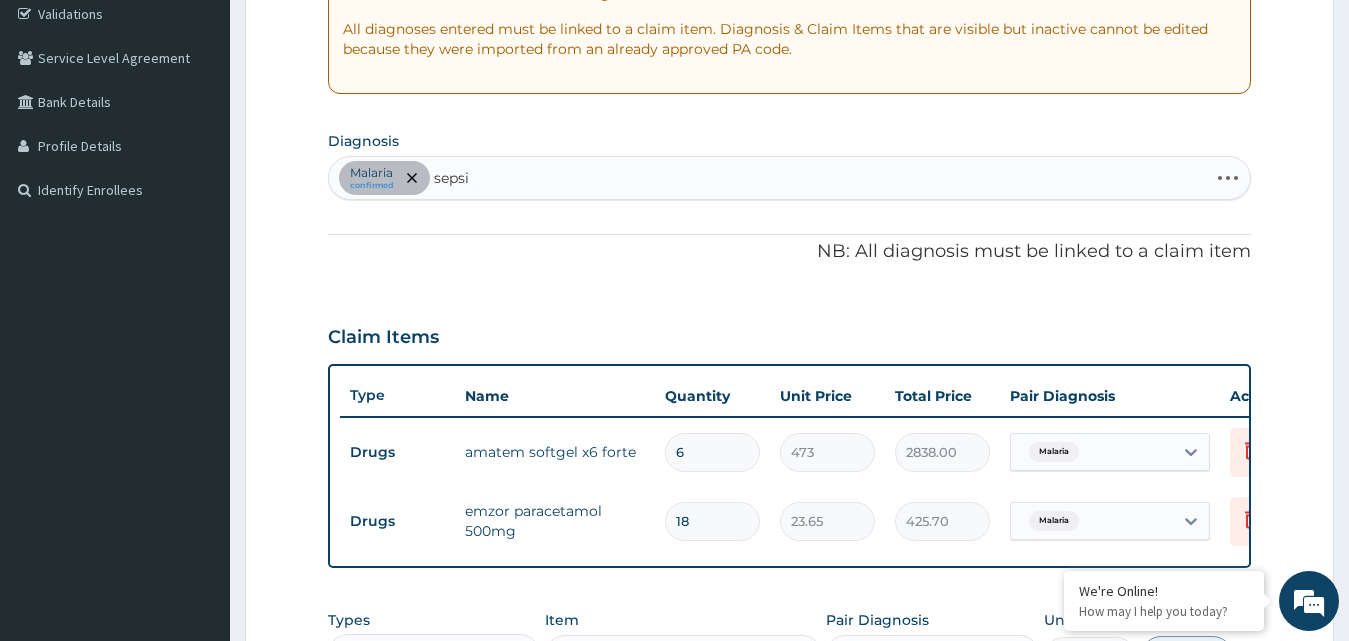 type on "sepsis" 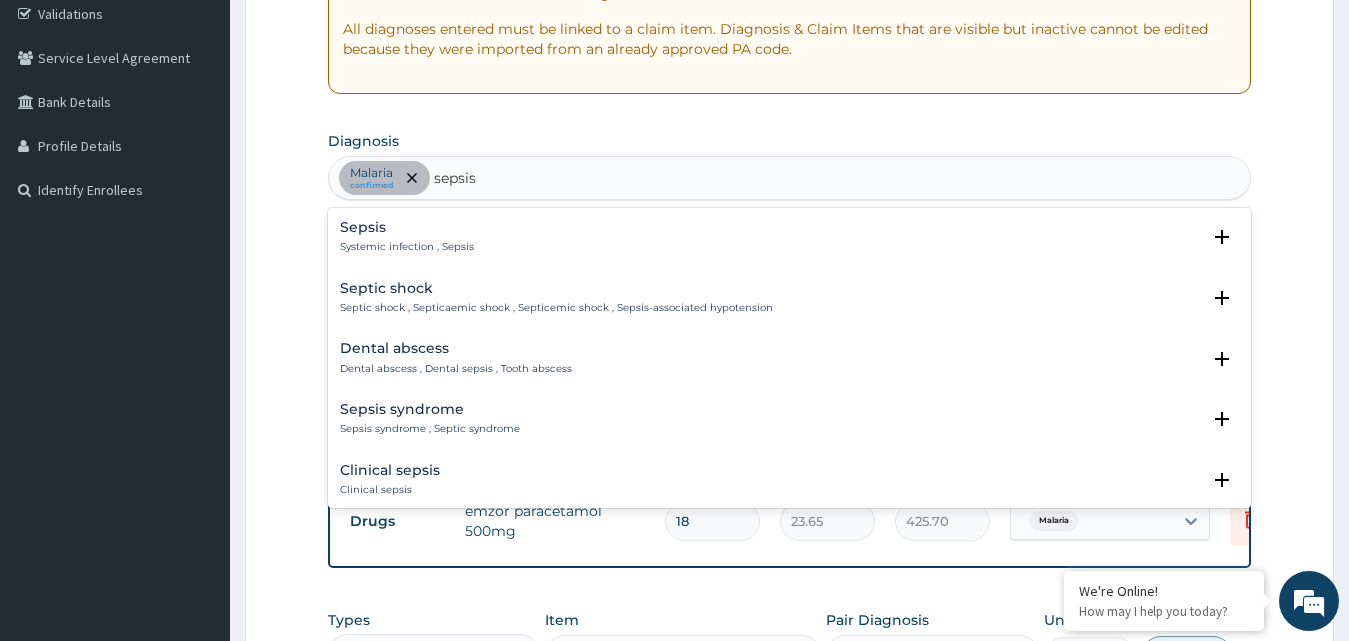 click on "Sepsis" at bounding box center (407, 227) 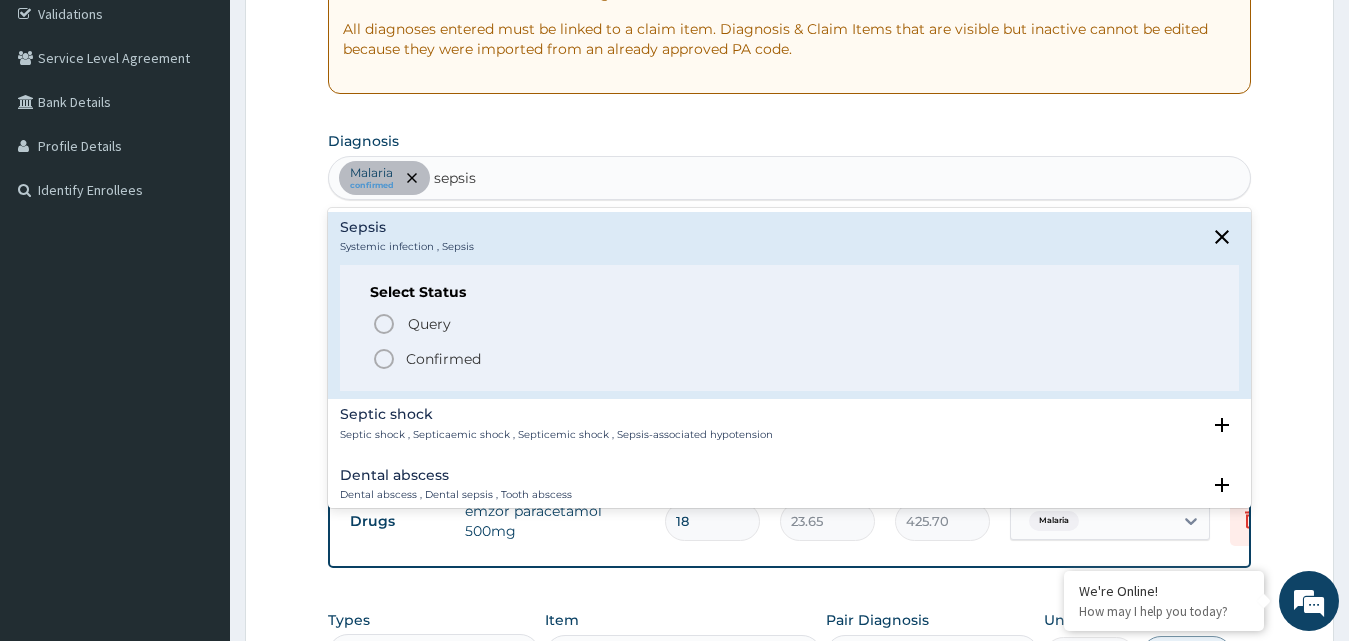 click on "Sepsis Systemic infection , Sepsis" at bounding box center (407, 237) 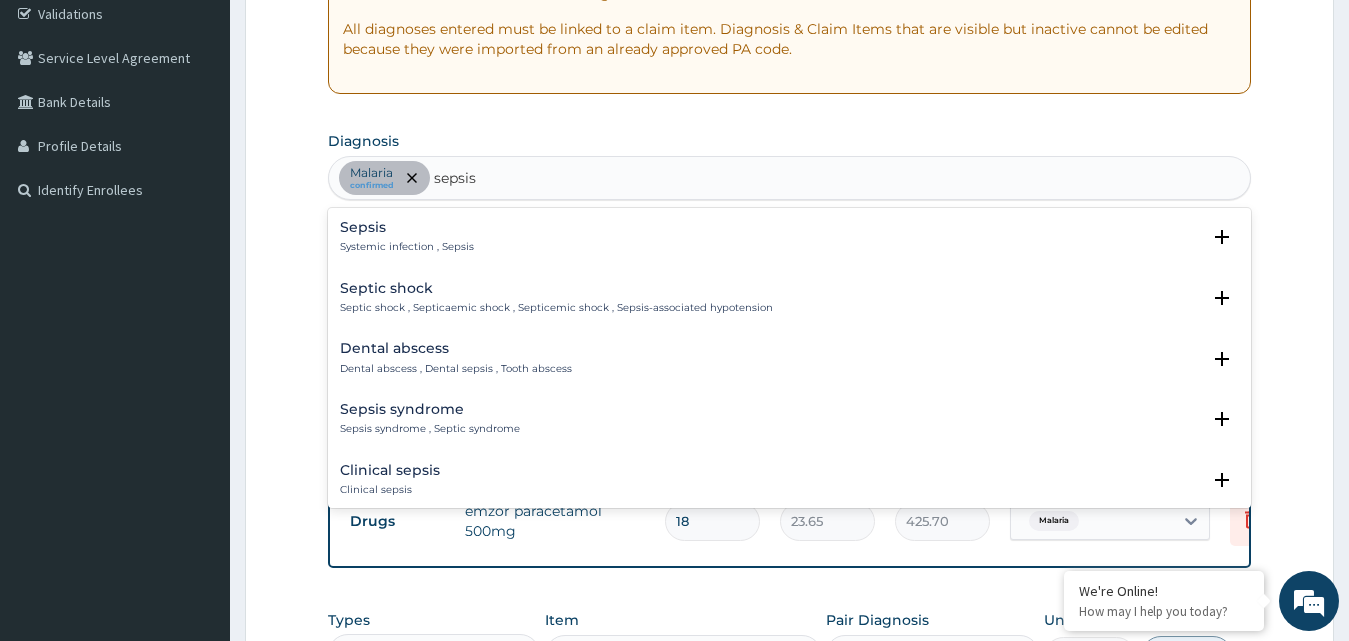 click on "Sepsis" at bounding box center (407, 227) 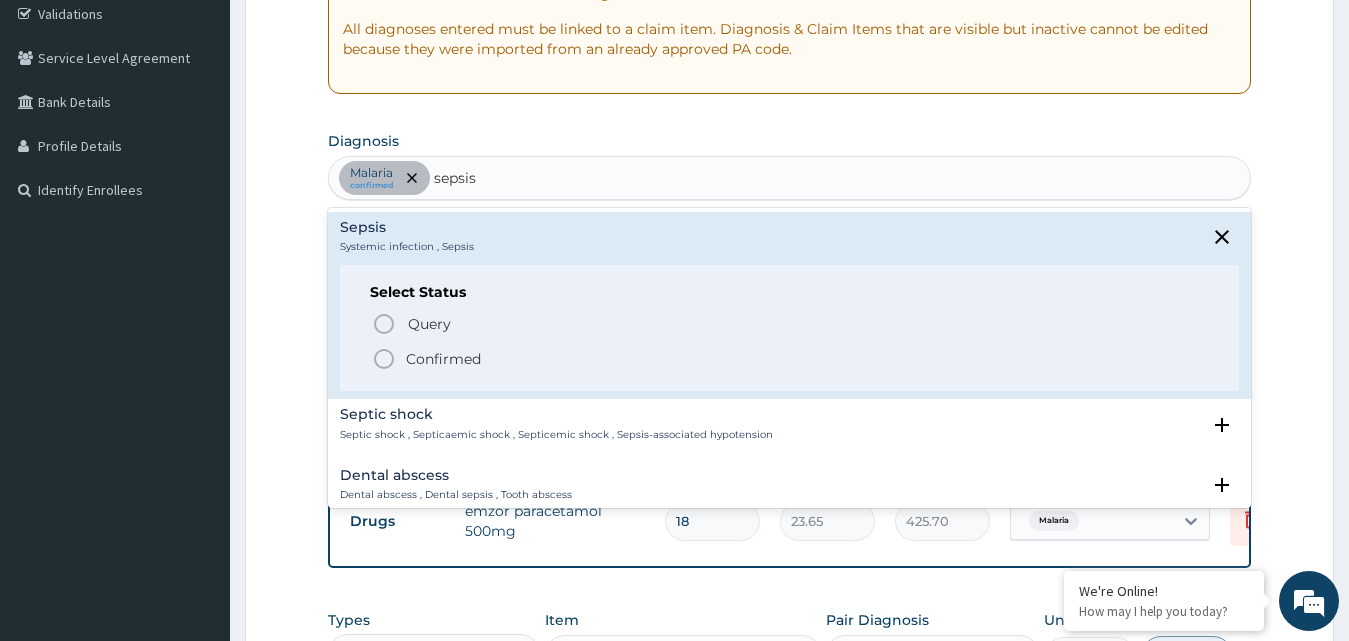 click on "Confirmed" at bounding box center (443, 359) 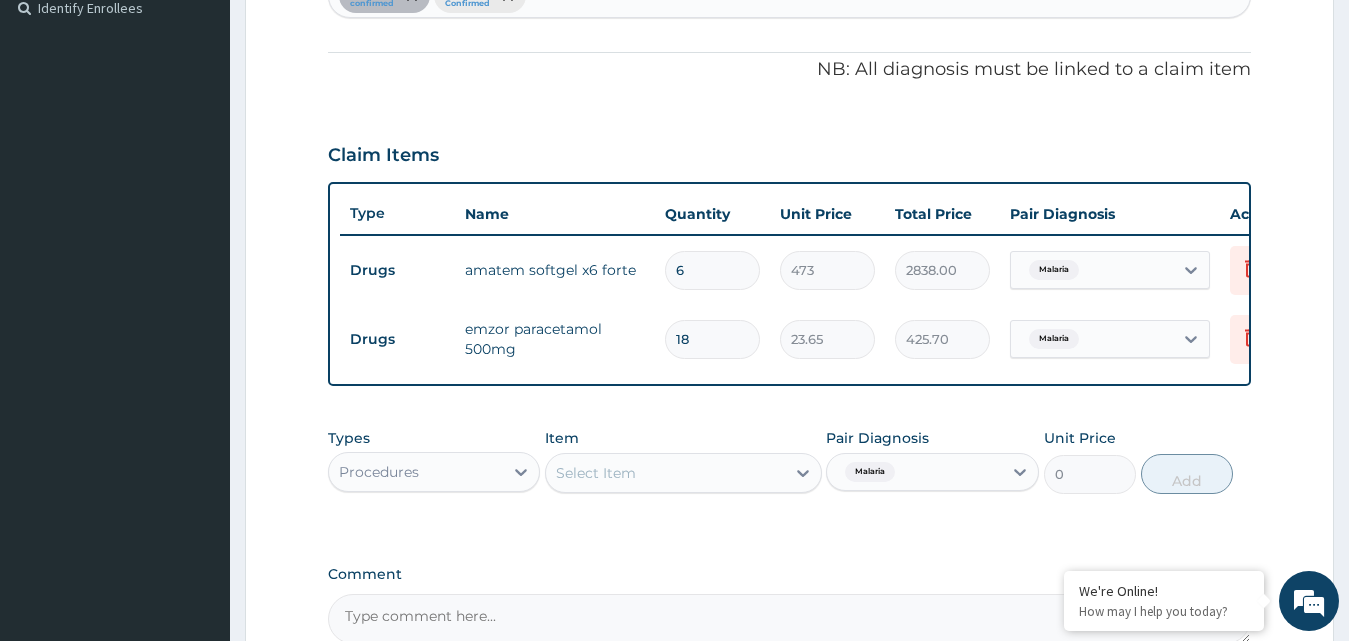 scroll, scrollTop: 780, scrollLeft: 0, axis: vertical 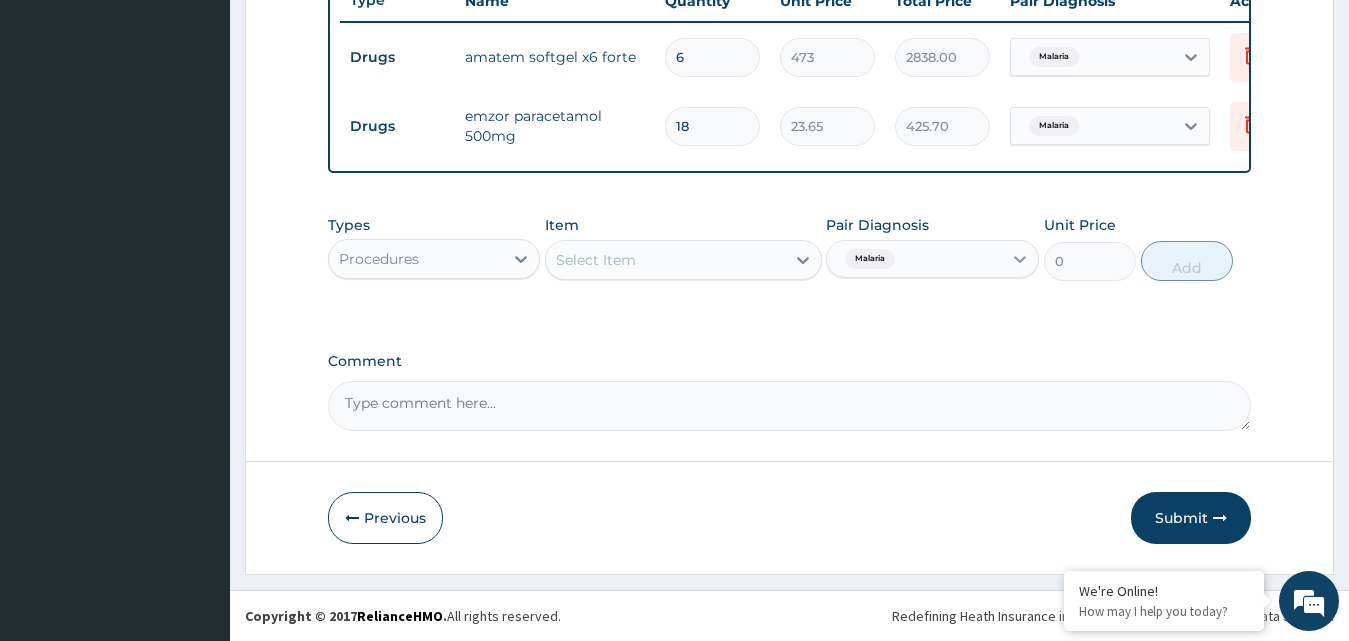 click 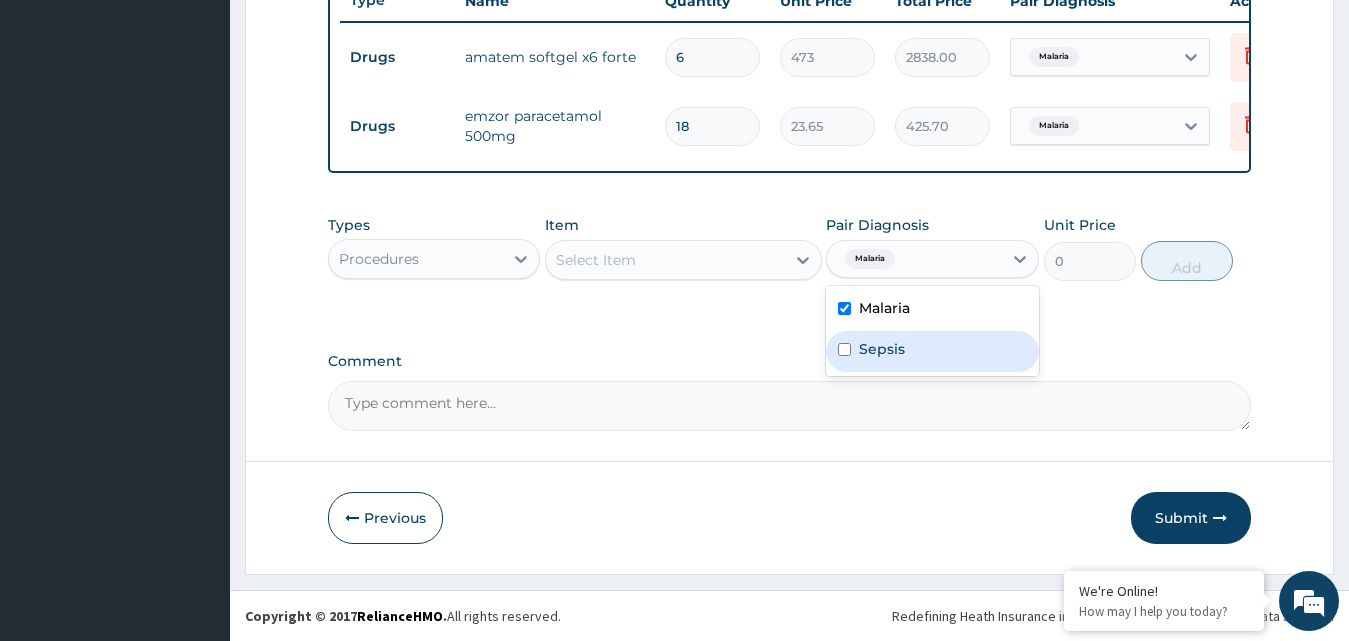 click on "Sepsis" at bounding box center [882, 349] 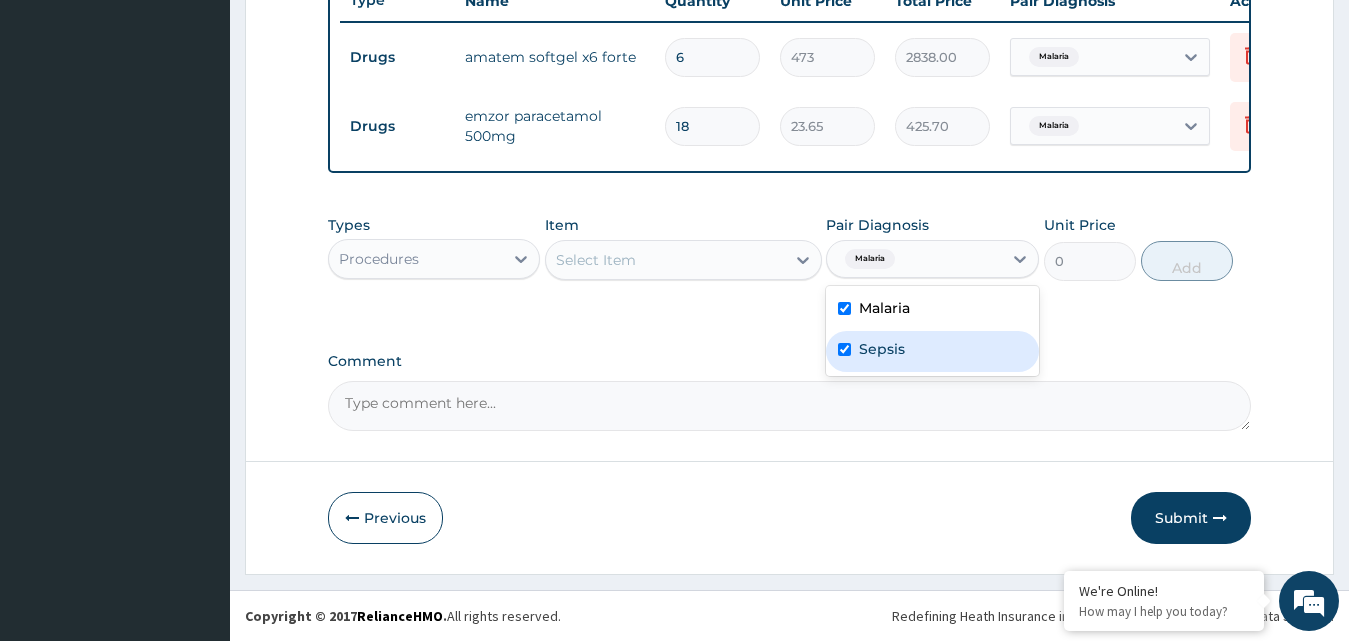 checkbox on "true" 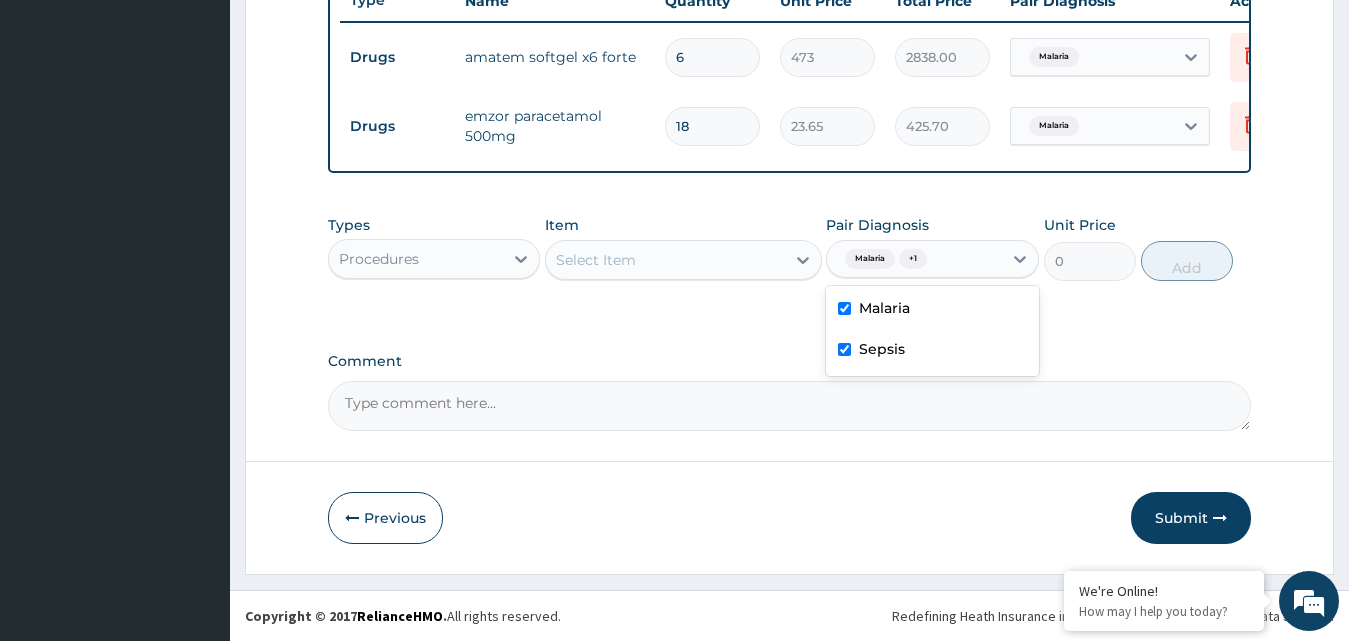 click on "Select Item" at bounding box center [665, 260] 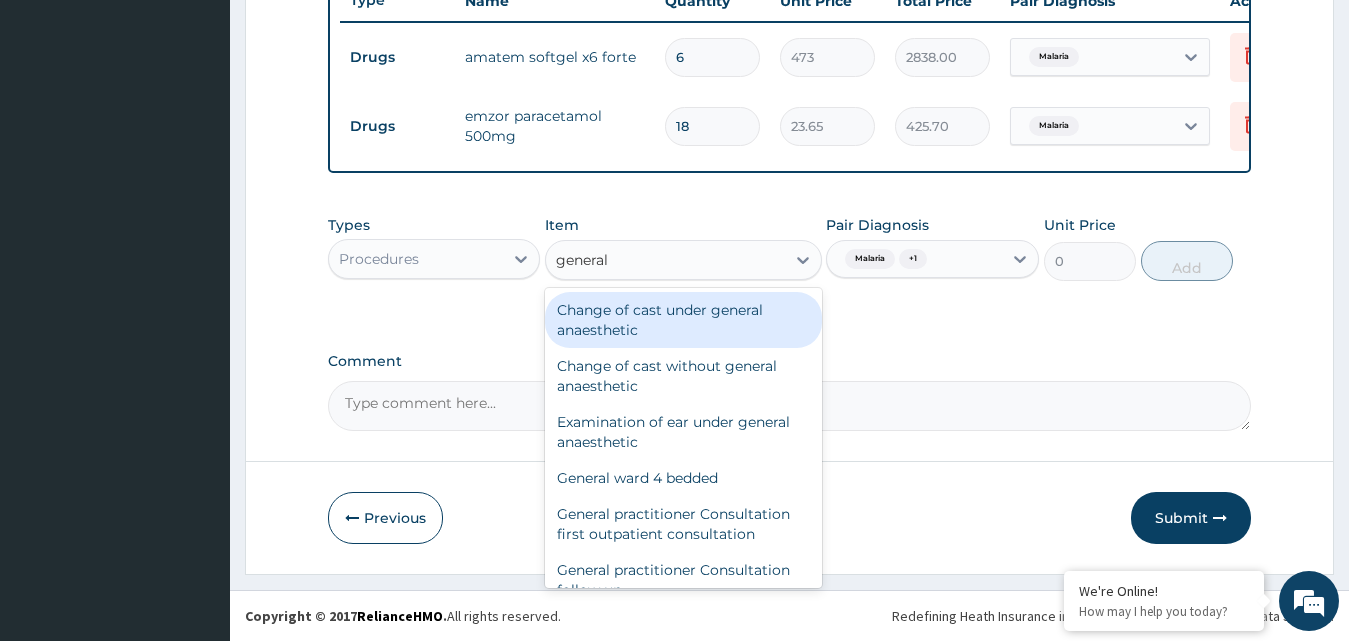 type on "general p" 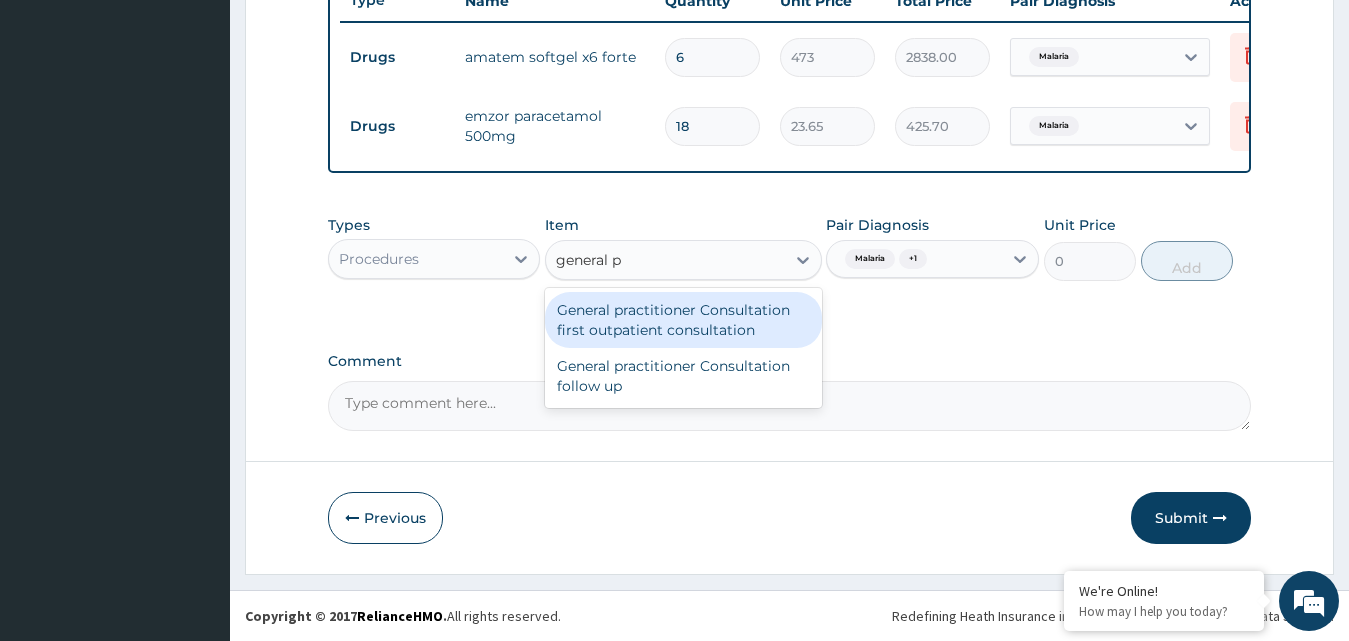 click on "General practitioner Consultation first outpatient consultation" at bounding box center [683, 320] 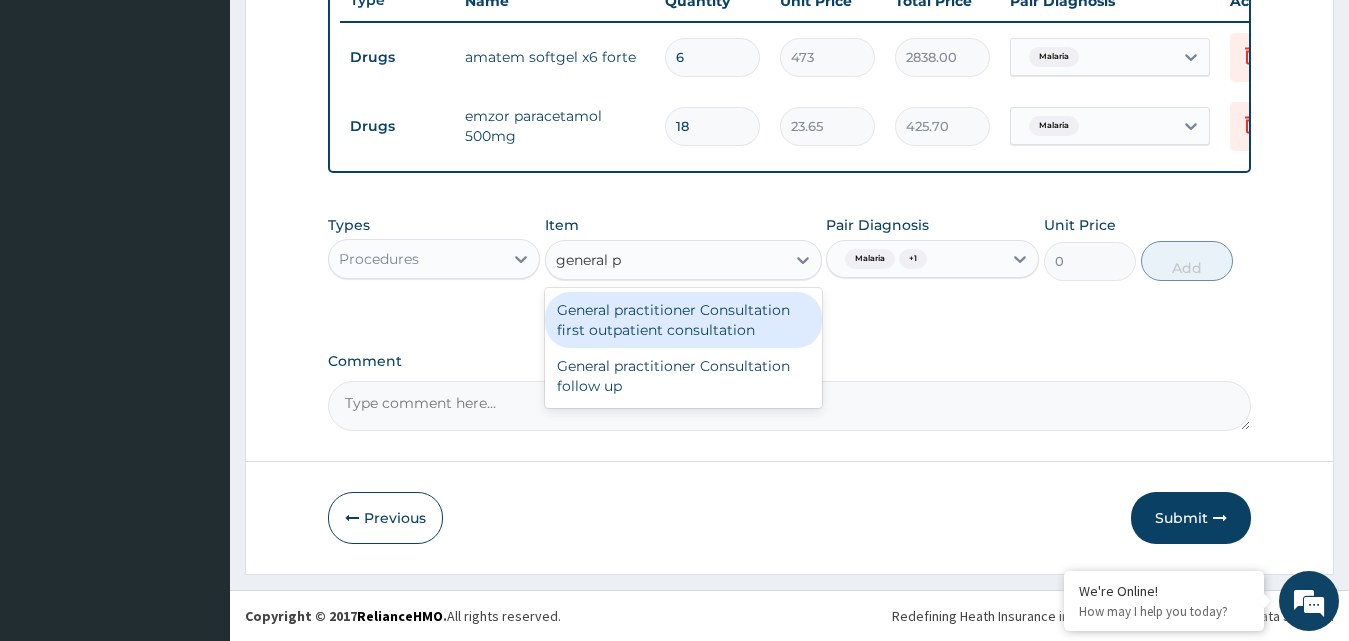 type 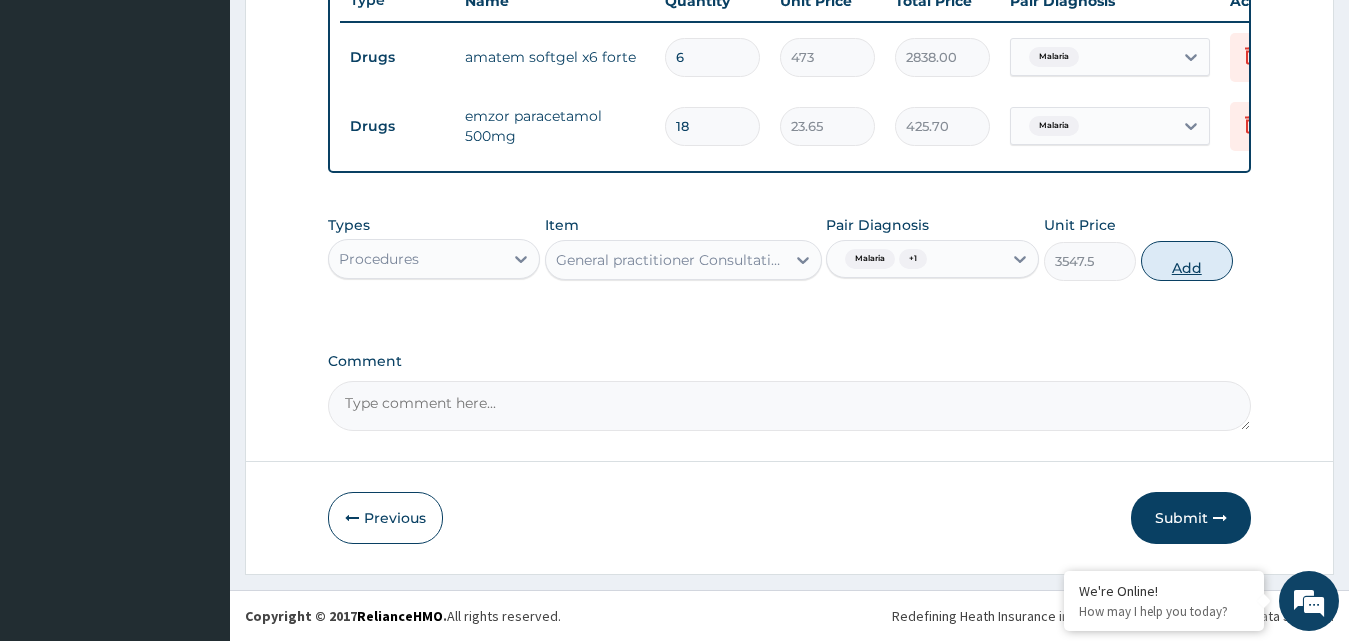click on "Add" at bounding box center (1187, 261) 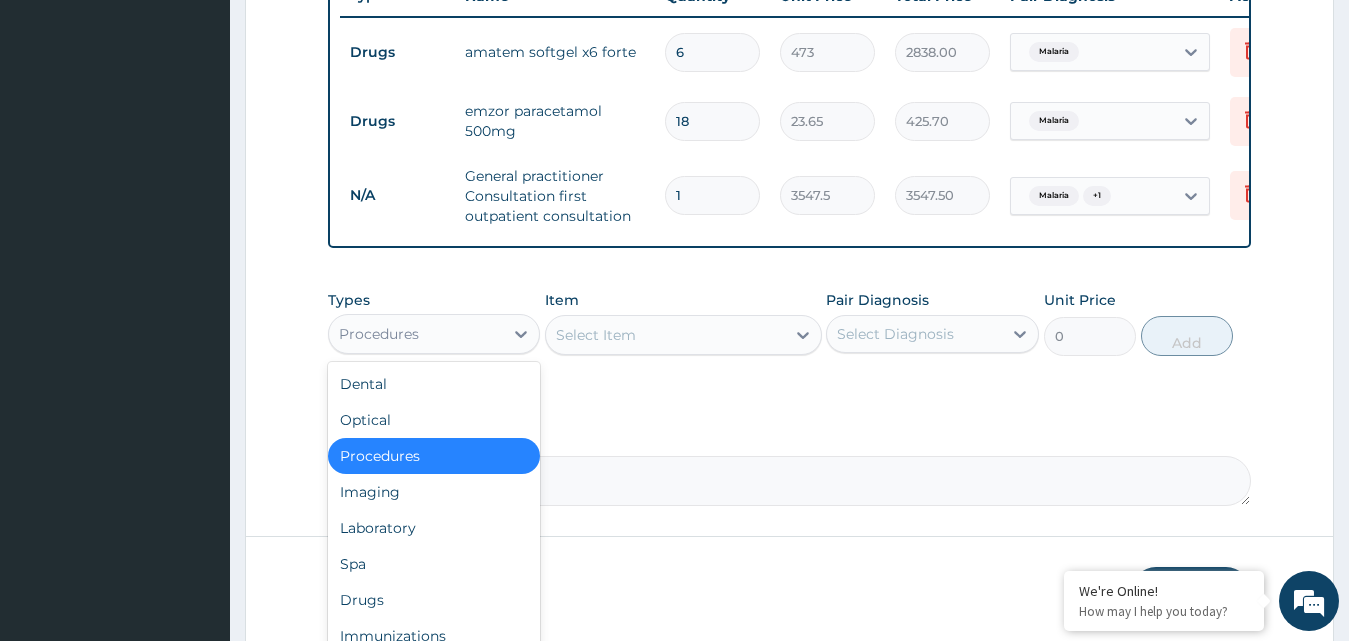click on "Procedures" at bounding box center [416, 334] 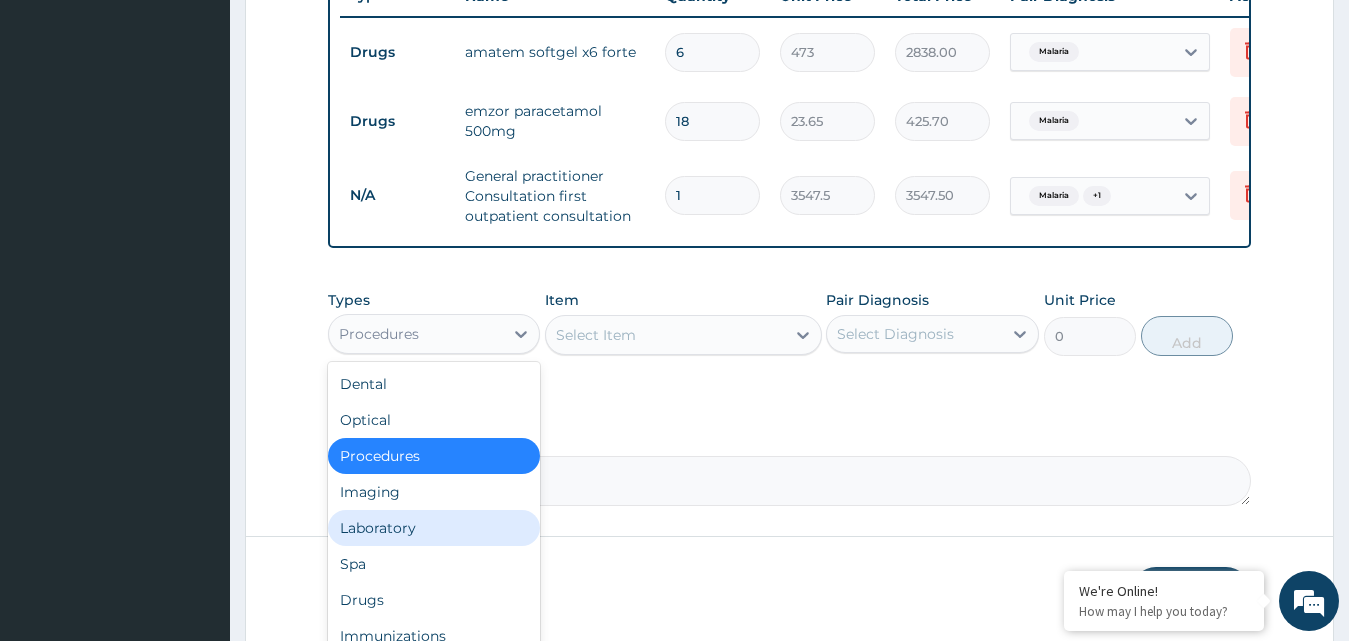 click on "Laboratory" at bounding box center [434, 528] 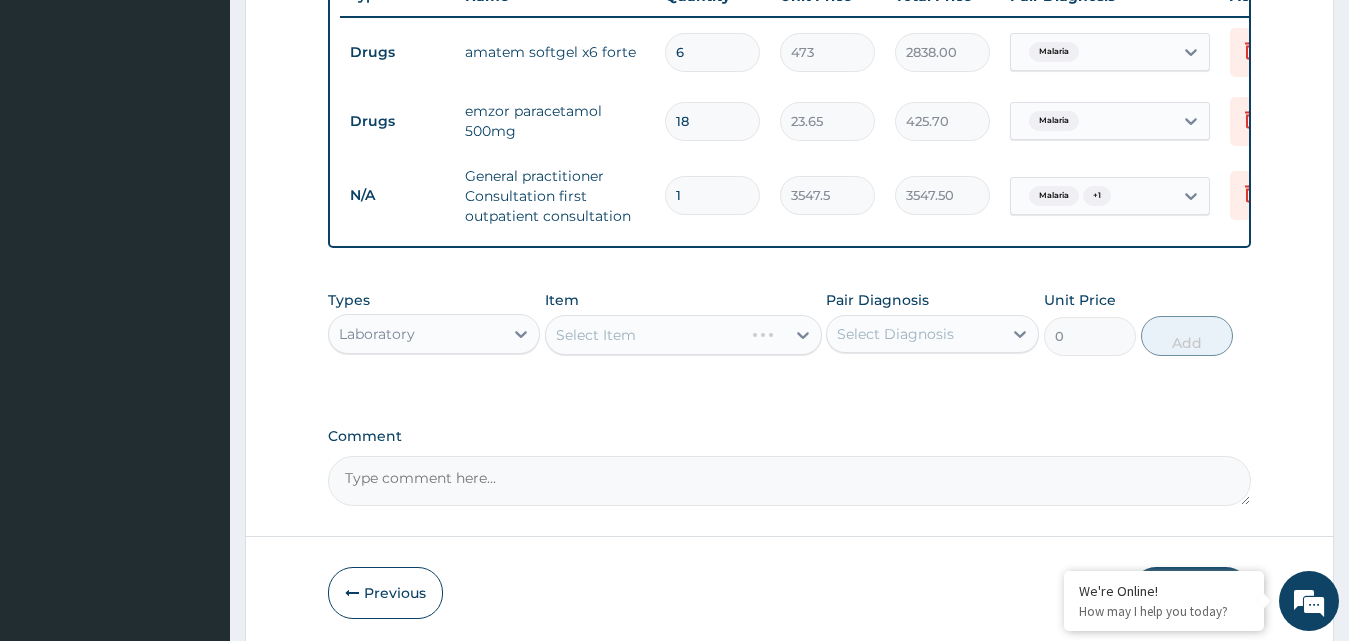 click on "Select Diagnosis" at bounding box center (895, 334) 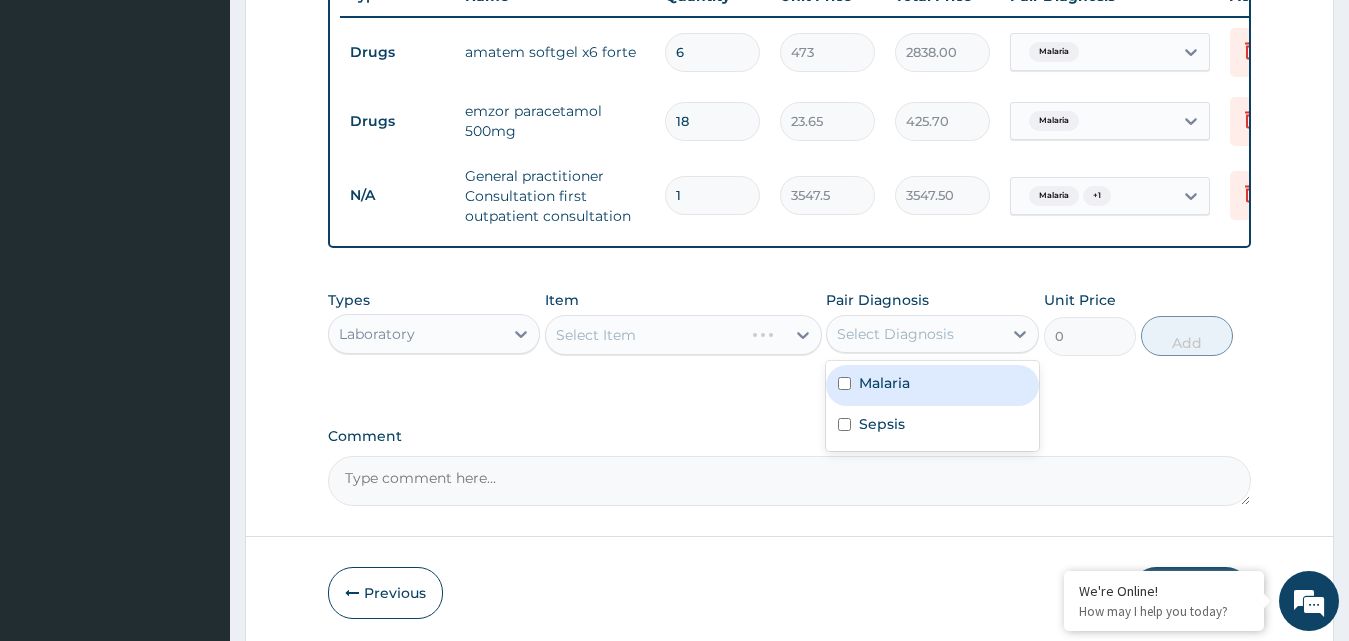 click on "Malaria" at bounding box center (932, 385) 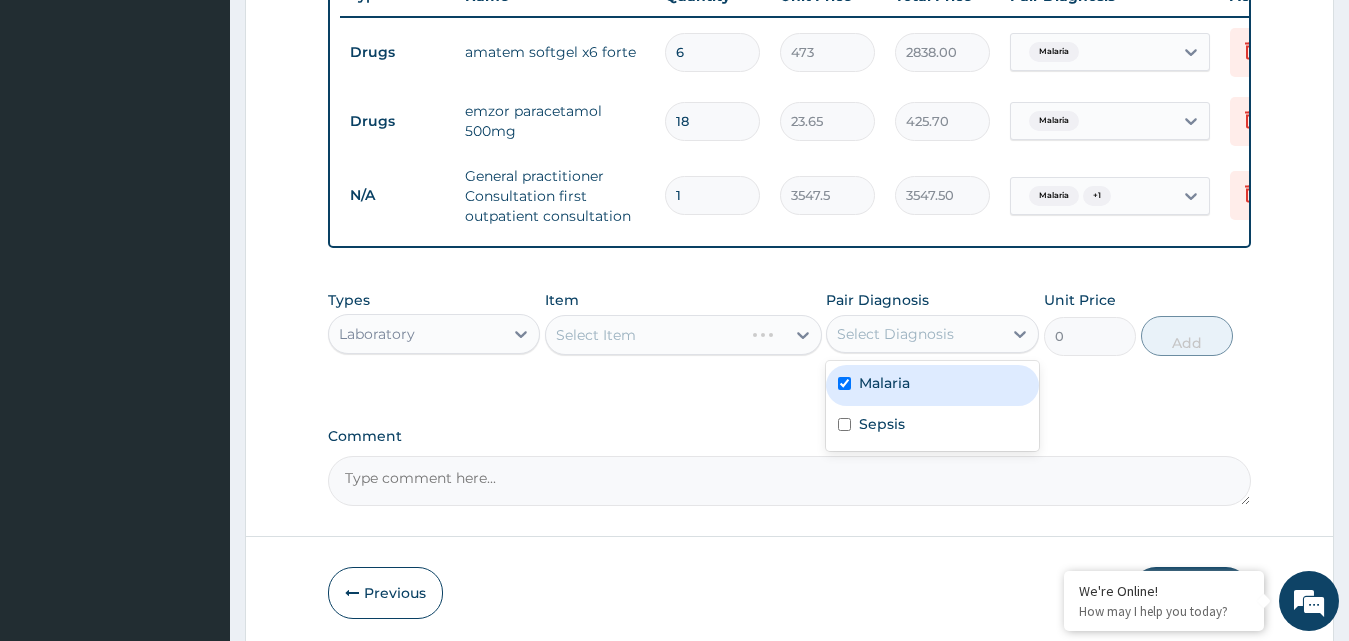 checkbox on "true" 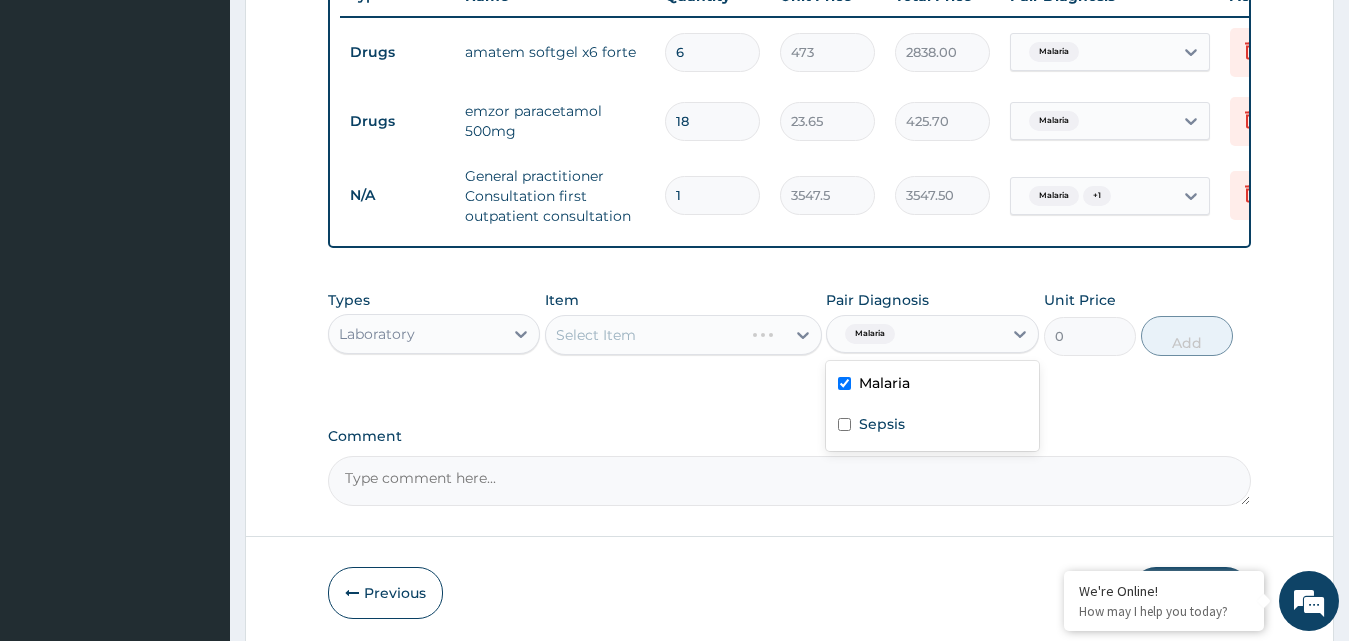 click on "Select Item" at bounding box center [683, 335] 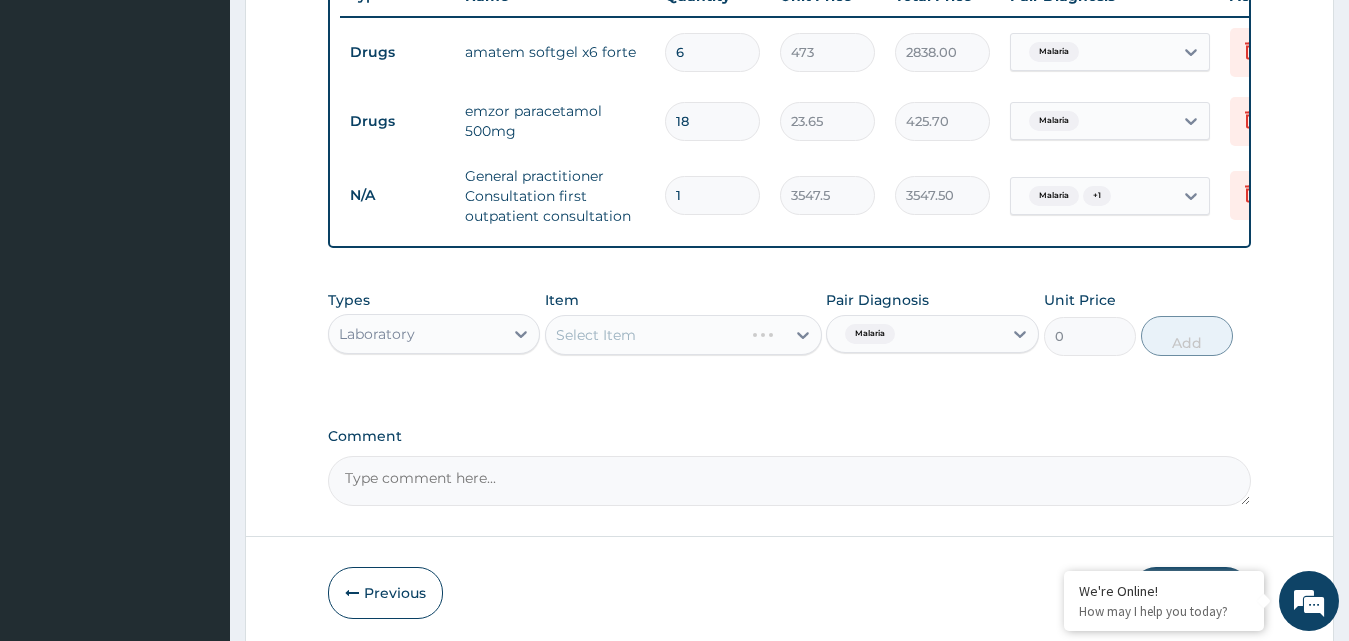 click on "Select Item" at bounding box center [683, 335] 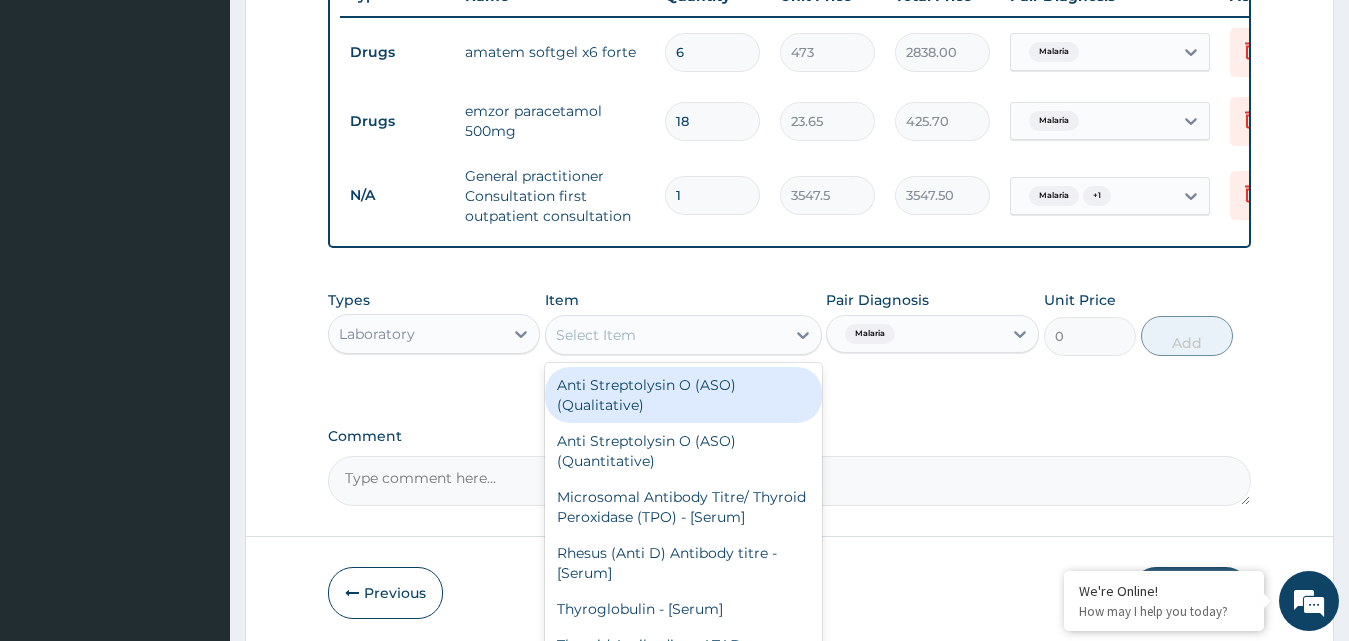 click on "Select Item" at bounding box center [665, 335] 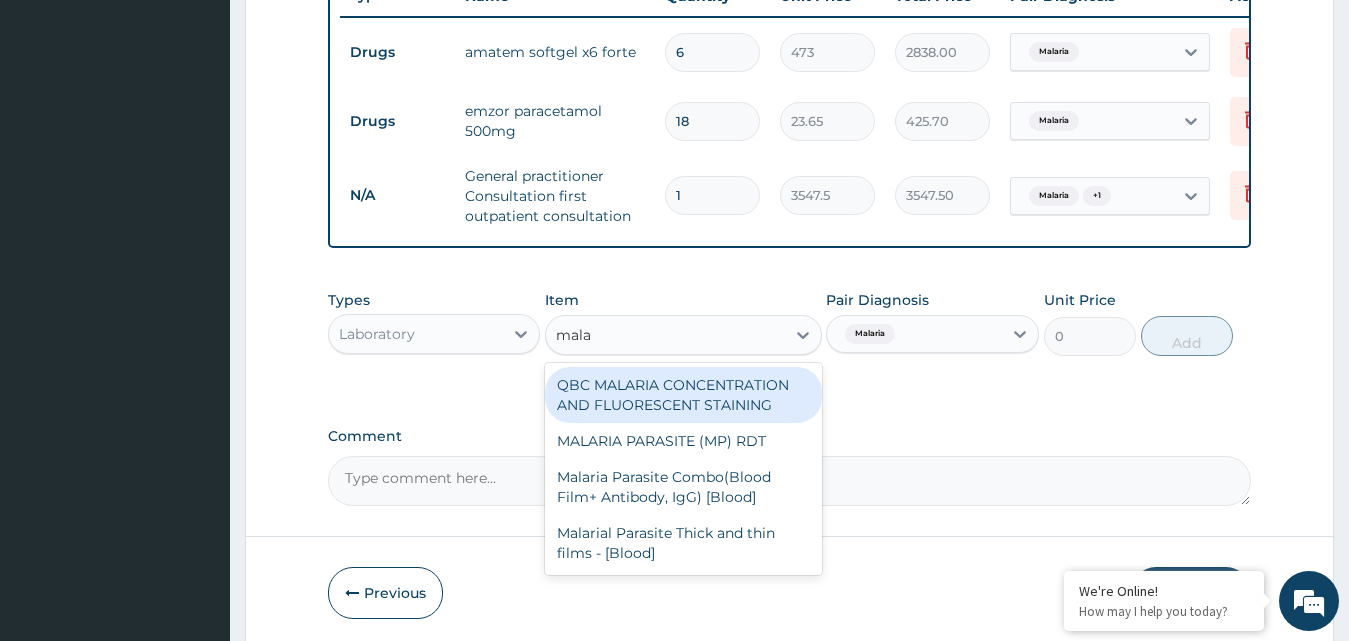 type on "malar" 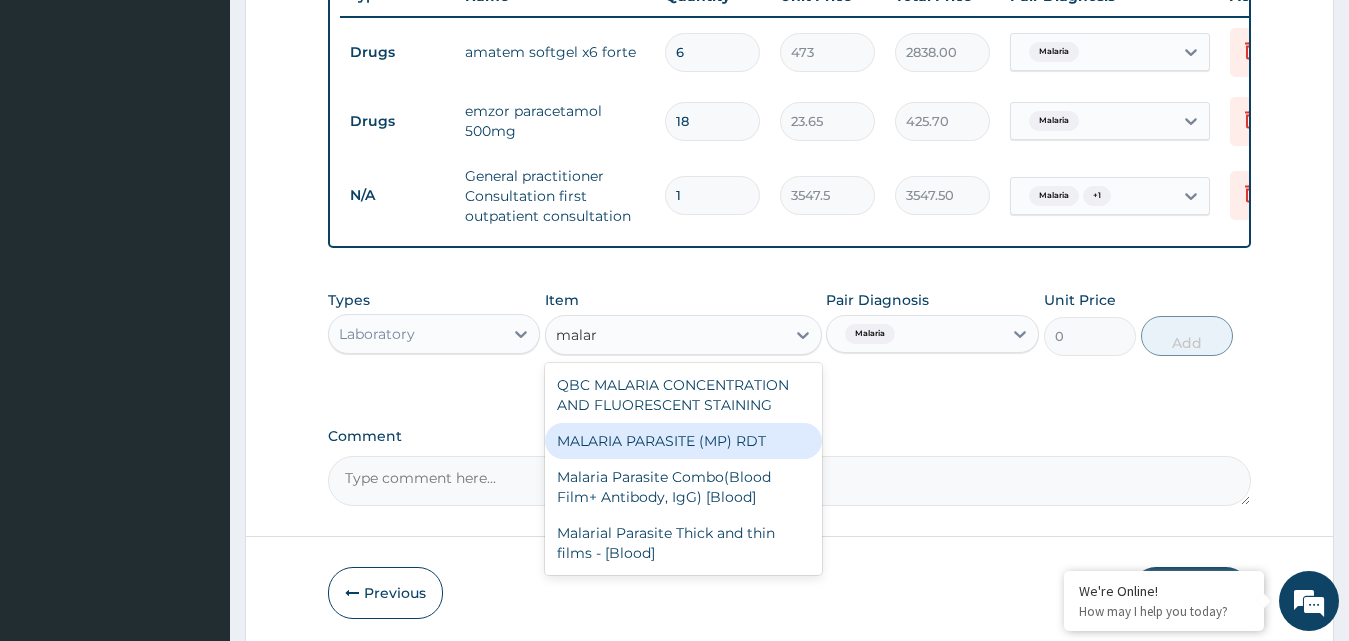 click on "MALARIA PARASITE (MP) RDT" at bounding box center (683, 441) 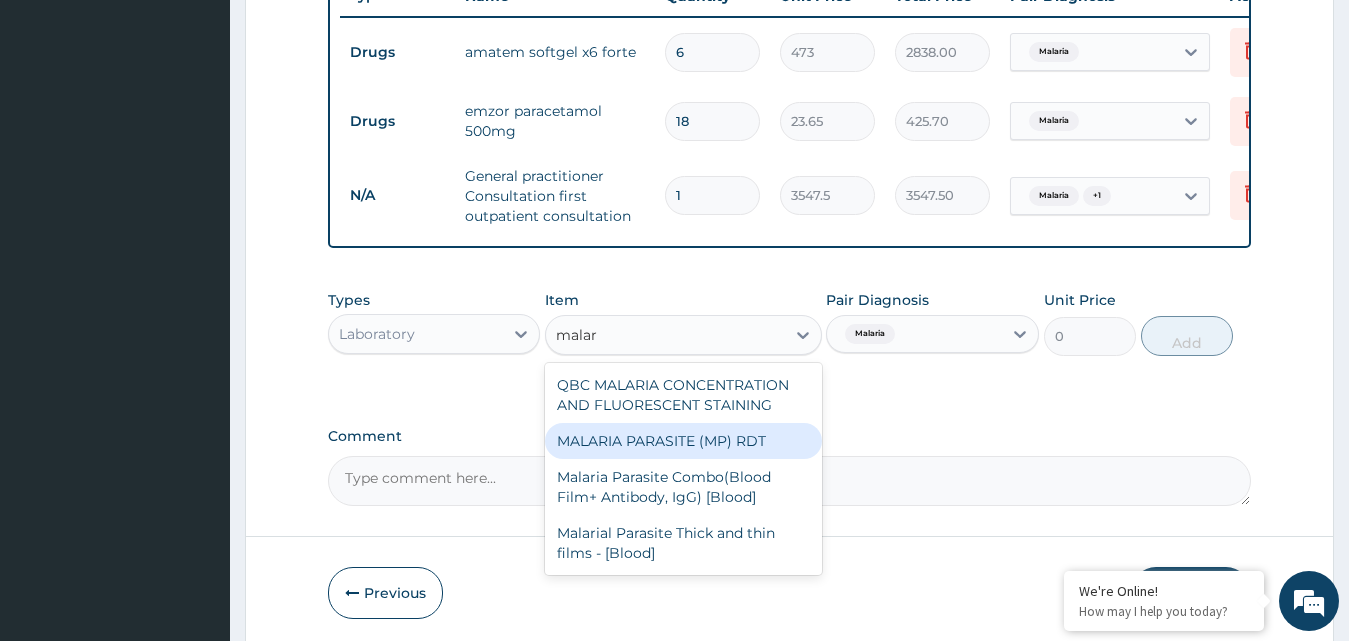 type 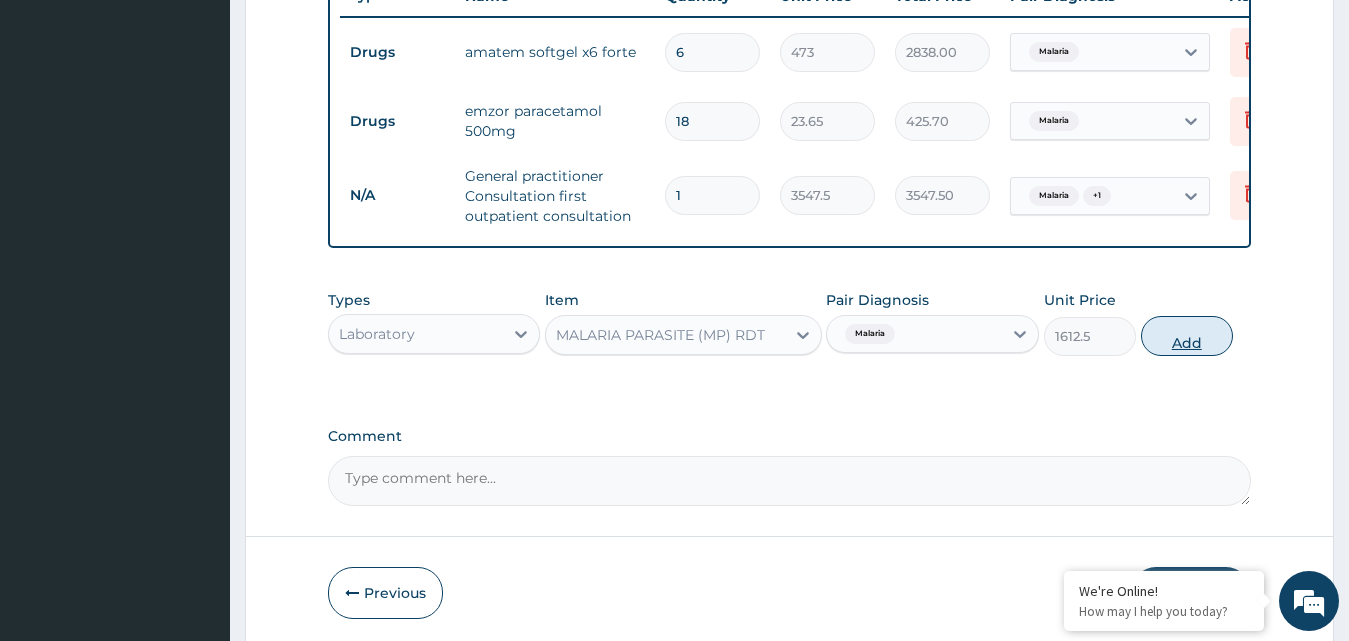 click on "Add" at bounding box center (1187, 336) 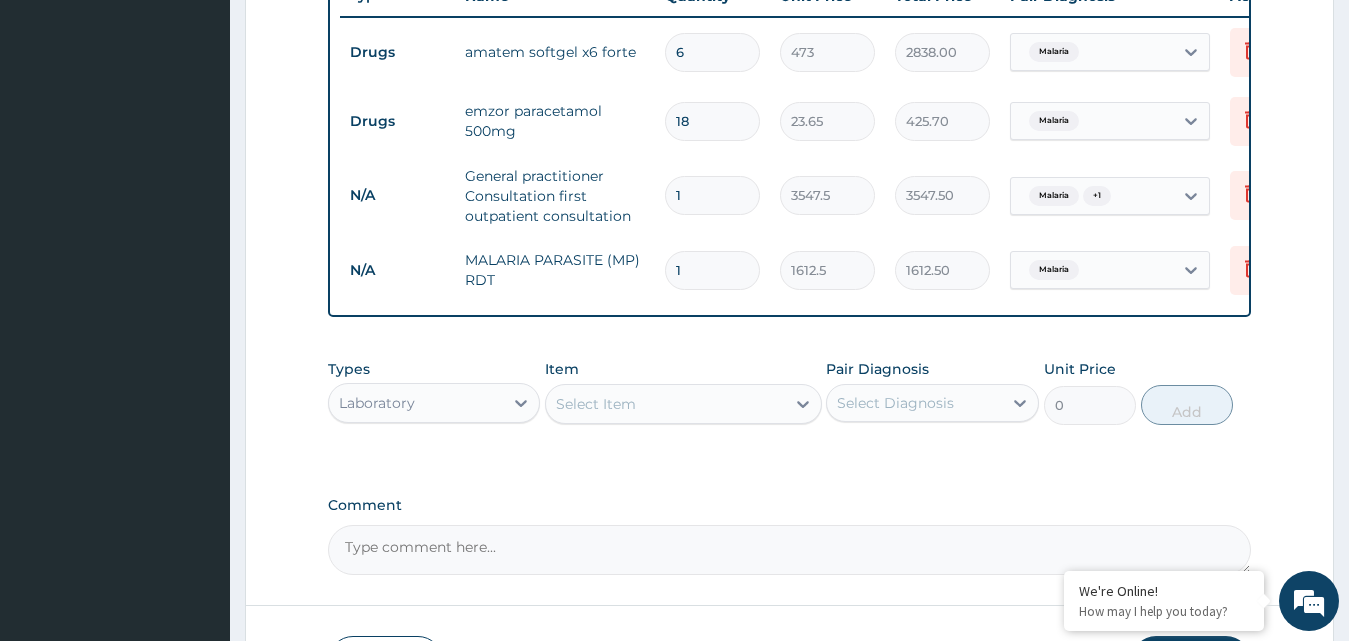 click on "Select Diagnosis" at bounding box center (895, 403) 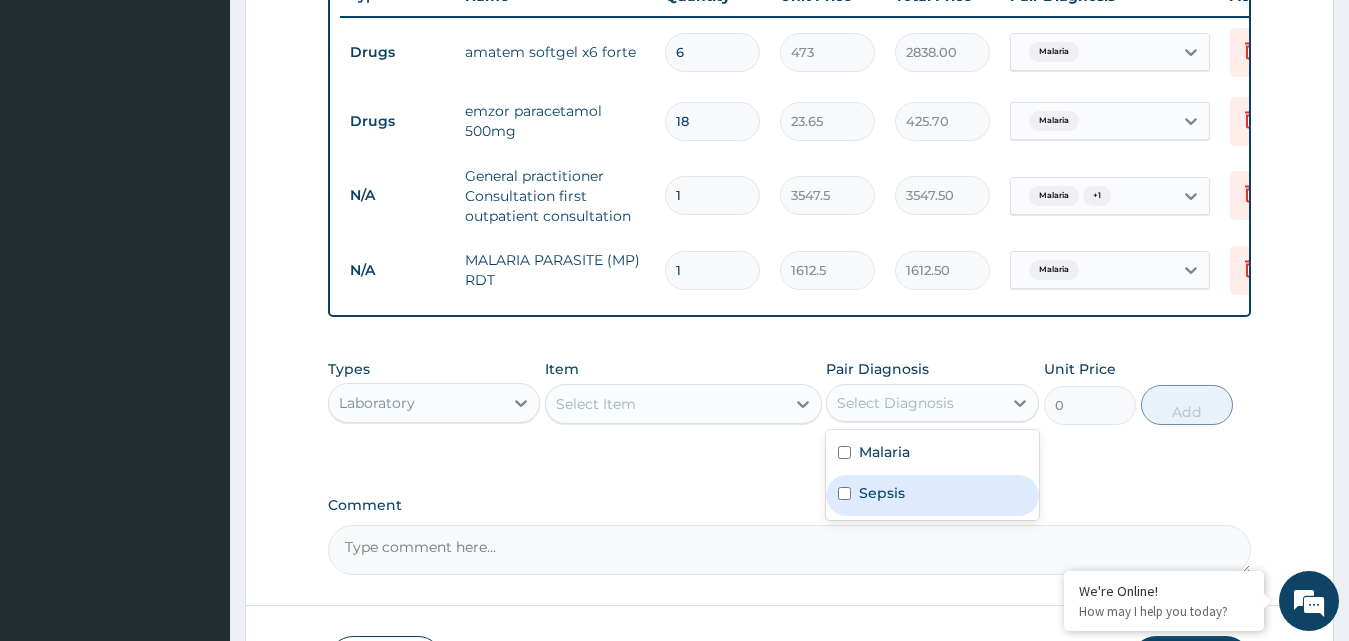 click on "Sepsis" at bounding box center [882, 493] 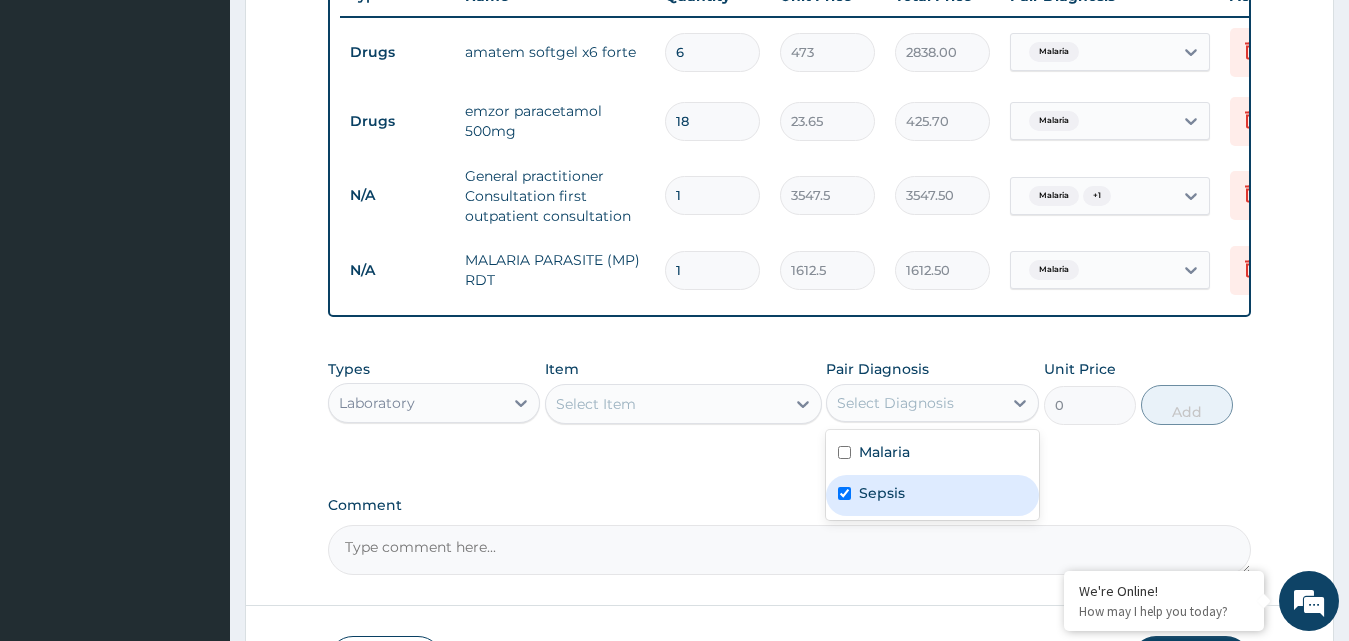 checkbox on "true" 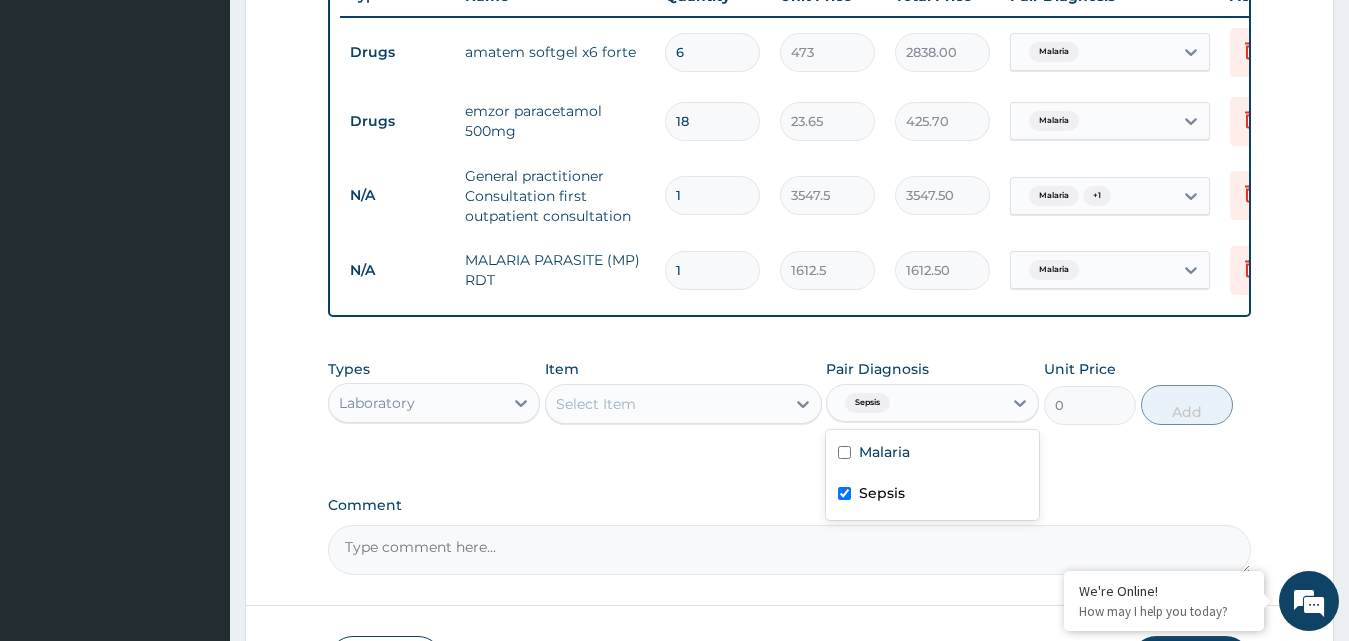 click on "Select Item" at bounding box center (596, 404) 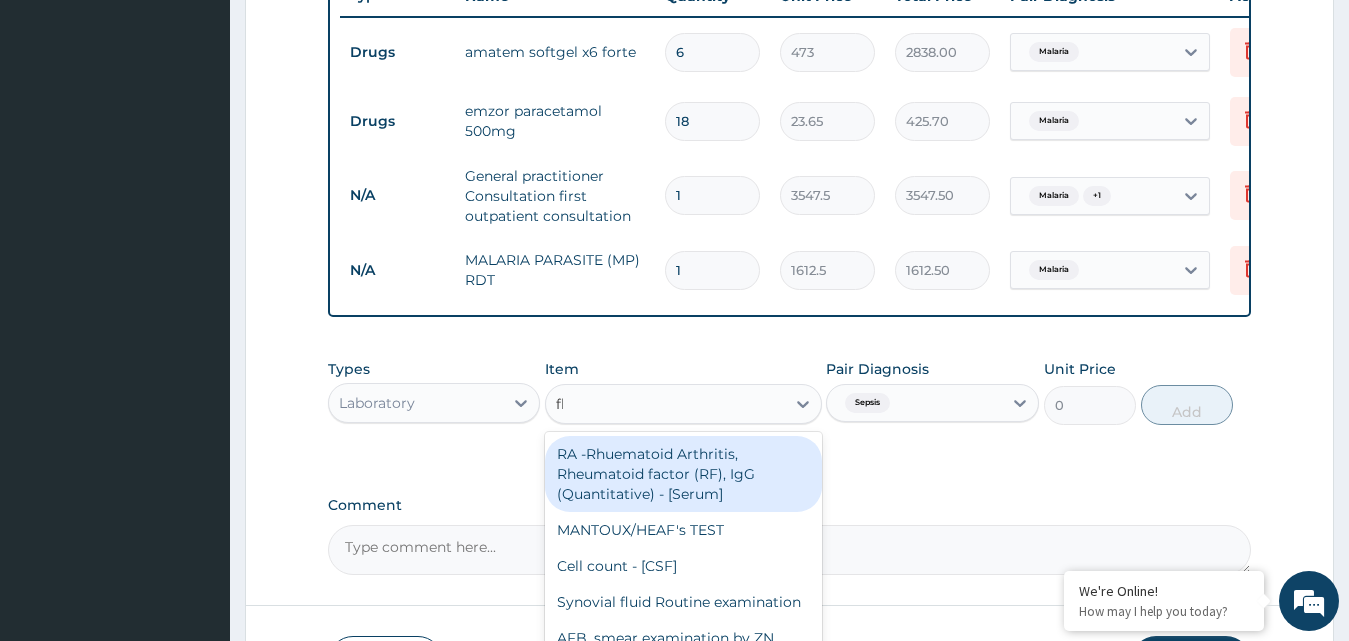 type on "fbc" 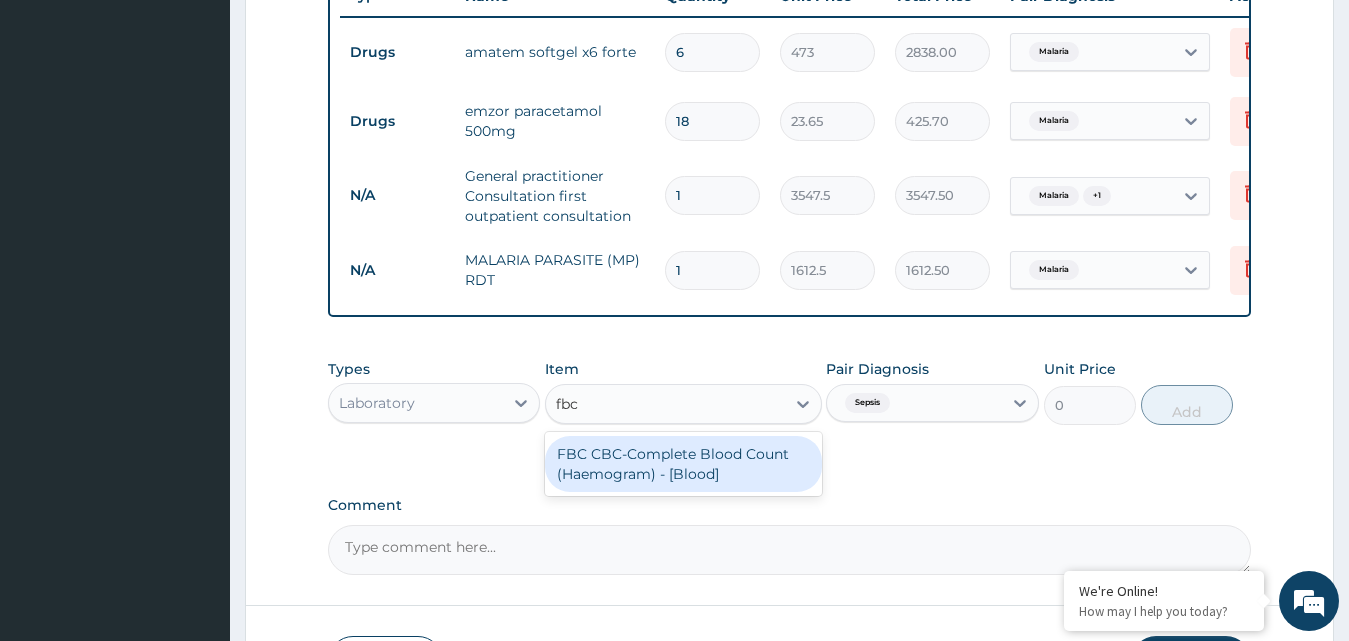 click on "FBC CBC-Complete Blood Count (Haemogram) - [Blood]" at bounding box center (683, 464) 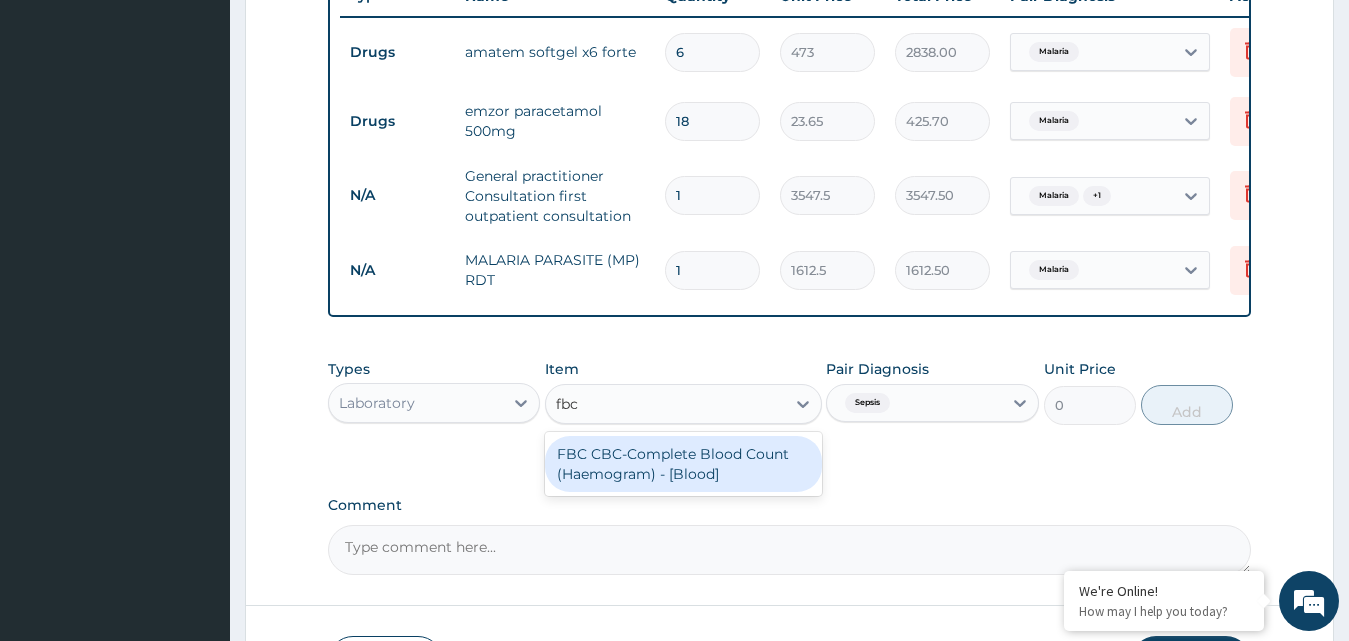 type 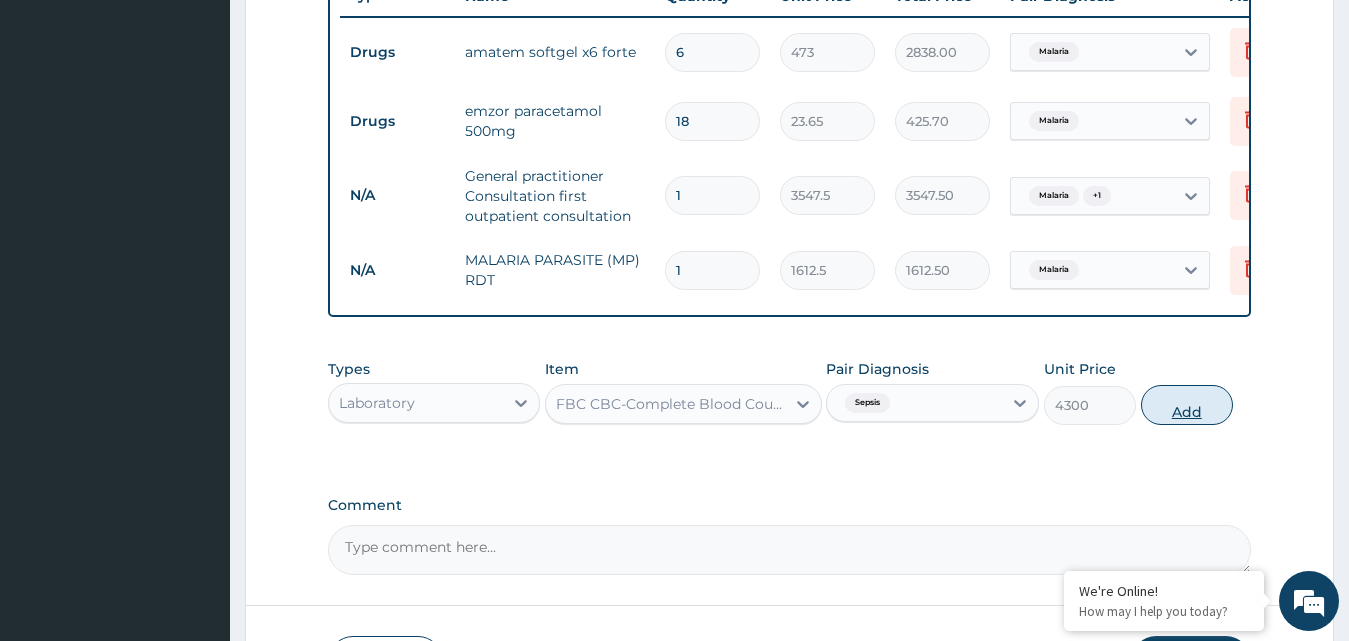click on "Add" at bounding box center [1187, 405] 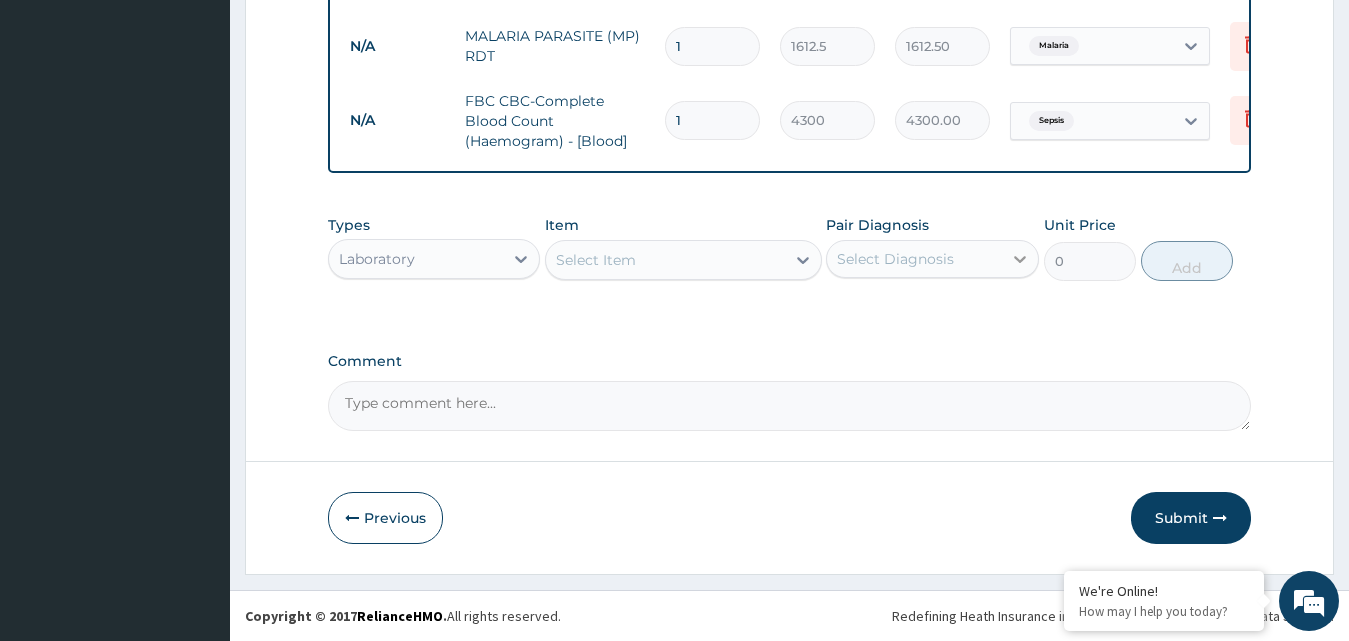 scroll, scrollTop: 1021, scrollLeft: 0, axis: vertical 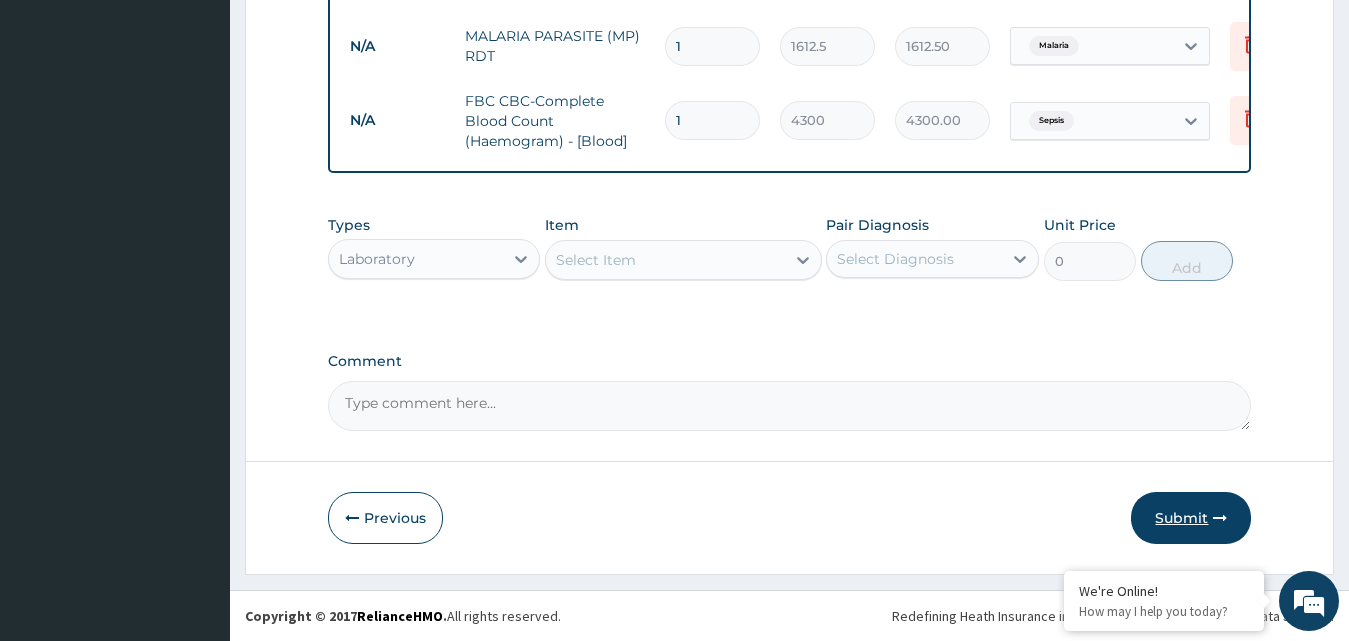 click on "Submit" at bounding box center (1191, 518) 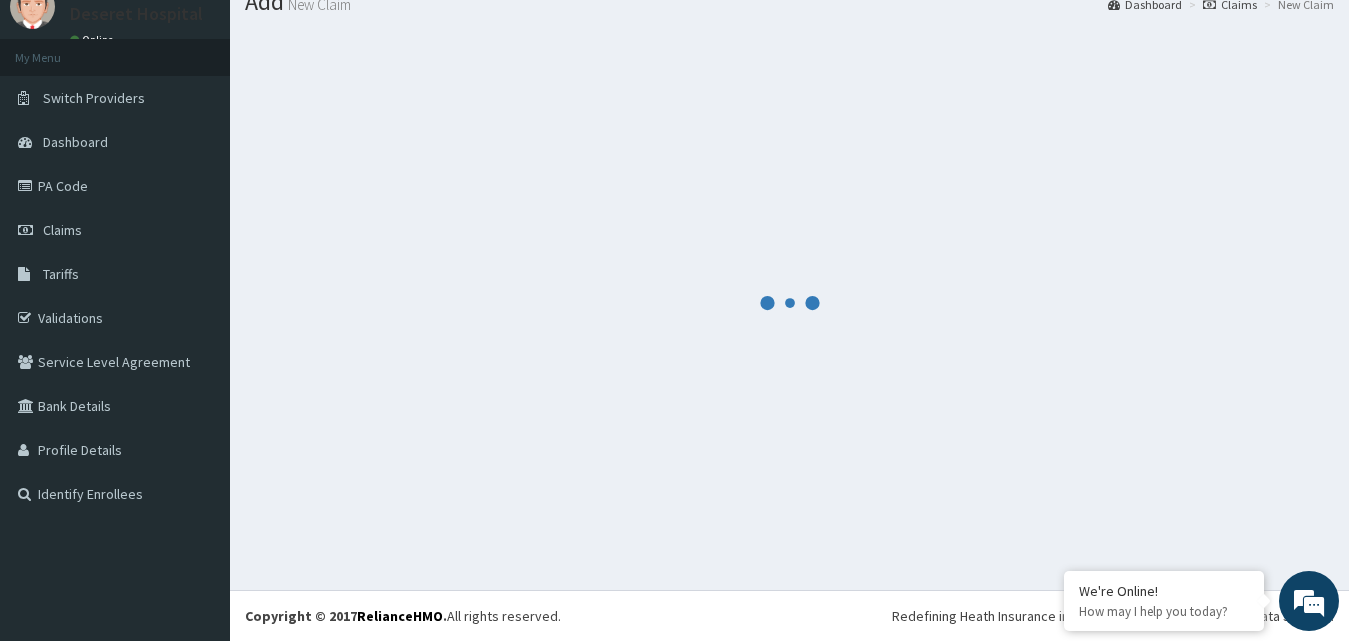 scroll, scrollTop: 1021, scrollLeft: 0, axis: vertical 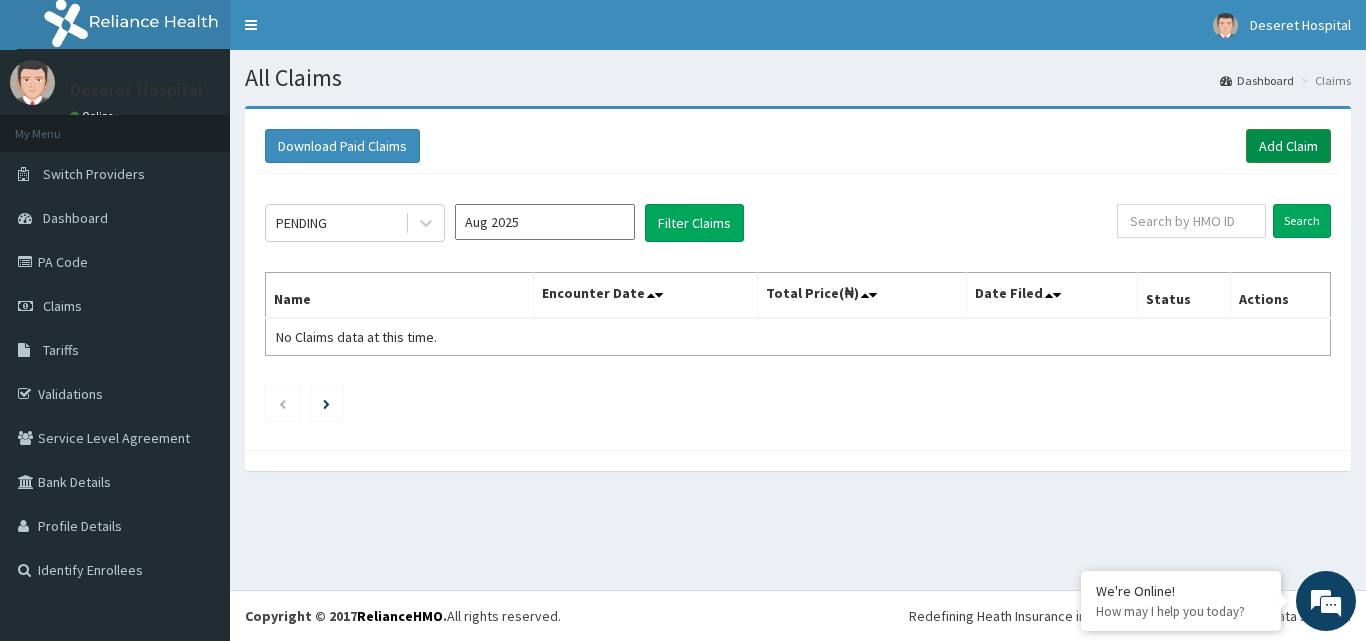 click on "Add Claim" at bounding box center [1288, 146] 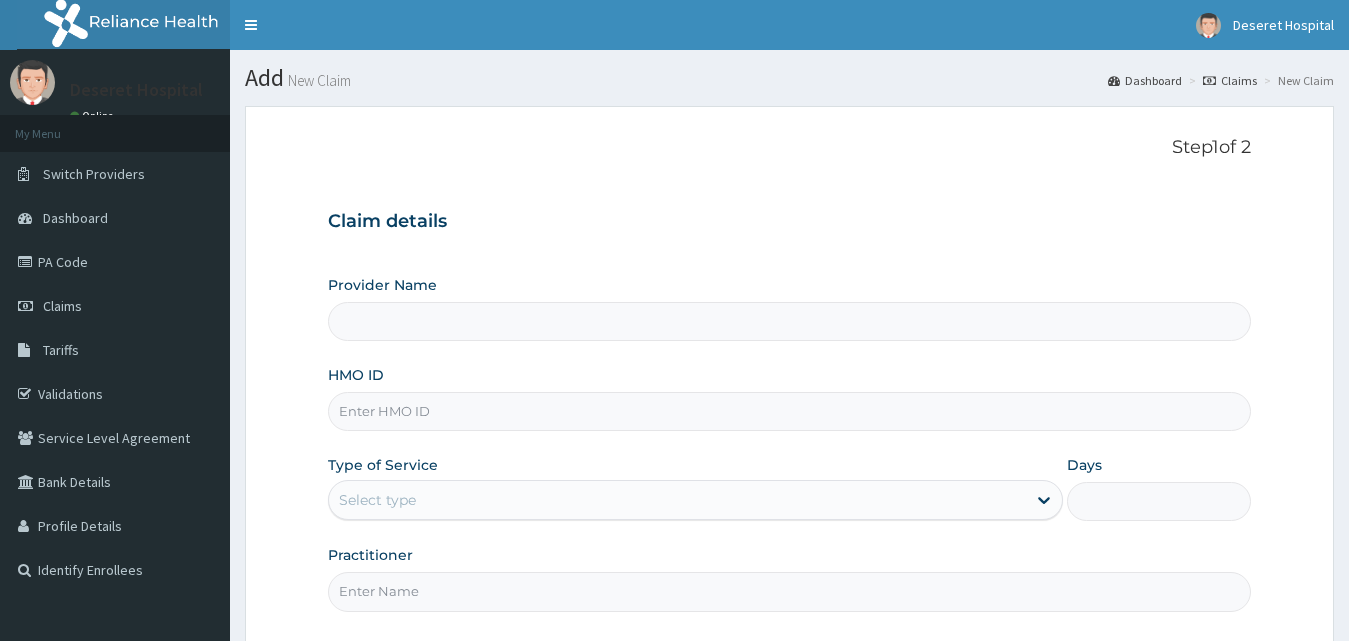 scroll, scrollTop: 0, scrollLeft: 0, axis: both 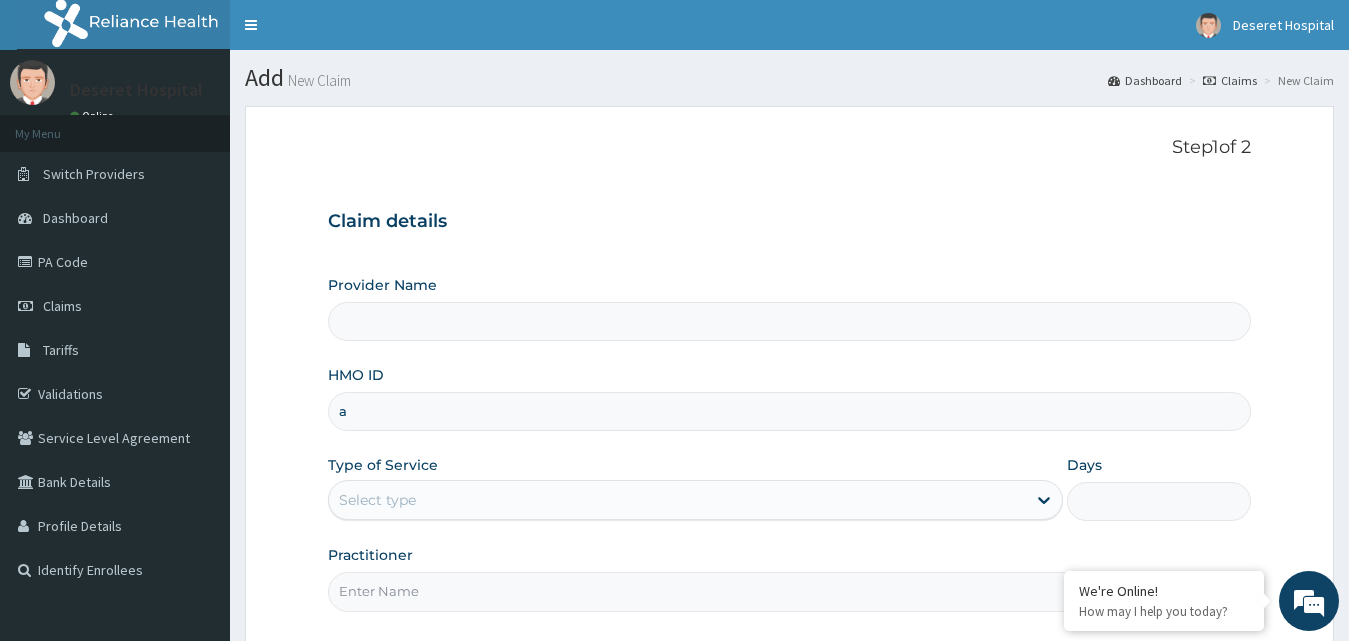 type on "av" 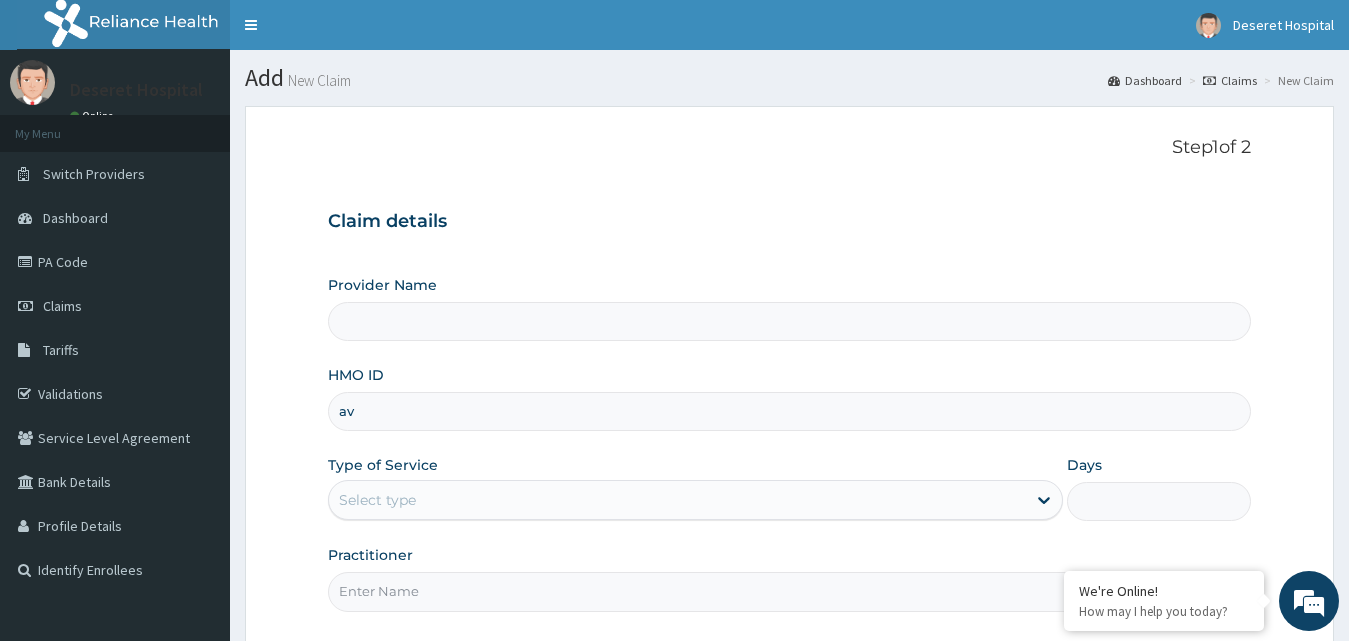 type on "Deseret International Hospital" 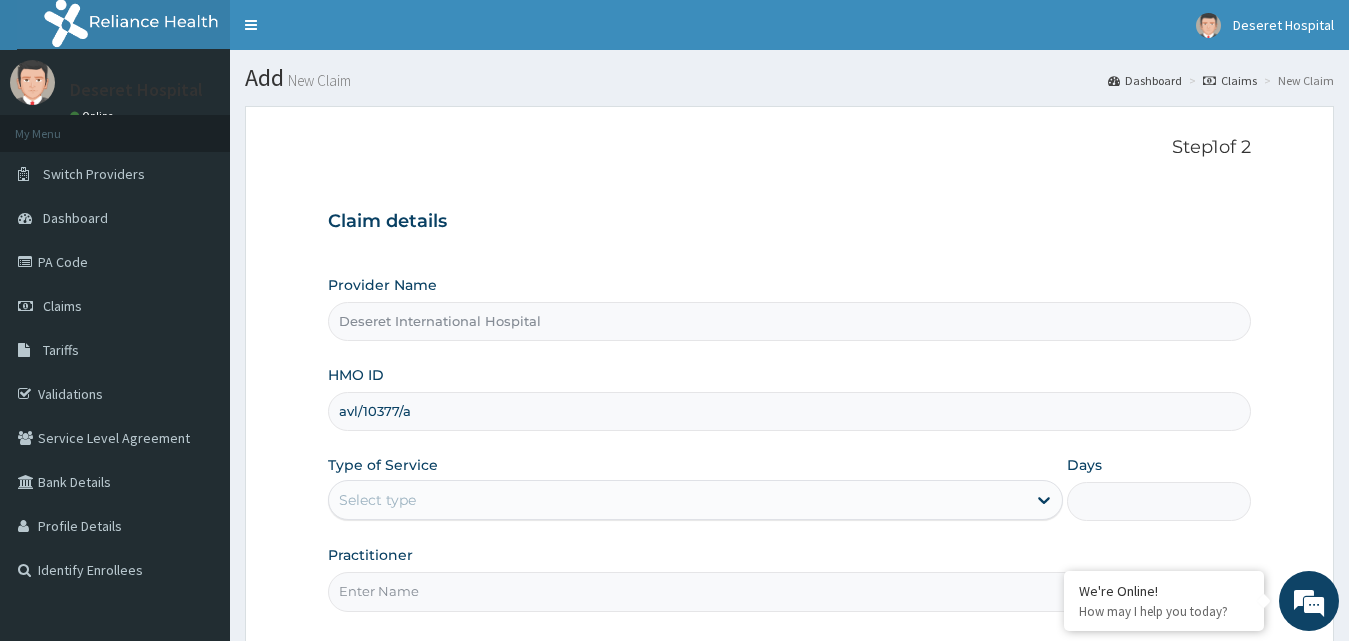 type on "AVL/10377/A" 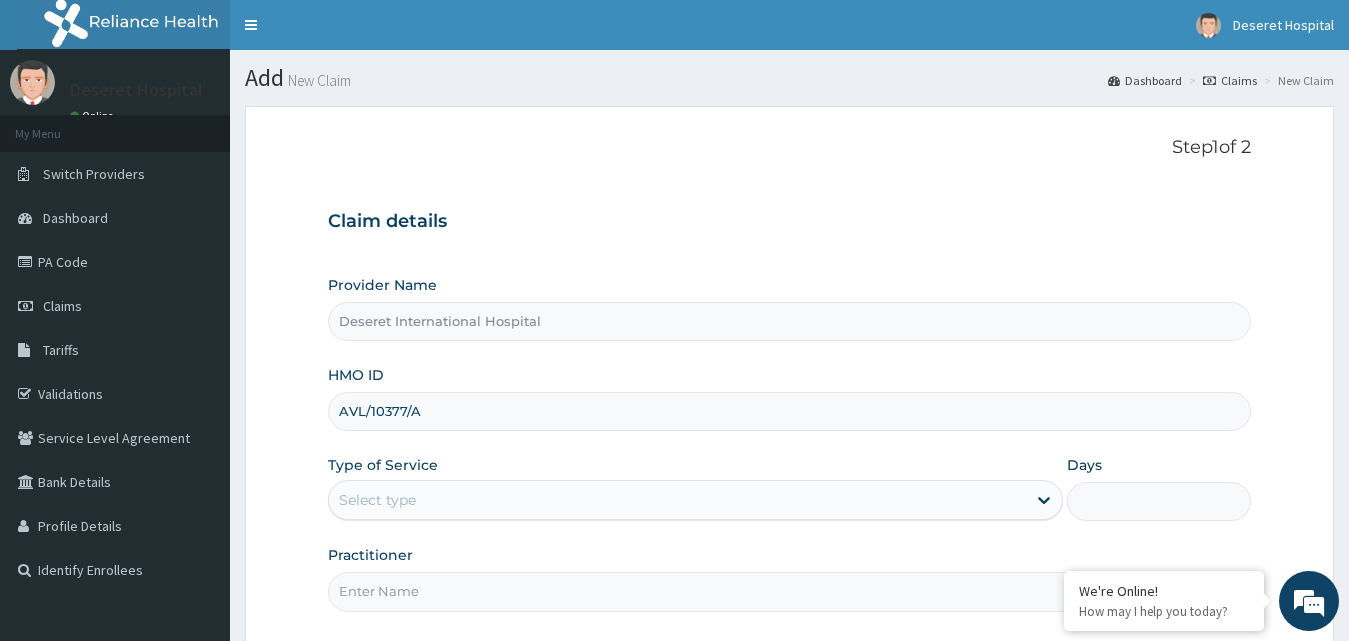 click on "Select type" at bounding box center (377, 500) 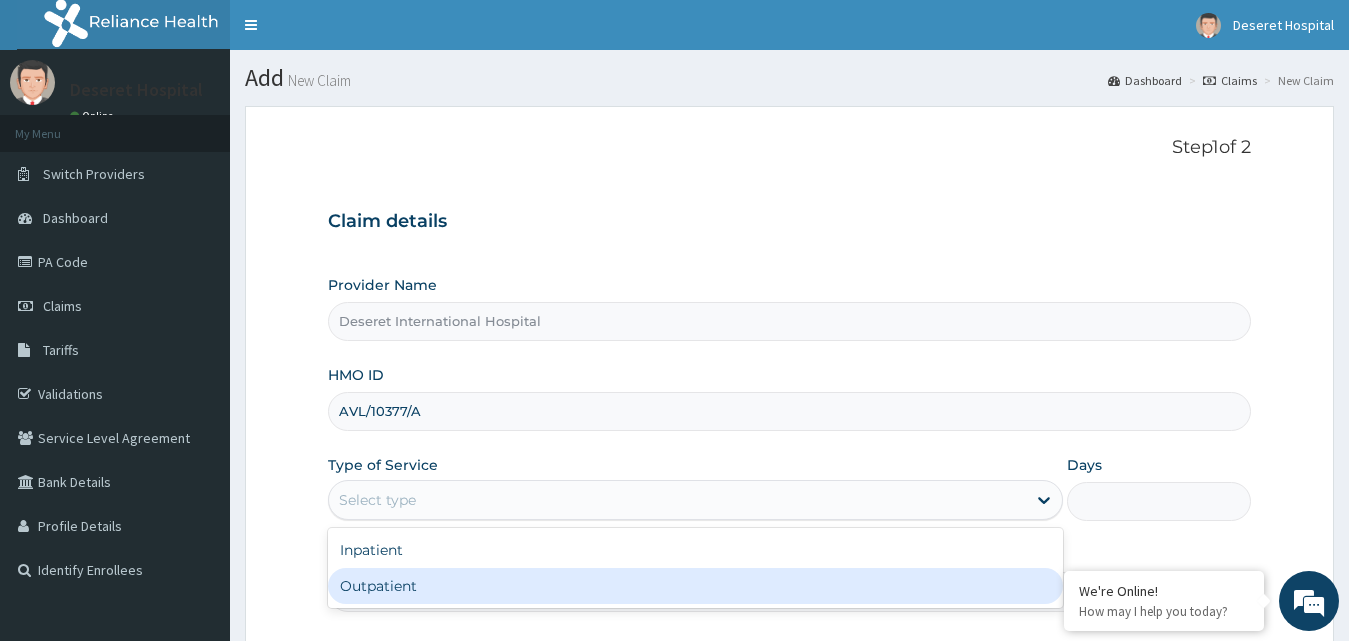 click on "Outpatient" at bounding box center (696, 586) 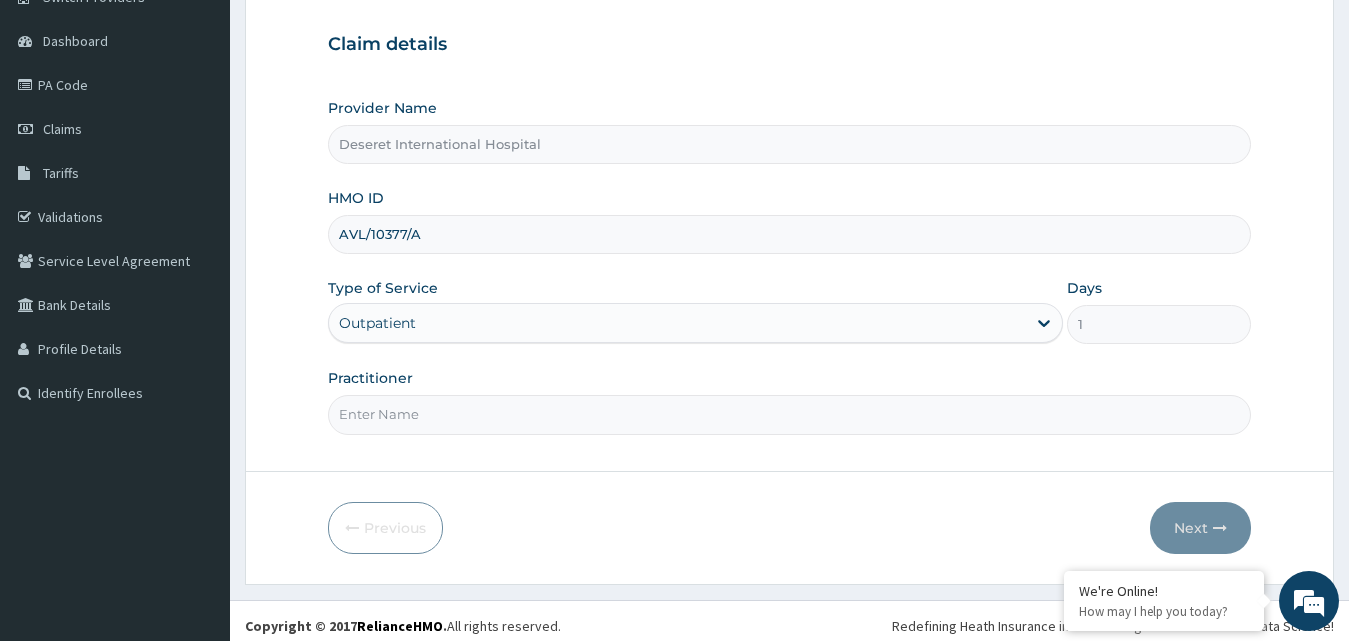 scroll, scrollTop: 187, scrollLeft: 0, axis: vertical 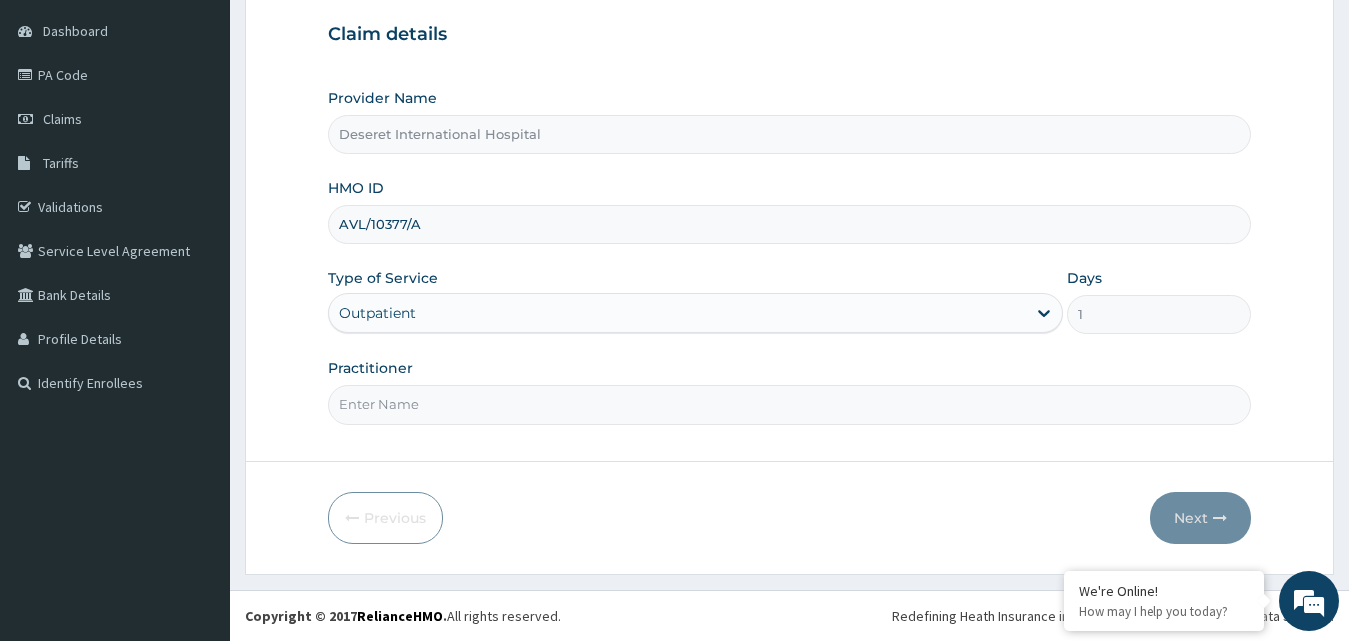 click on "Practitioner" at bounding box center (790, 404) 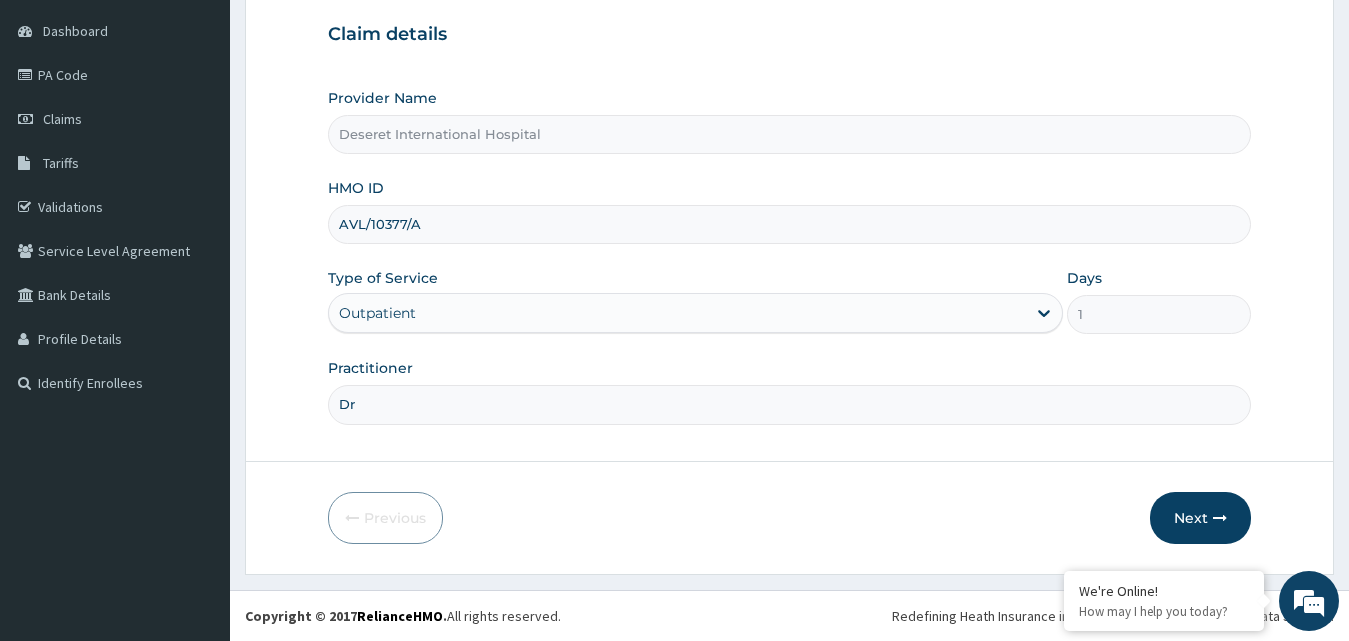 scroll, scrollTop: 0, scrollLeft: 0, axis: both 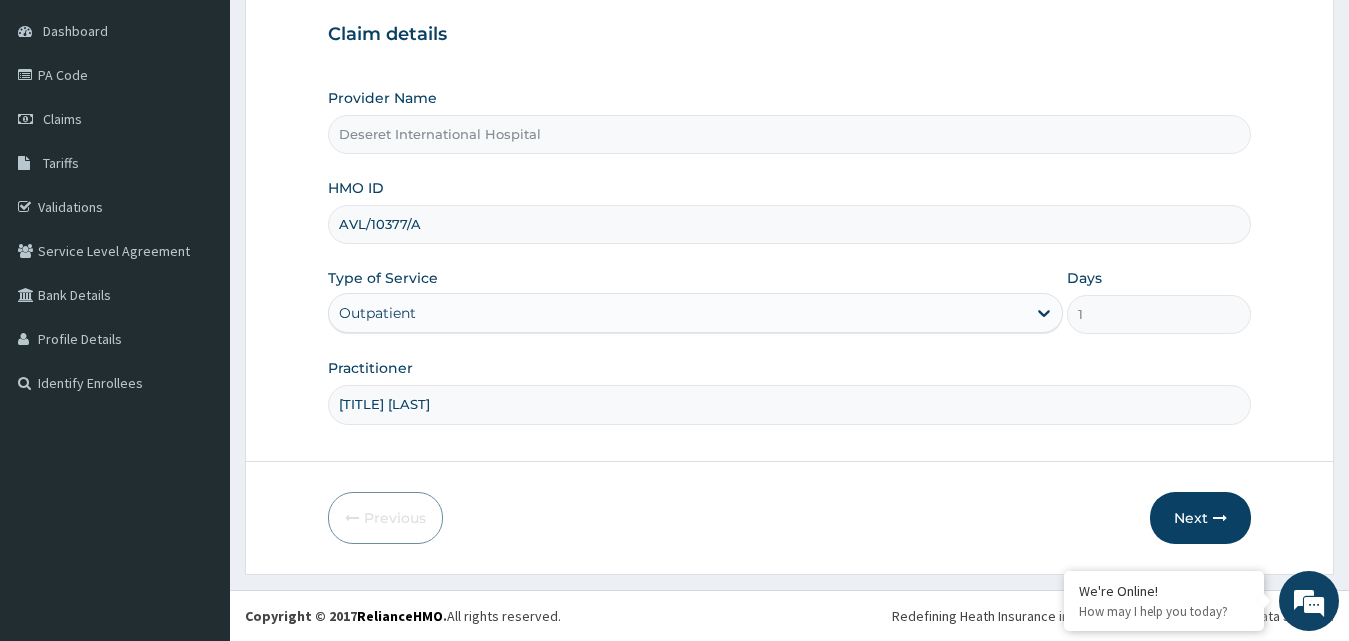 type on "DR BRIGHT" 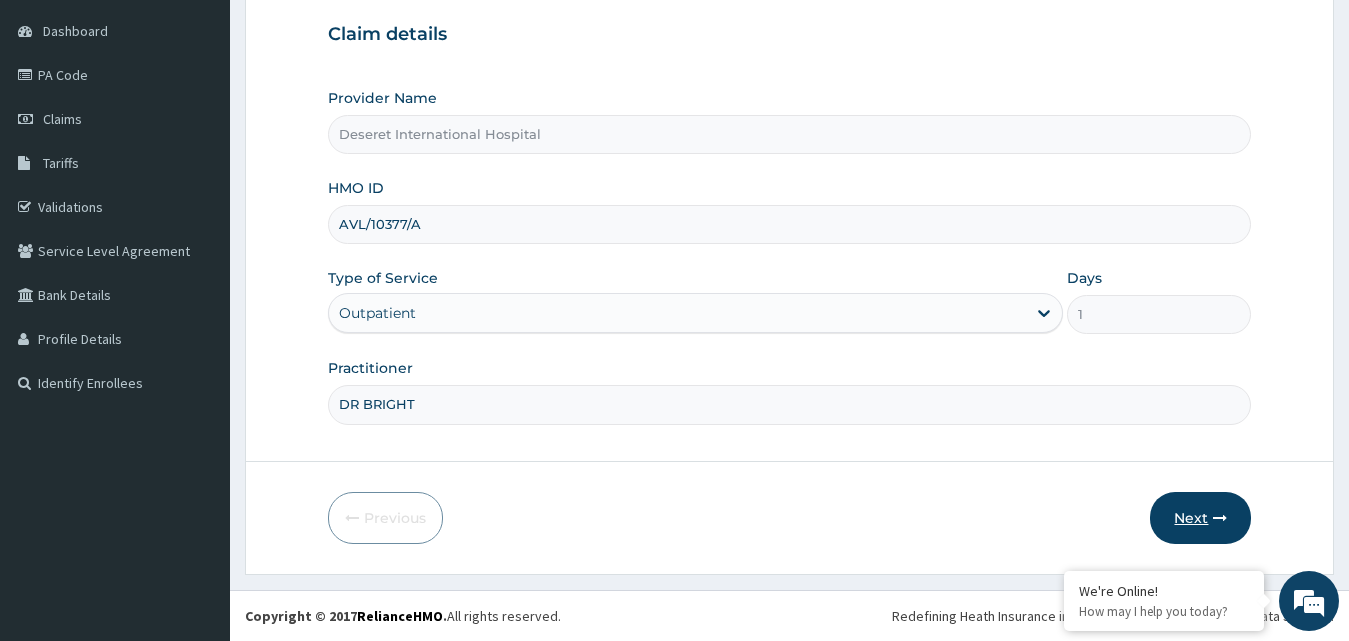 click on "Next" at bounding box center [1200, 518] 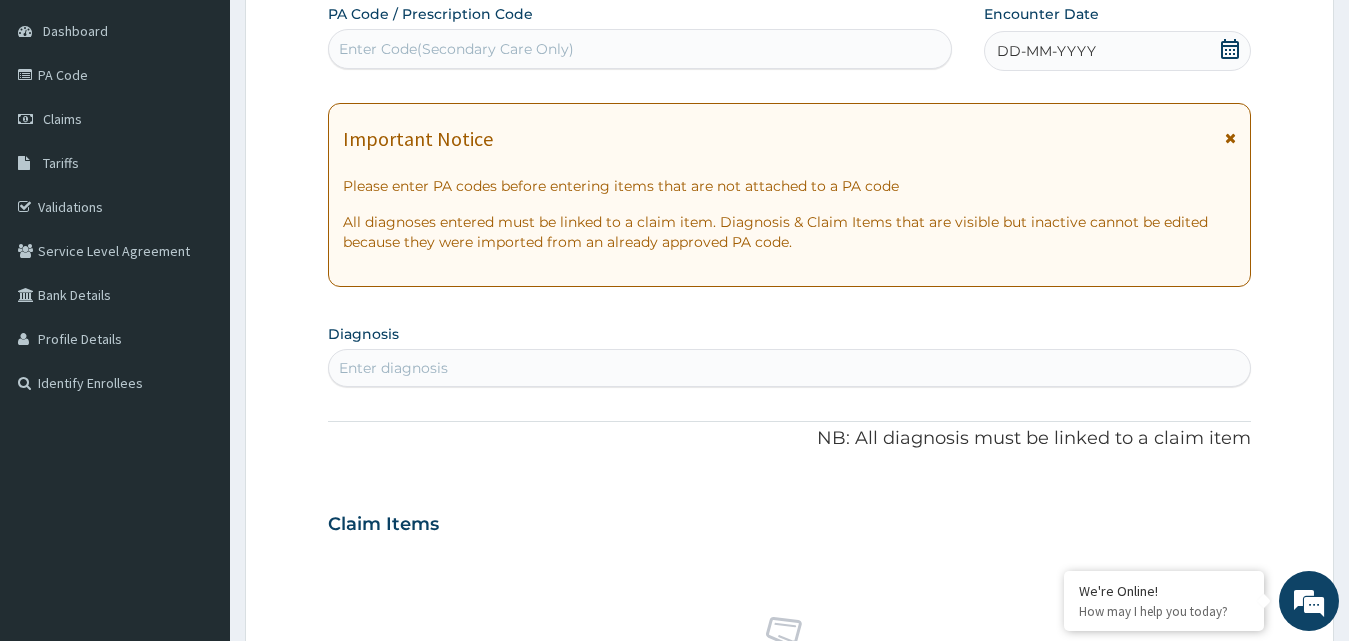 click on "Enter Code(Secondary Care Only)" at bounding box center [640, 49] 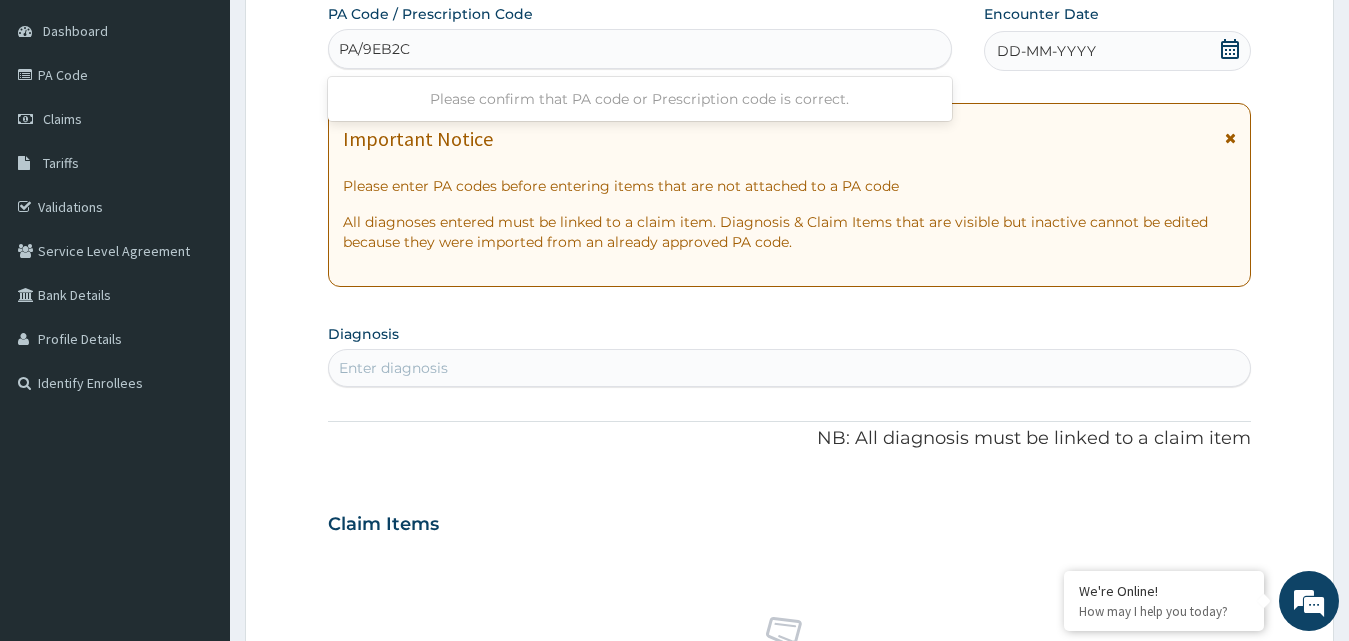 type on "PA/9EB2CA" 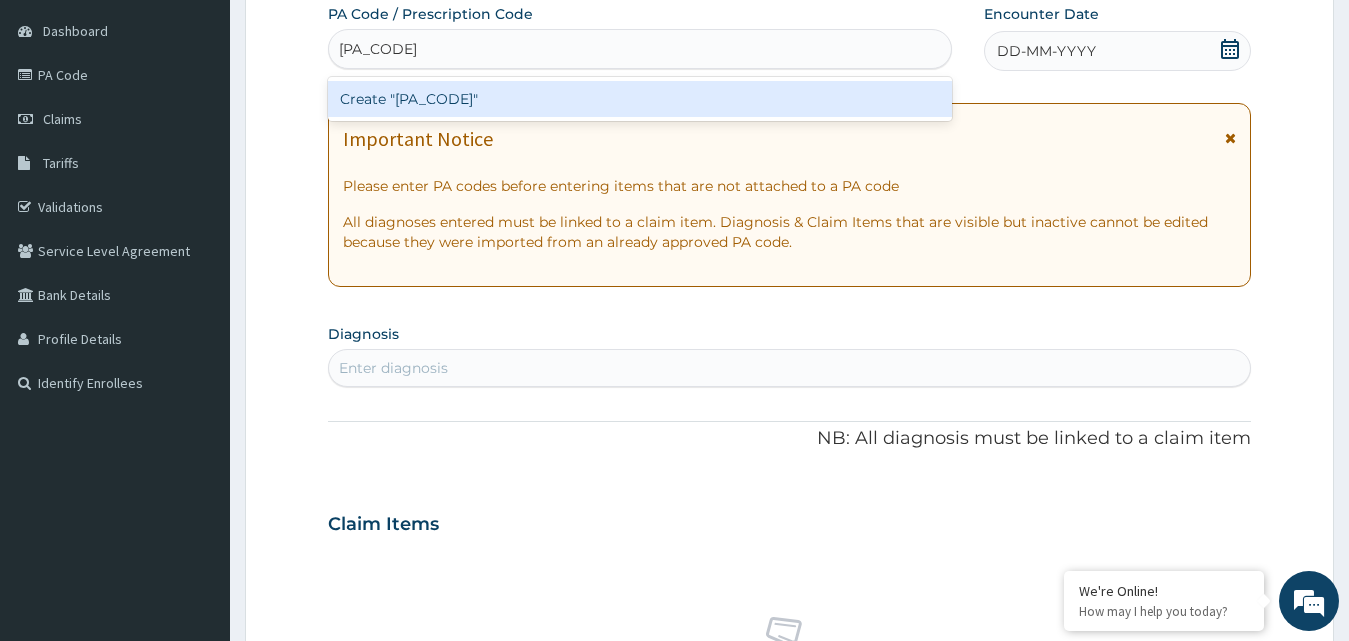 click on "Create "PA/9EB2CA"" at bounding box center [640, 99] 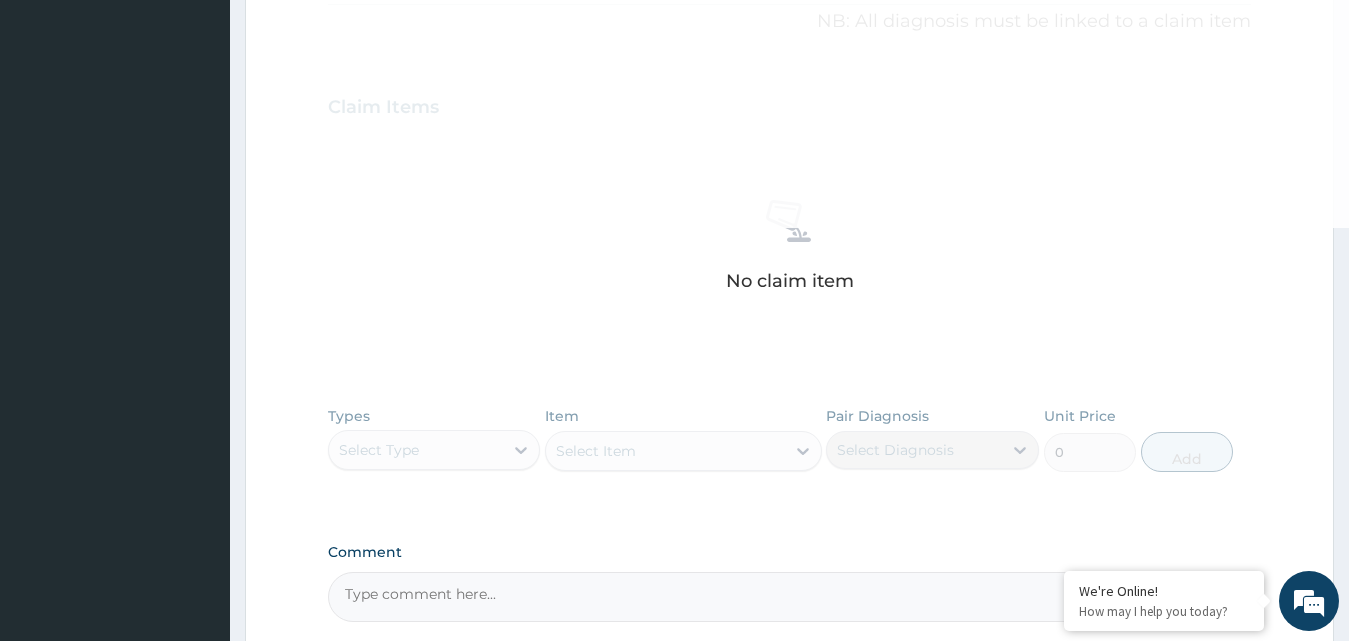 scroll, scrollTop: 687, scrollLeft: 0, axis: vertical 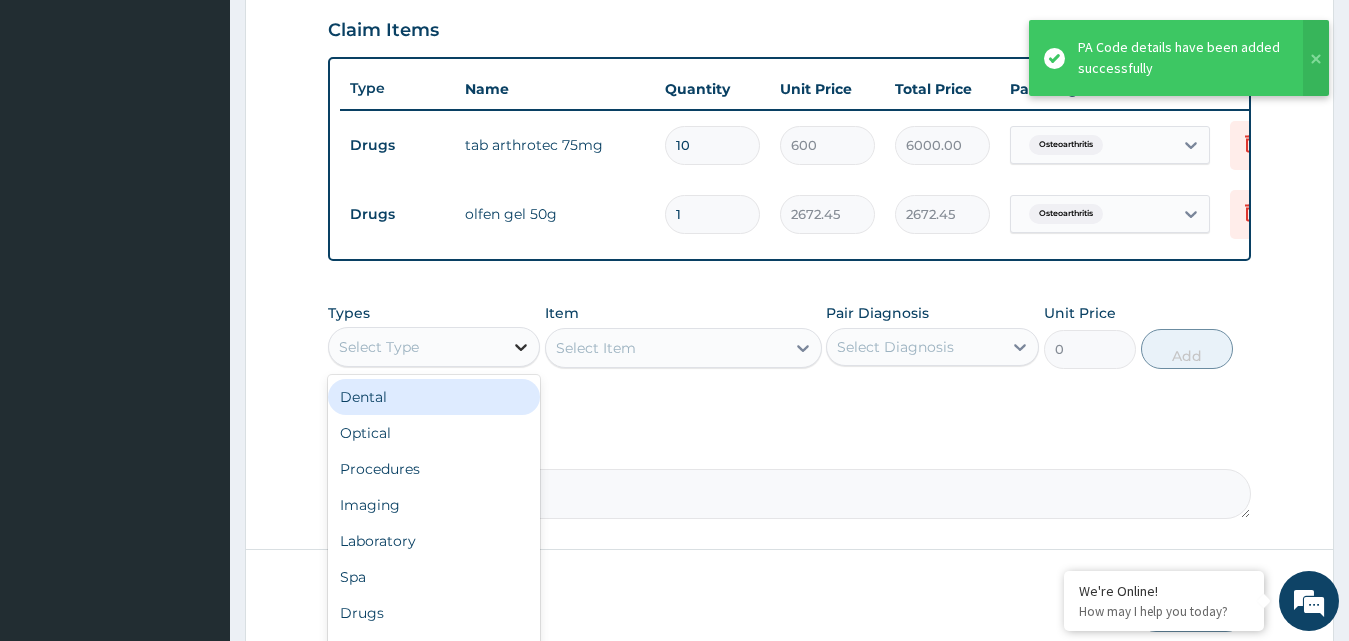 click 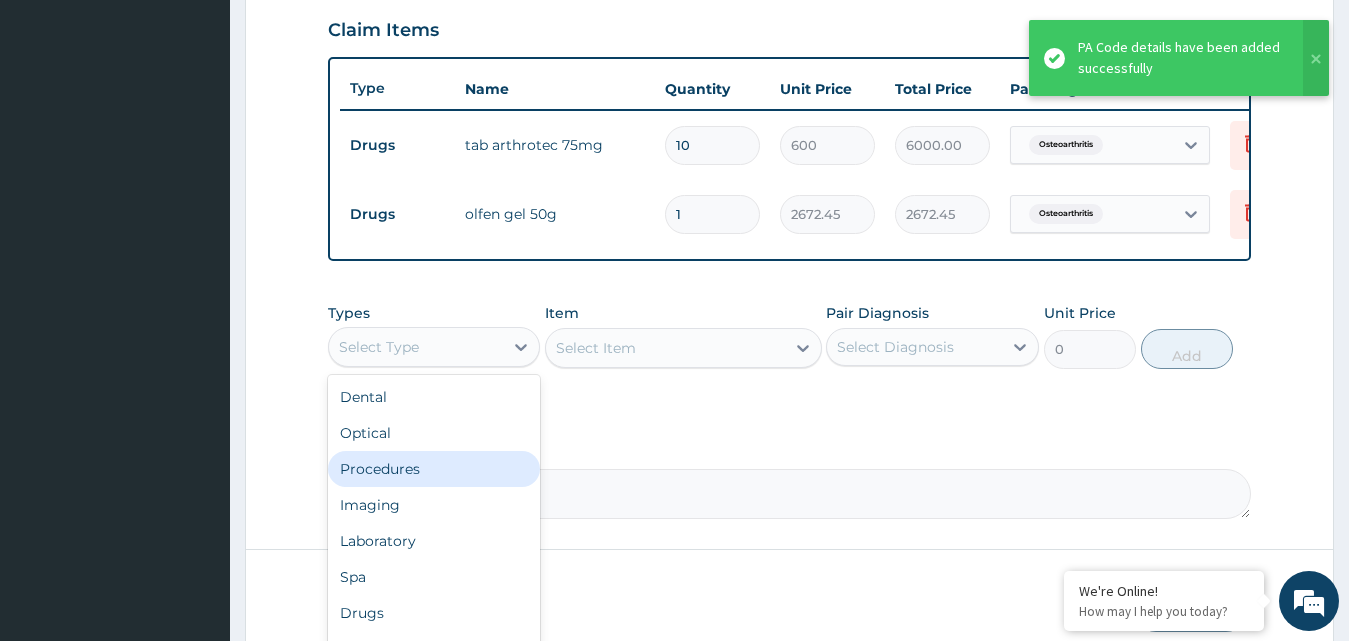 click on "Procedures" at bounding box center (434, 469) 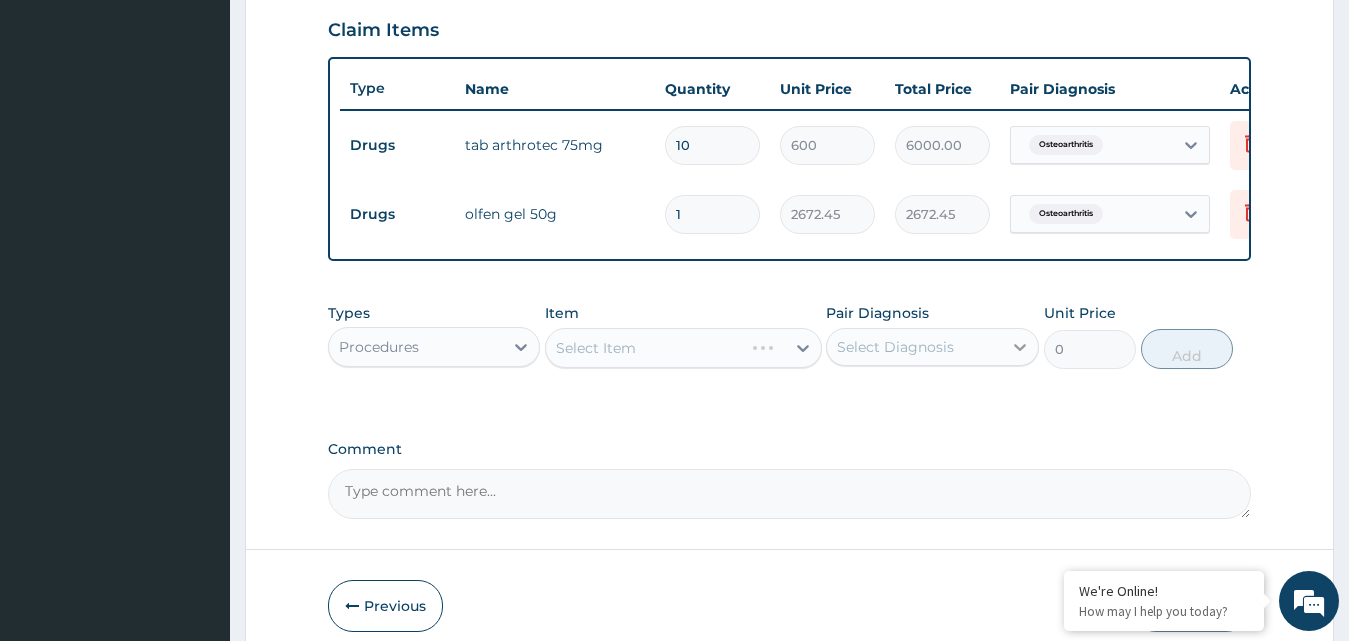click 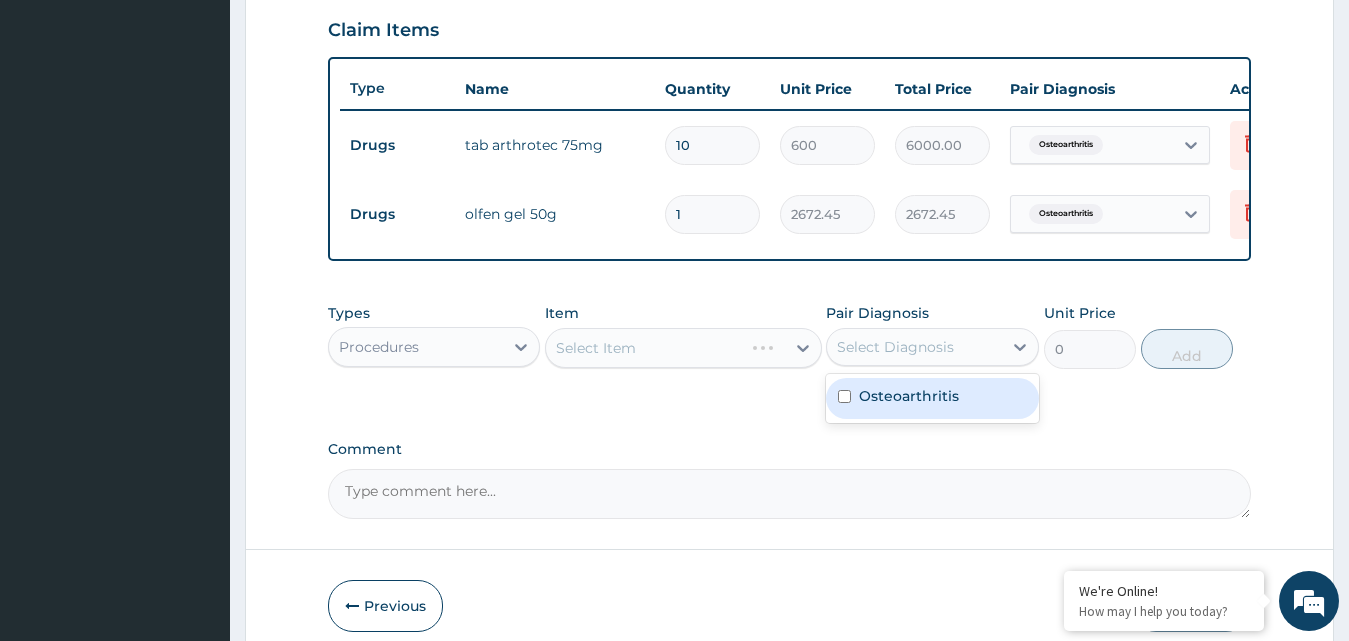 click on "Osteoarthritis" at bounding box center [909, 396] 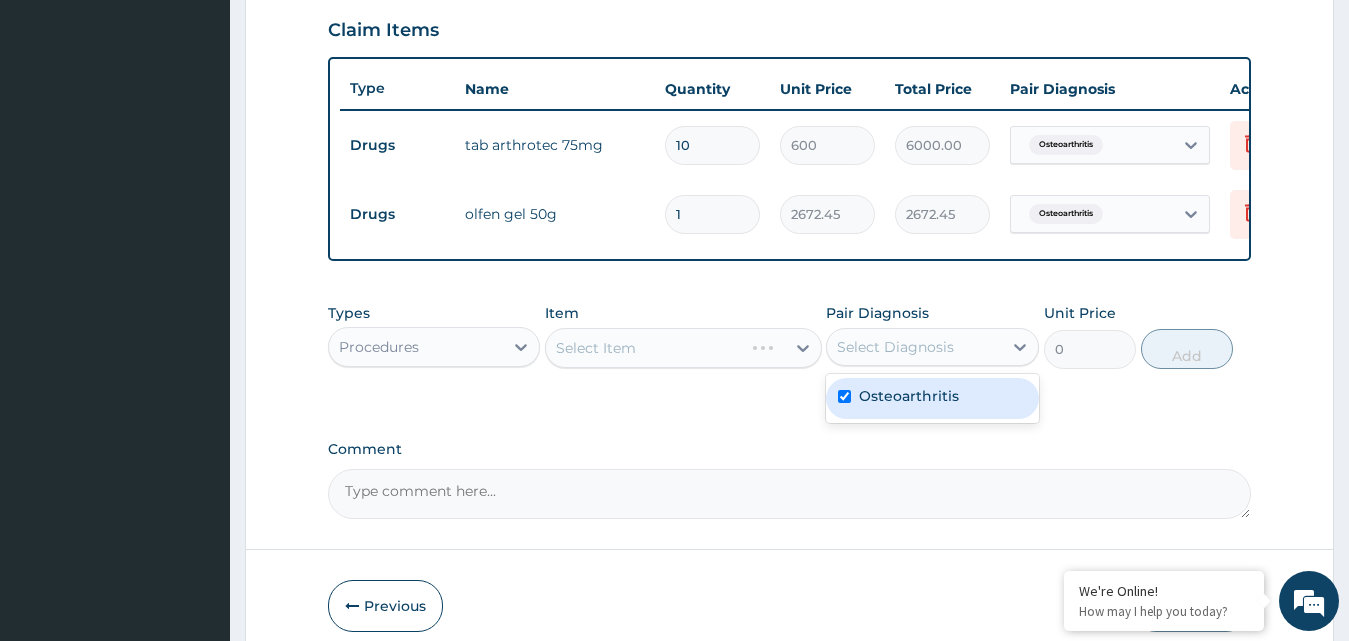 checkbox on "true" 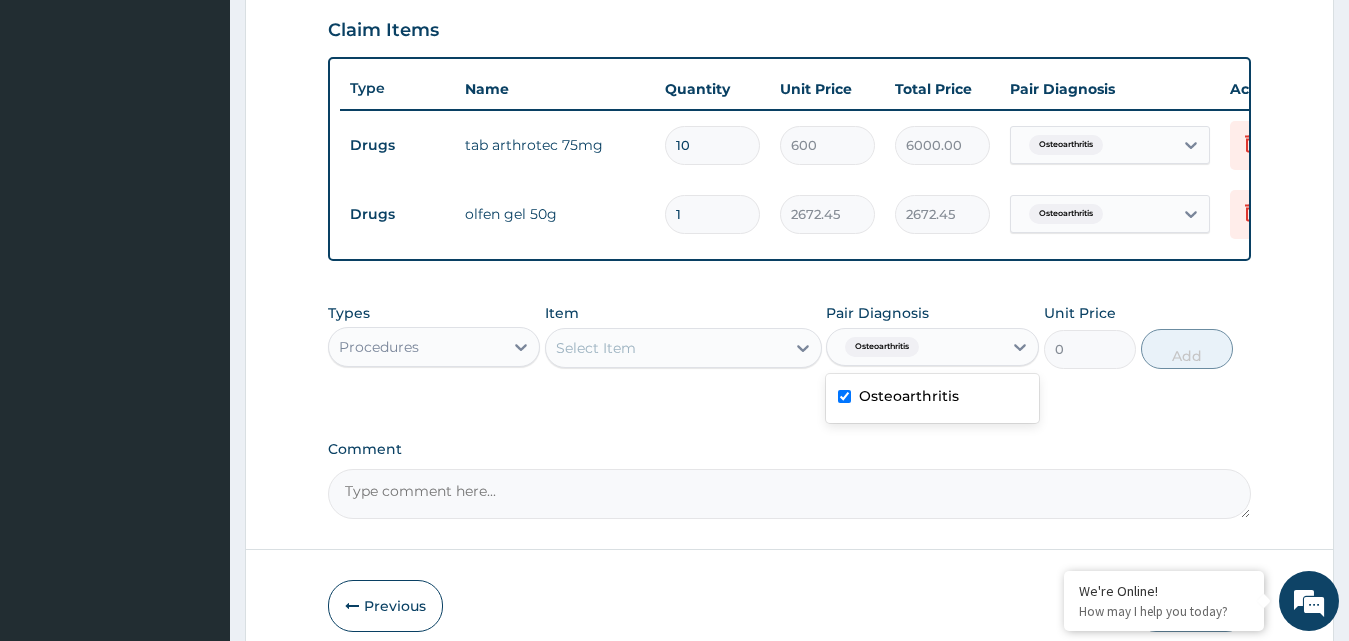 click on "PA Code / Prescription Code PA/9EB2CA Encounter Date 01-08-2025 Important Notice Please enter PA codes before entering items that are not attached to a PA code   All diagnoses entered must be linked to a claim item. Diagnosis & Claim Items that are visible but inactive cannot be edited because they were imported from an already approved PA code. Diagnosis Osteoarthritis confirmed NB: All diagnosis must be linked to a claim item Claim Items Type Name Quantity Unit Price Total Price Pair Diagnosis Actions Drugs tab arthrotec 75mg 10 600 6000.00 Osteoarthritis Delete Drugs olfen gel 50g  1 2672.45 2672.45 Osteoarthritis Delete Types Procedures Item Select Item Pair Diagnosis option Osteoarthritis, selected. option Osteoarthritis selected, 1 of 1. 1 result available. Use Up and Down to choose options, press Enter to select the currently focused option, press Escape to exit the menu, press Tab to select the option and exit the menu. Osteoarthritis Osteoarthritis Unit Price 0 Add Comment" at bounding box center [790, 11] 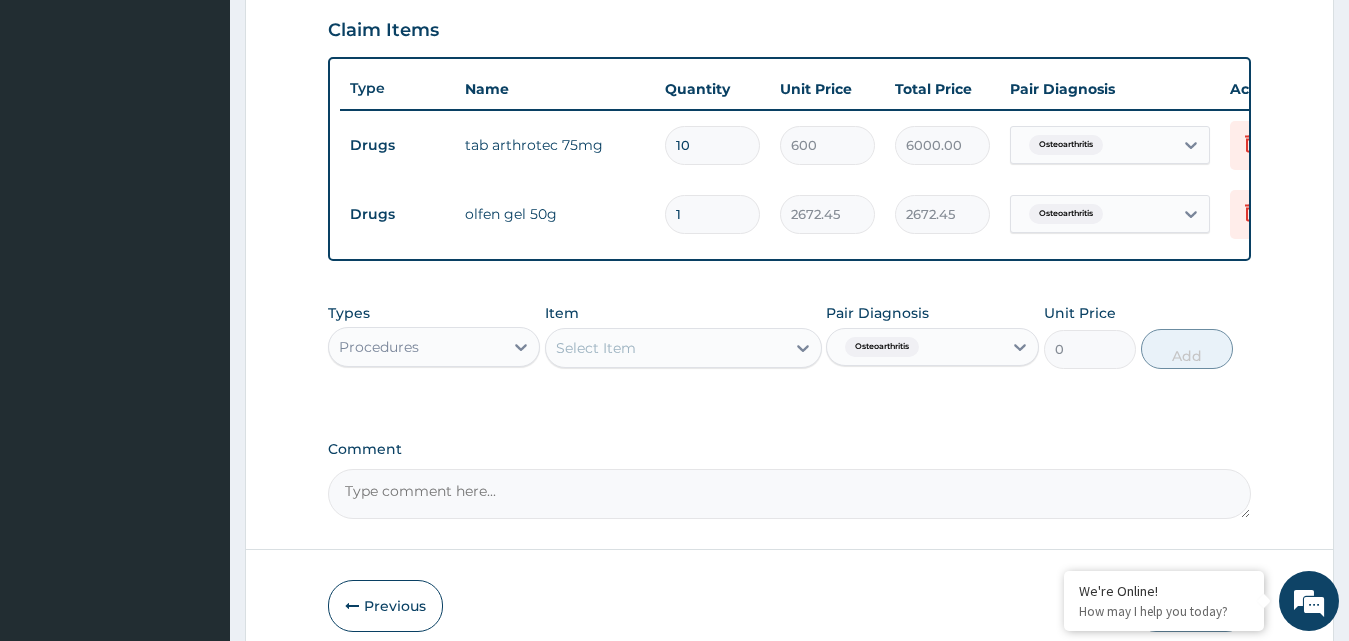 click on "Select Item" at bounding box center [596, 348] 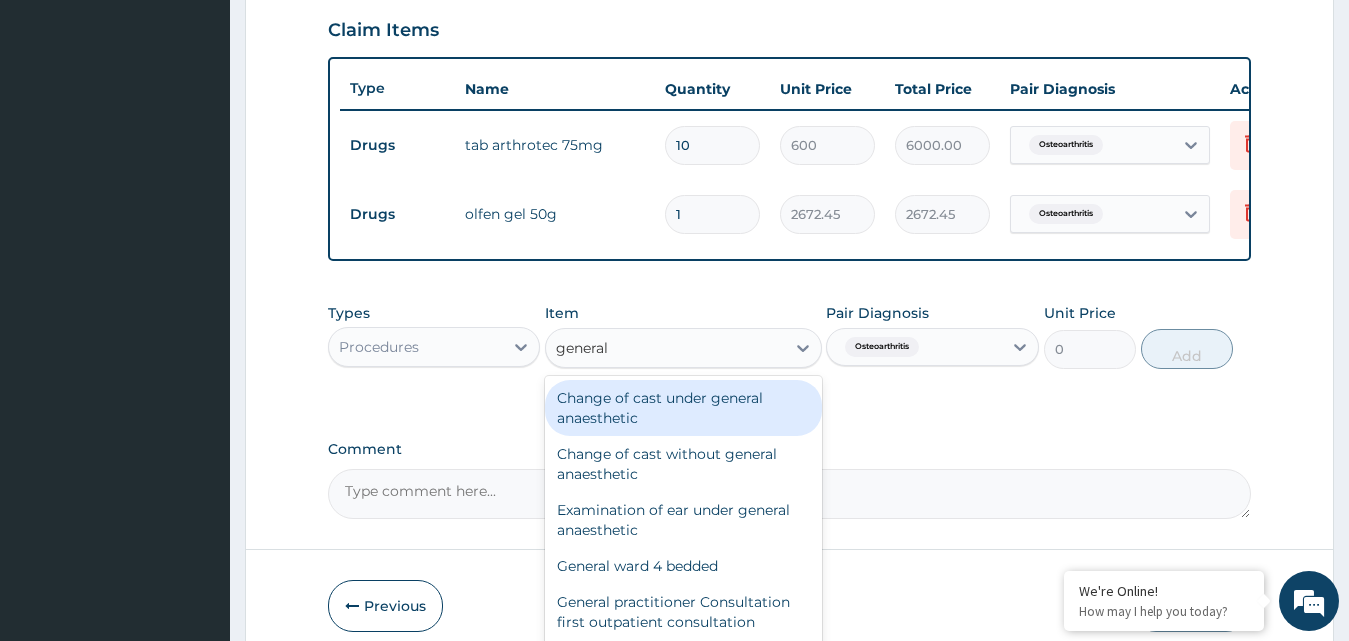 type on "general p" 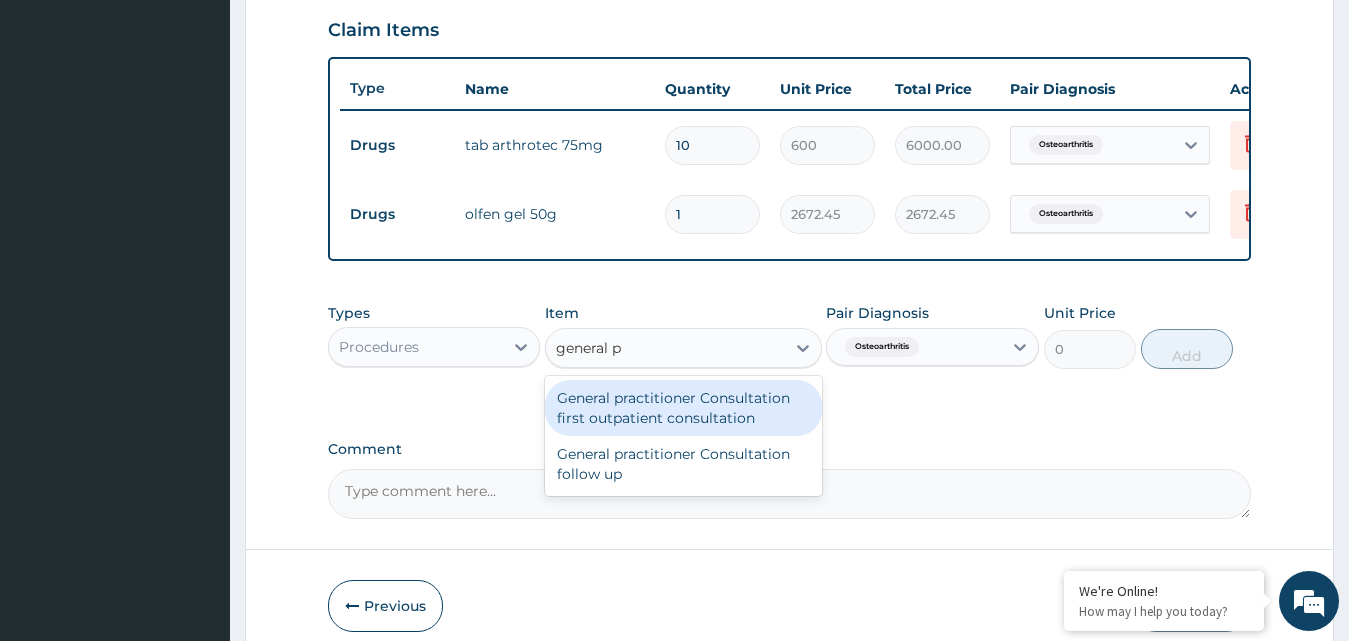 click on "General practitioner Consultation first outpatient consultation" at bounding box center (683, 408) 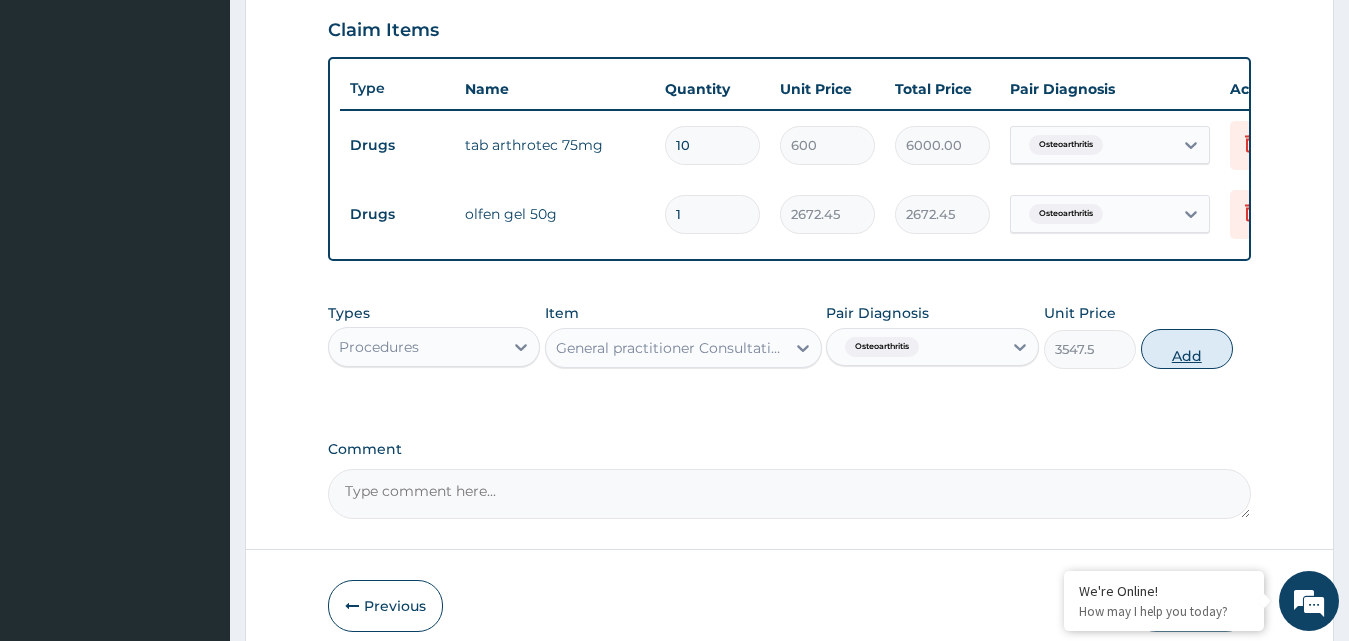 click on "Add" at bounding box center (1187, 349) 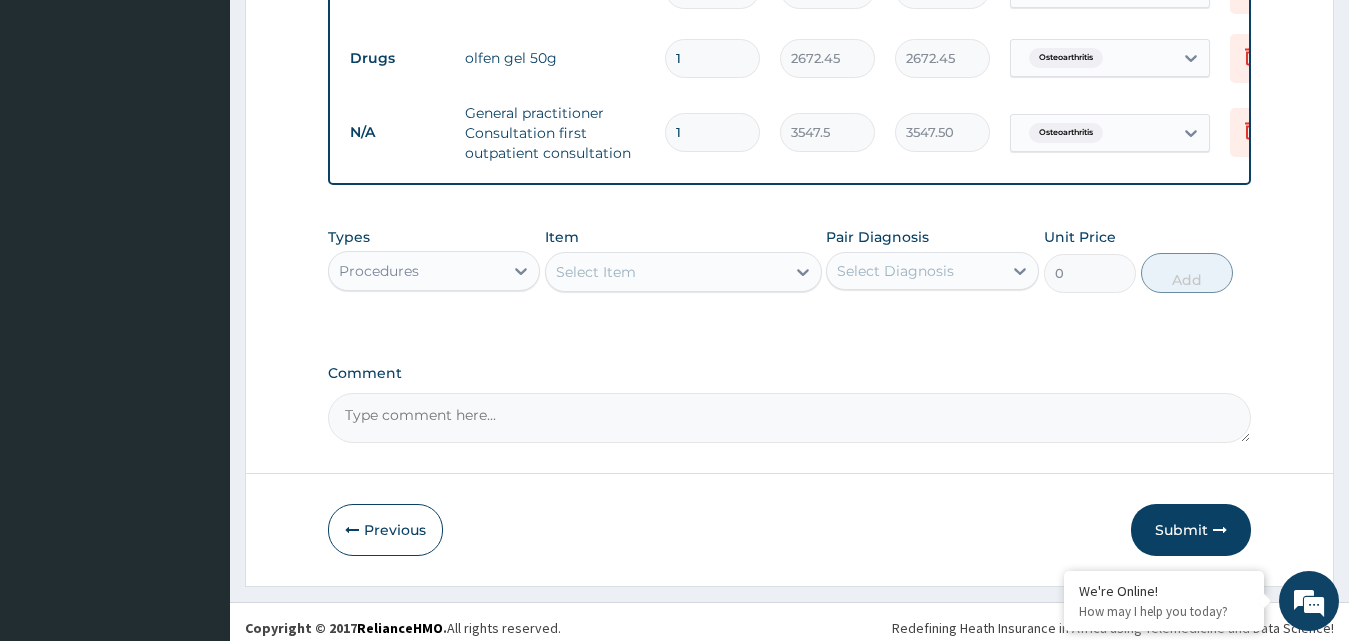 scroll, scrollTop: 872, scrollLeft: 0, axis: vertical 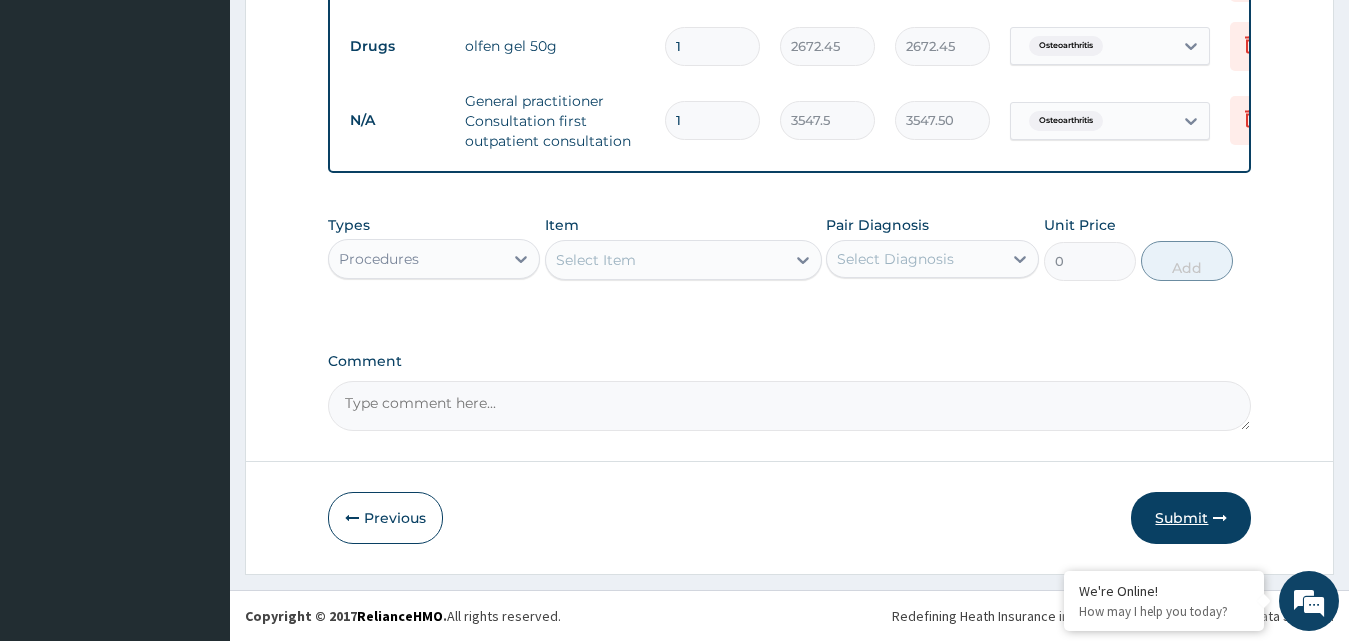 click on "Submit" at bounding box center [1191, 518] 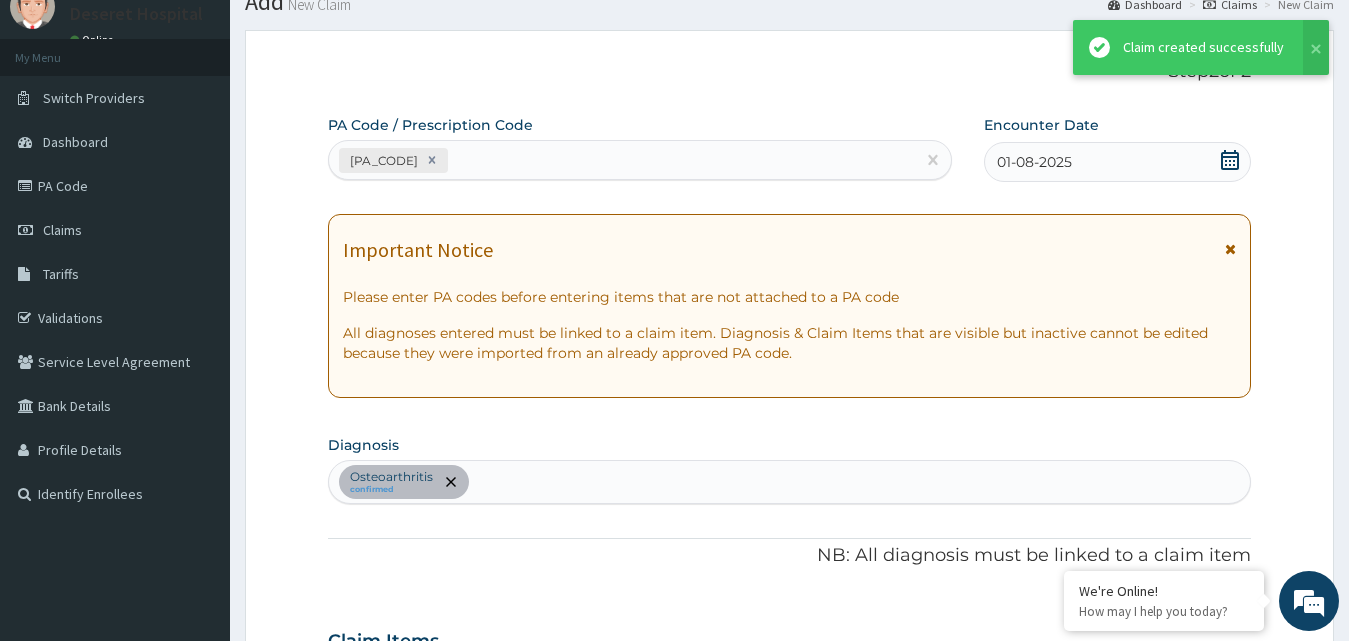 scroll, scrollTop: 872, scrollLeft: 0, axis: vertical 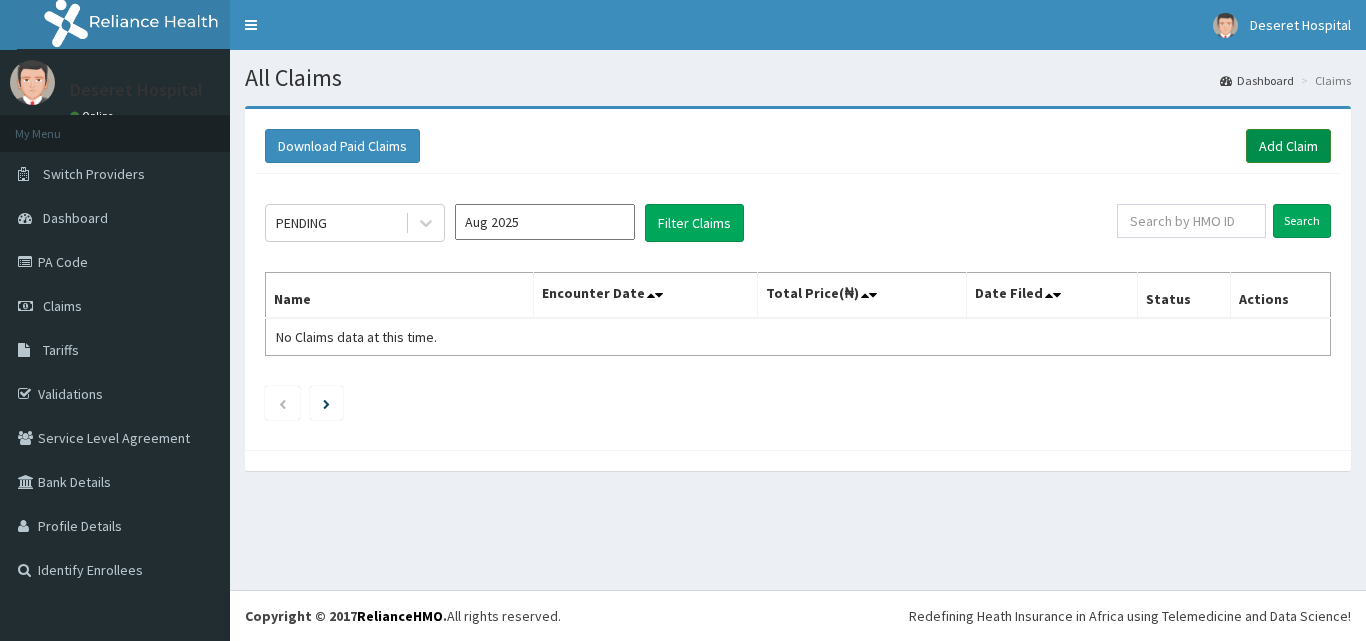 click on "Add Claim" at bounding box center (1288, 146) 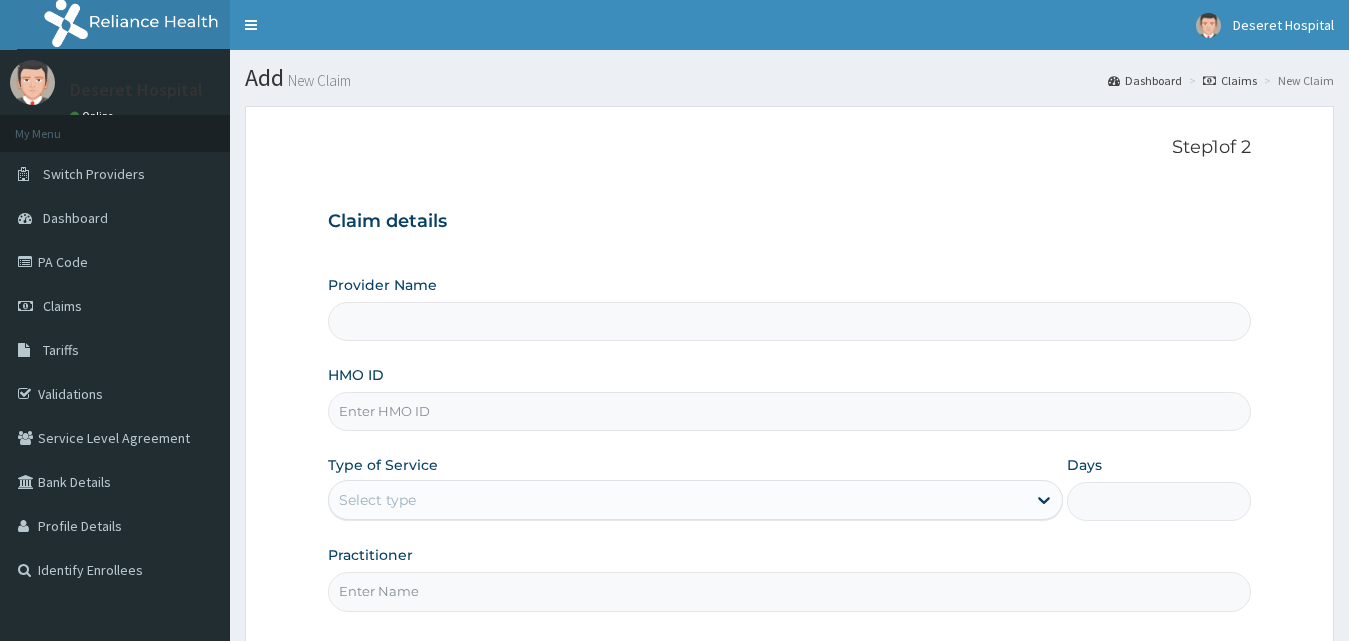 scroll, scrollTop: 0, scrollLeft: 0, axis: both 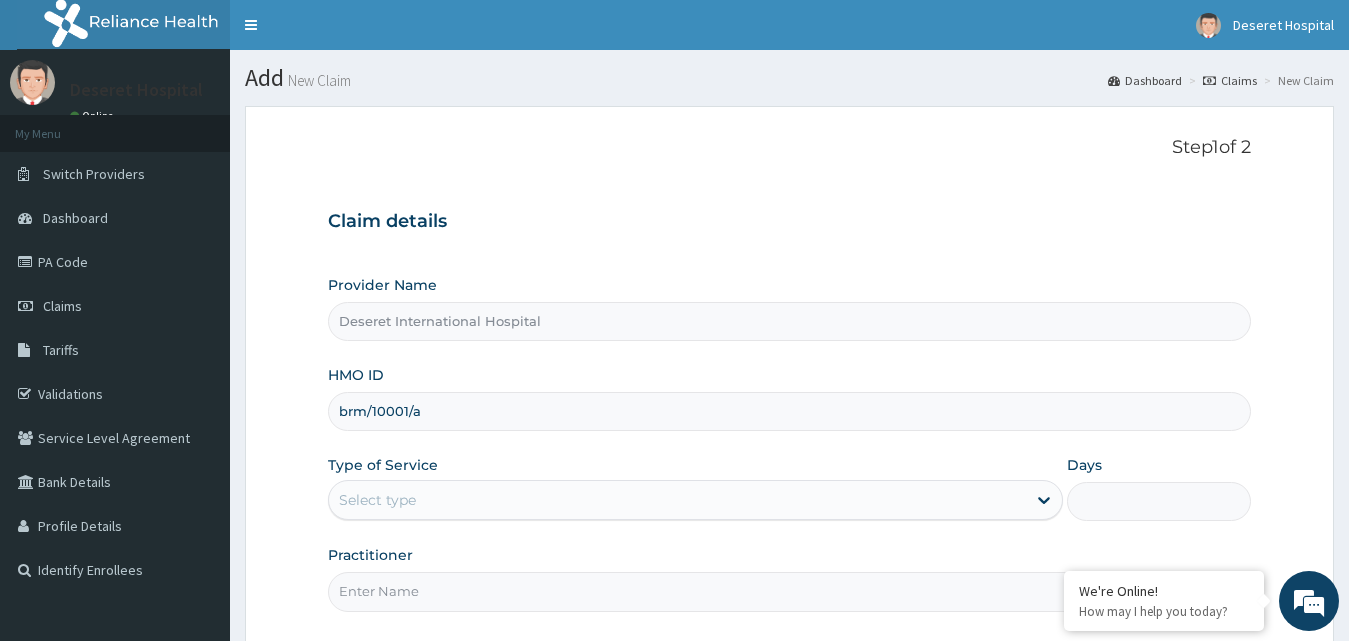 type on "brm/10001/a" 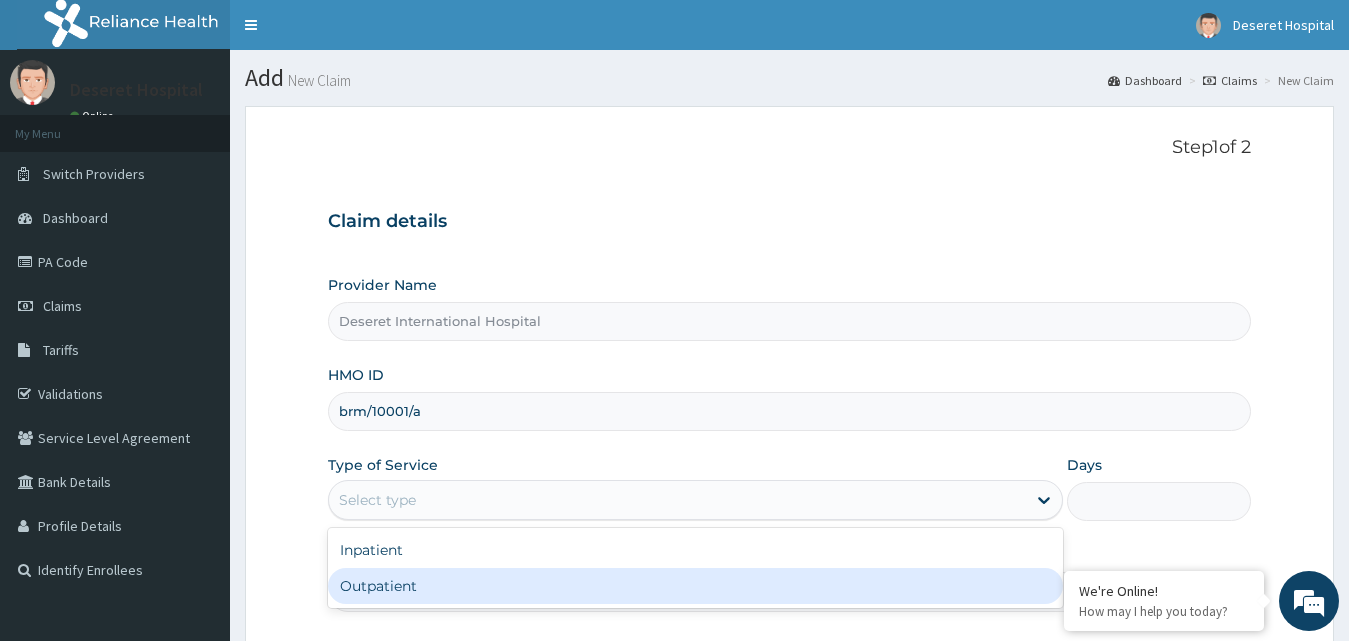 click on "Outpatient" at bounding box center (696, 586) 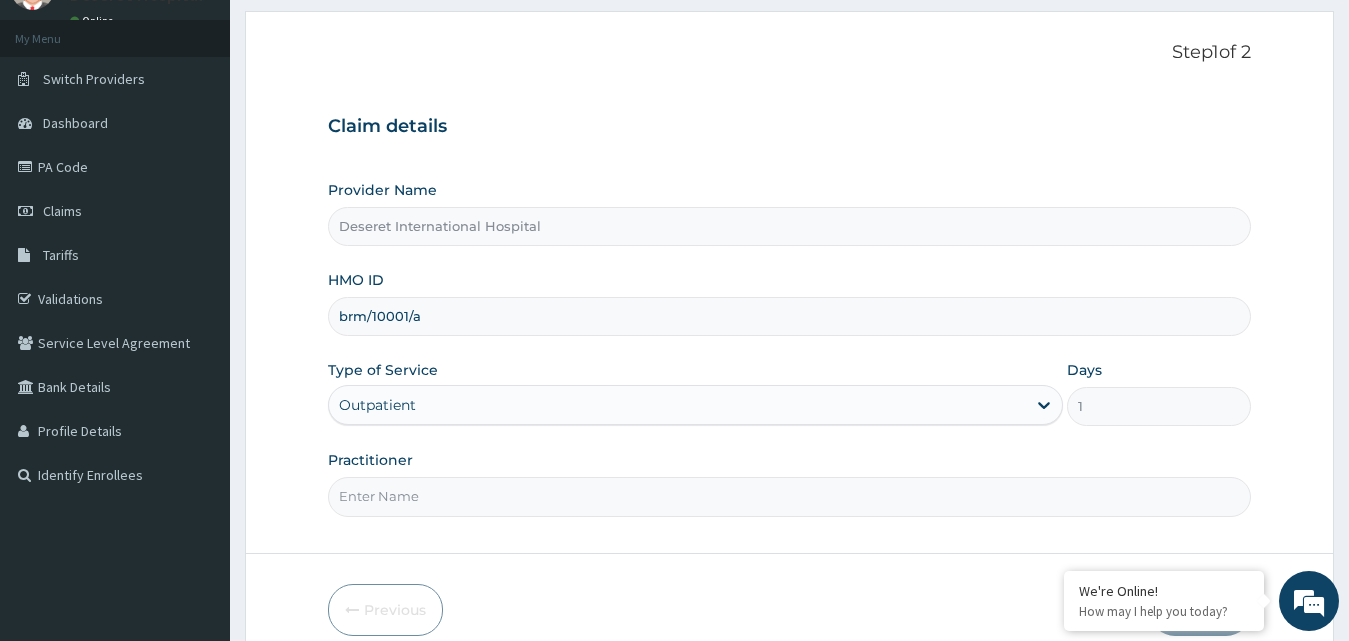 scroll, scrollTop: 187, scrollLeft: 0, axis: vertical 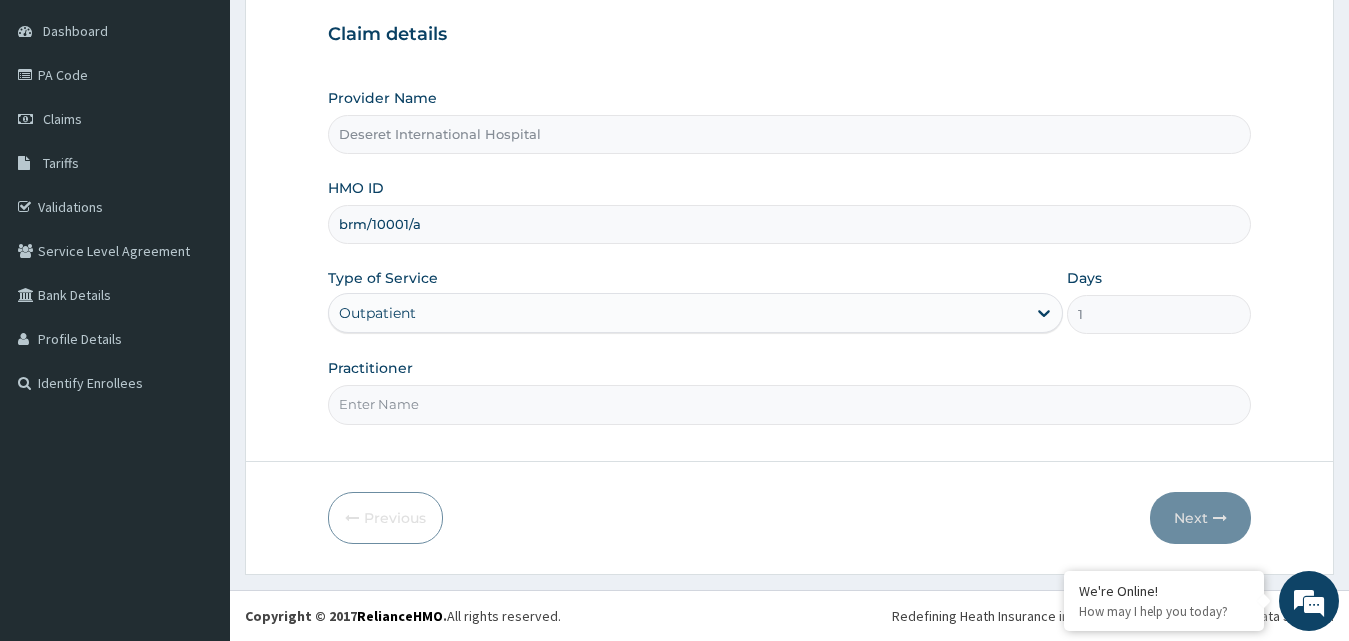 click on "Practitioner" at bounding box center (790, 404) 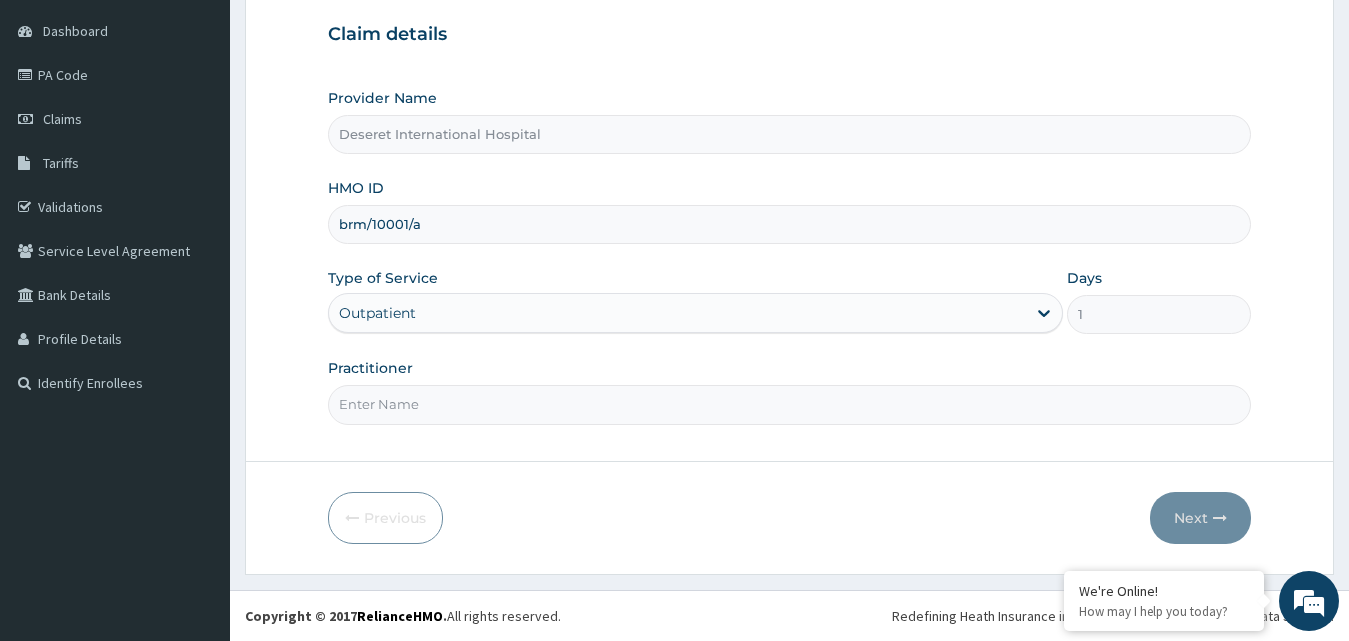 scroll, scrollTop: 0, scrollLeft: 0, axis: both 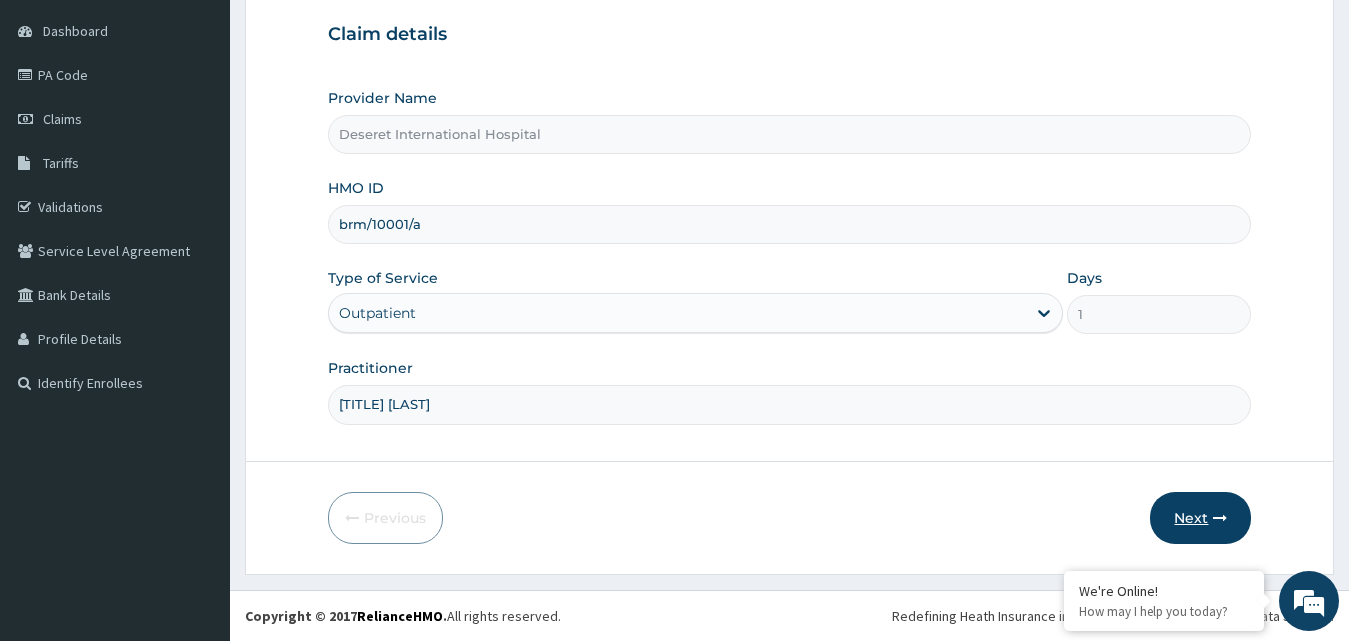 type on "[TITLE] [LAST]" 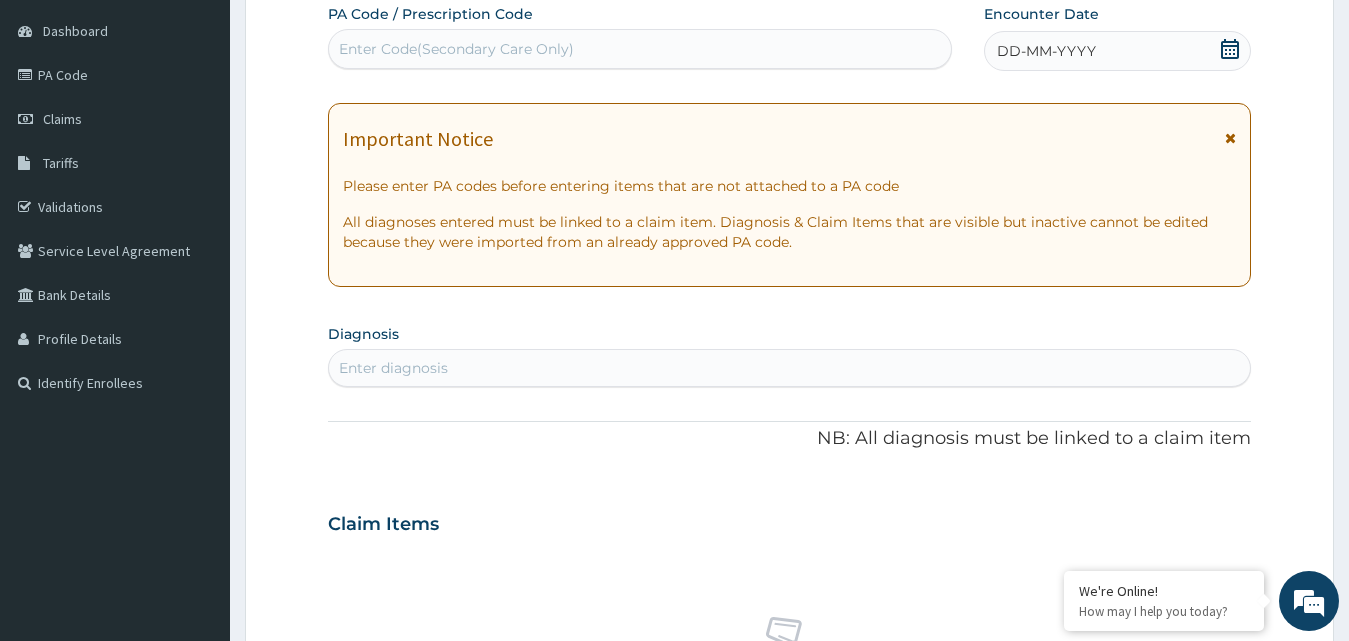 click on "Enter Code(Secondary Care Only)" at bounding box center (640, 49) 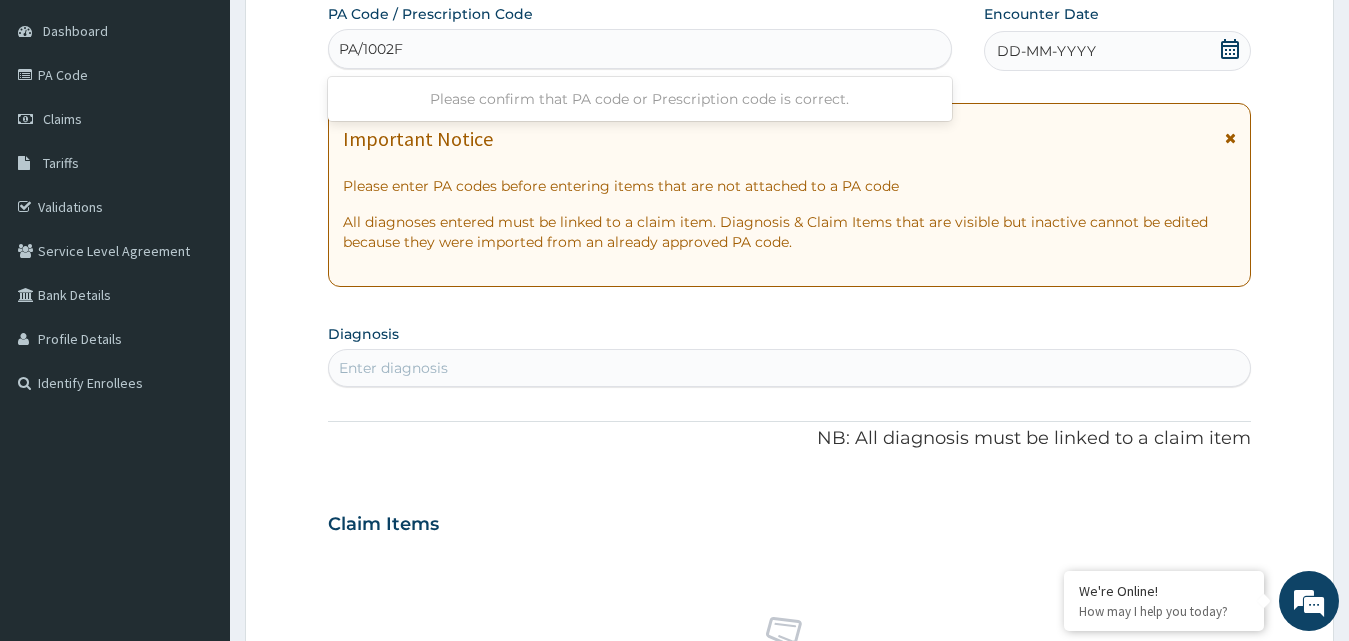 type on "PA/1002FD" 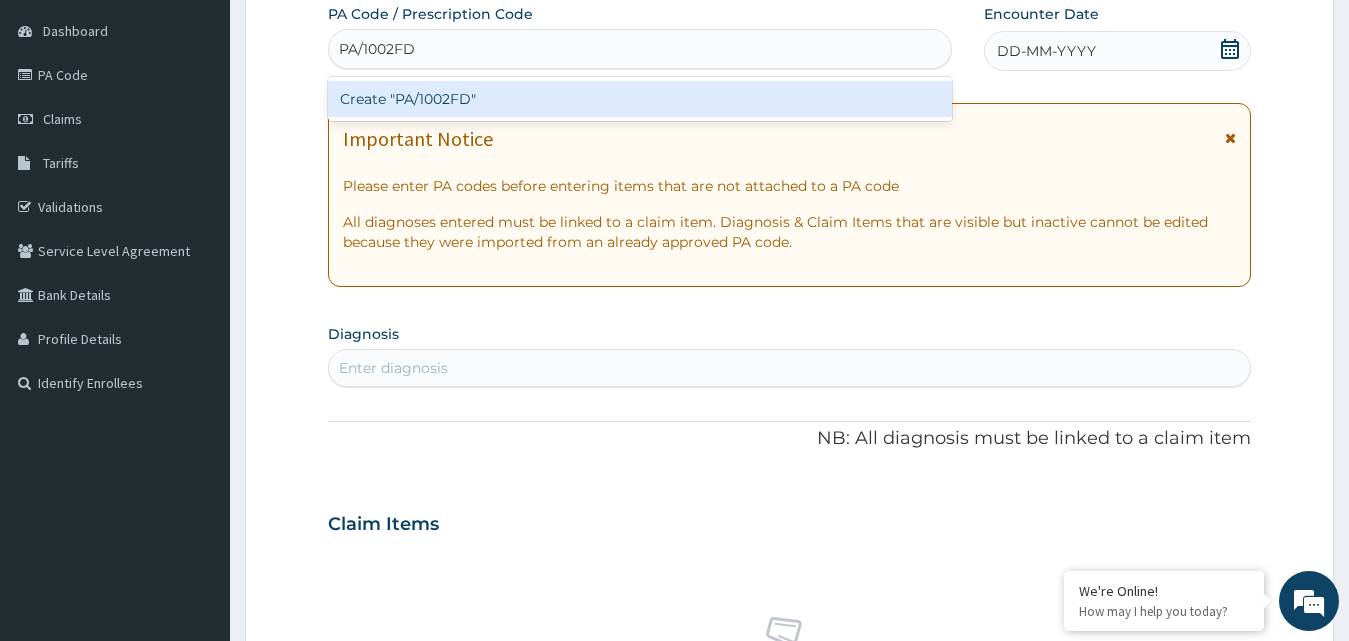 click on "Create "PA/1002FD"" at bounding box center (640, 99) 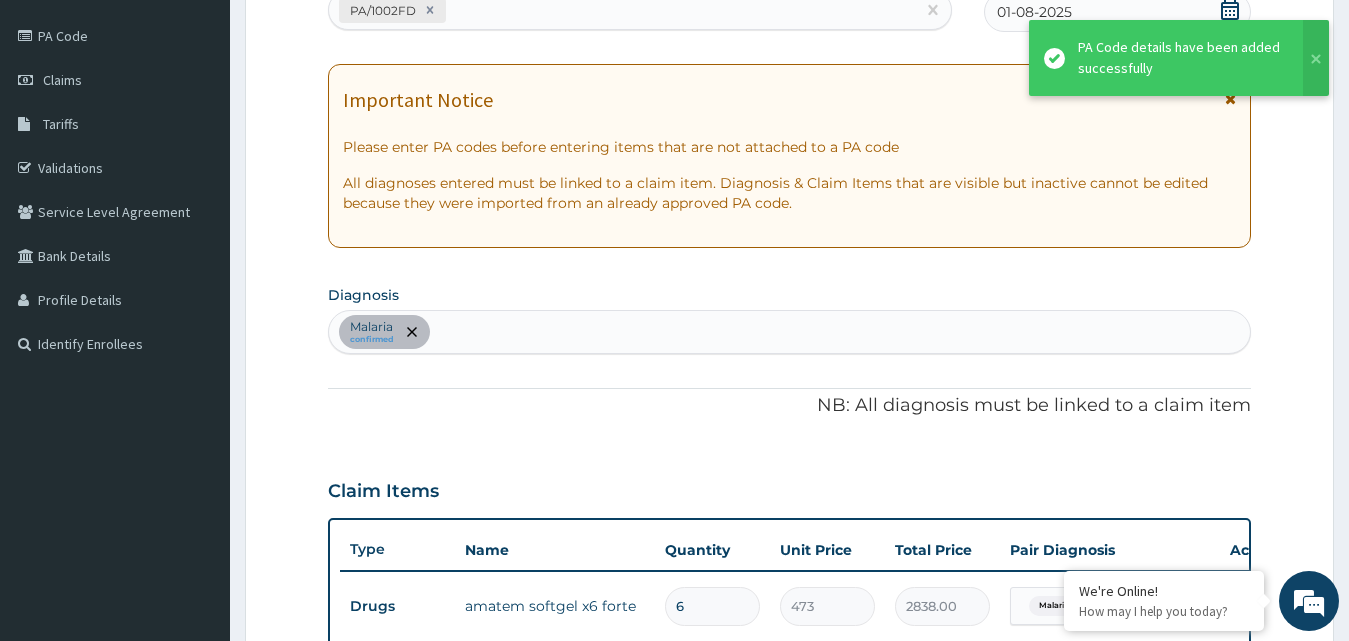 scroll, scrollTop: 80, scrollLeft: 0, axis: vertical 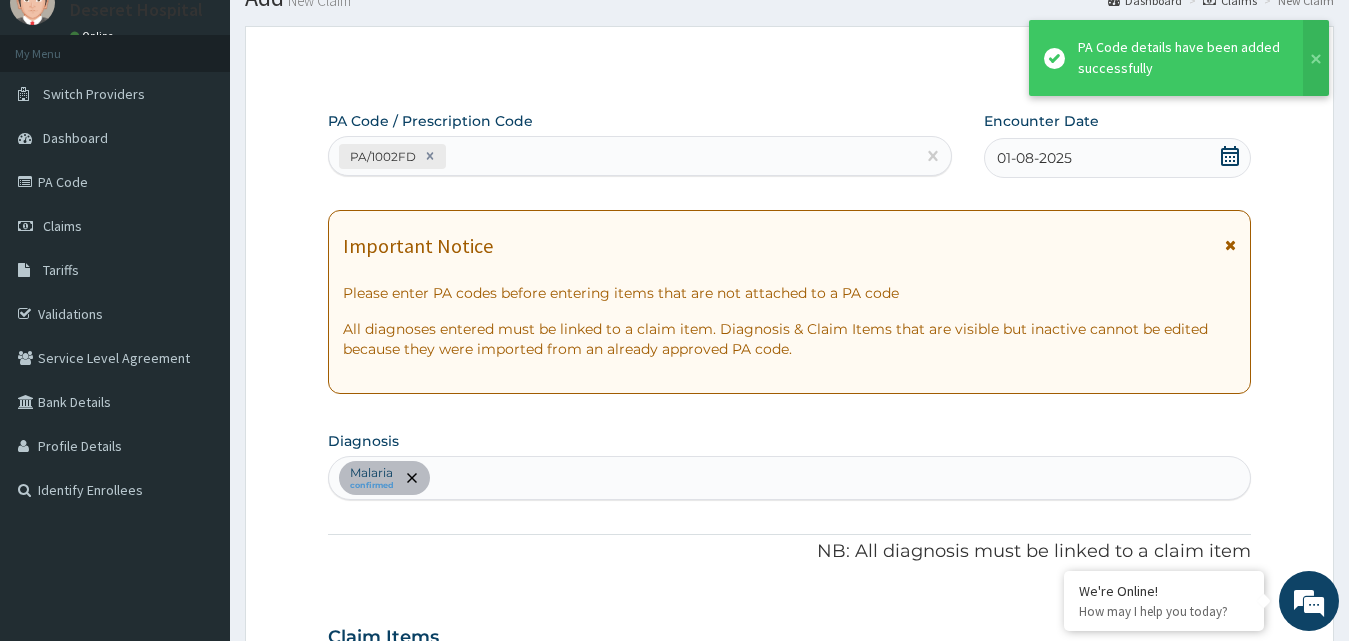 click on "PA/1002FD" at bounding box center (622, 156) 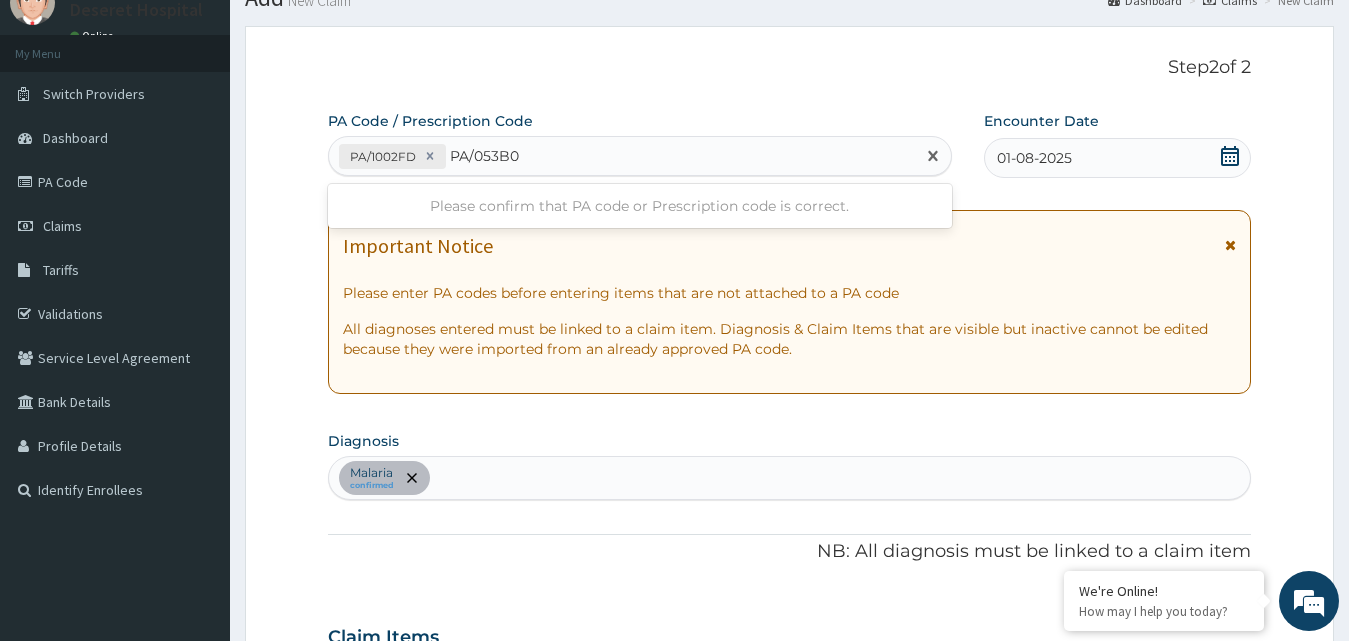 type on "PA/053B03" 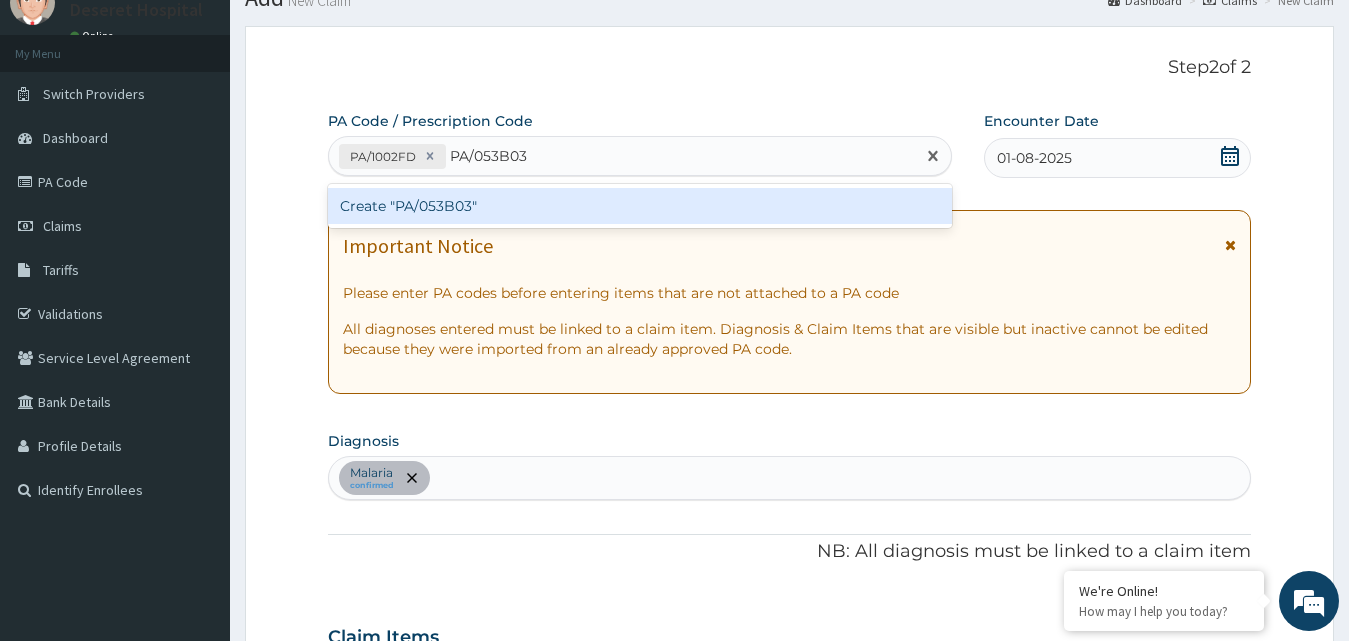 click on "Create "PA/053B03"" at bounding box center (640, 206) 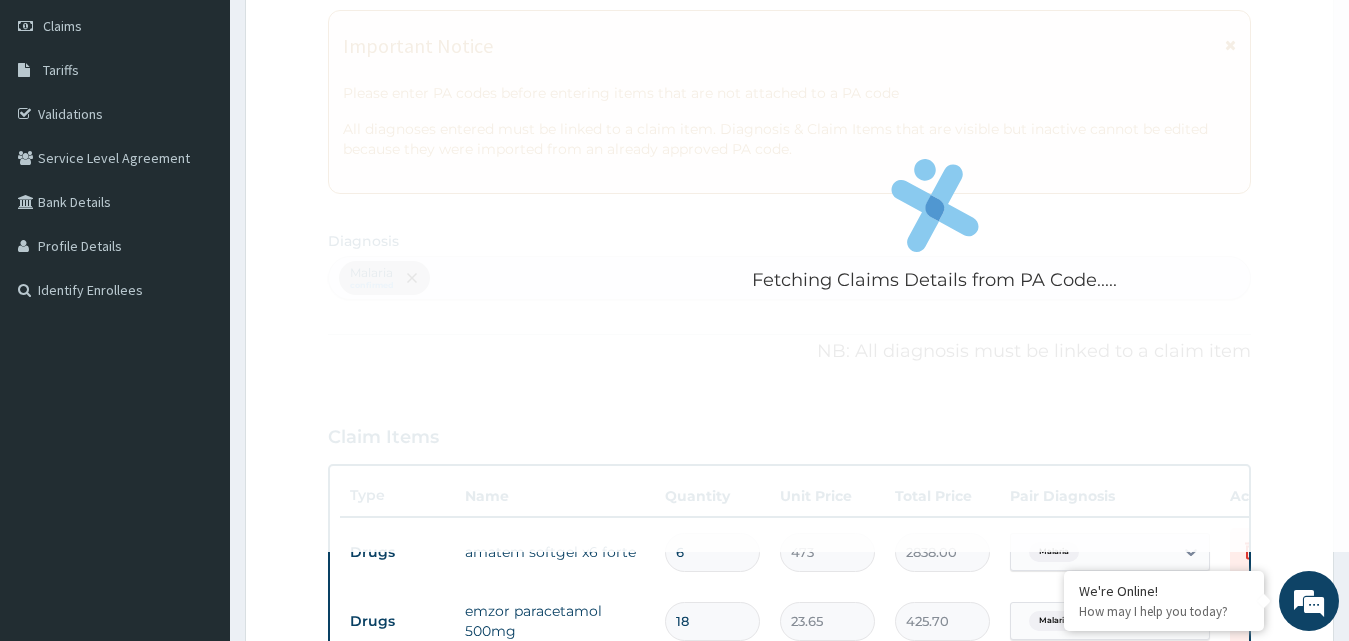 scroll, scrollTop: 480, scrollLeft: 0, axis: vertical 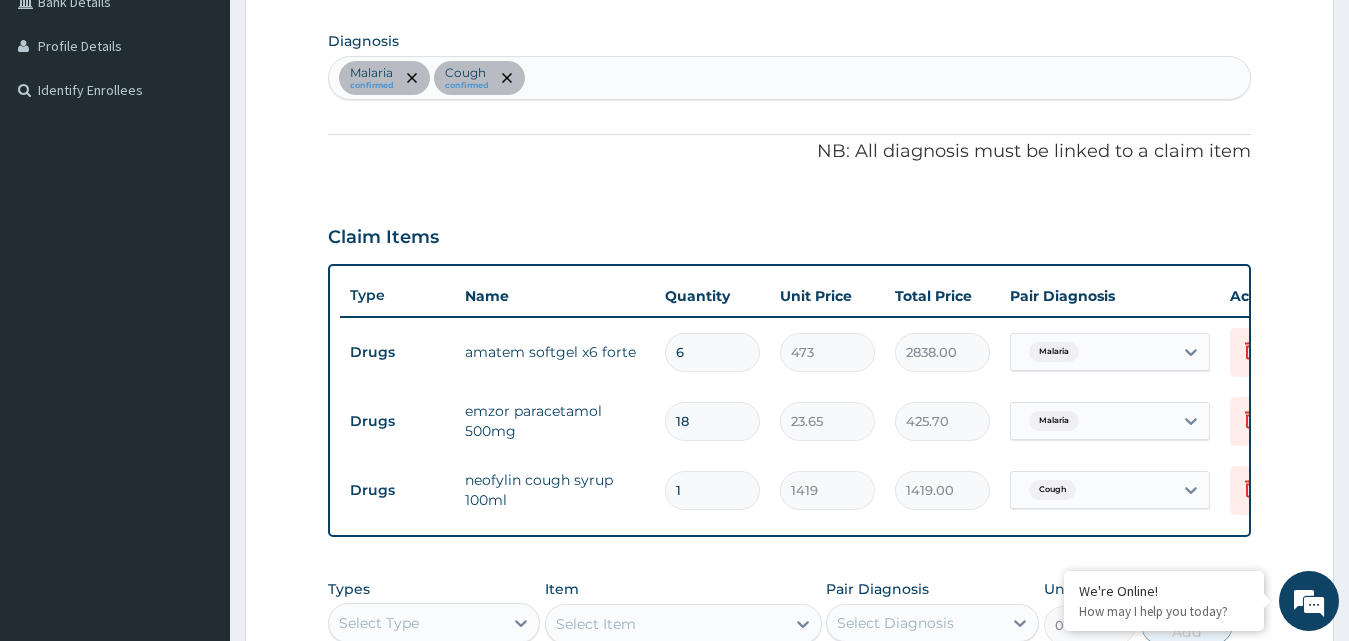 click on "Malaria confirmed Cough confirmed" at bounding box center (790, 78) 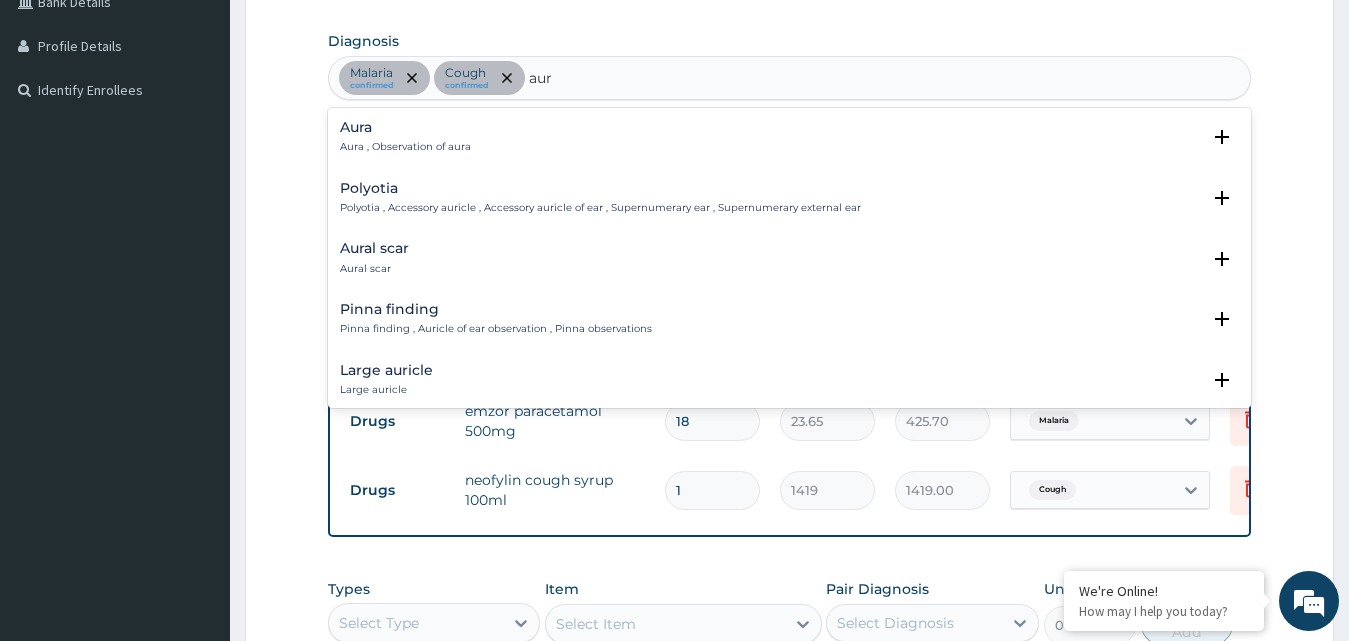 type on "aurt" 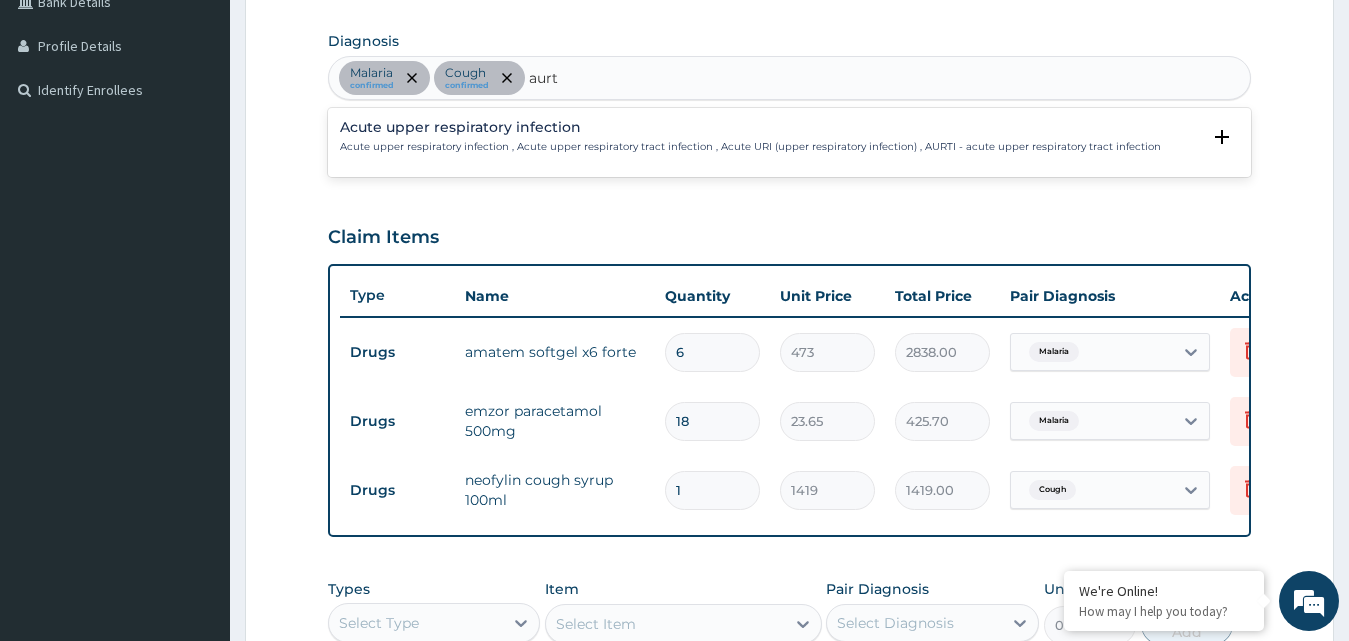 click on "Acute upper respiratory infection , Acute upper respiratory tract infection , Acute URI (upper respiratory infection) , AURTI - acute upper respiratory tract infection" at bounding box center (750, 147) 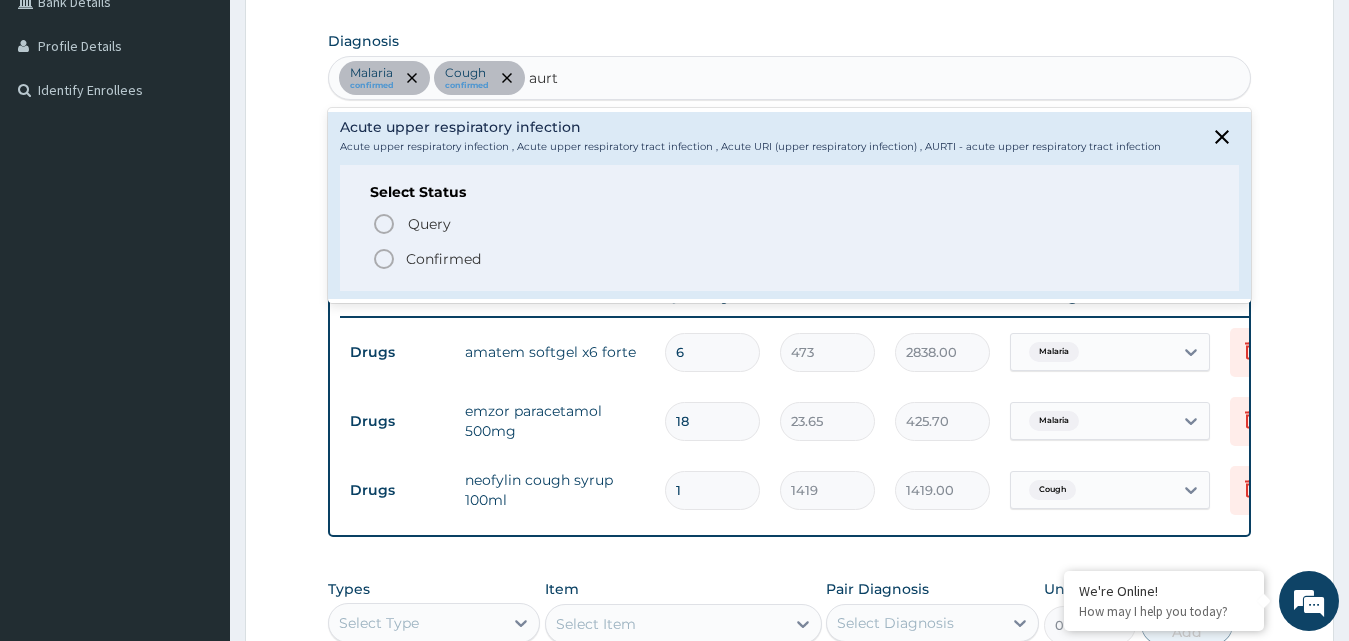 click on "Confirmed" at bounding box center (443, 259) 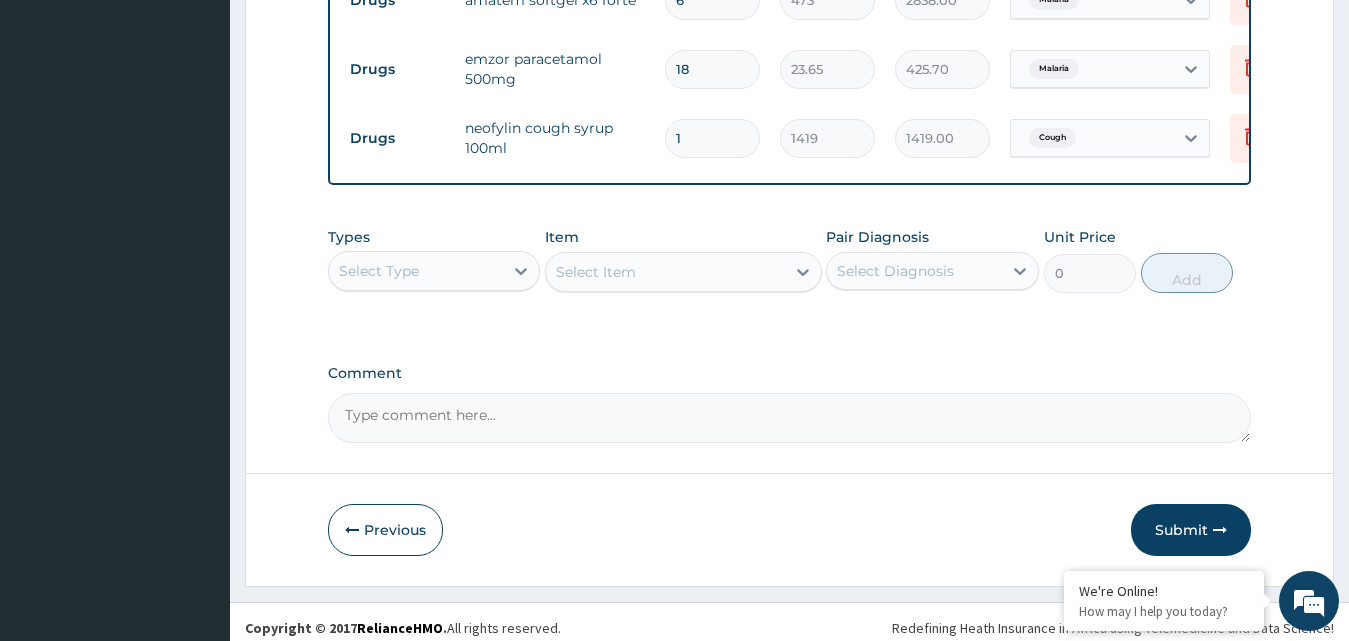 scroll, scrollTop: 861, scrollLeft: 0, axis: vertical 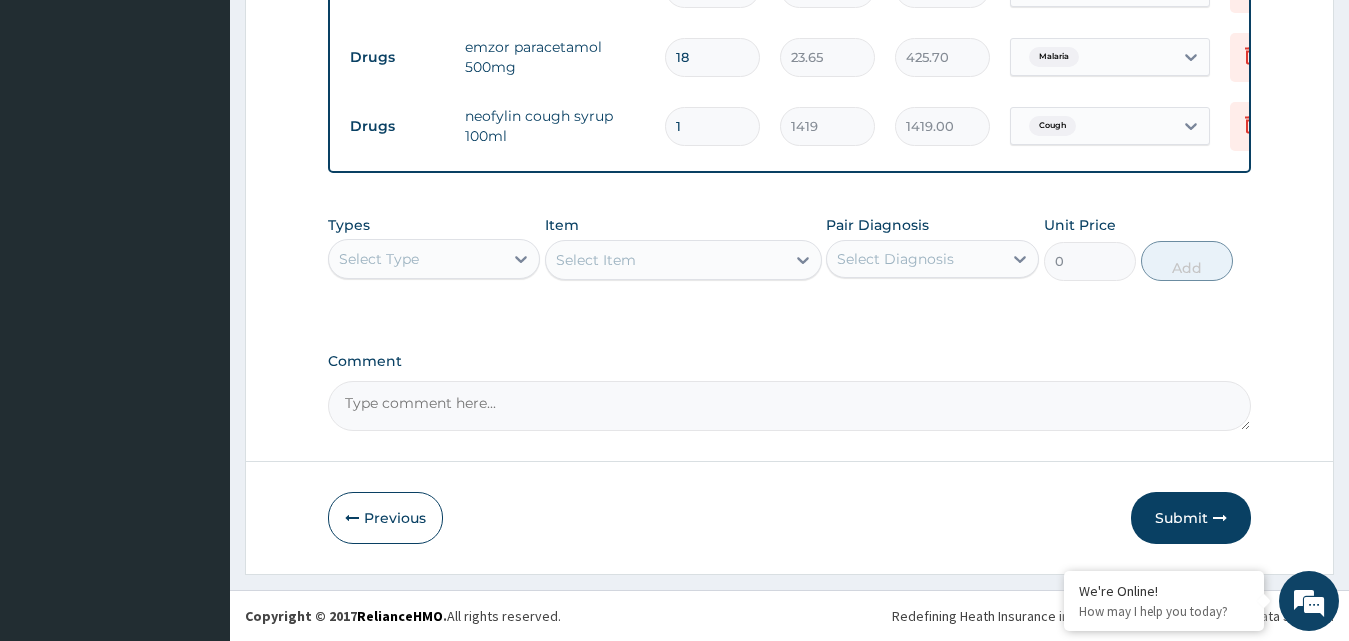 click on "Select Type" at bounding box center (416, 259) 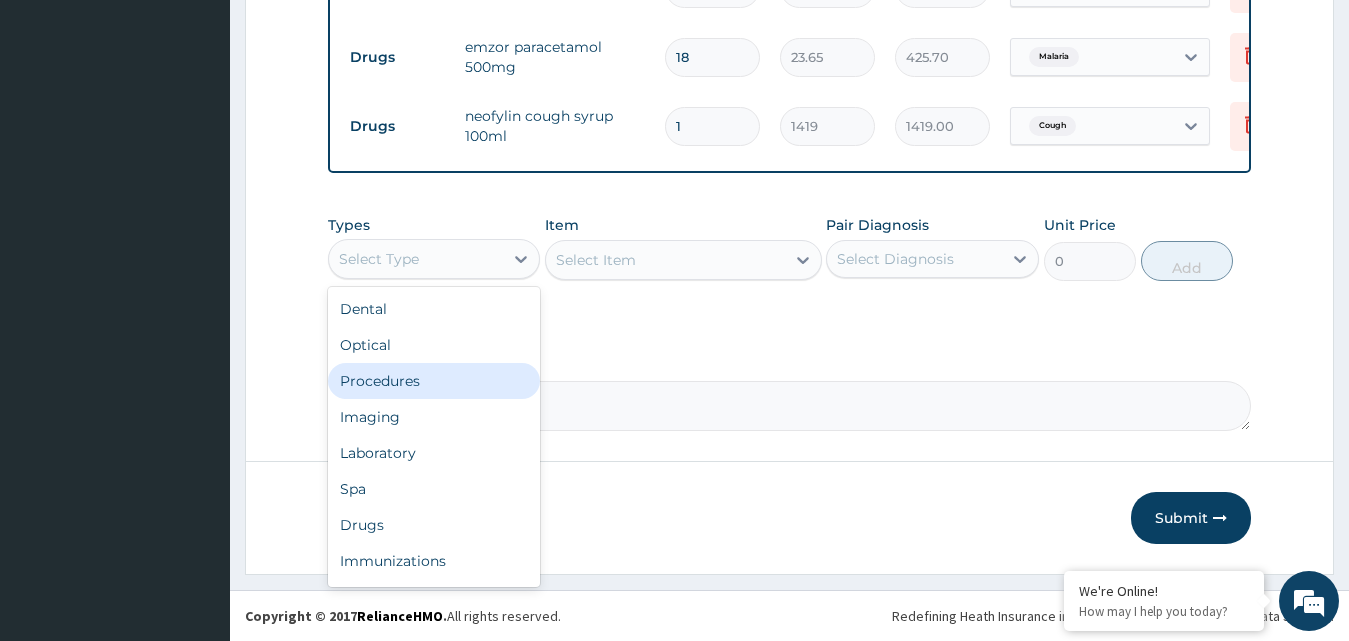 click on "Procedures" at bounding box center [434, 381] 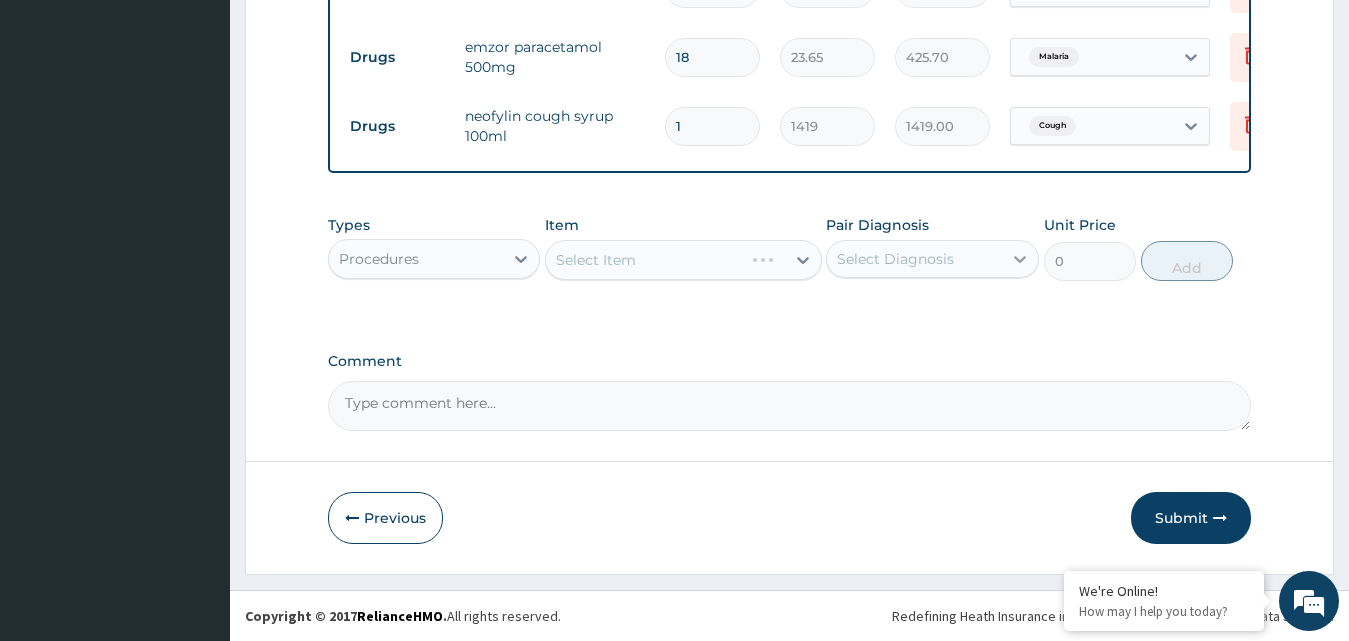 click 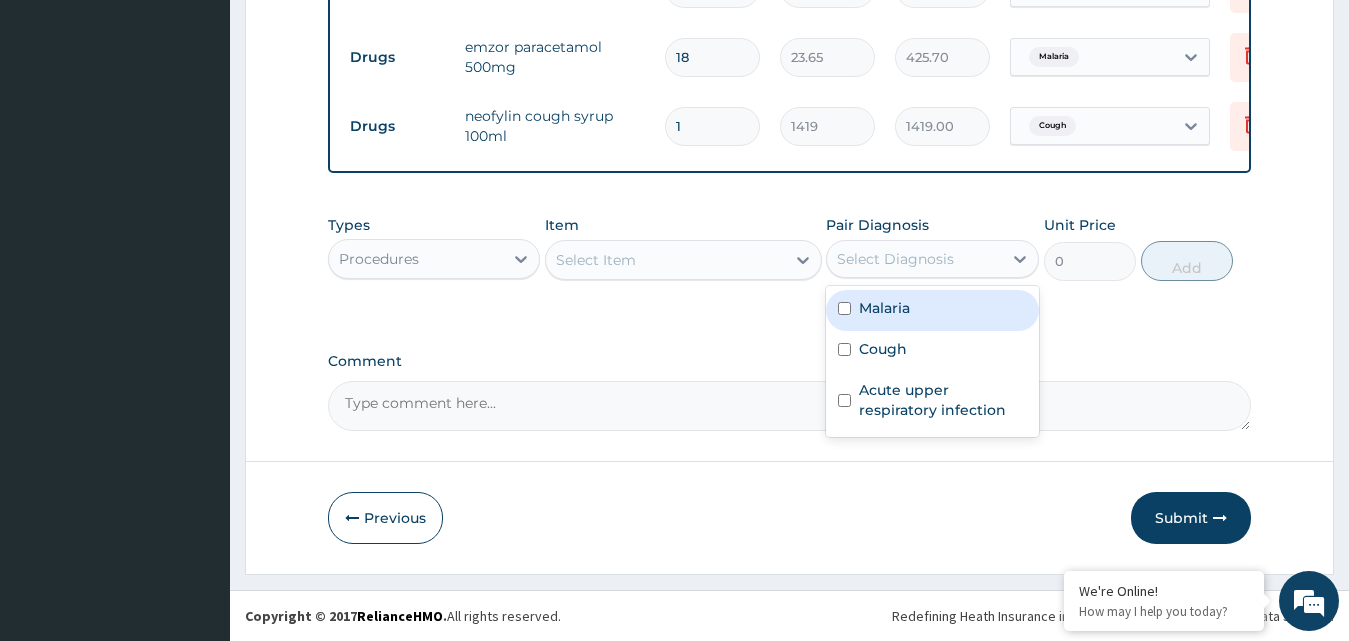 click on "Malaria" at bounding box center (932, 310) 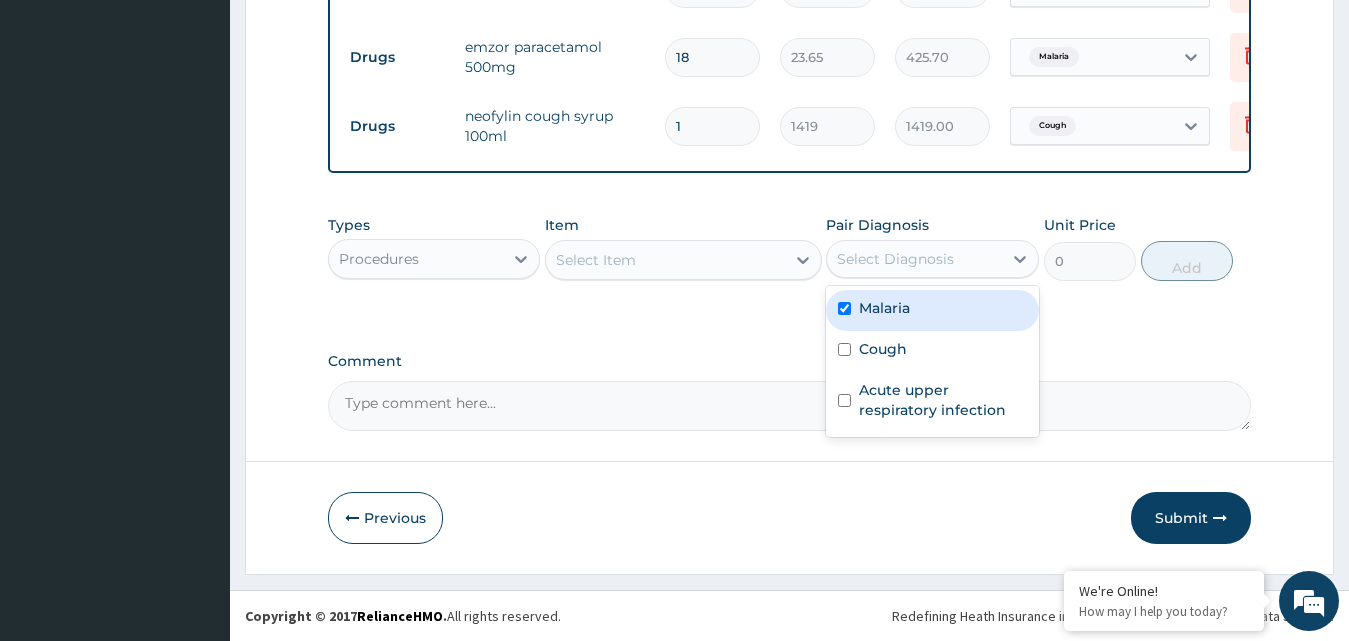 checkbox on "true" 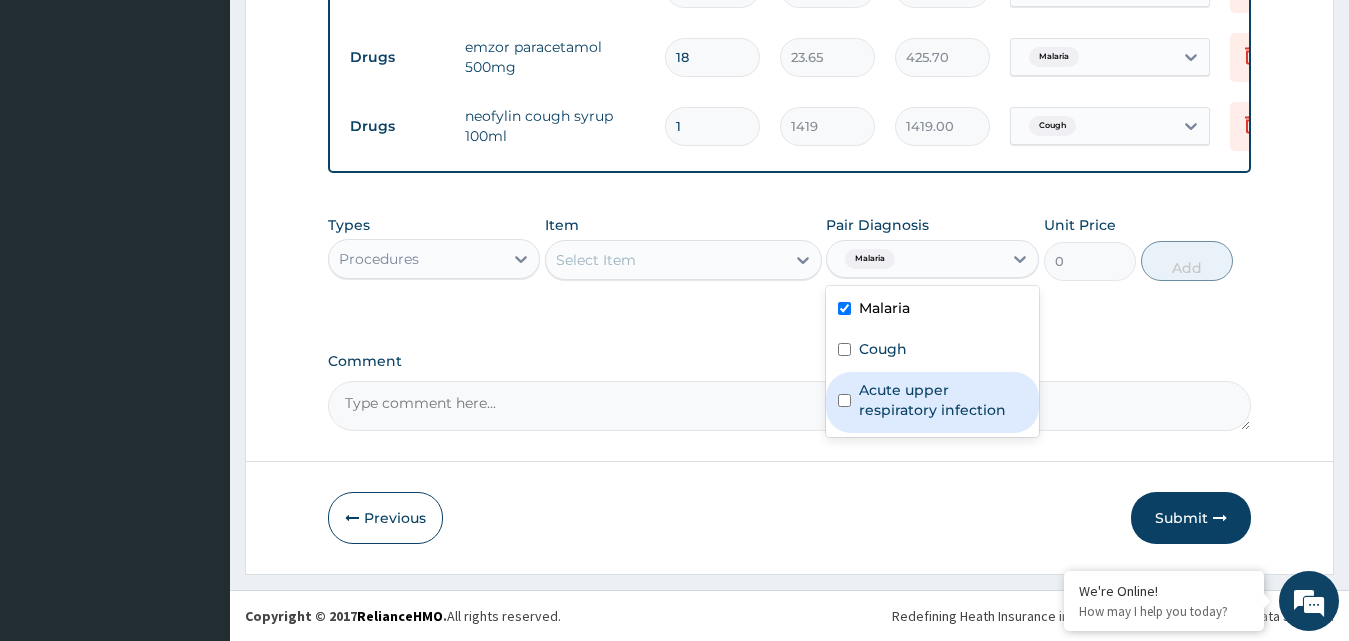 click on "Acute upper respiratory infection" at bounding box center [932, 402] 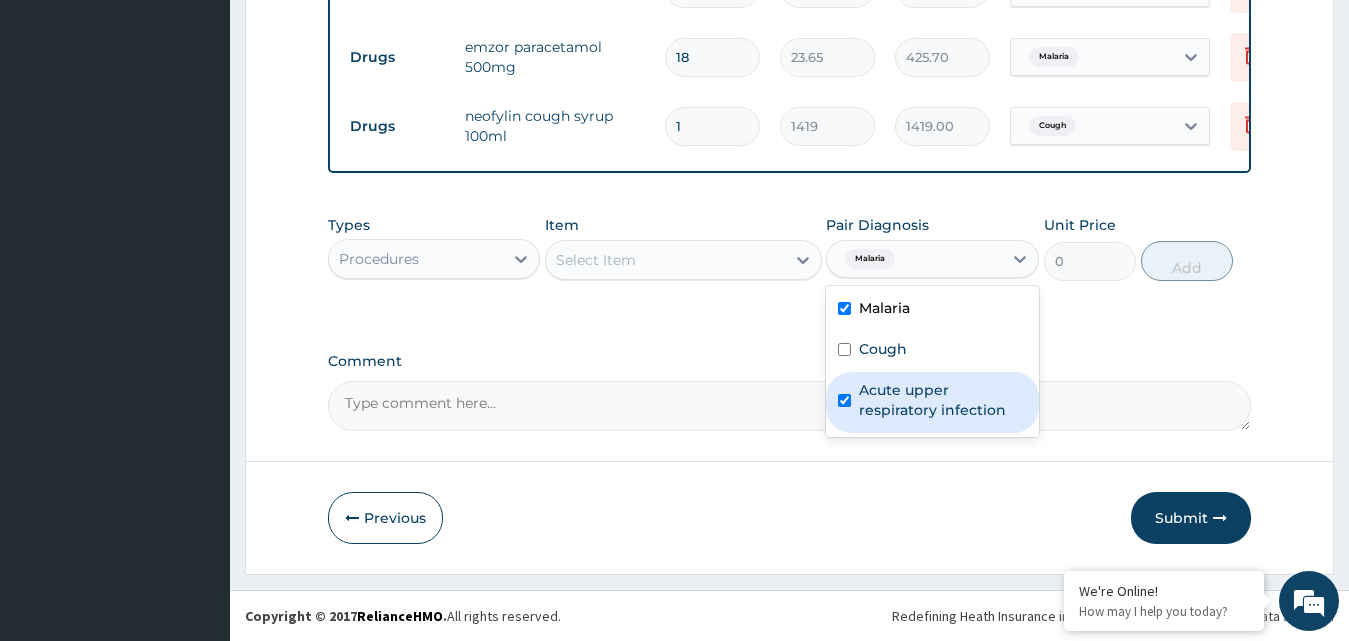 checkbox on "true" 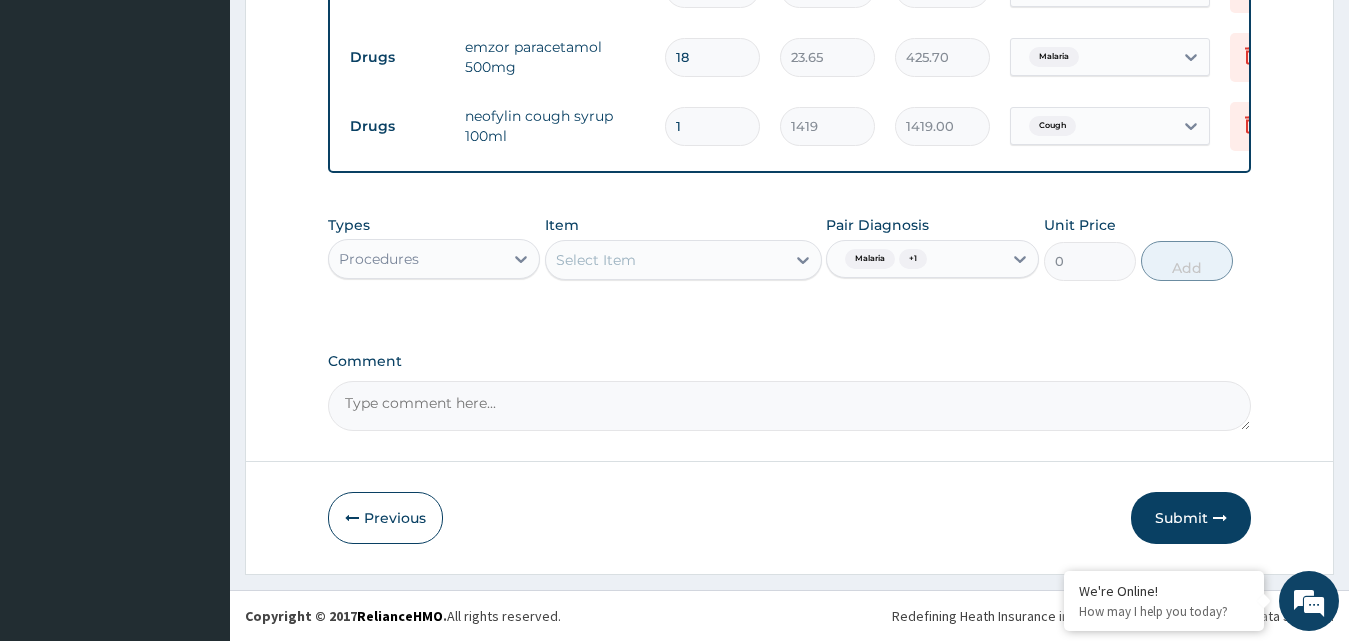 click on "Select Item" at bounding box center [665, 260] 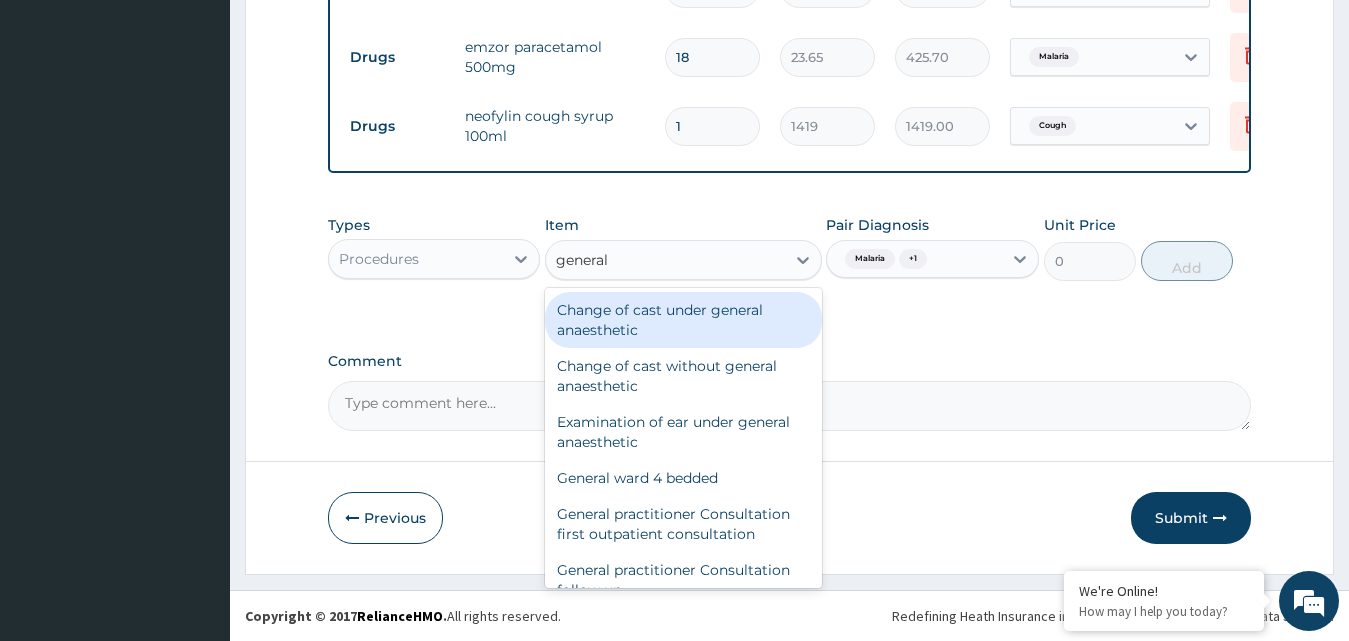 type on "general p" 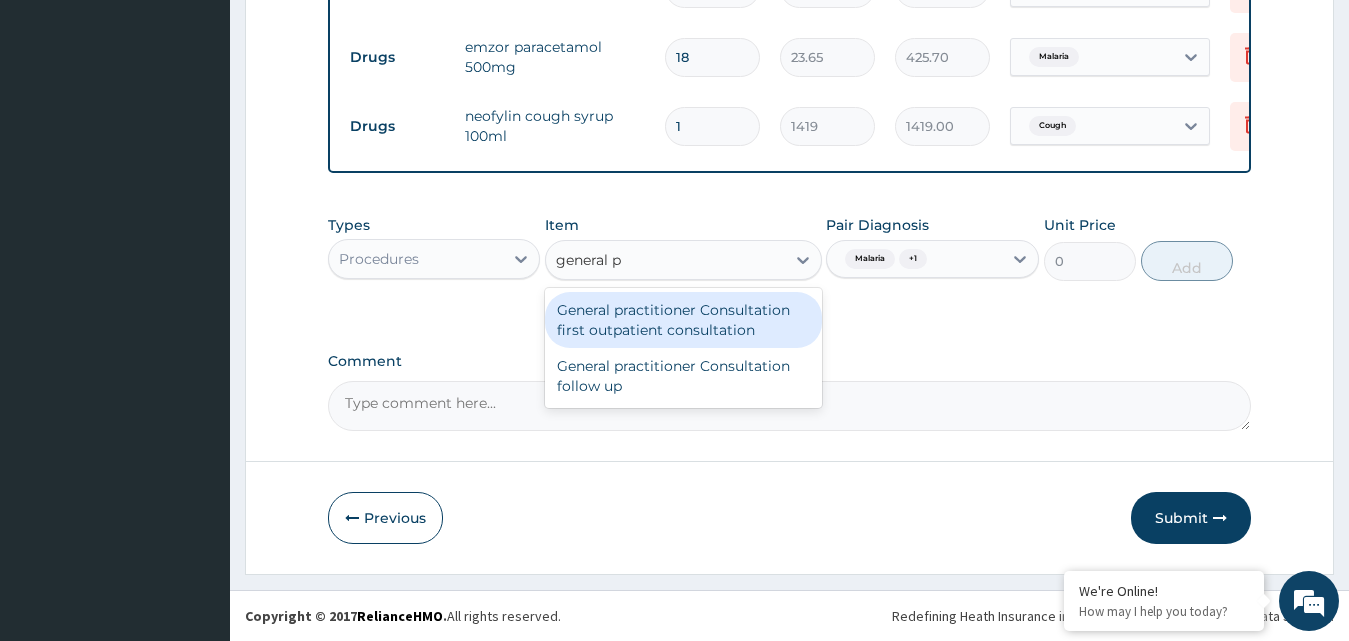 drag, startPoint x: 673, startPoint y: 310, endPoint x: 1161, endPoint y: 291, distance: 488.36975 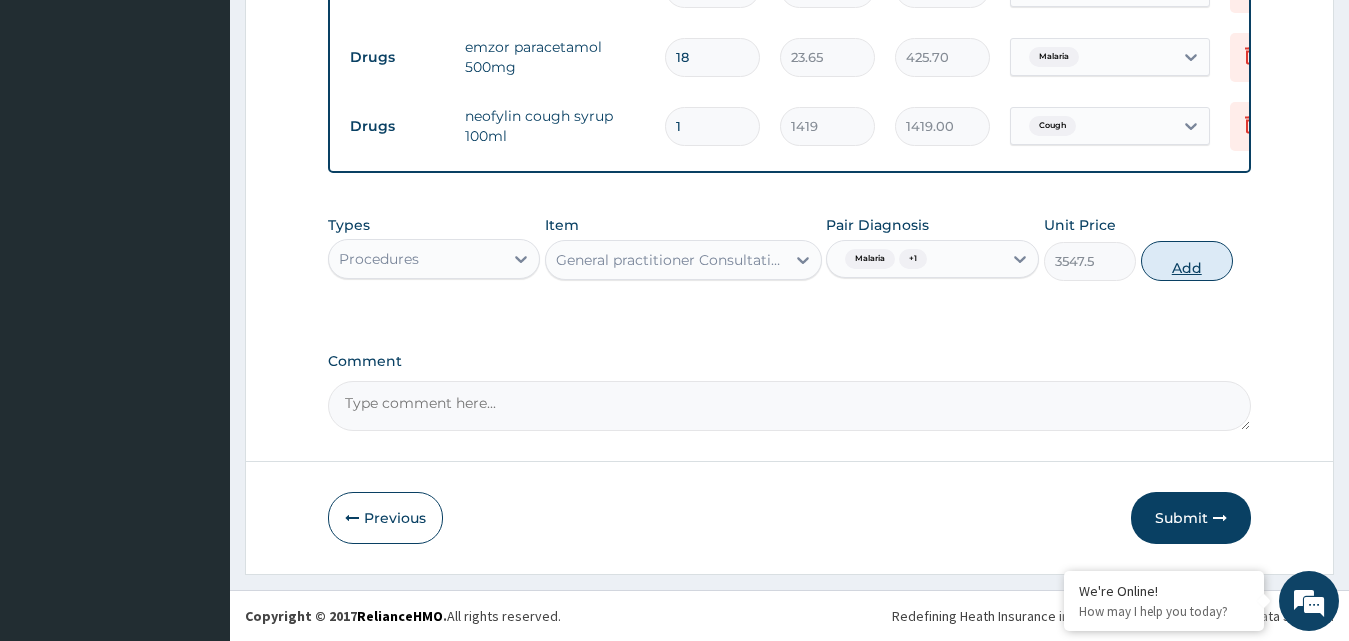 click on "Add" at bounding box center (1187, 261) 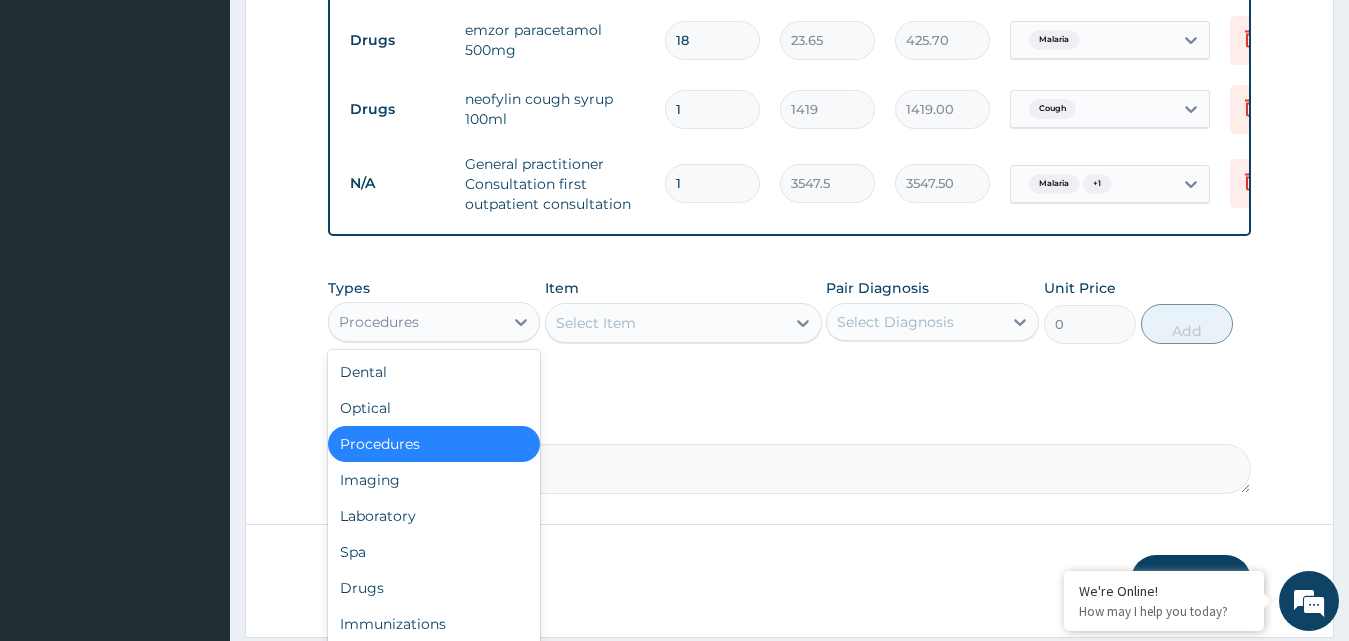 click on "Procedures" at bounding box center [379, 322] 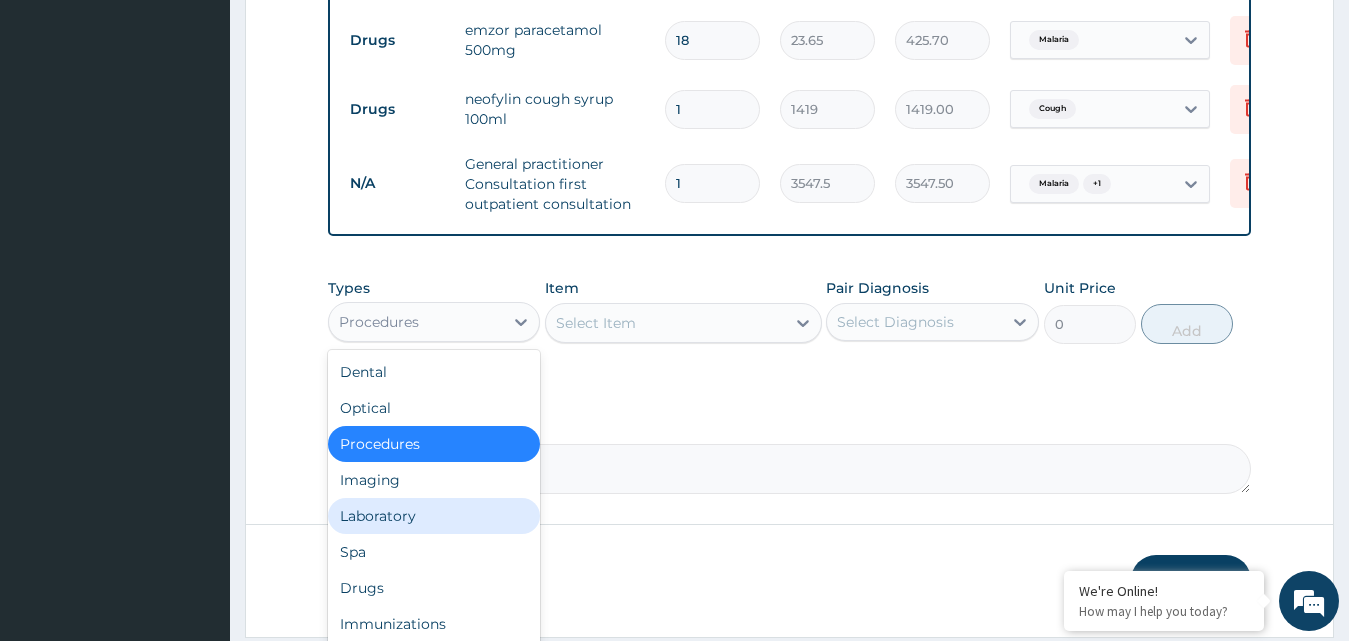 click on "Laboratory" at bounding box center (434, 516) 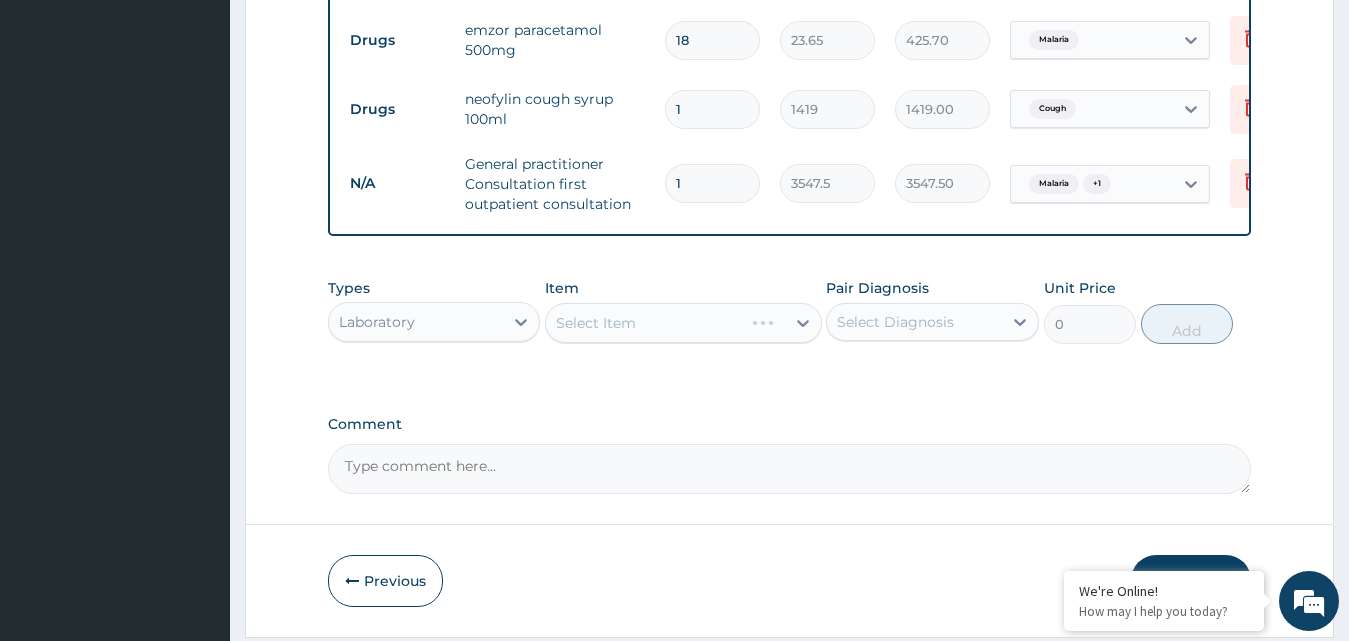 click on "Select Diagnosis" at bounding box center [914, 322] 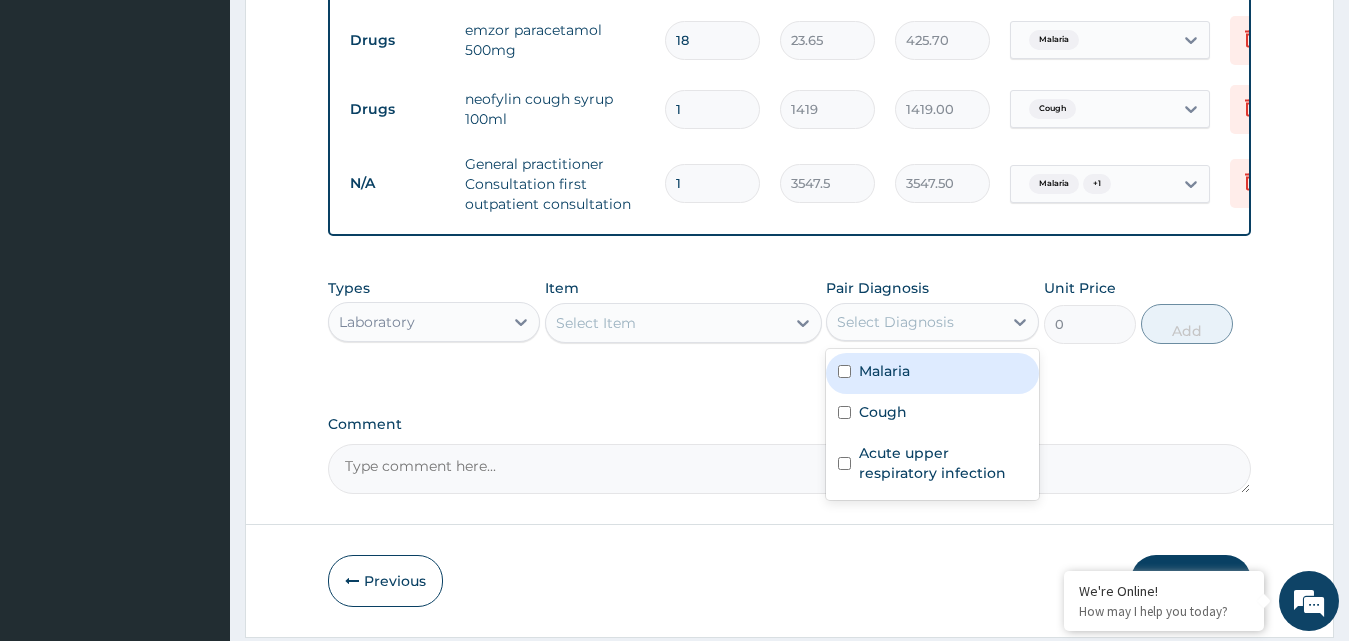 click on "Malaria" at bounding box center [884, 371] 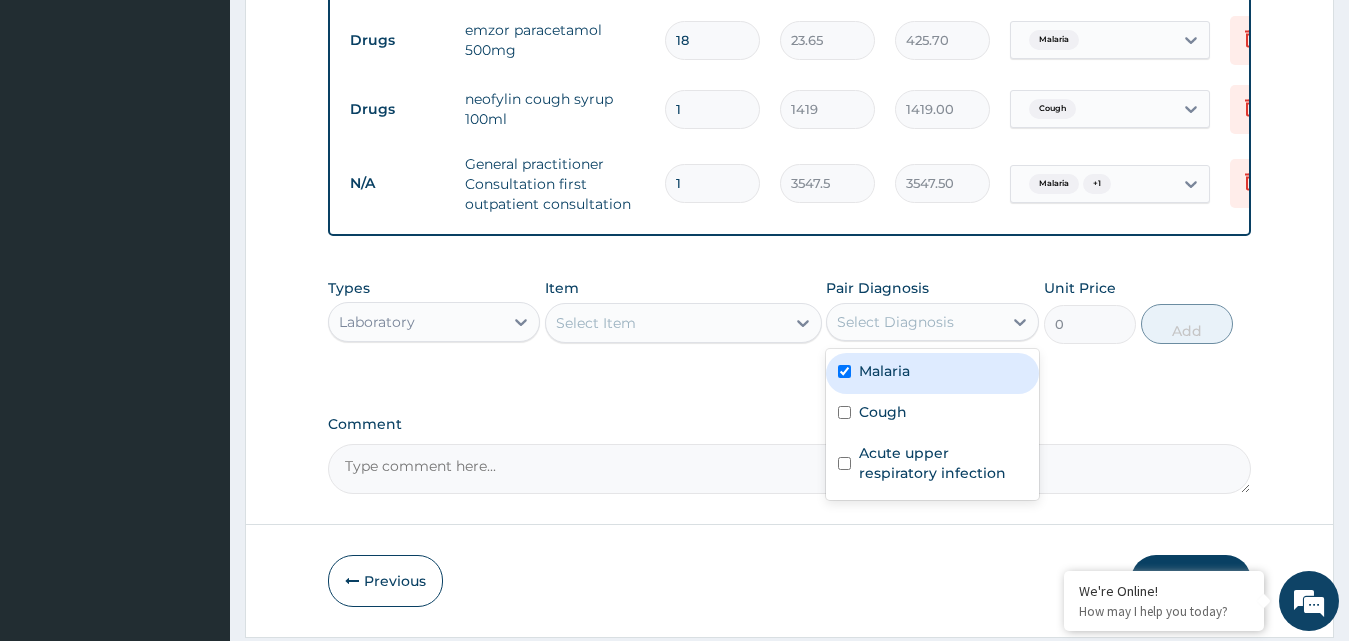 checkbox on "true" 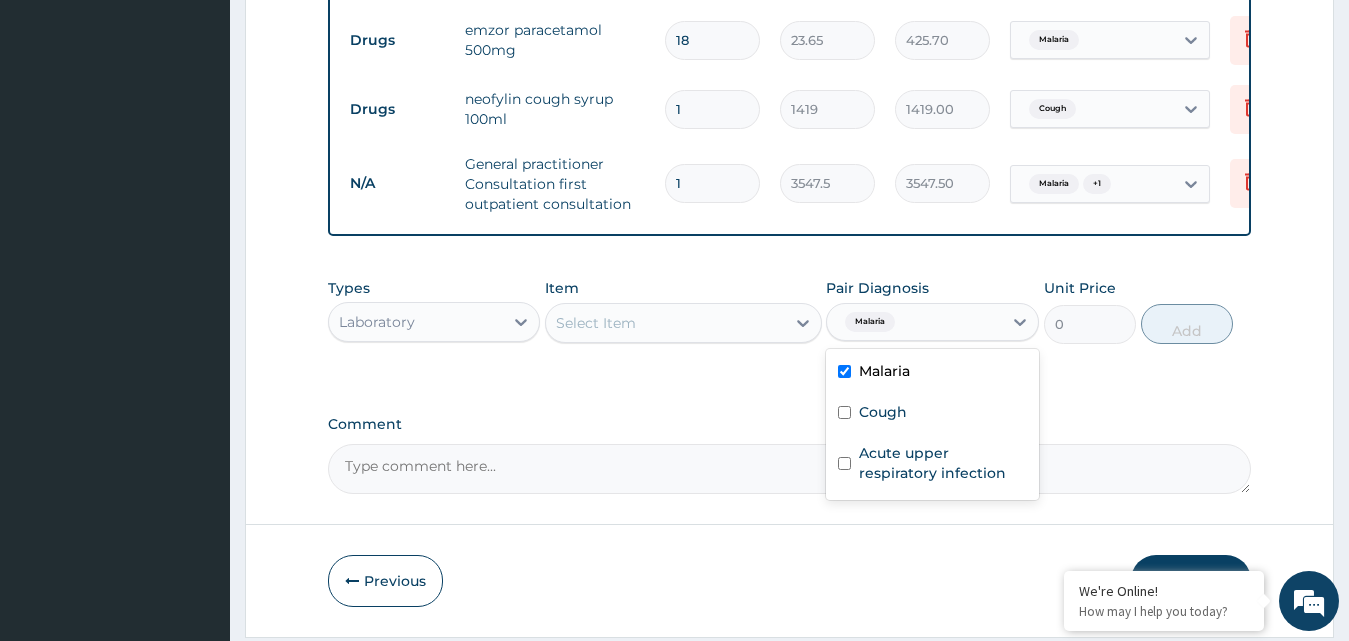 click on "Select Item" at bounding box center (665, 323) 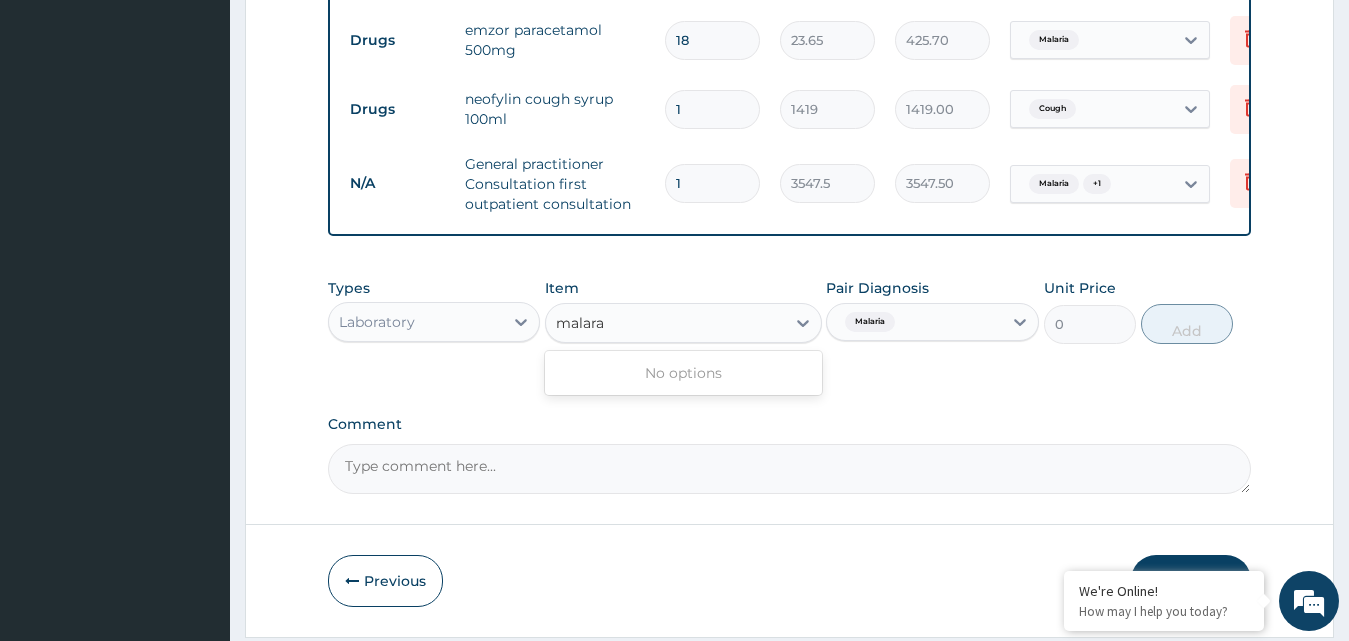 type on "malar" 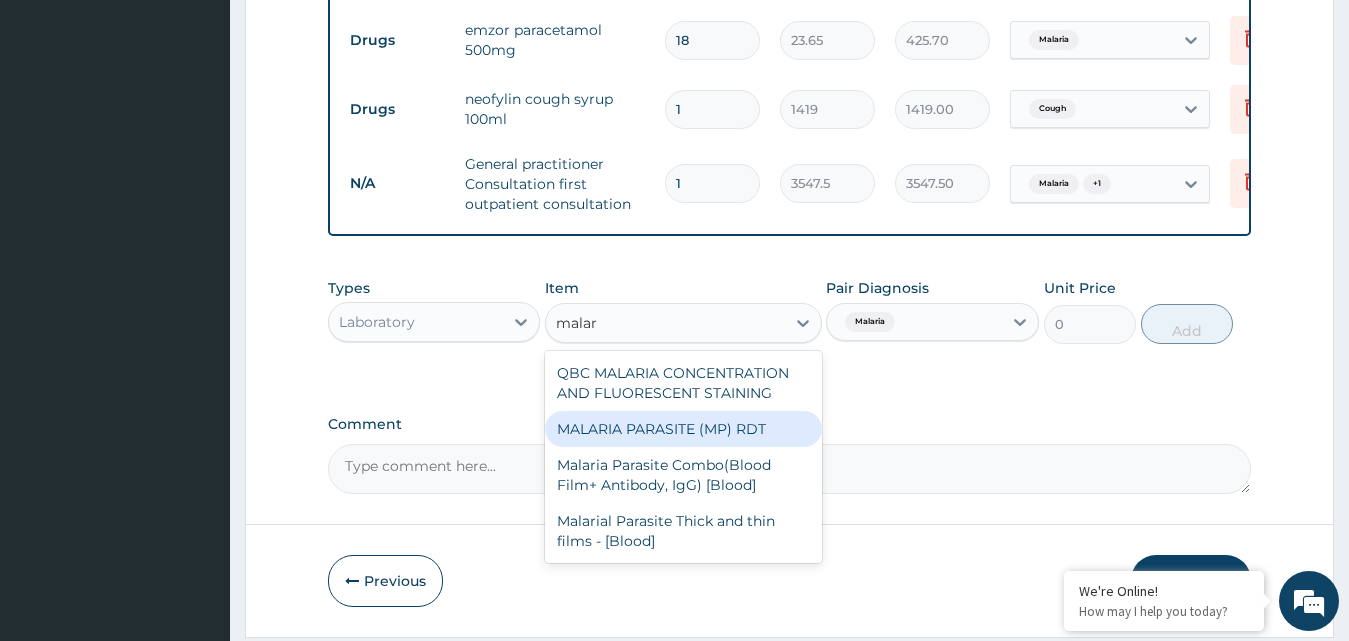 click on "MALARIA PARASITE (MP) RDT" at bounding box center (683, 429) 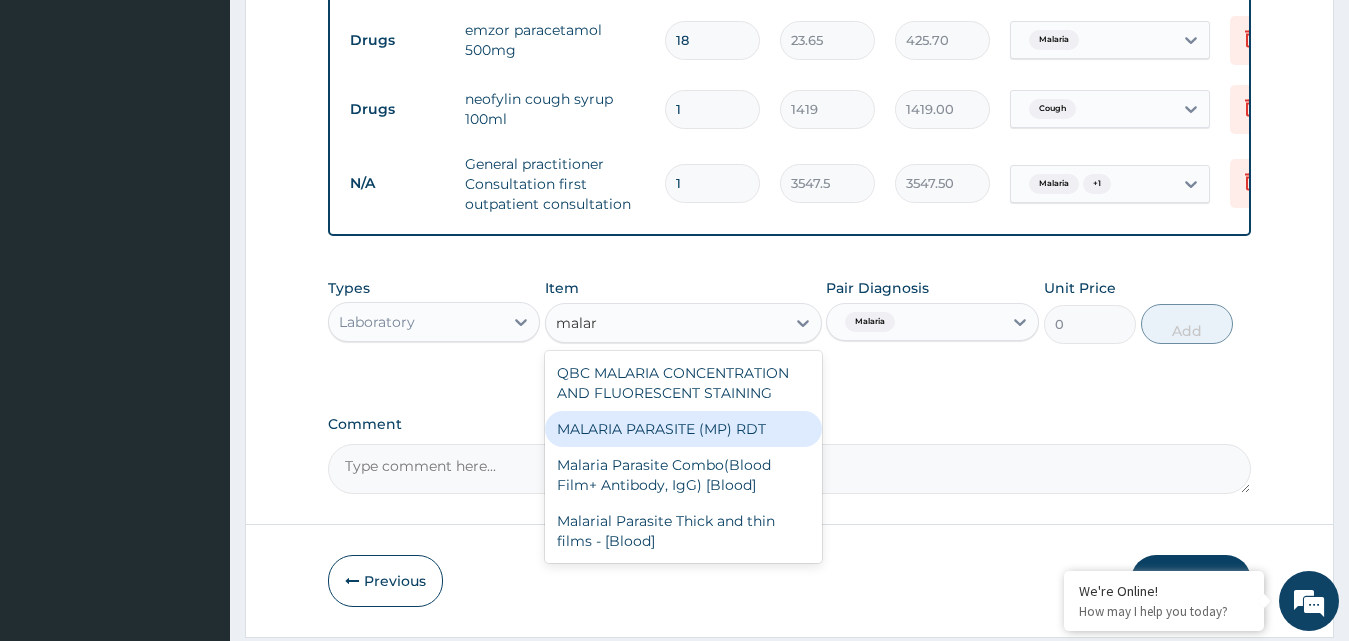 type 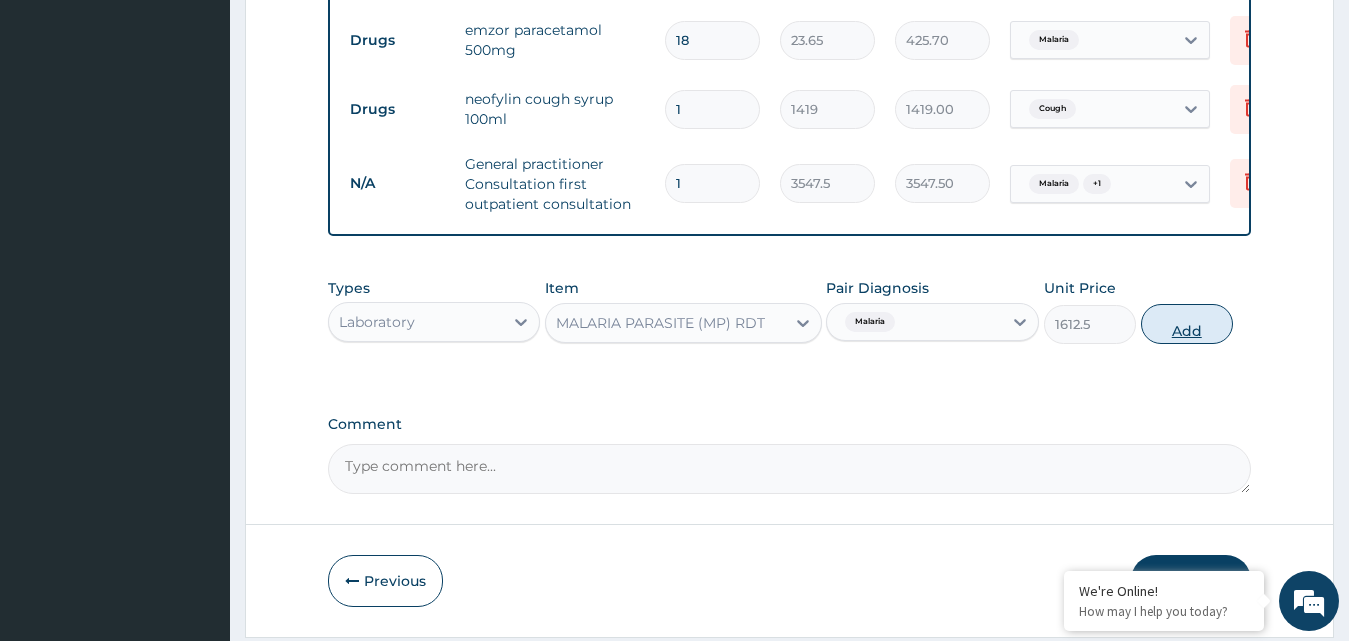 click on "Add" at bounding box center [1187, 324] 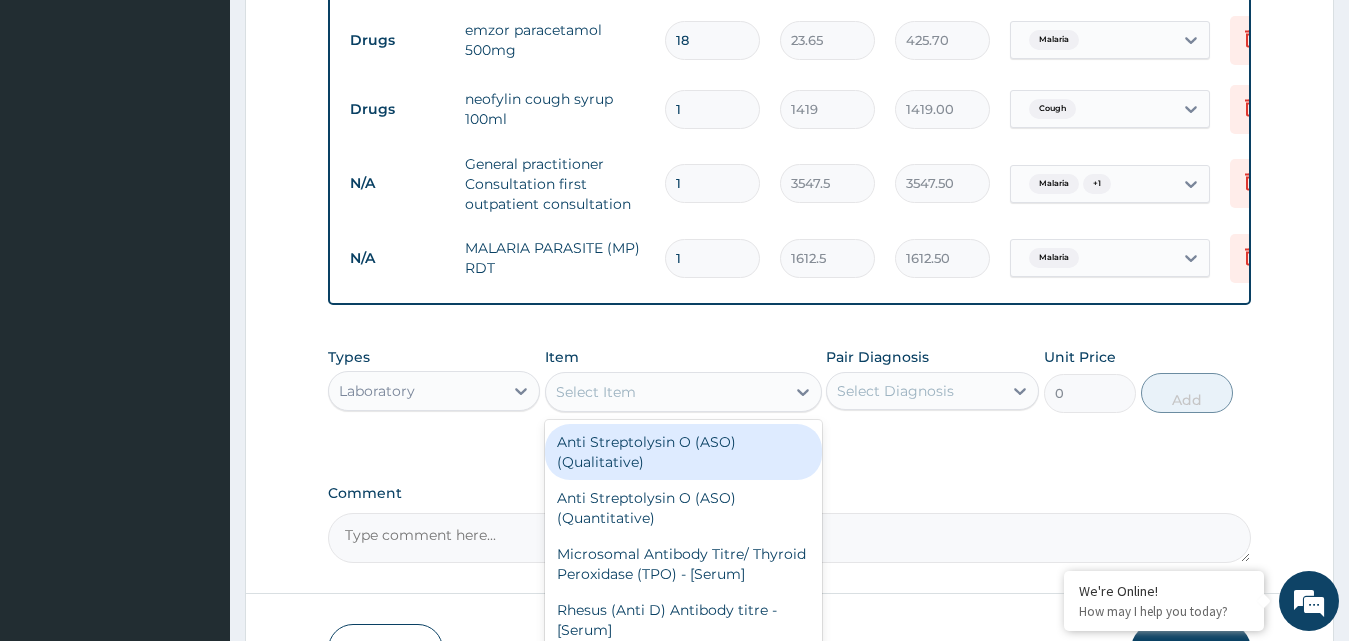 click on "Select Item" at bounding box center [596, 392] 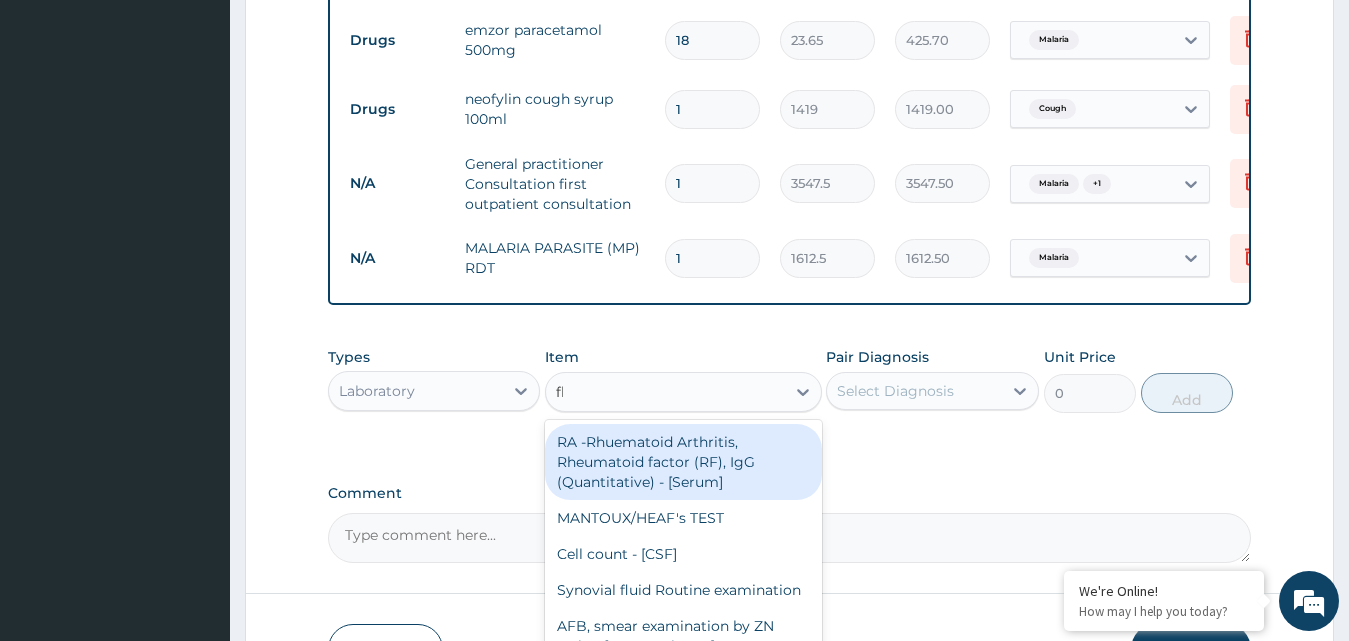 type on "fbc" 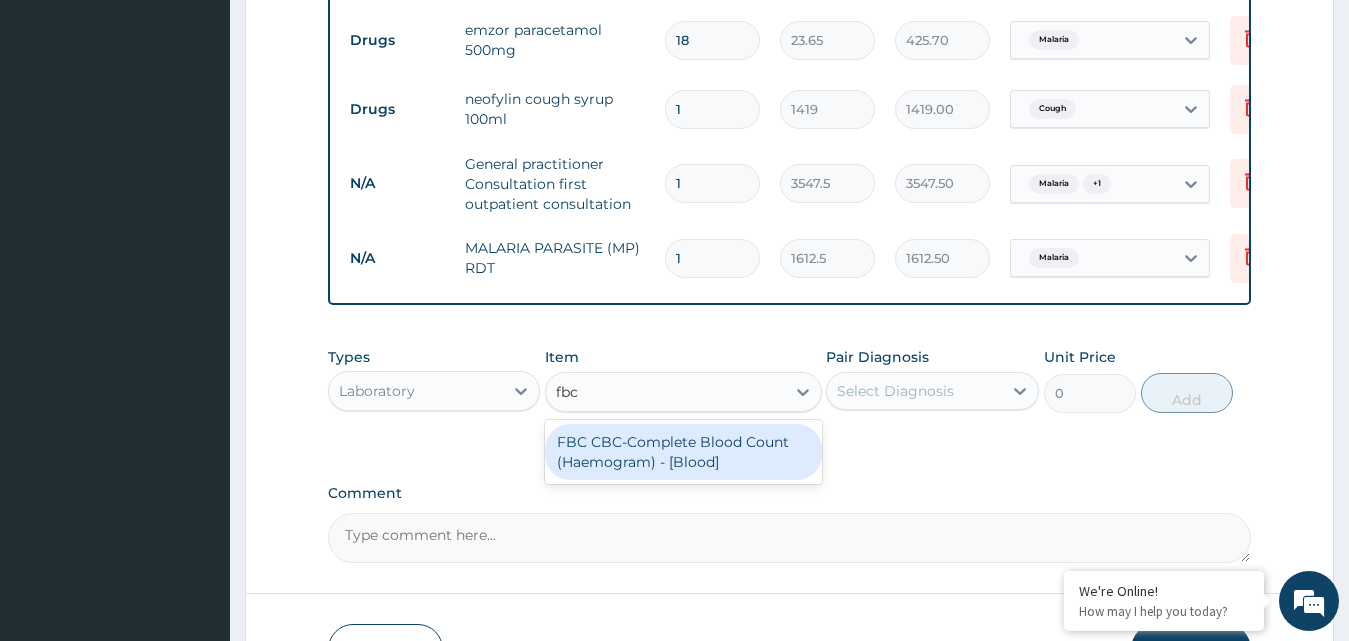 click on "FBC CBC-Complete Blood Count (Haemogram) - [Blood]" at bounding box center (683, 452) 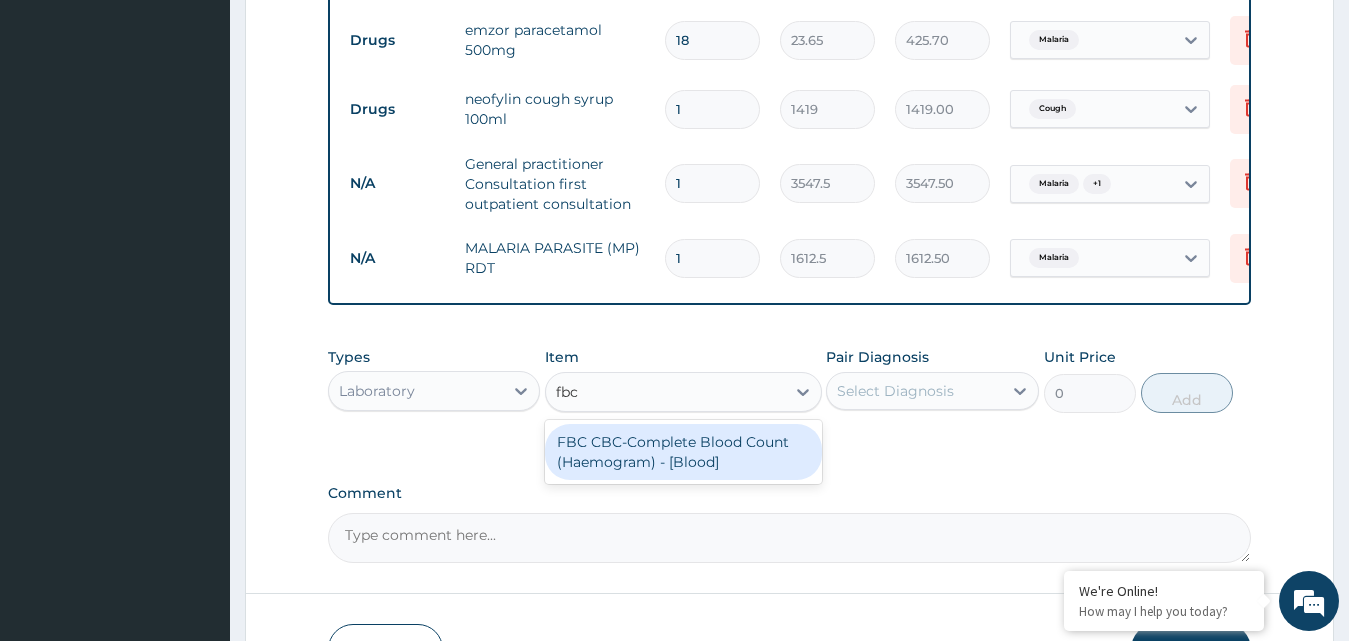 type 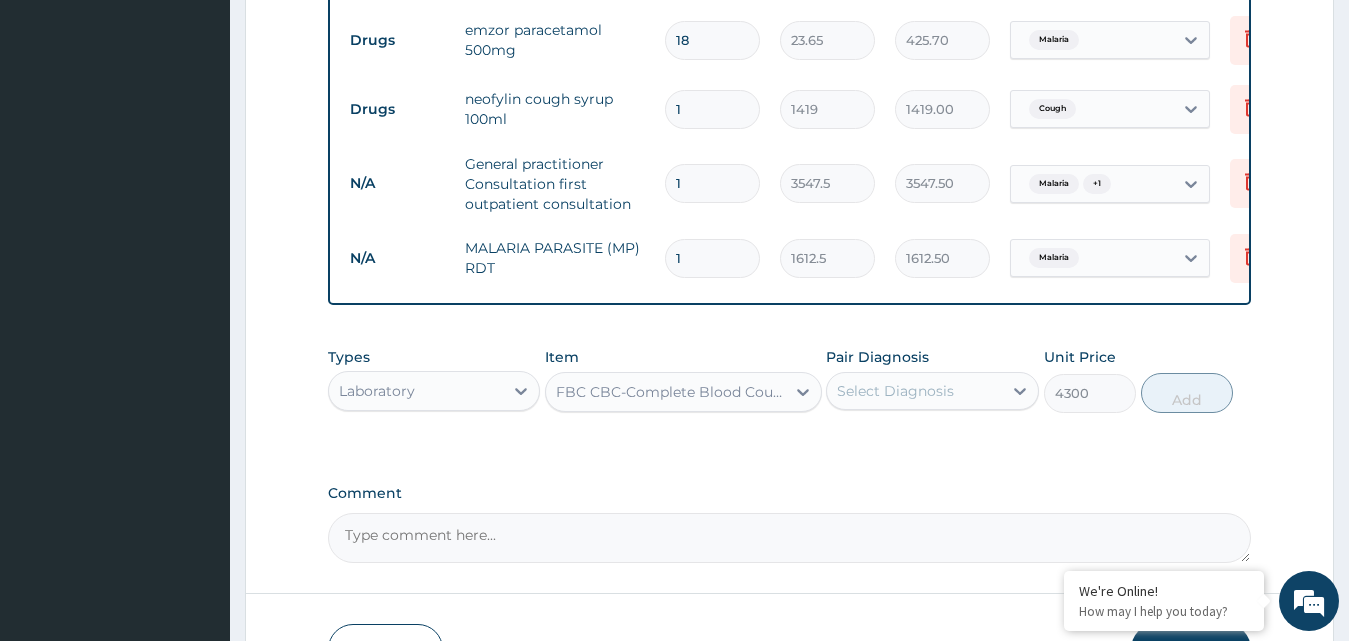 click on "Select Diagnosis" at bounding box center [914, 391] 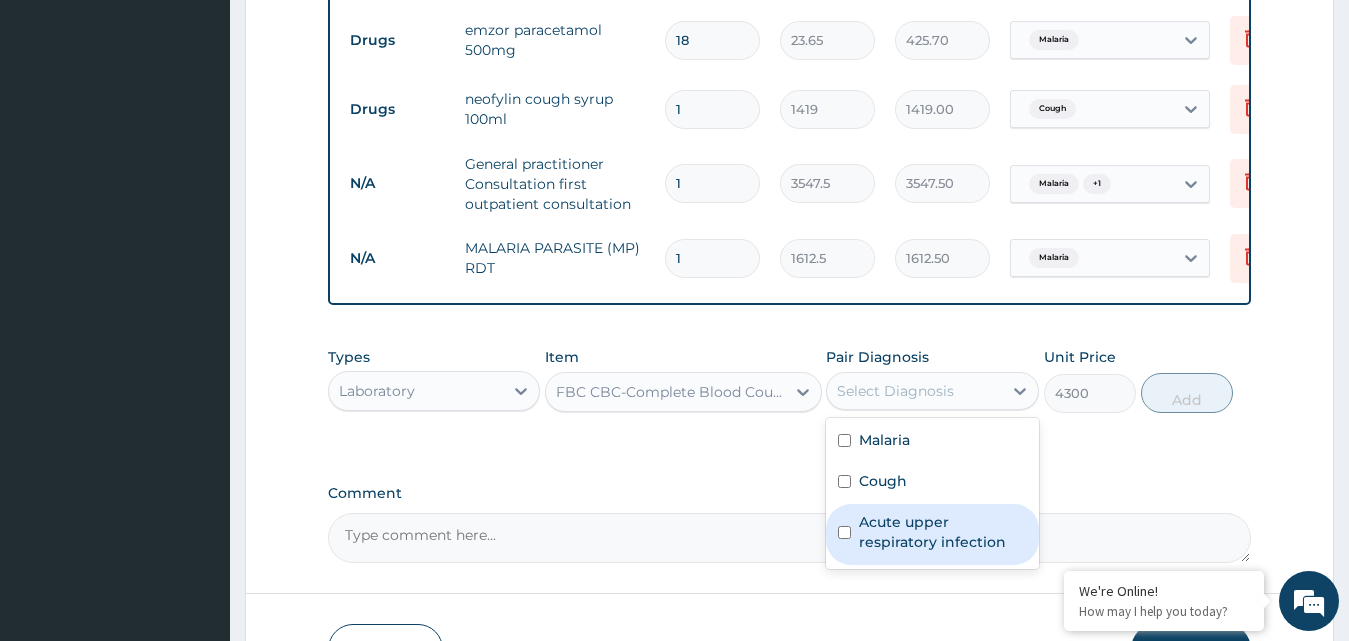 click on "Acute upper respiratory infection" at bounding box center [943, 532] 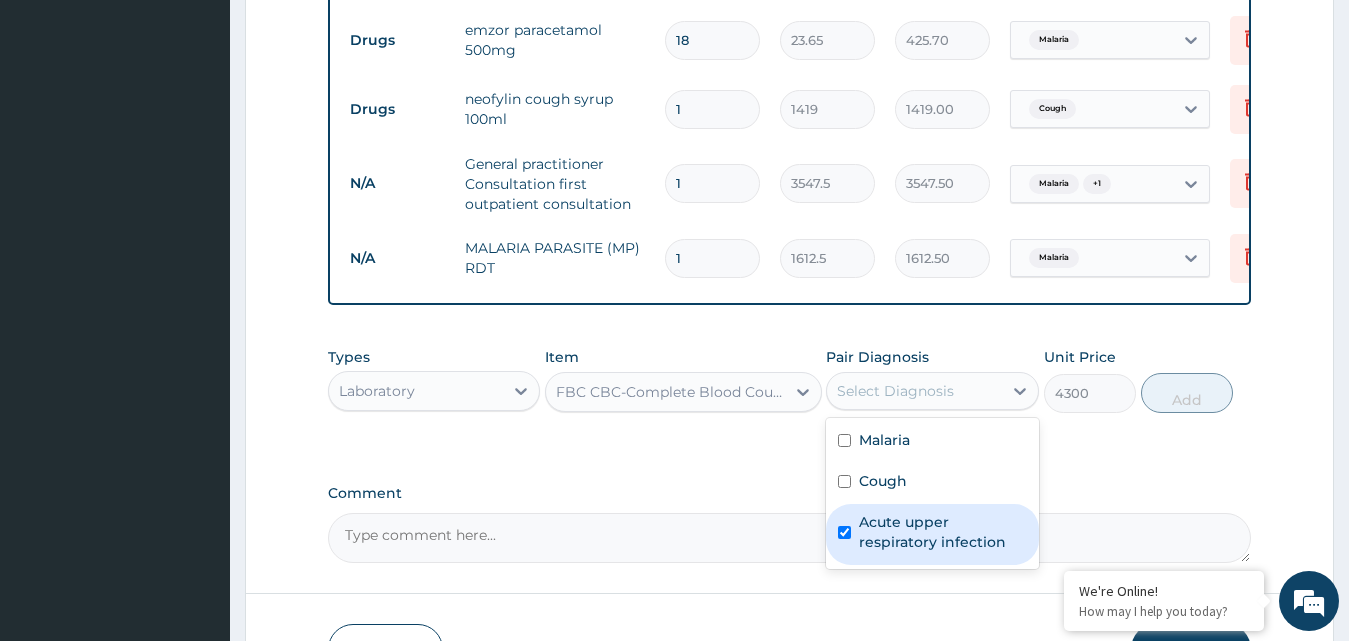 checkbox on "true" 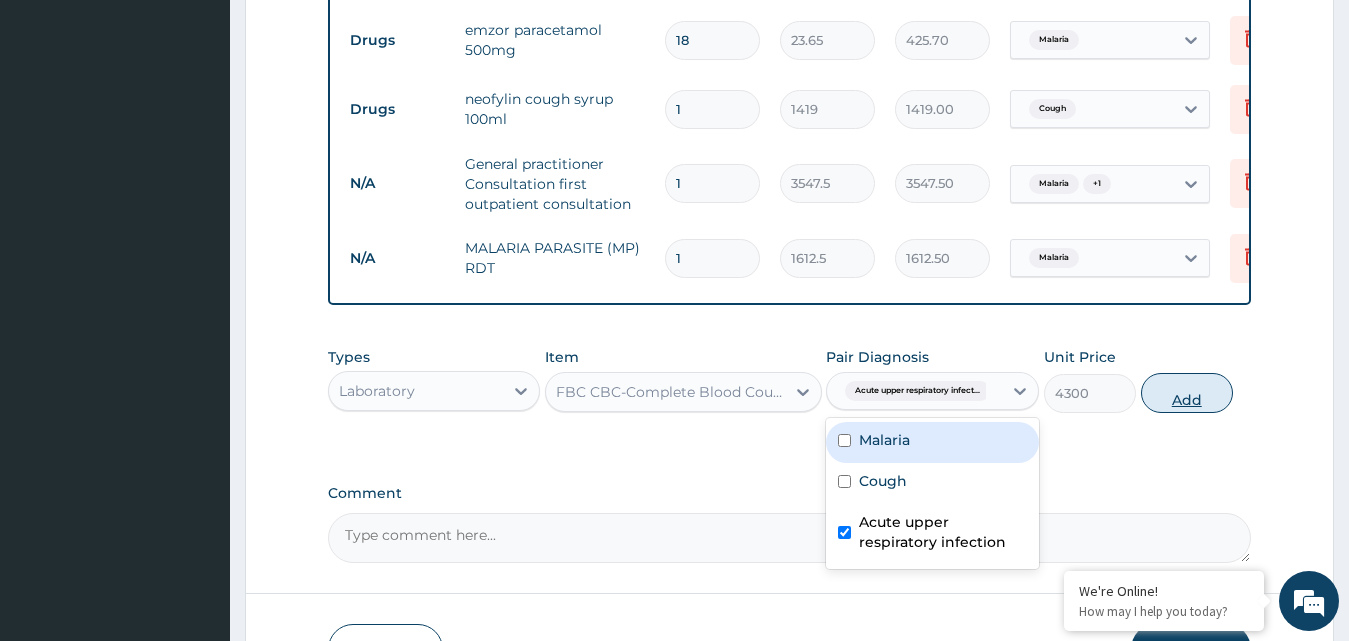 click on "Add" at bounding box center [1187, 393] 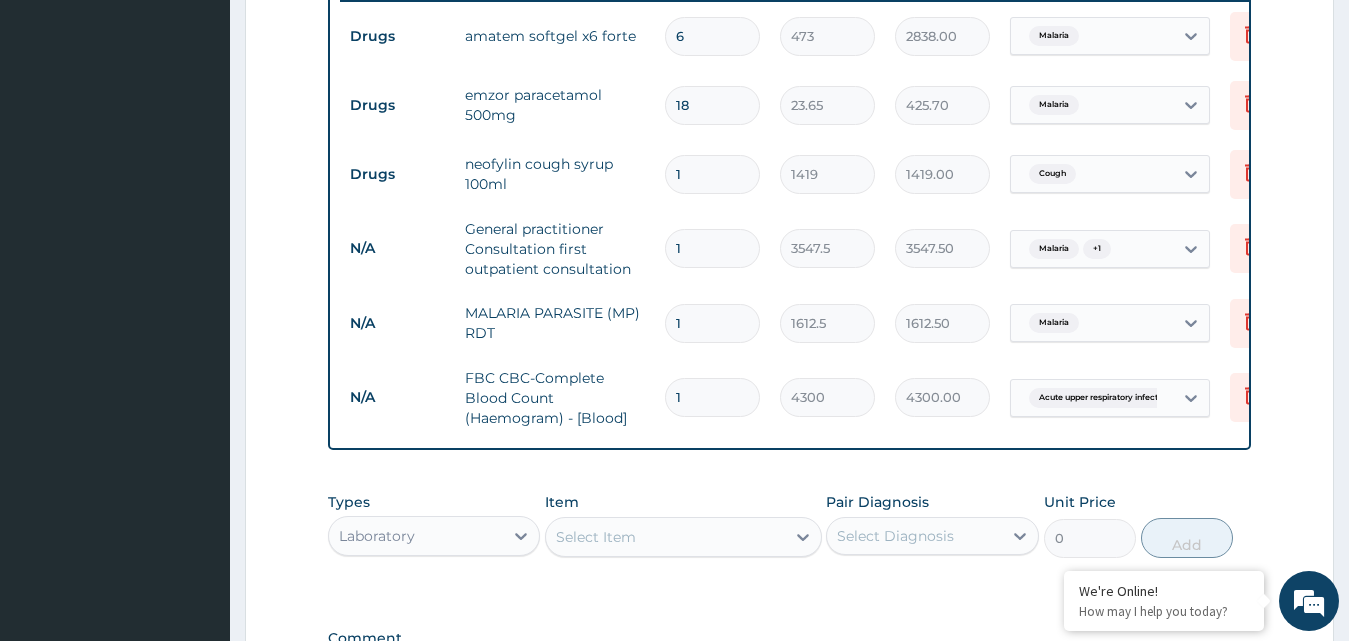 scroll, scrollTop: 761, scrollLeft: 0, axis: vertical 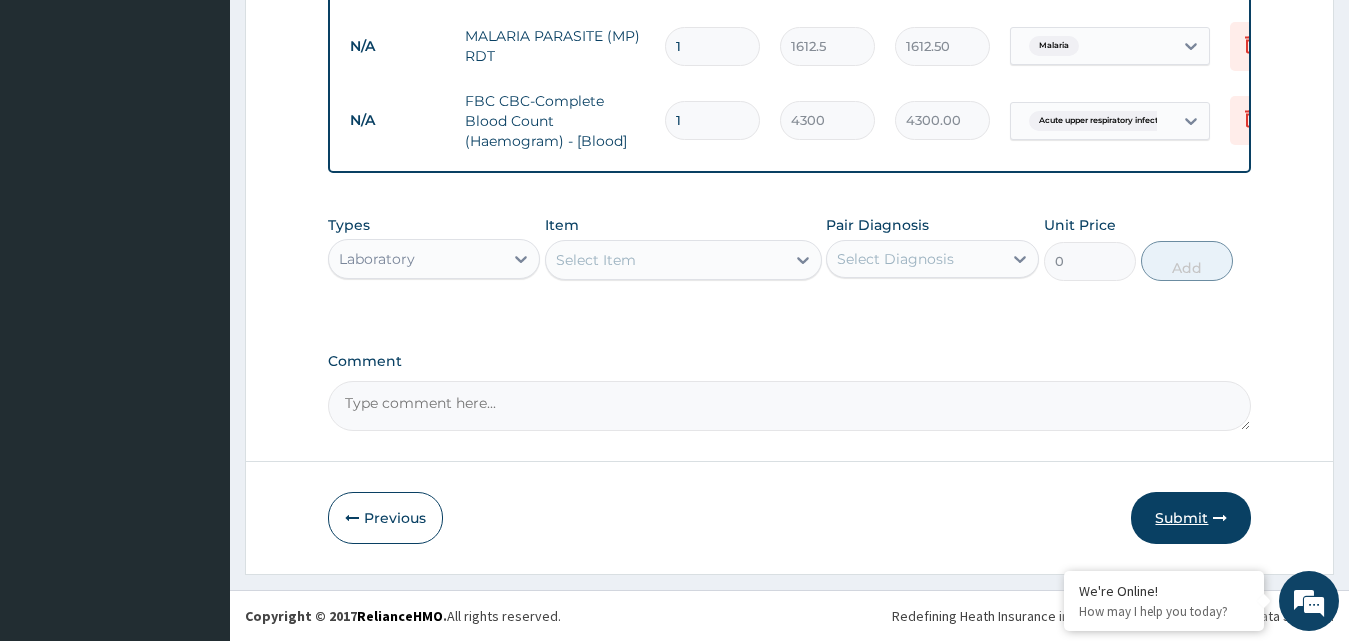 click on "Submit" at bounding box center [1191, 518] 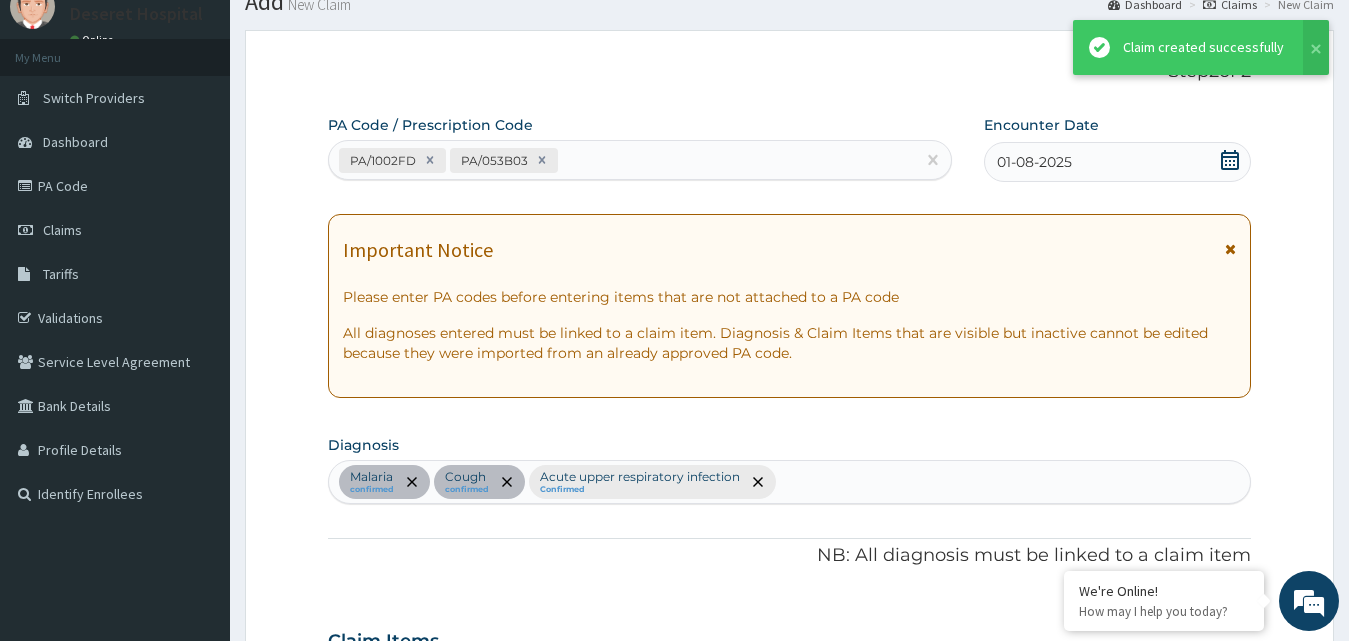 scroll, scrollTop: 1090, scrollLeft: 0, axis: vertical 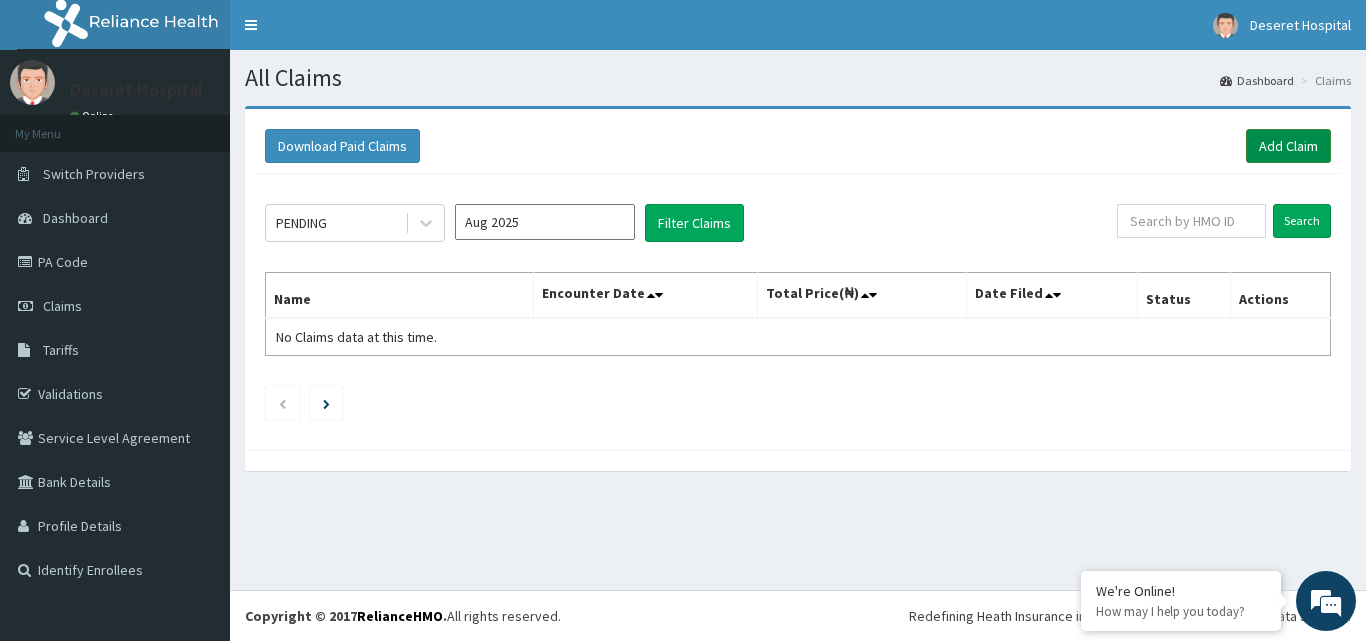 click on "Add Claim" at bounding box center (1288, 146) 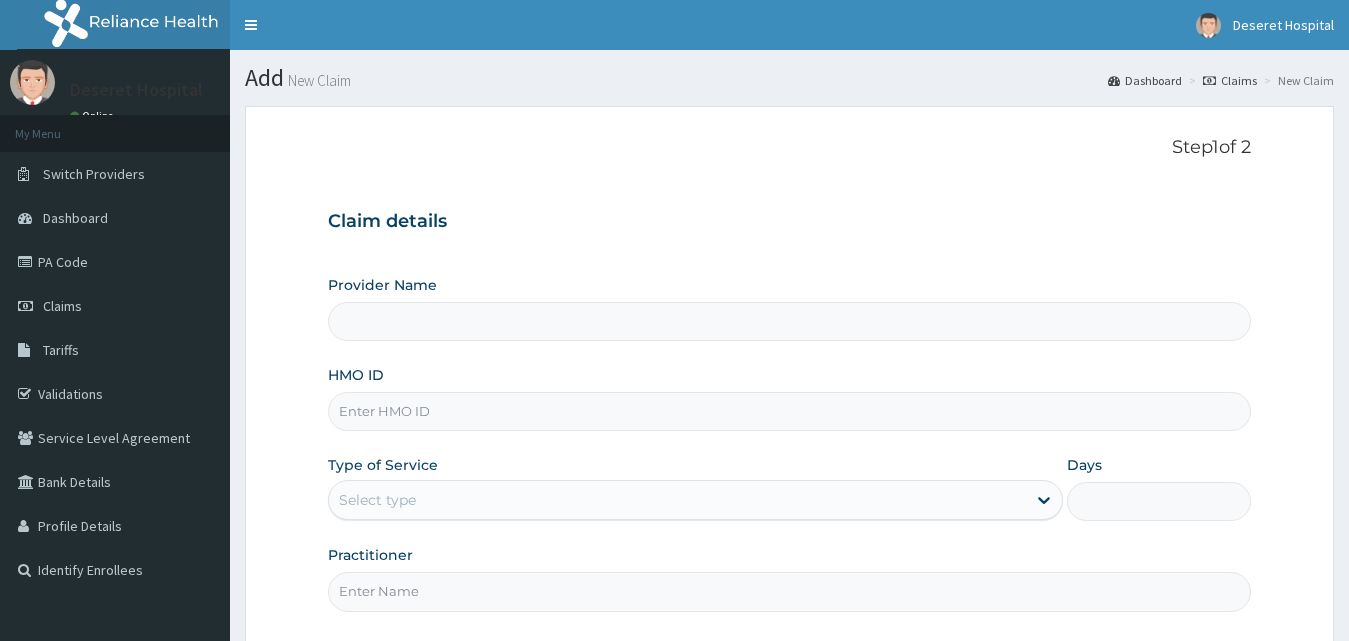 scroll, scrollTop: 0, scrollLeft: 0, axis: both 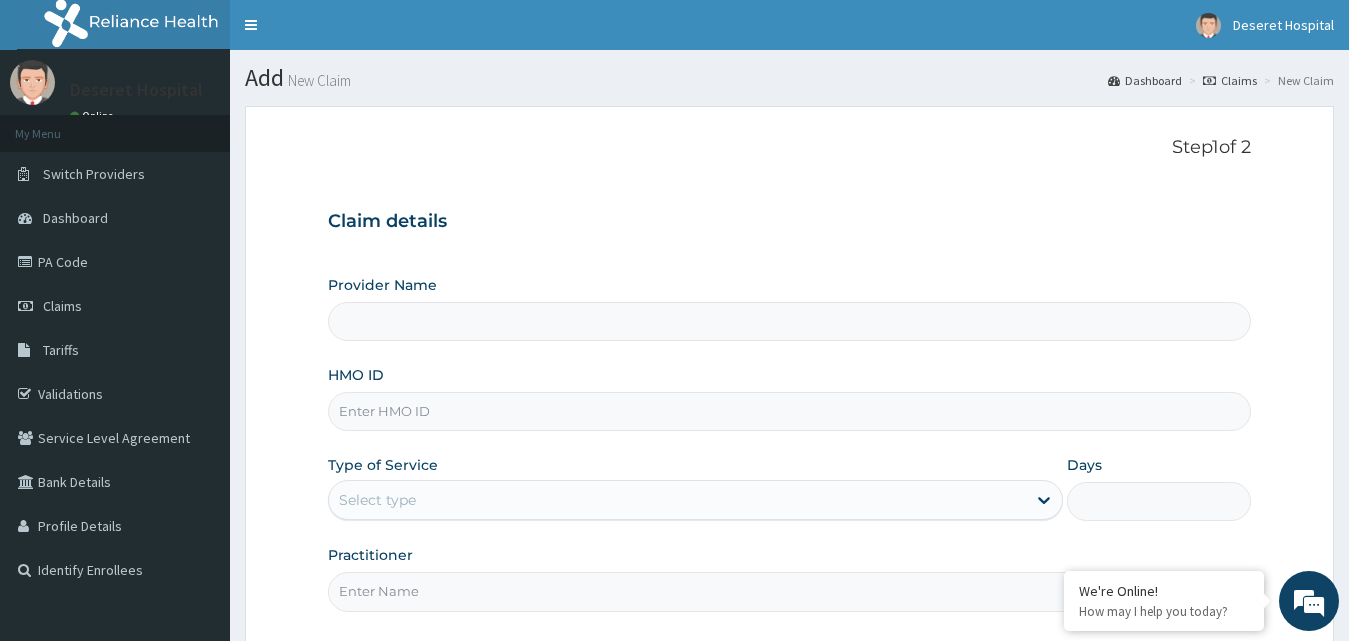 type on "Deseret International Hospital" 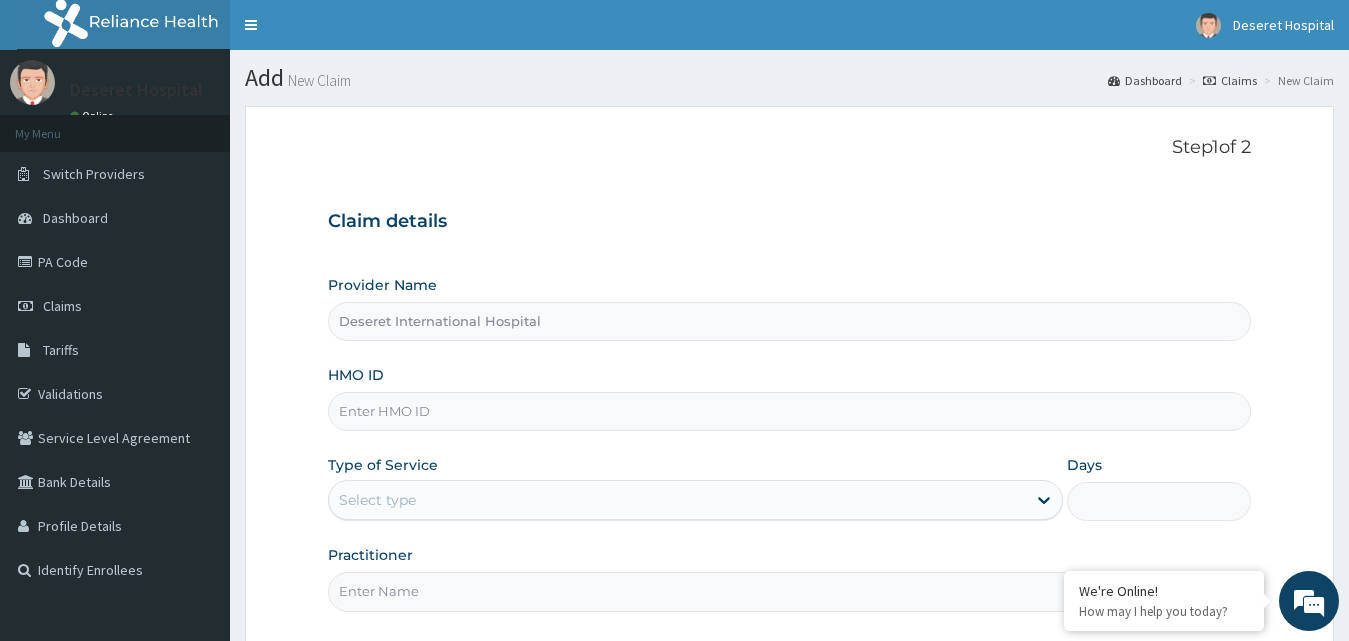scroll, scrollTop: 0, scrollLeft: 0, axis: both 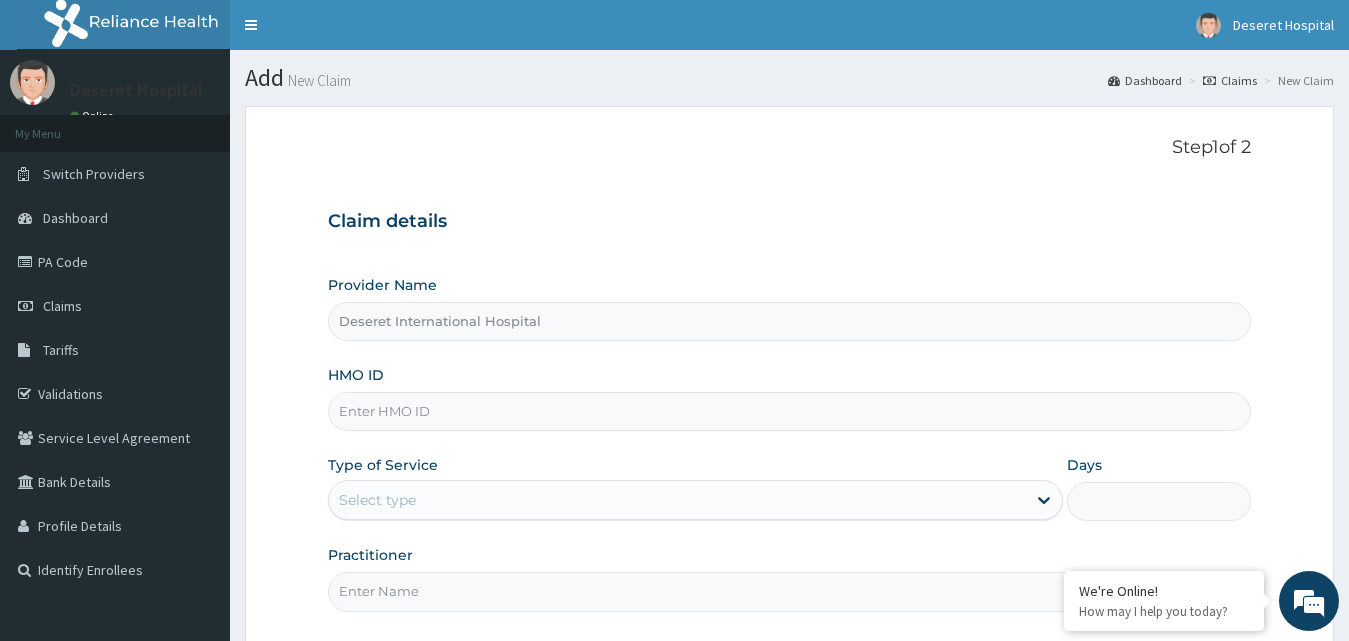 click on "HMO ID" at bounding box center [790, 411] 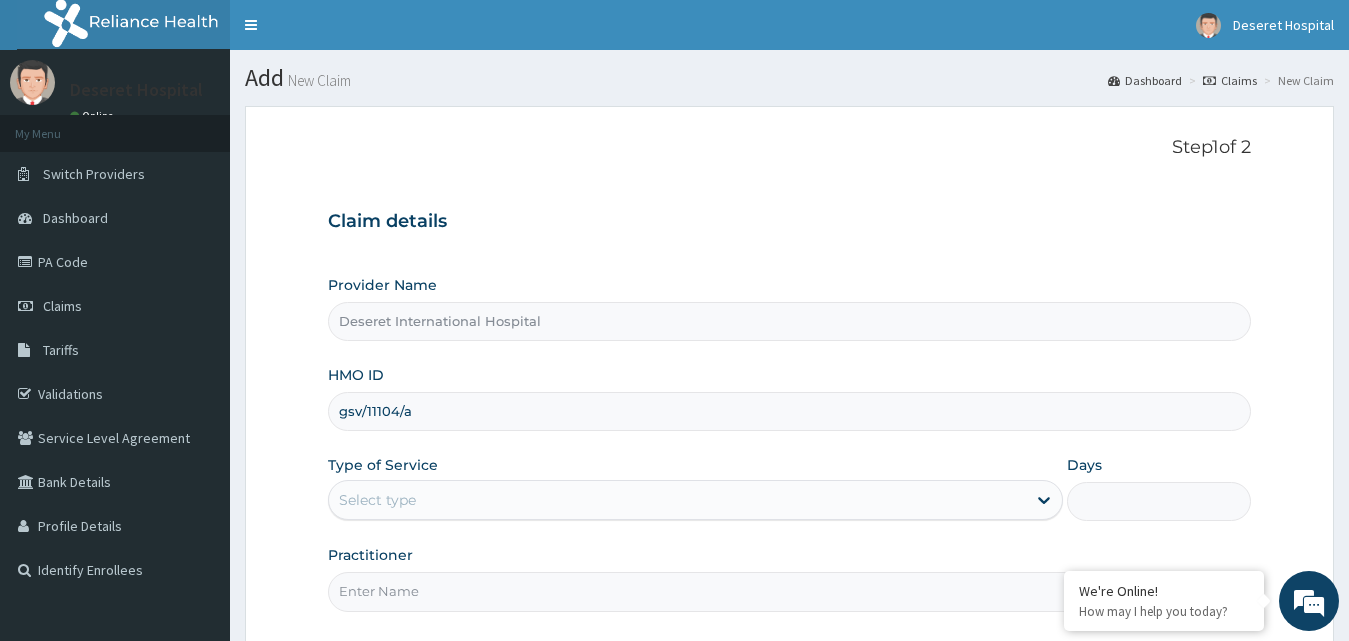 type on "gsv/11104/a" 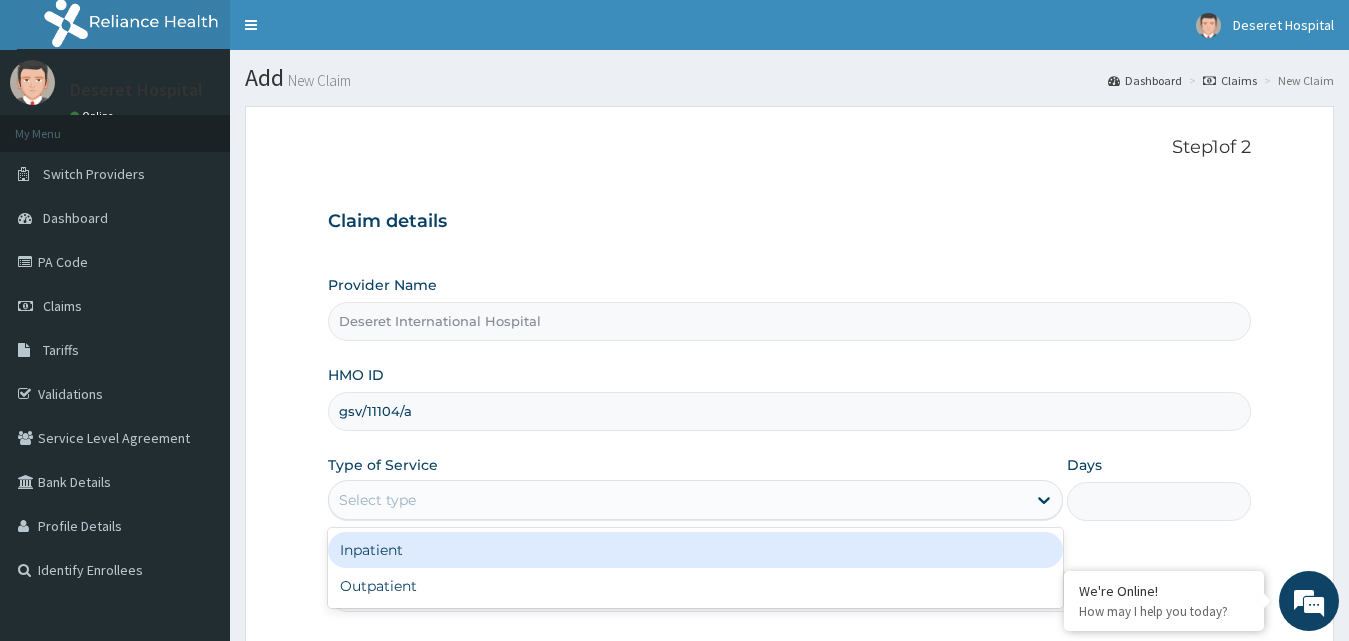 click on "Select type" at bounding box center (377, 500) 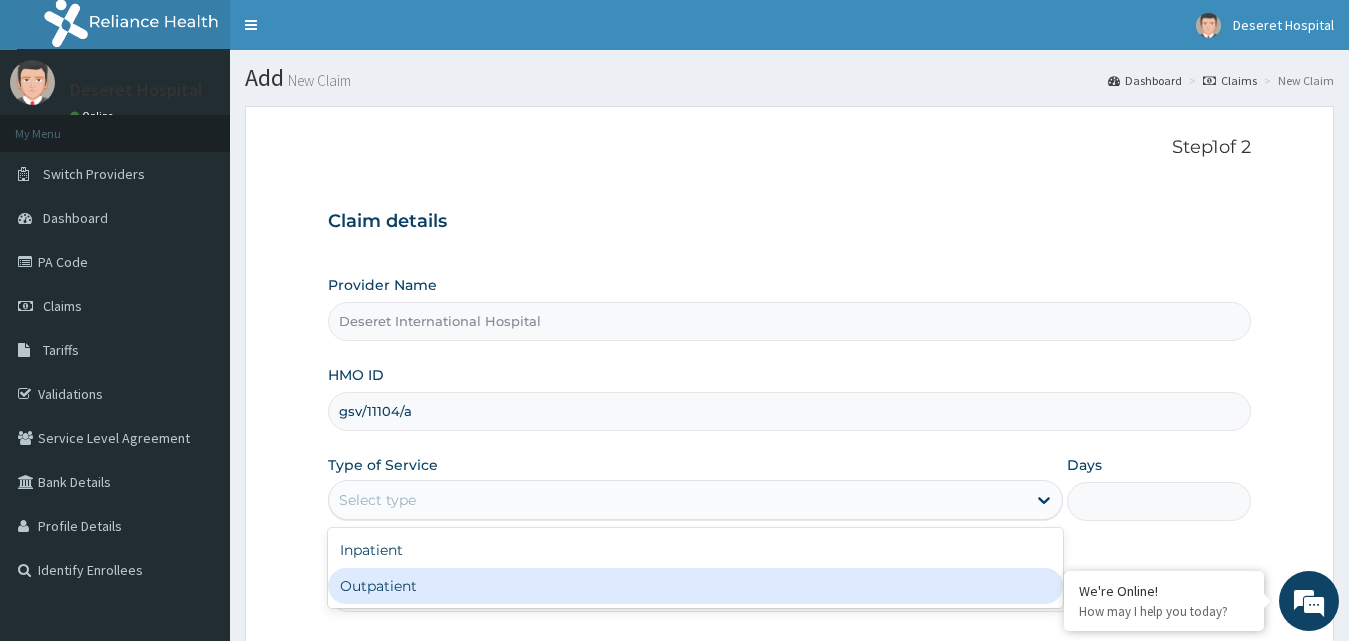 click on "Outpatient" at bounding box center [696, 586] 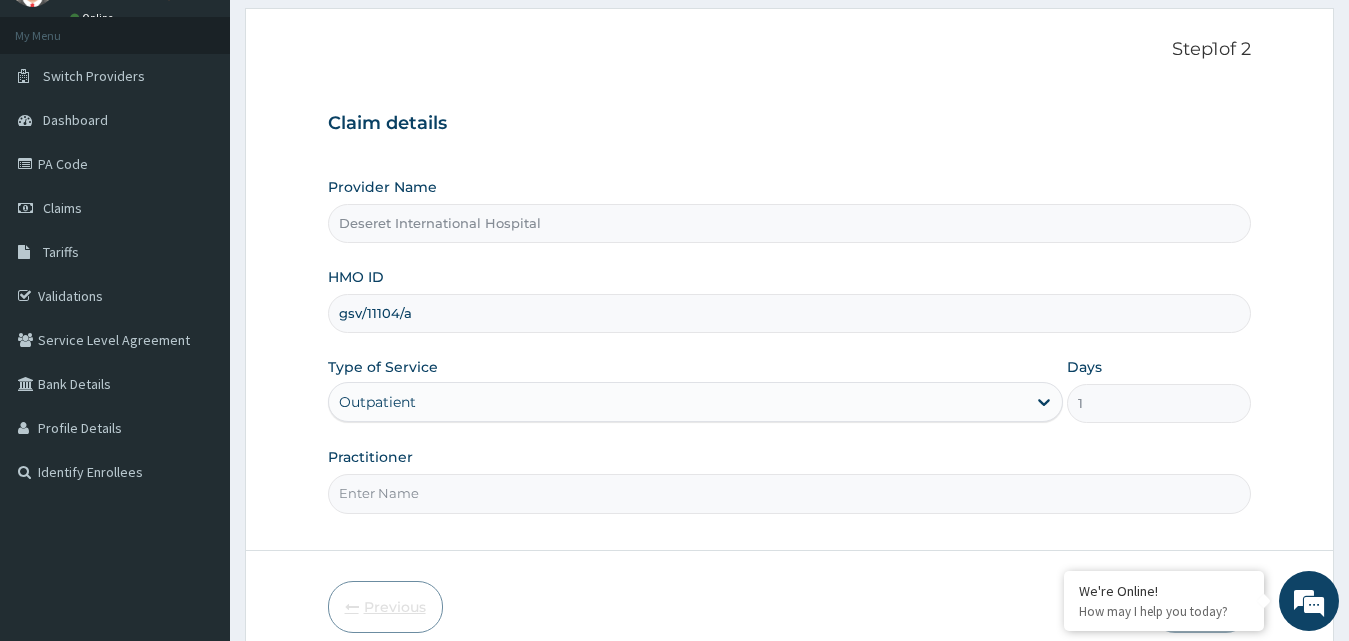 scroll, scrollTop: 187, scrollLeft: 0, axis: vertical 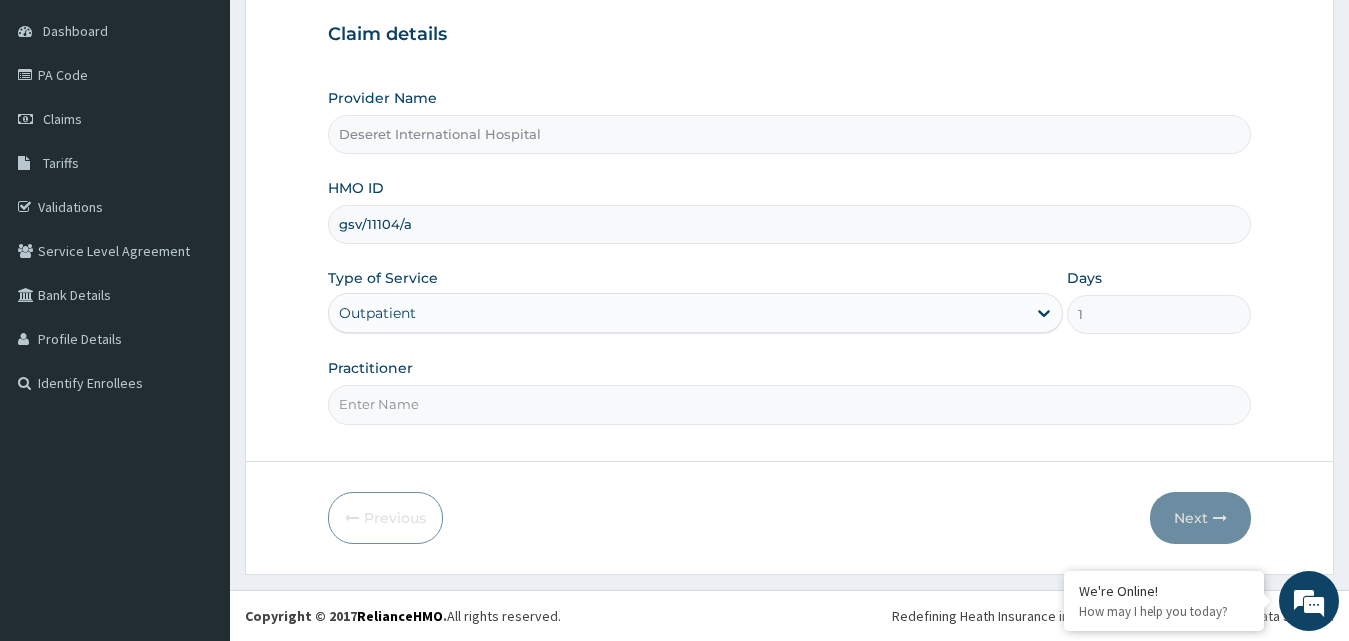 click on "Practitioner" at bounding box center (790, 404) 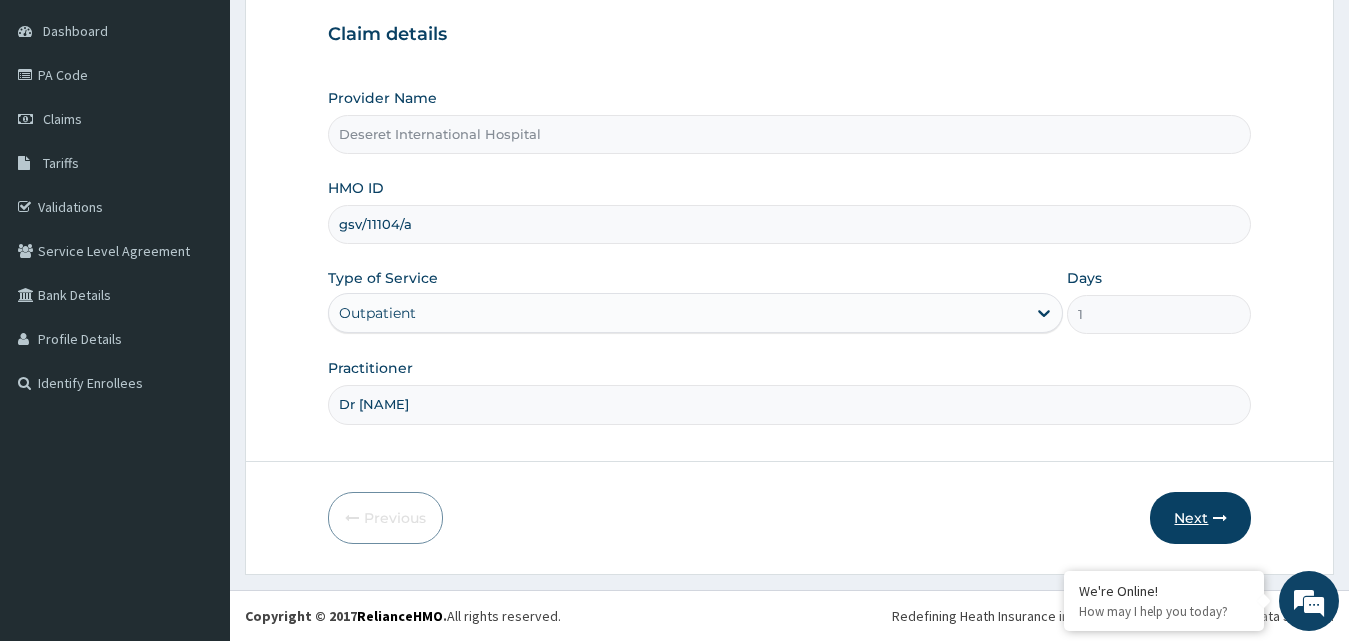 type on "Dr Nosa" 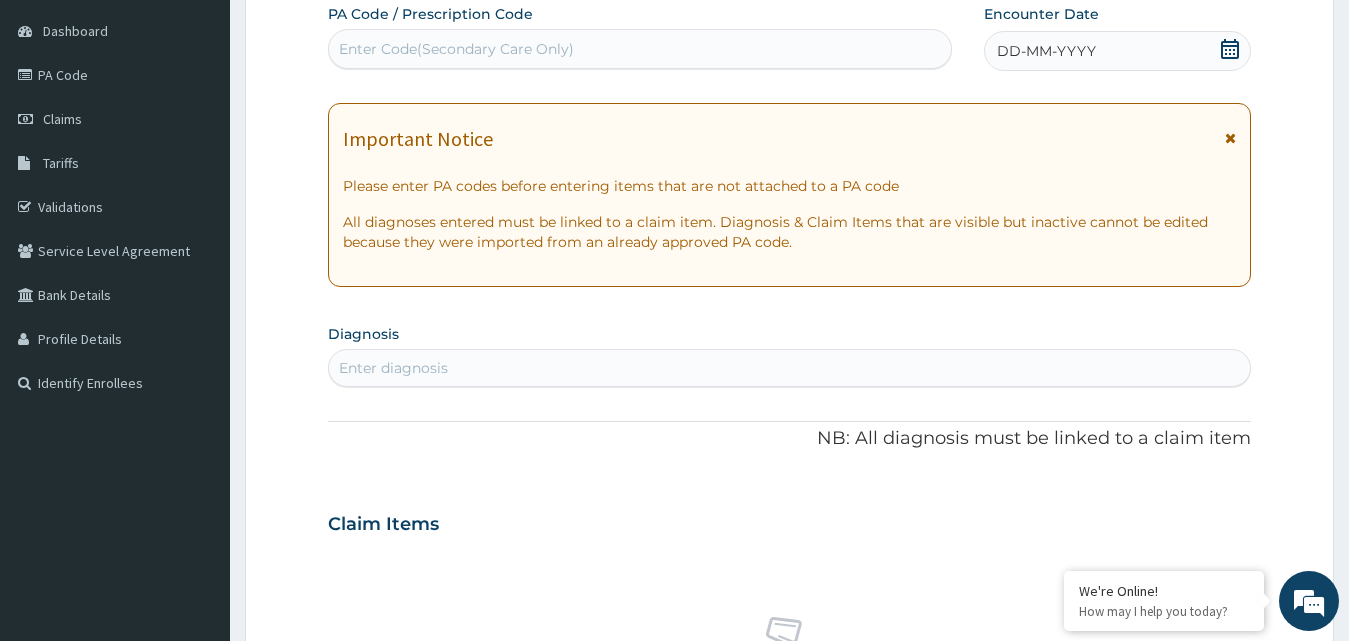 click on "Enter Code(Secondary Care Only)" at bounding box center (456, 49) 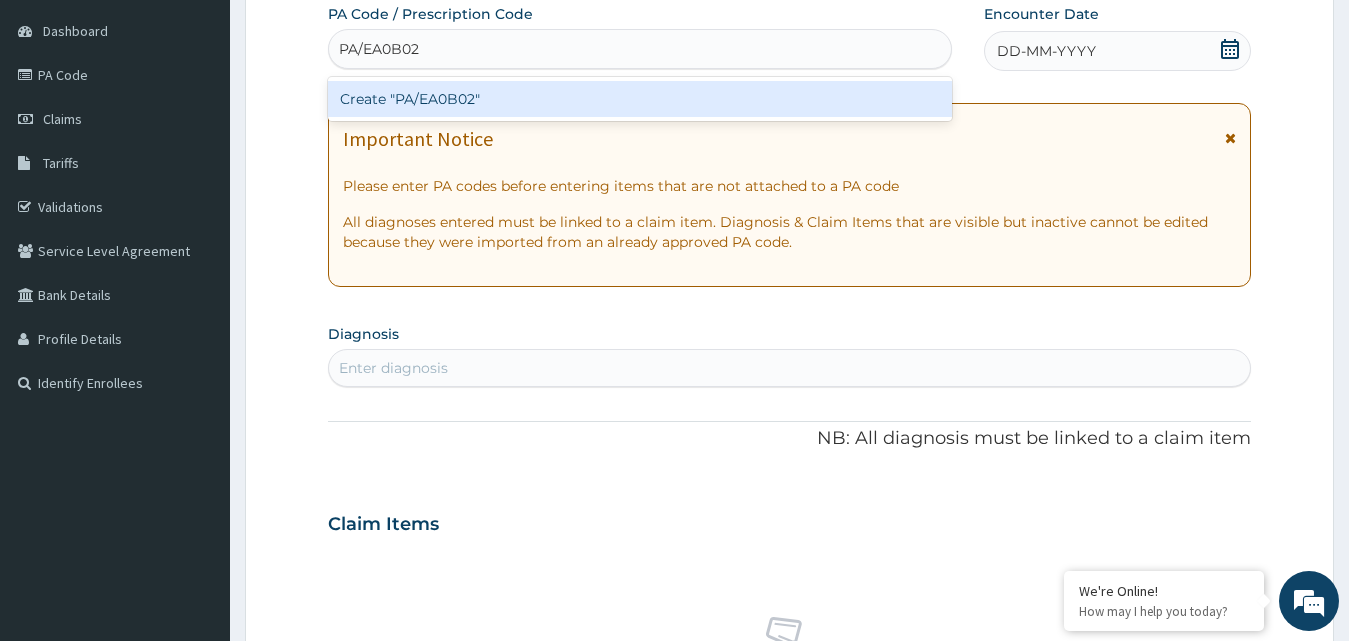 click on "Create "PA/EA0B02"" at bounding box center (640, 99) 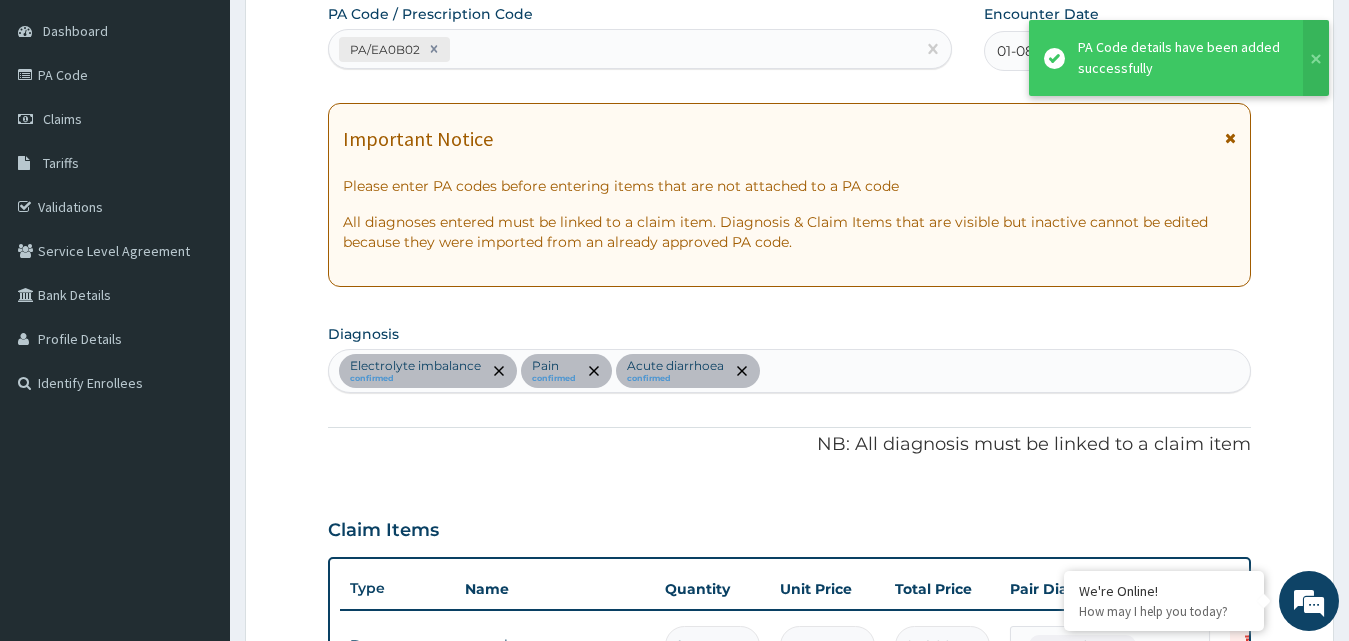 scroll, scrollTop: 718, scrollLeft: 0, axis: vertical 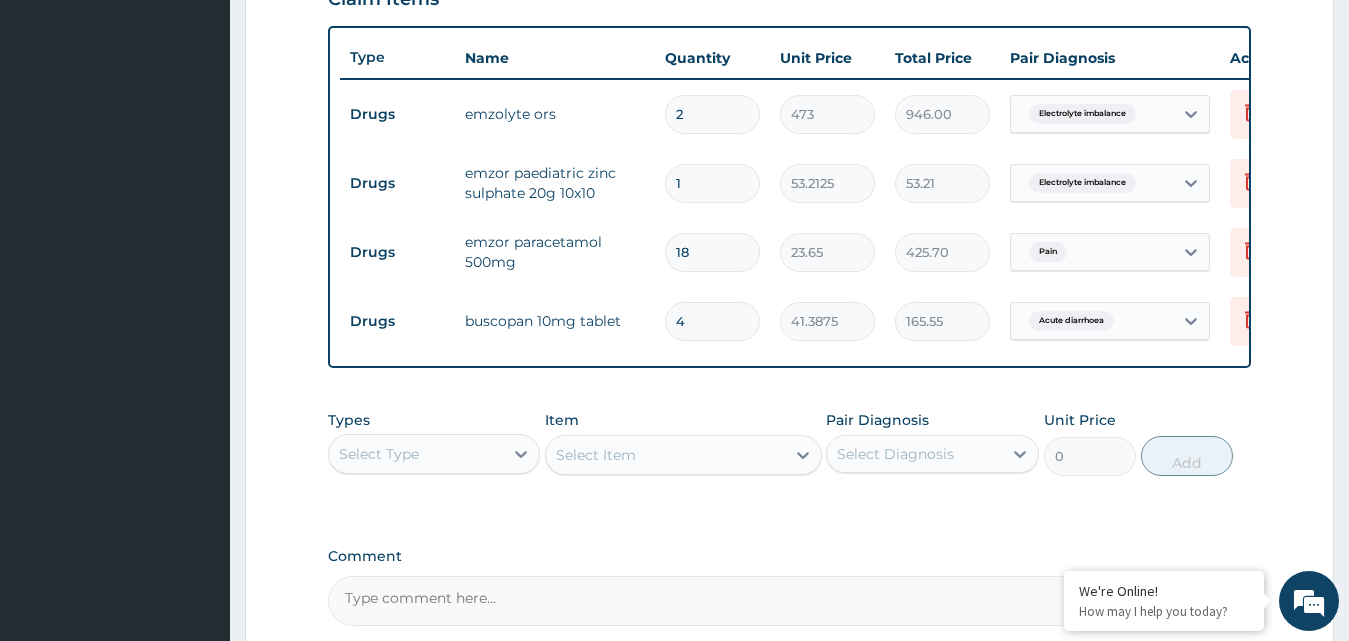 click on "1" at bounding box center [712, 183] 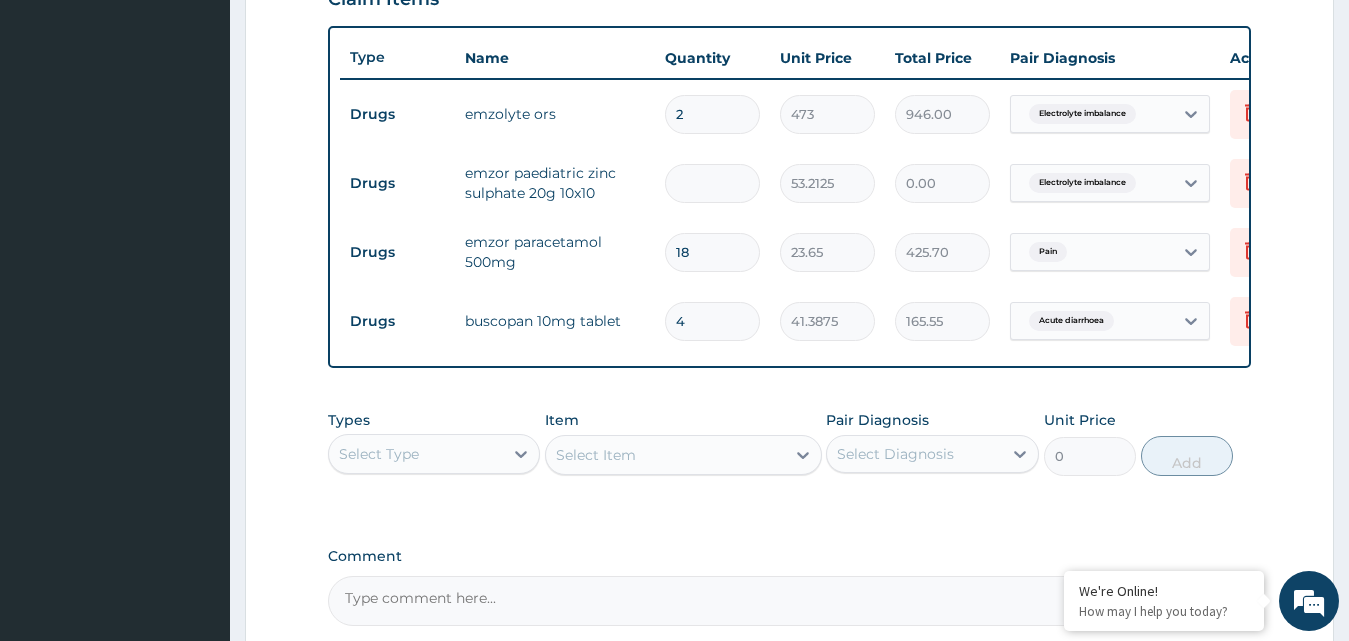 type on "3" 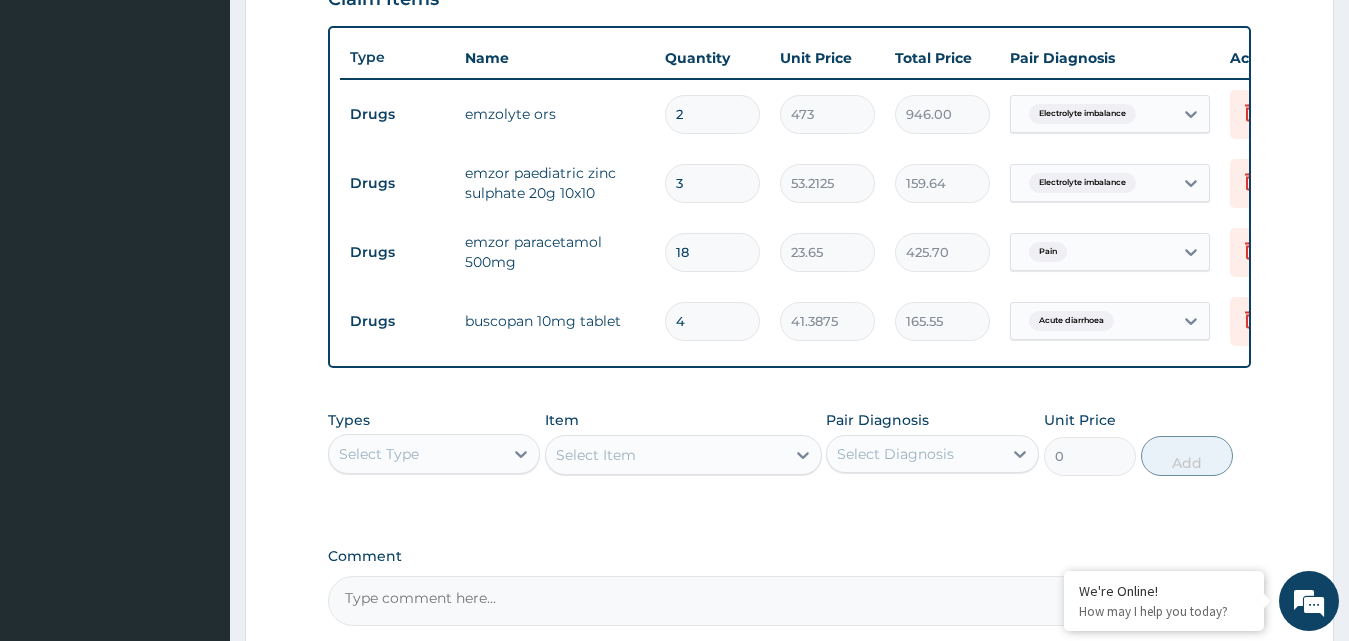 type on "3" 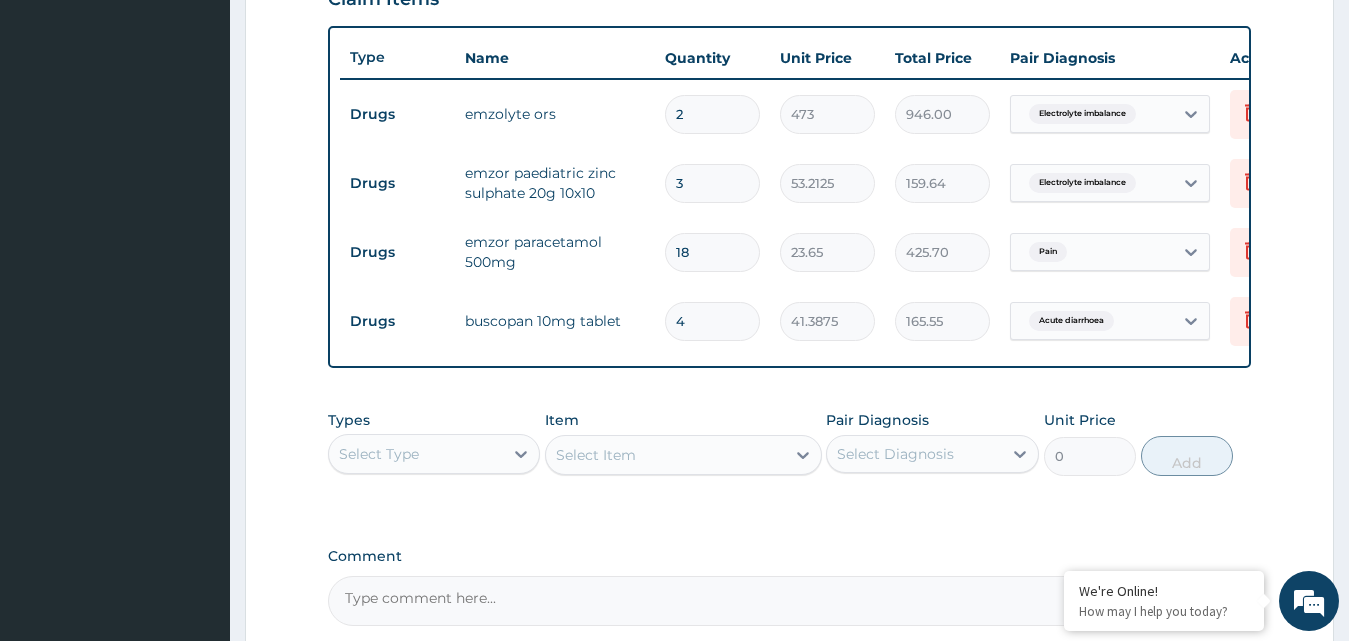 type on "0.00" 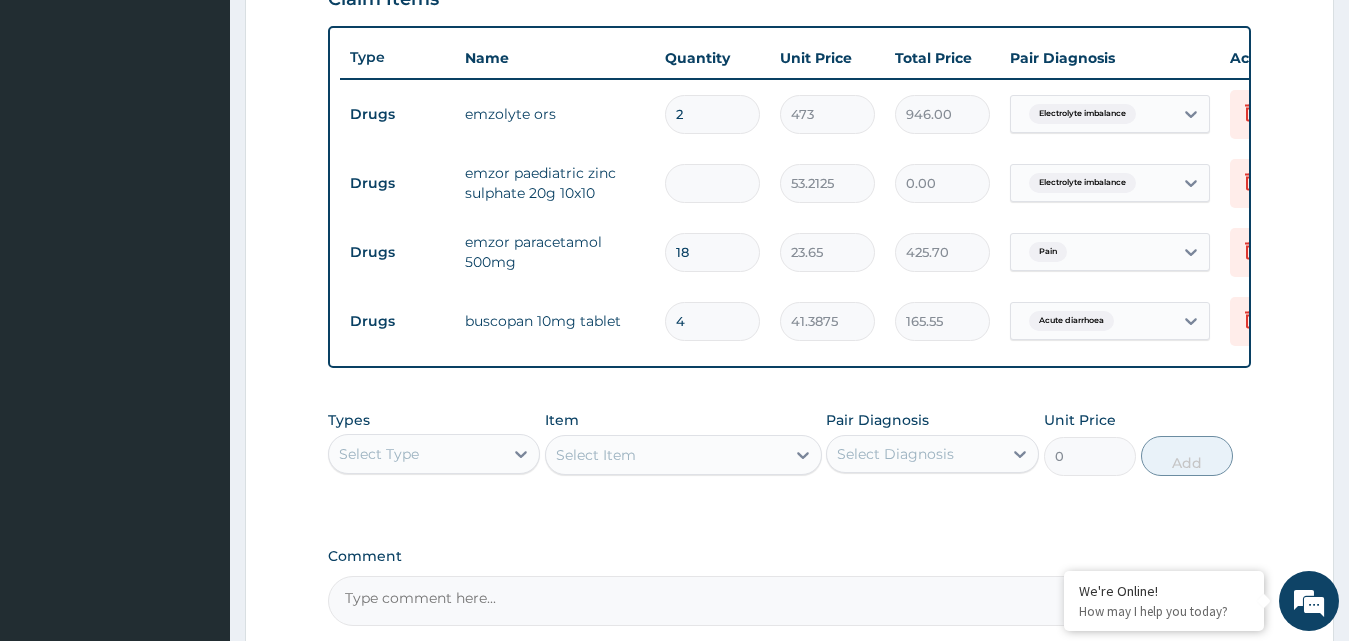 type on "5" 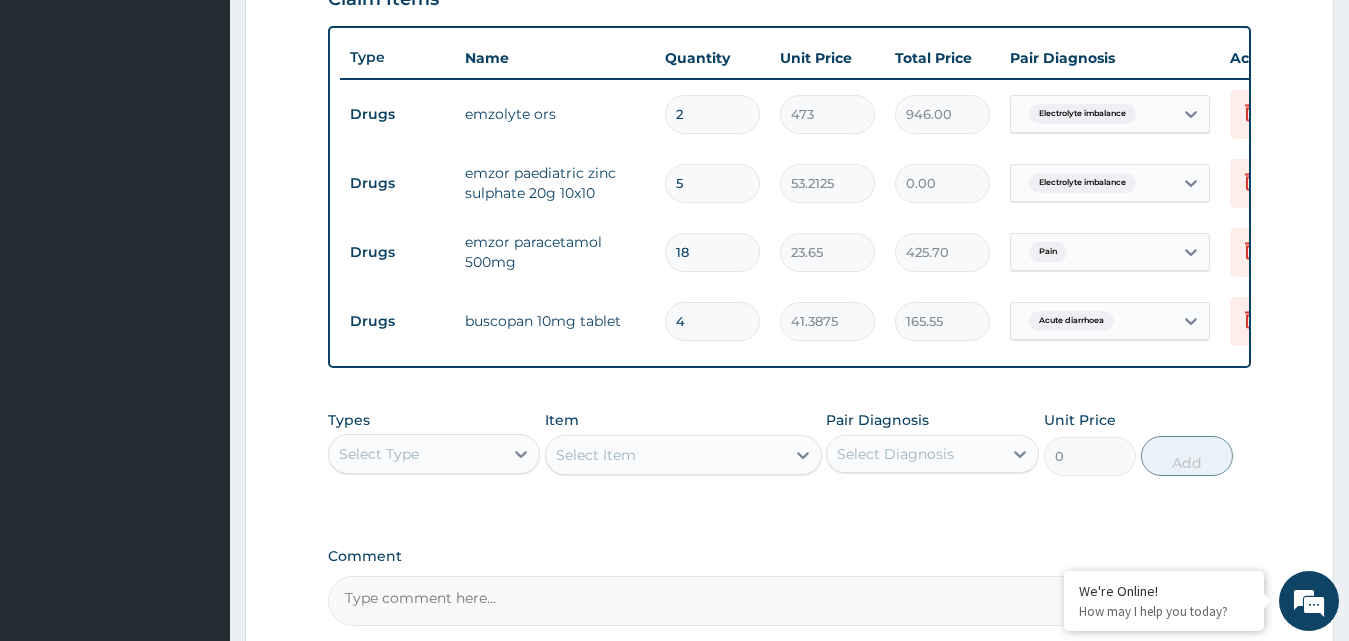 type on "266.06" 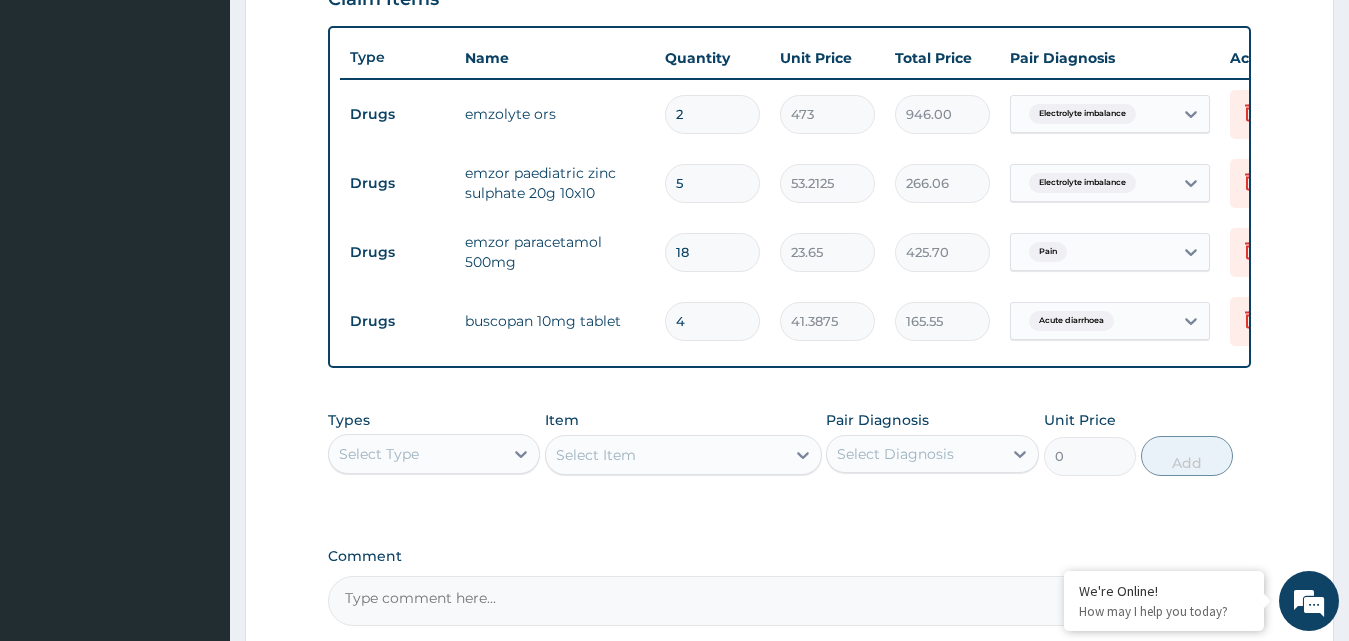 type on "5" 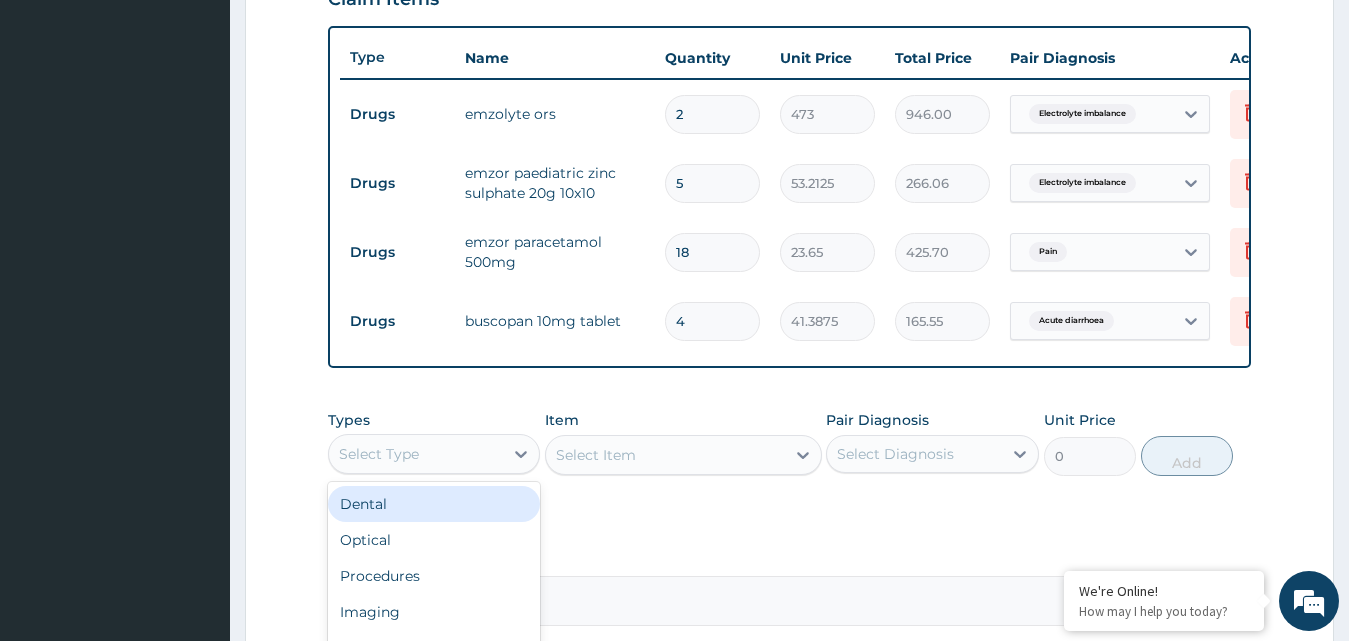 click on "Select Type" at bounding box center (416, 454) 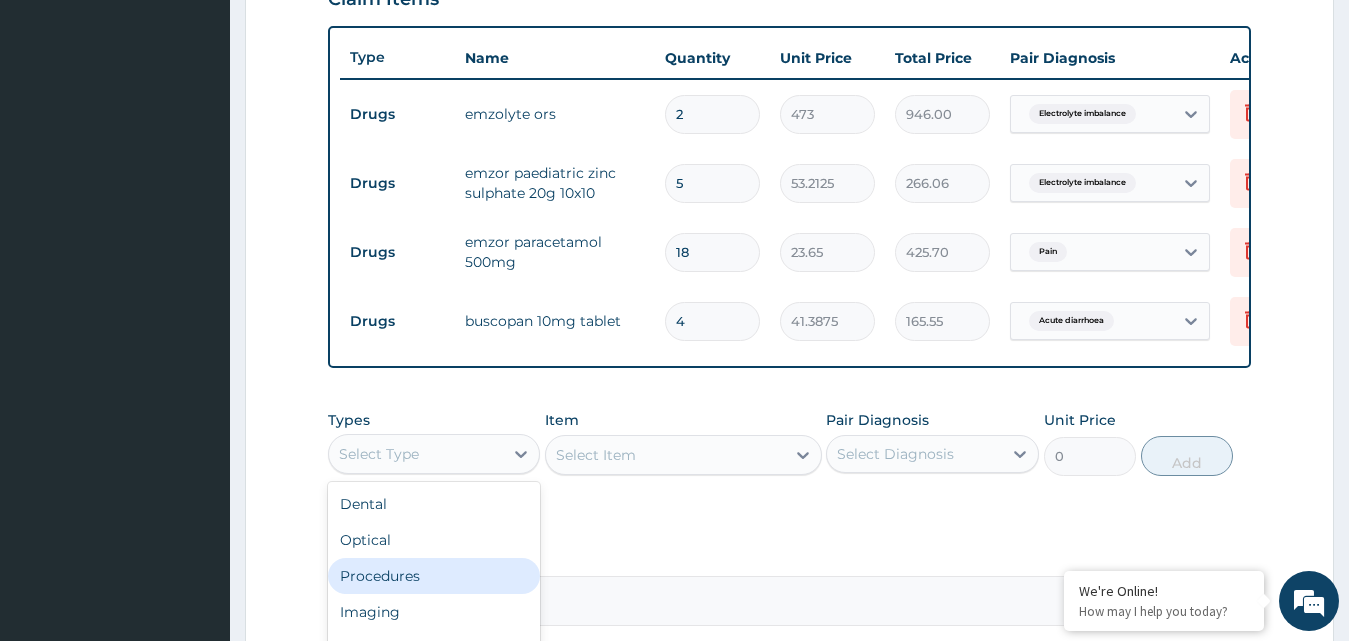 click on "Procedures" at bounding box center (434, 576) 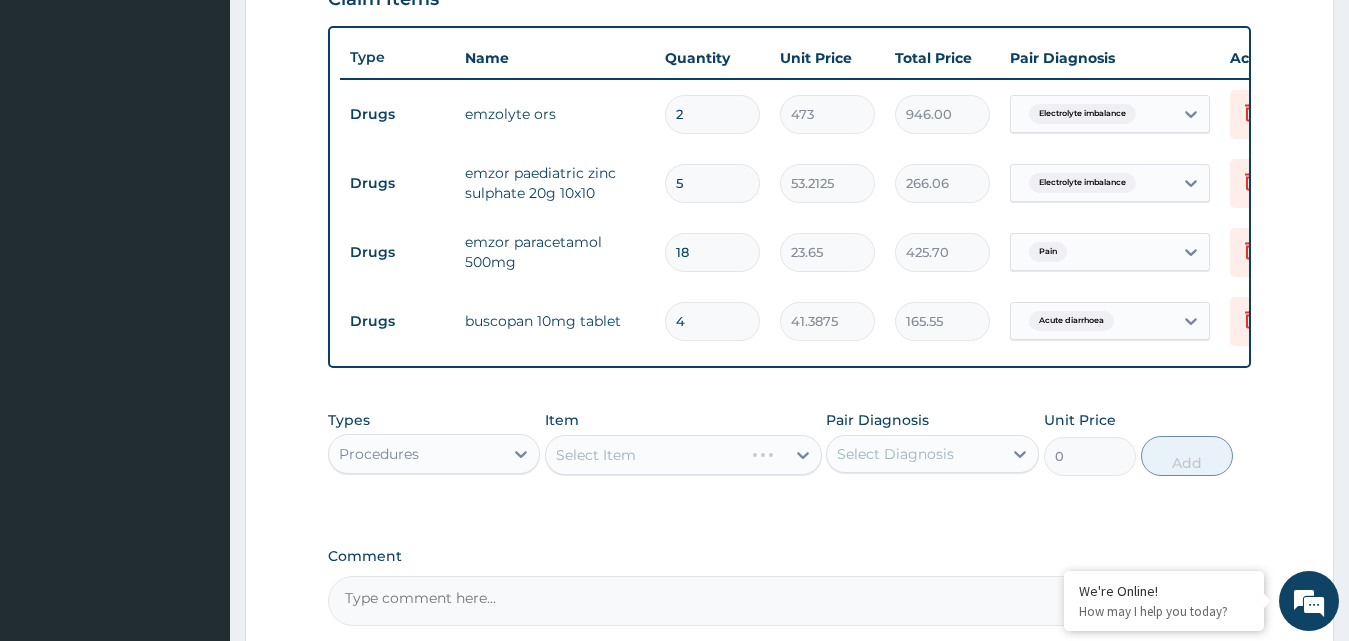 click on "Select Diagnosis" at bounding box center (914, 454) 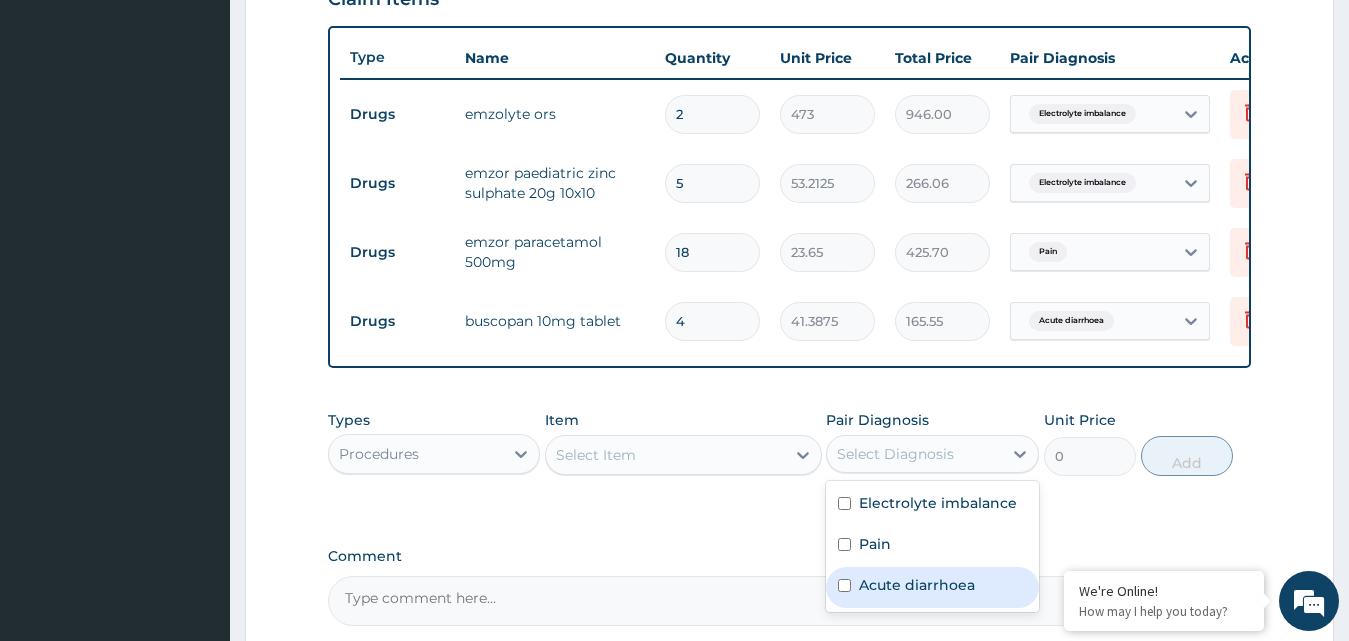 click on "Acute diarrhoea" at bounding box center [917, 585] 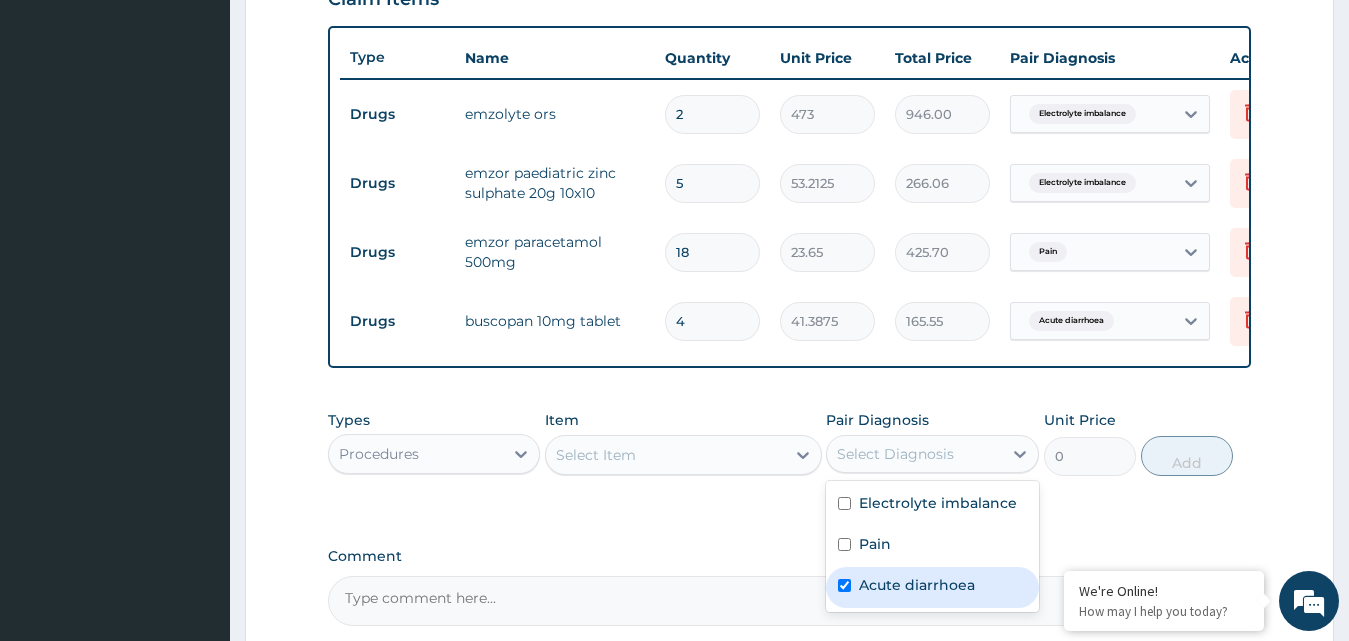 checkbox on "true" 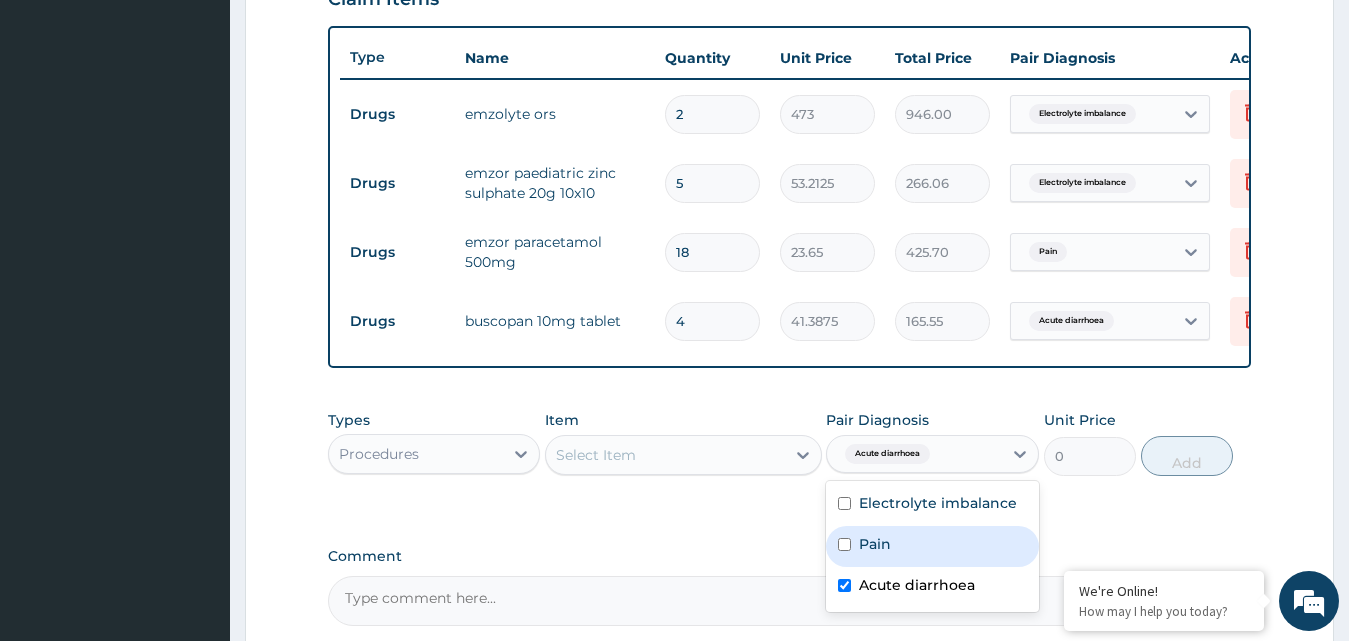 click on "Select Item" at bounding box center (665, 455) 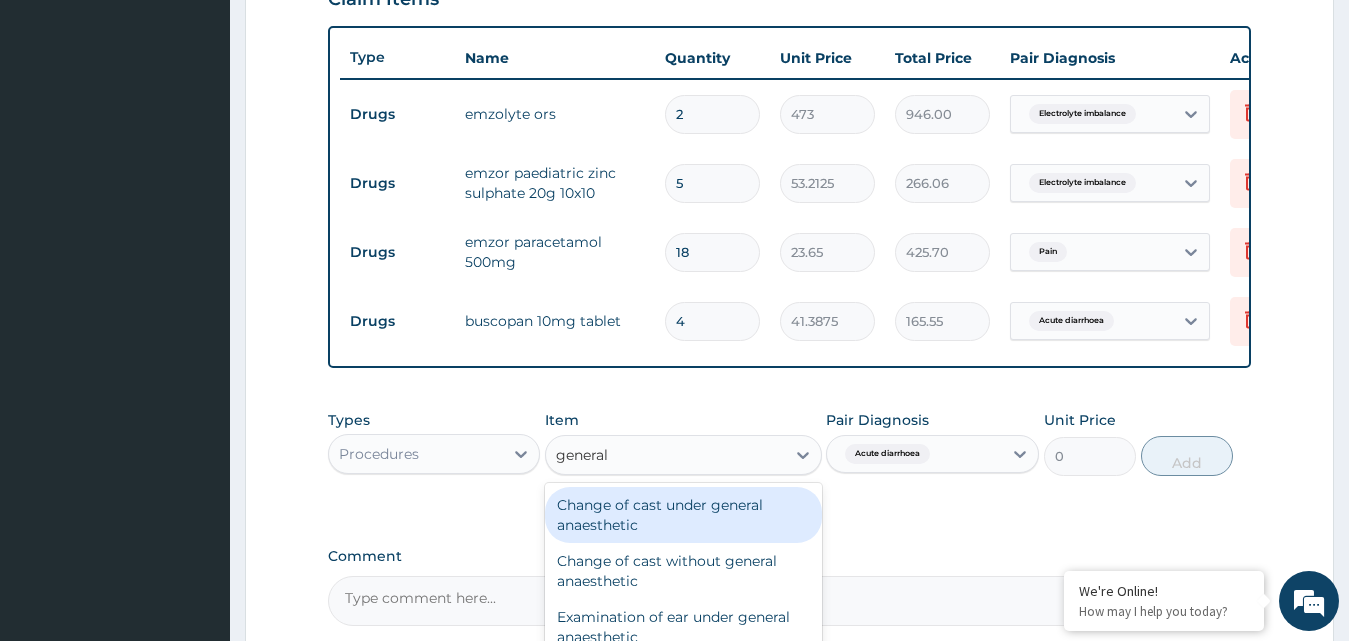 type on "general p" 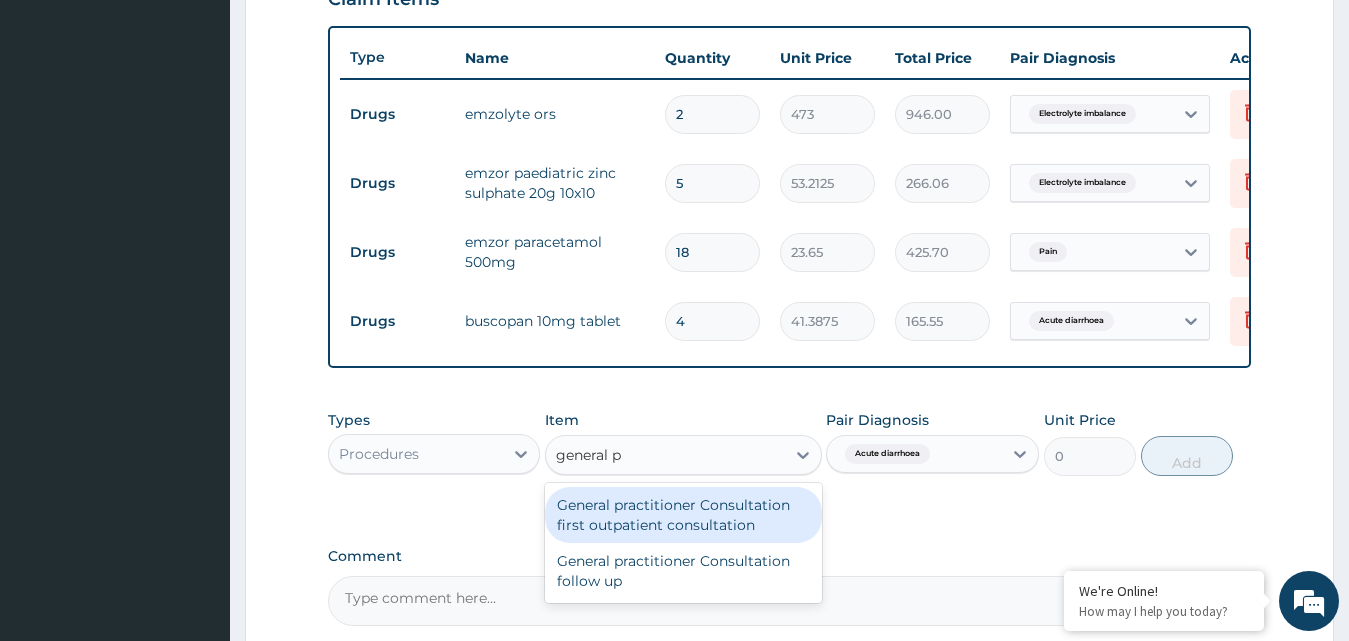 click on "General practitioner Consultation first outpatient consultation" at bounding box center [683, 515] 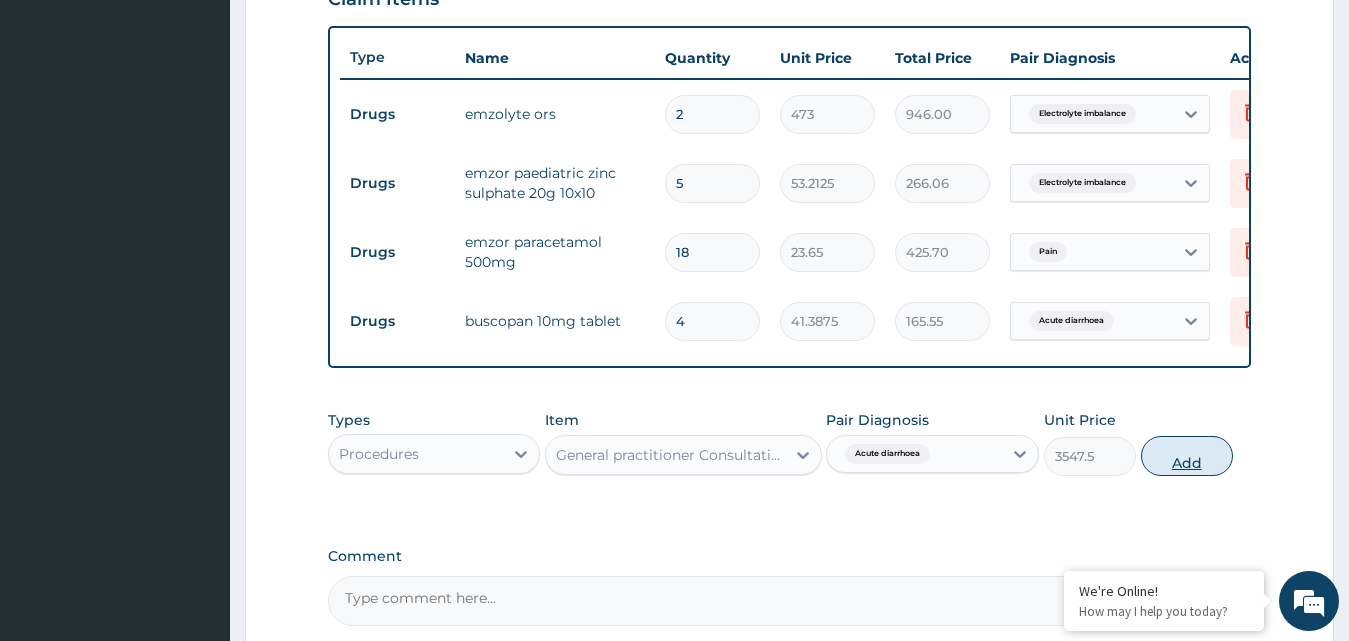 click on "Add" at bounding box center (1187, 456) 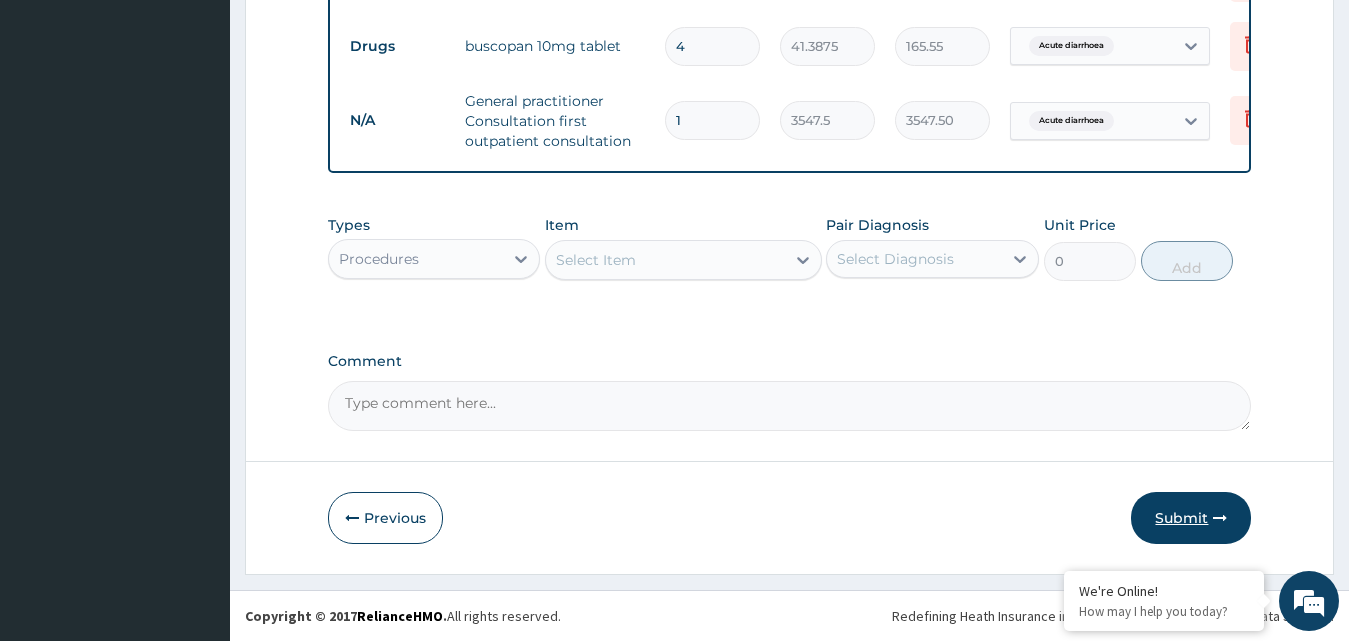 click on "Submit" at bounding box center [1191, 518] 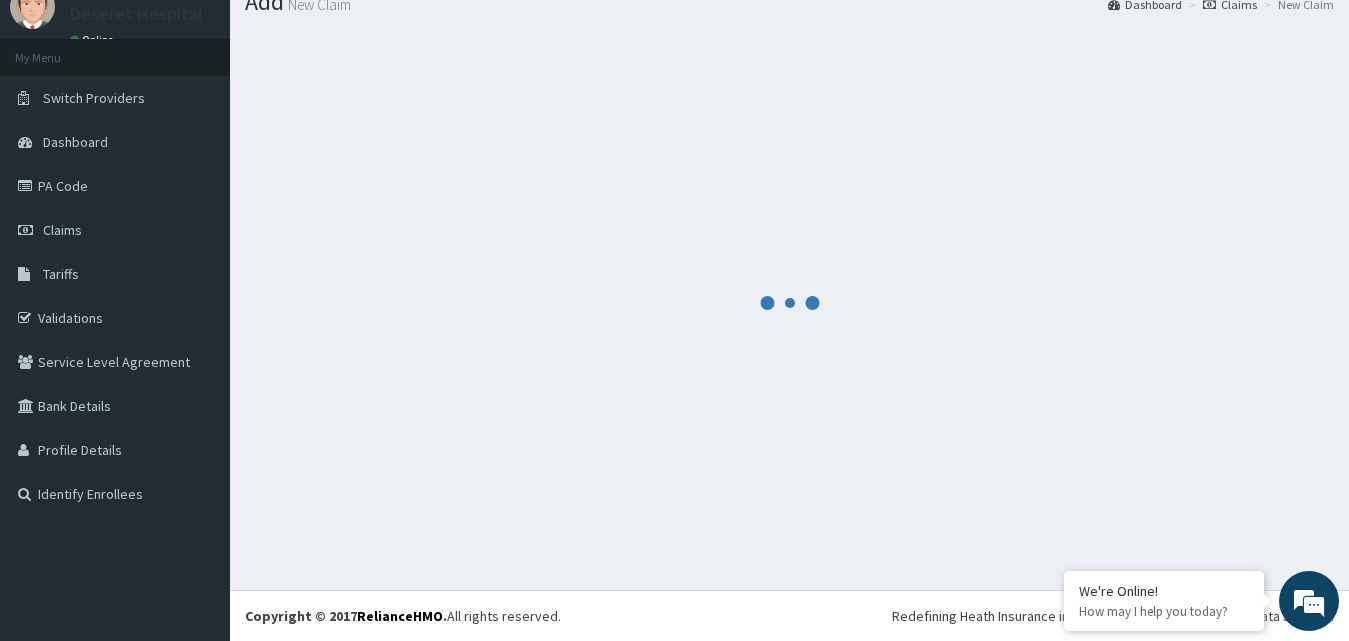scroll, scrollTop: 1010, scrollLeft: 0, axis: vertical 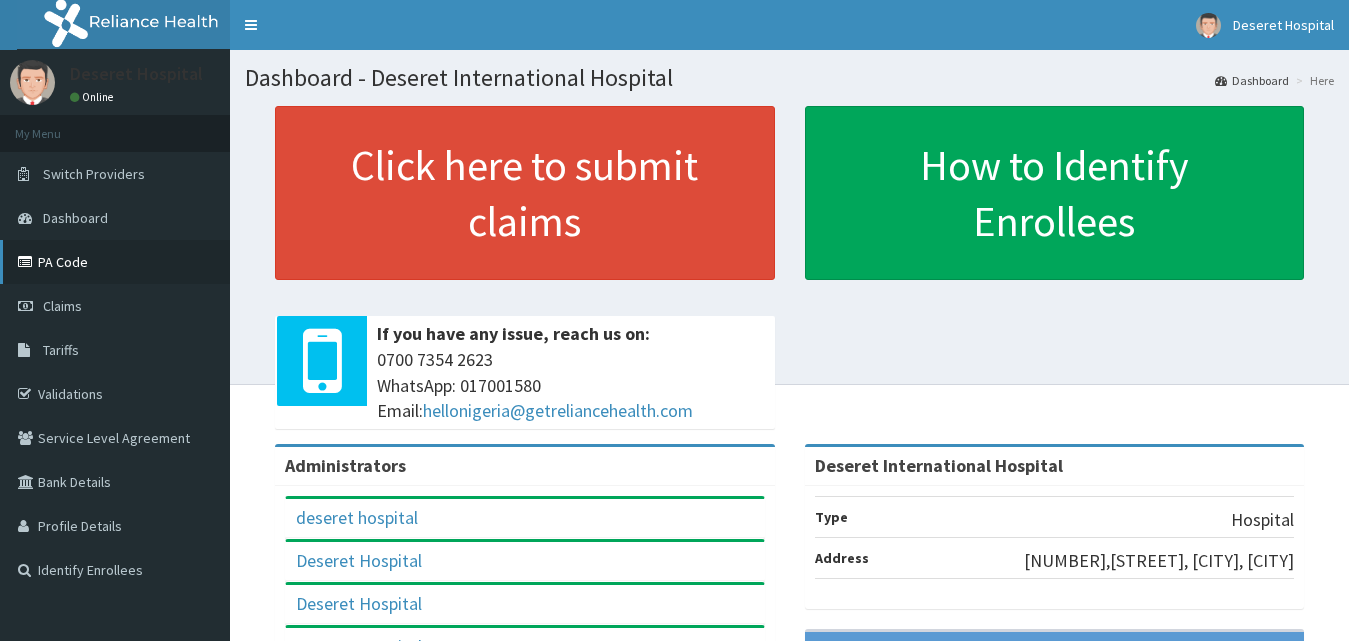 click on "PA Code" at bounding box center [115, 262] 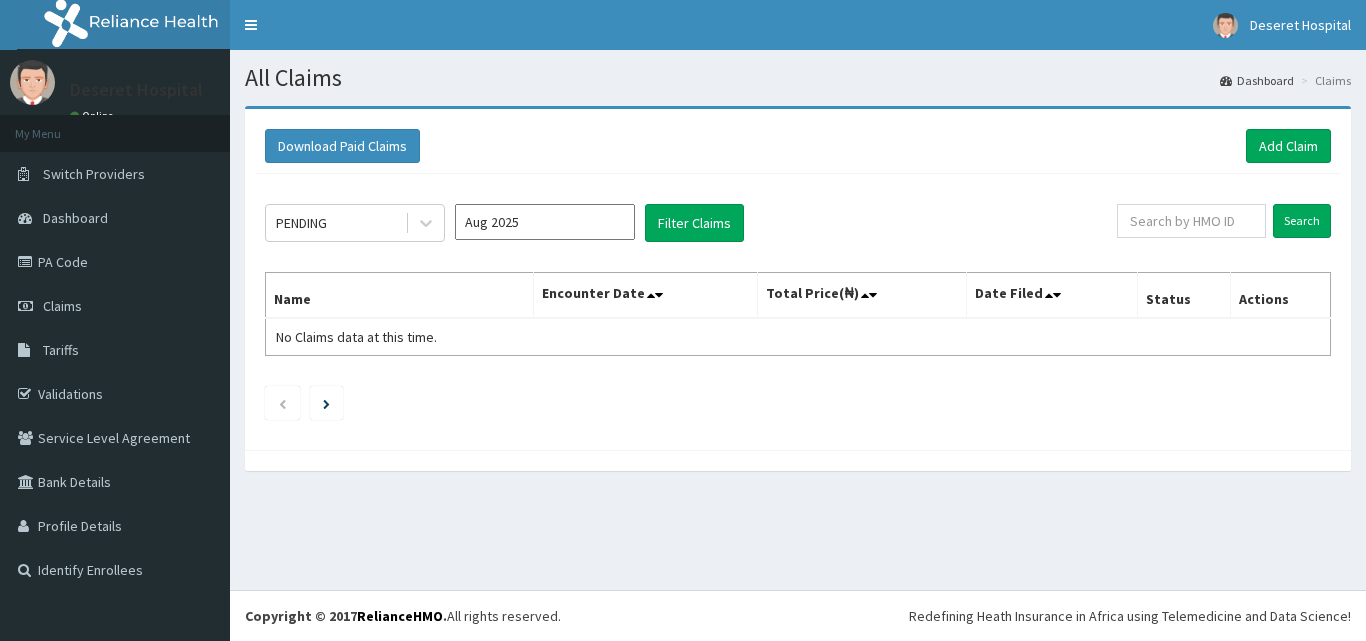 scroll, scrollTop: 0, scrollLeft: 0, axis: both 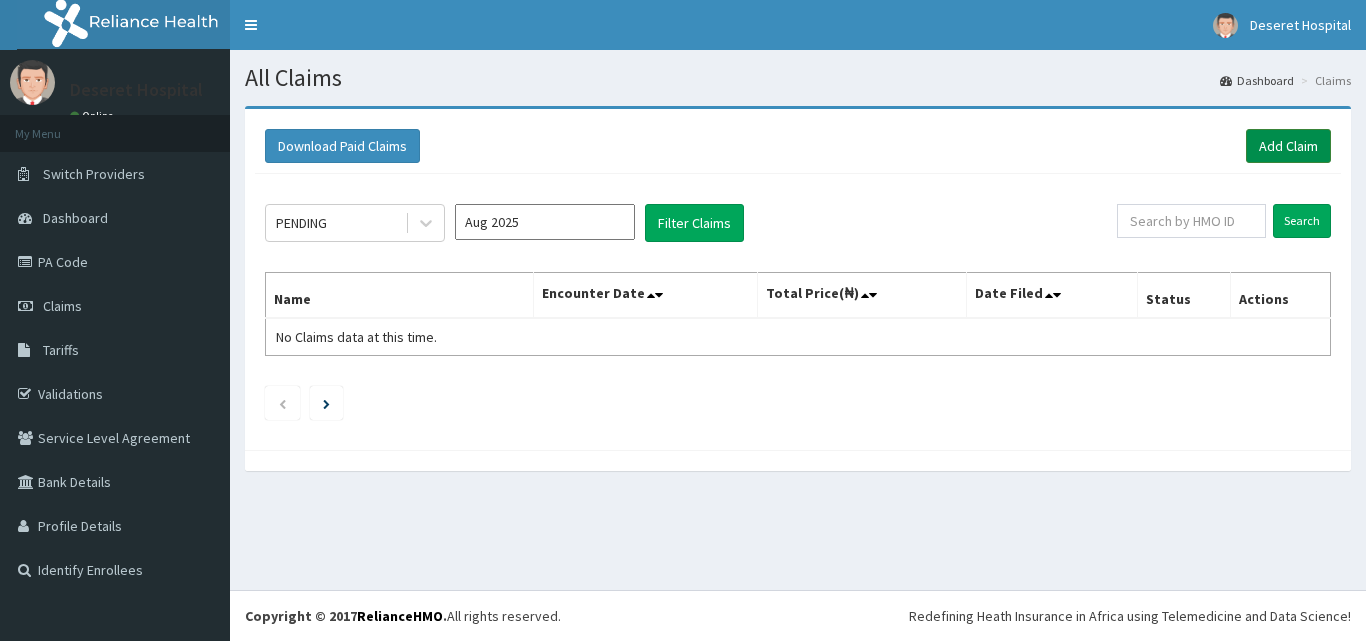 click on "Add Claim" at bounding box center [1288, 146] 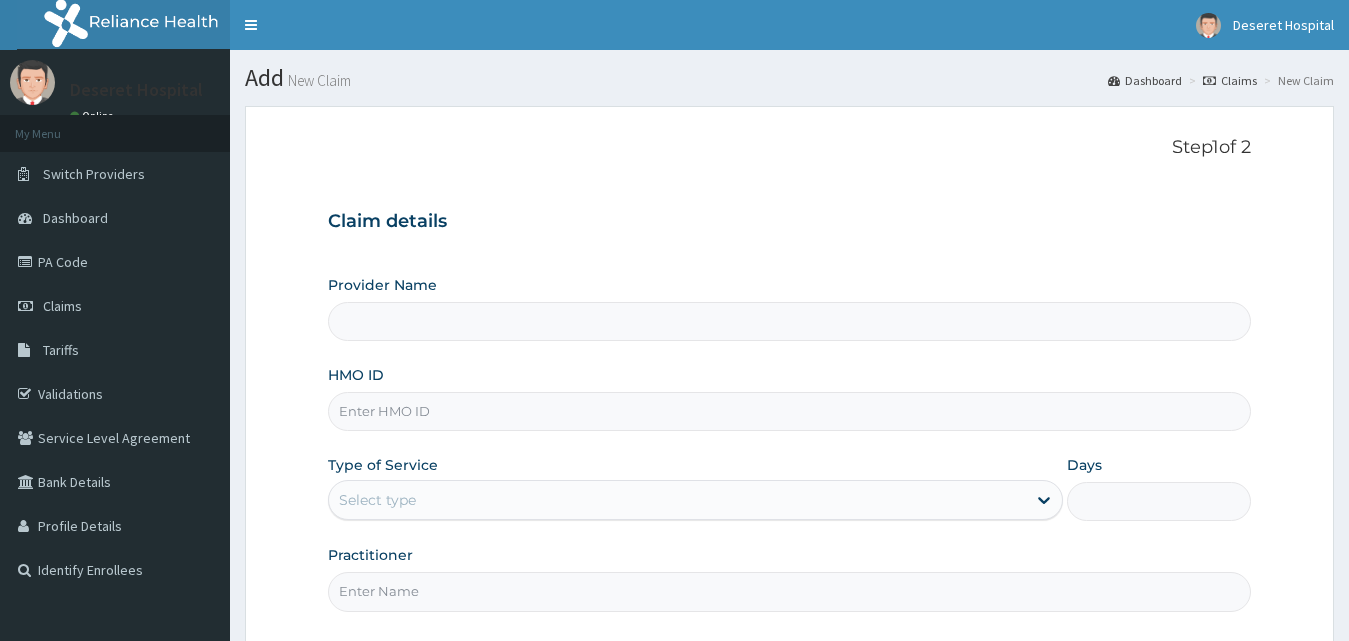 scroll, scrollTop: 0, scrollLeft: 0, axis: both 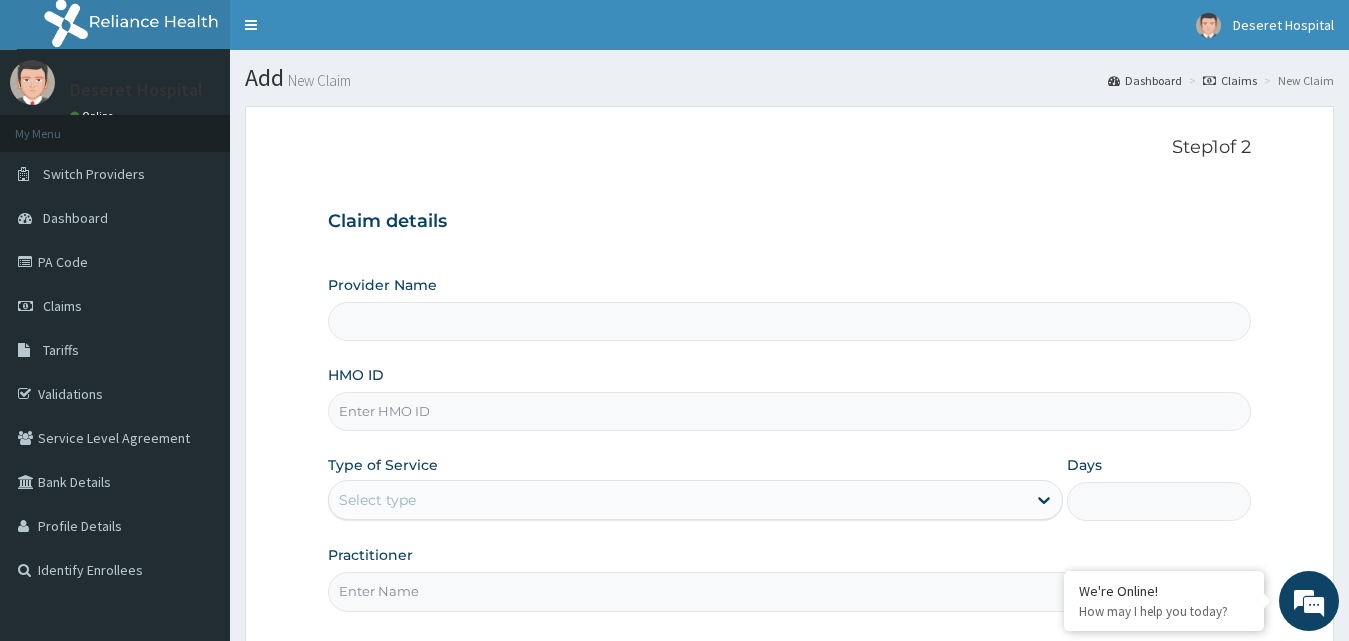 type on "Deseret International Hospital" 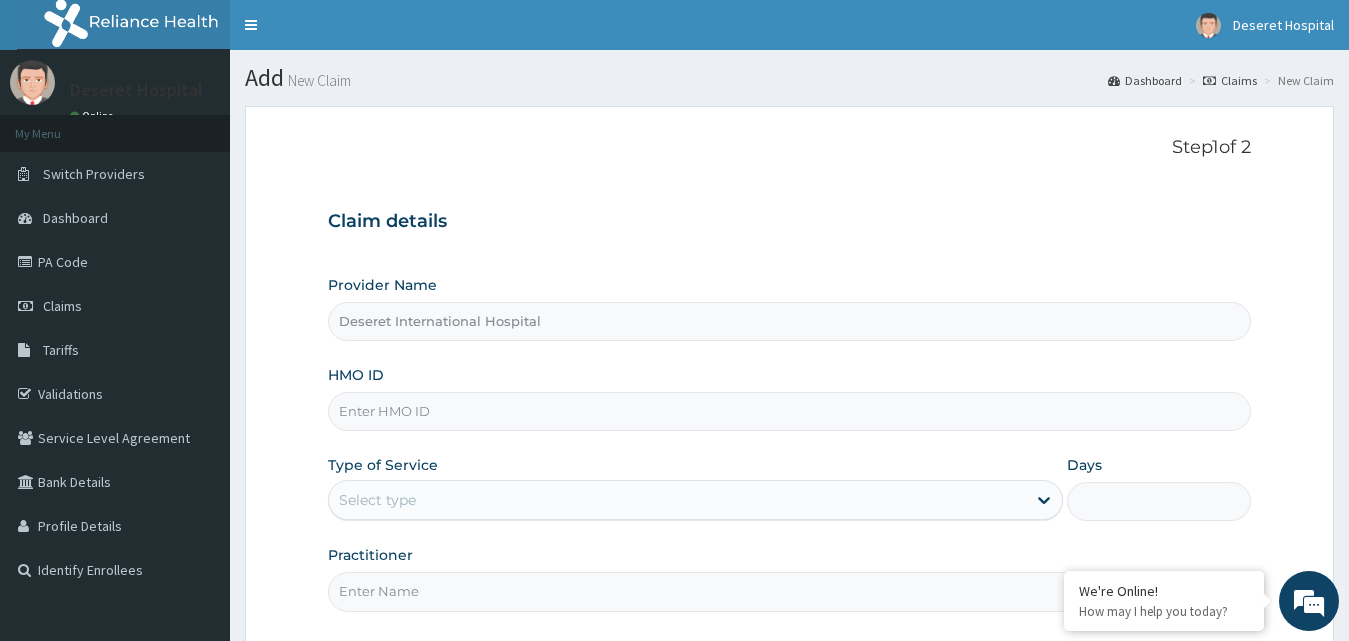 click on "HMO ID" at bounding box center [790, 411] 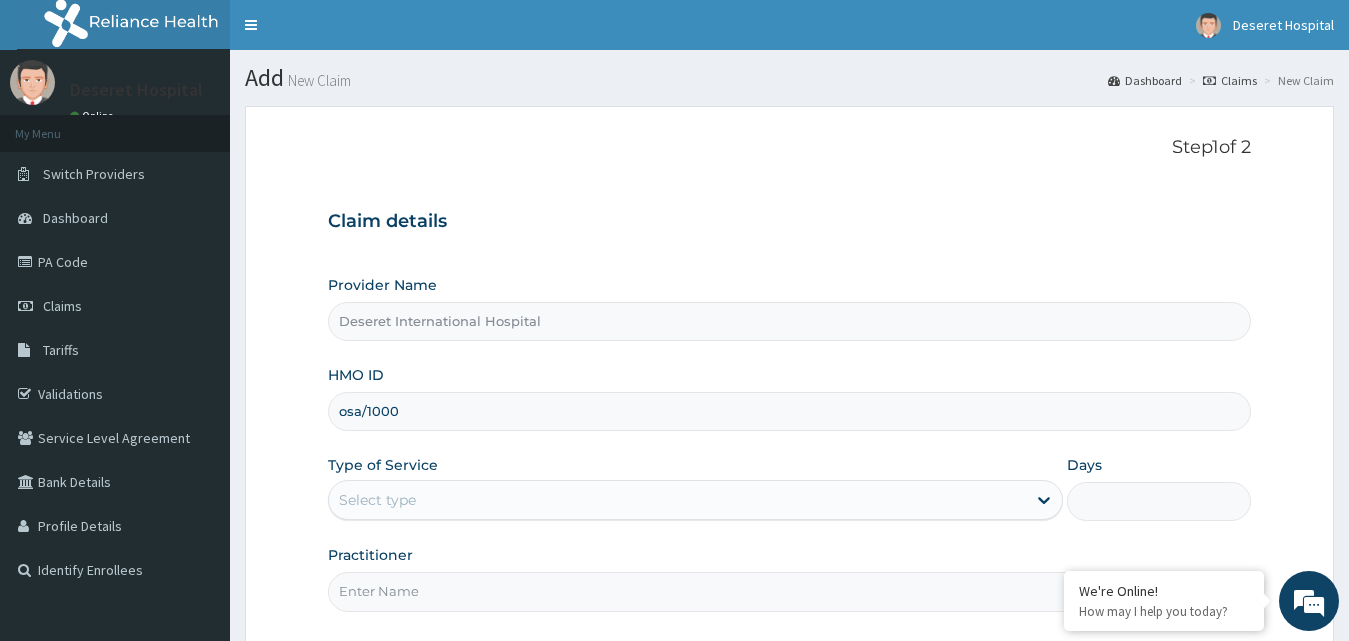 scroll, scrollTop: 0, scrollLeft: 0, axis: both 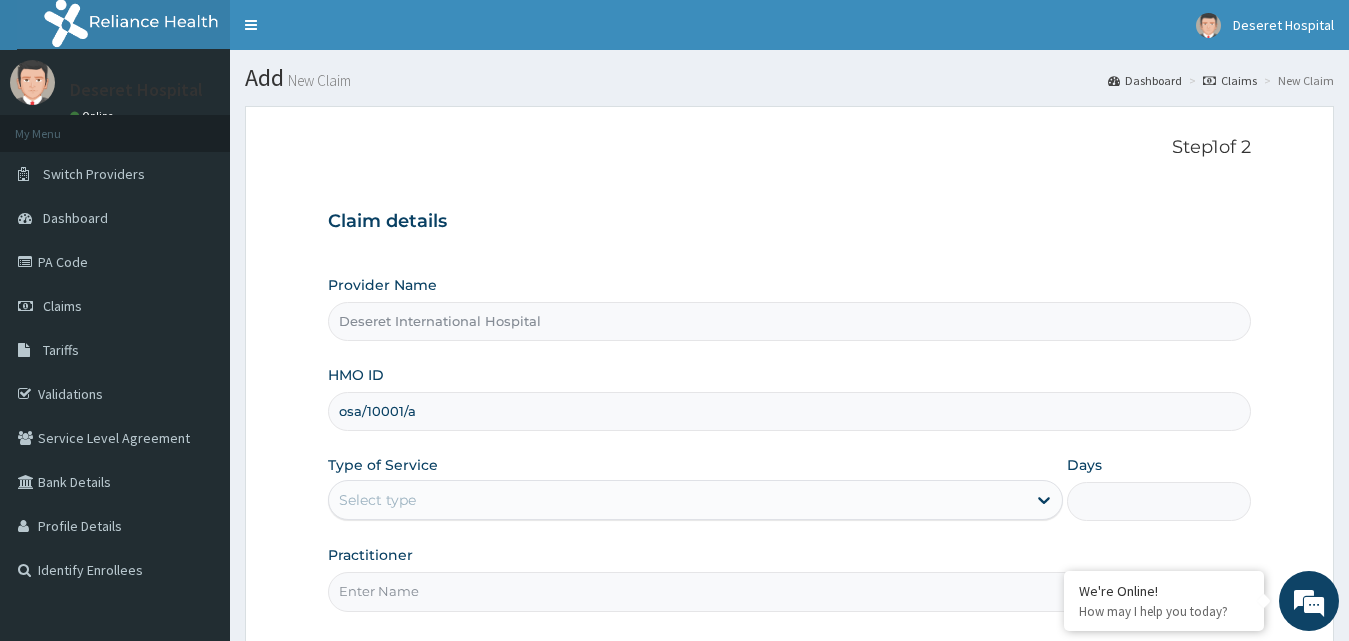 type on "osa/10001/a" 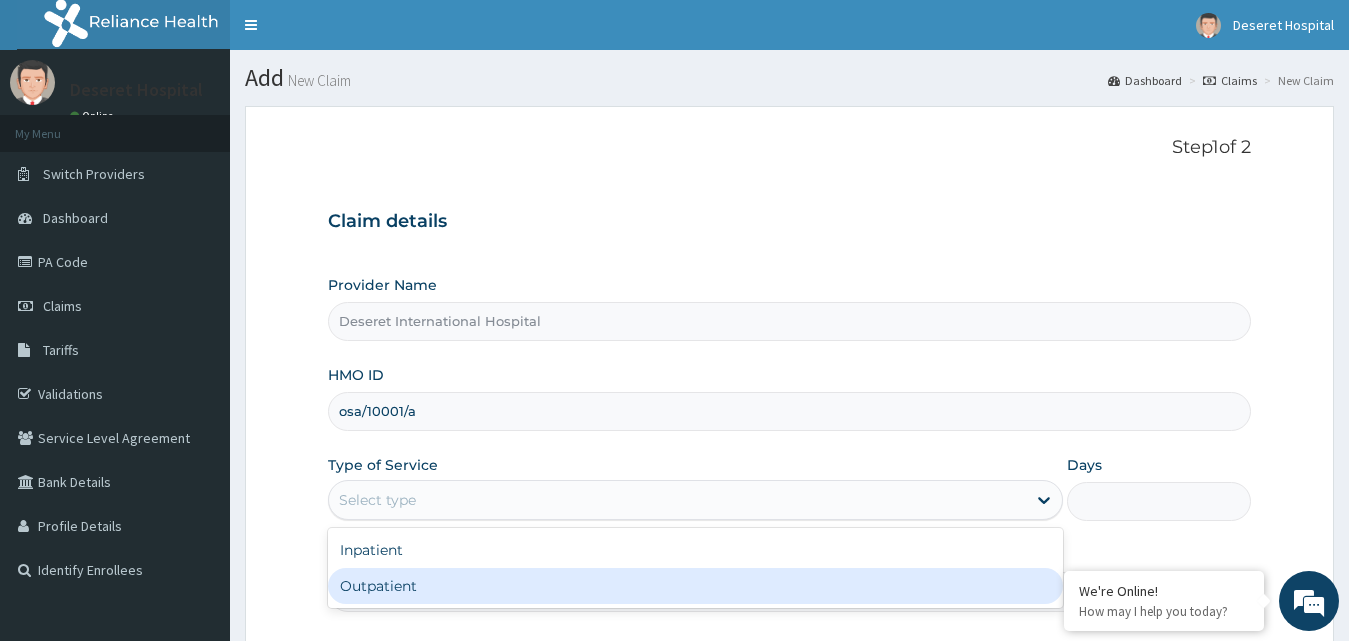 click on "Outpatient" at bounding box center [696, 586] 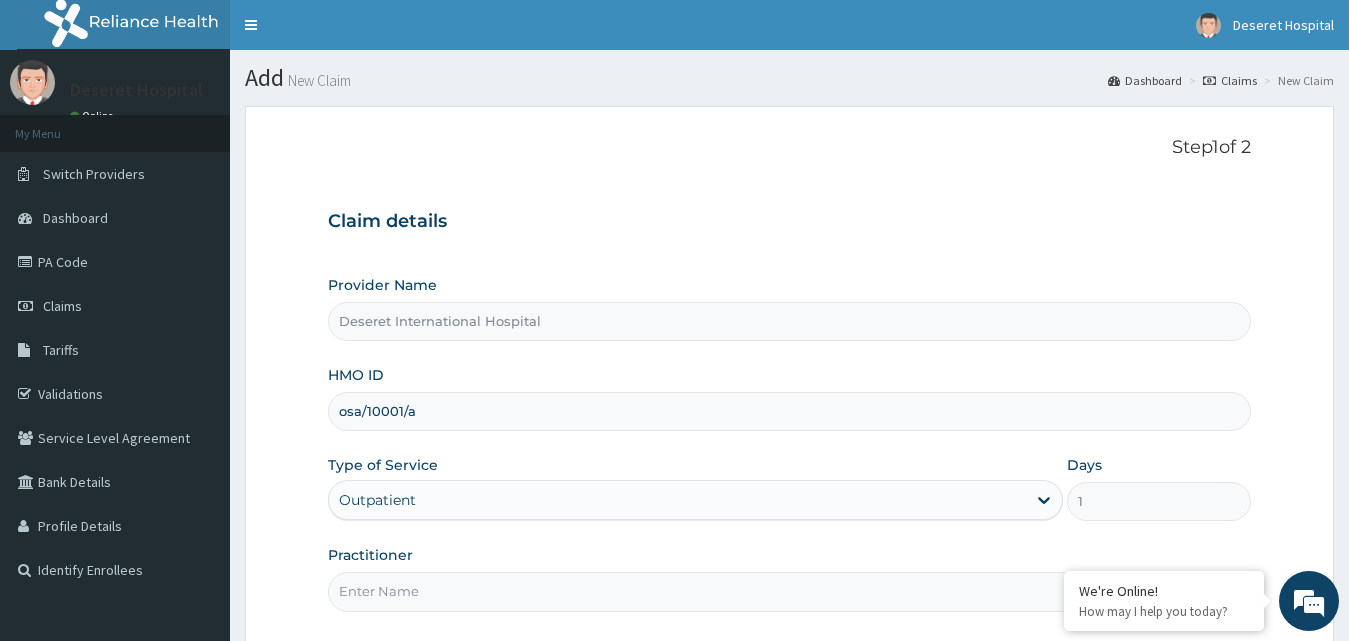 click on "Practitioner" at bounding box center (790, 591) 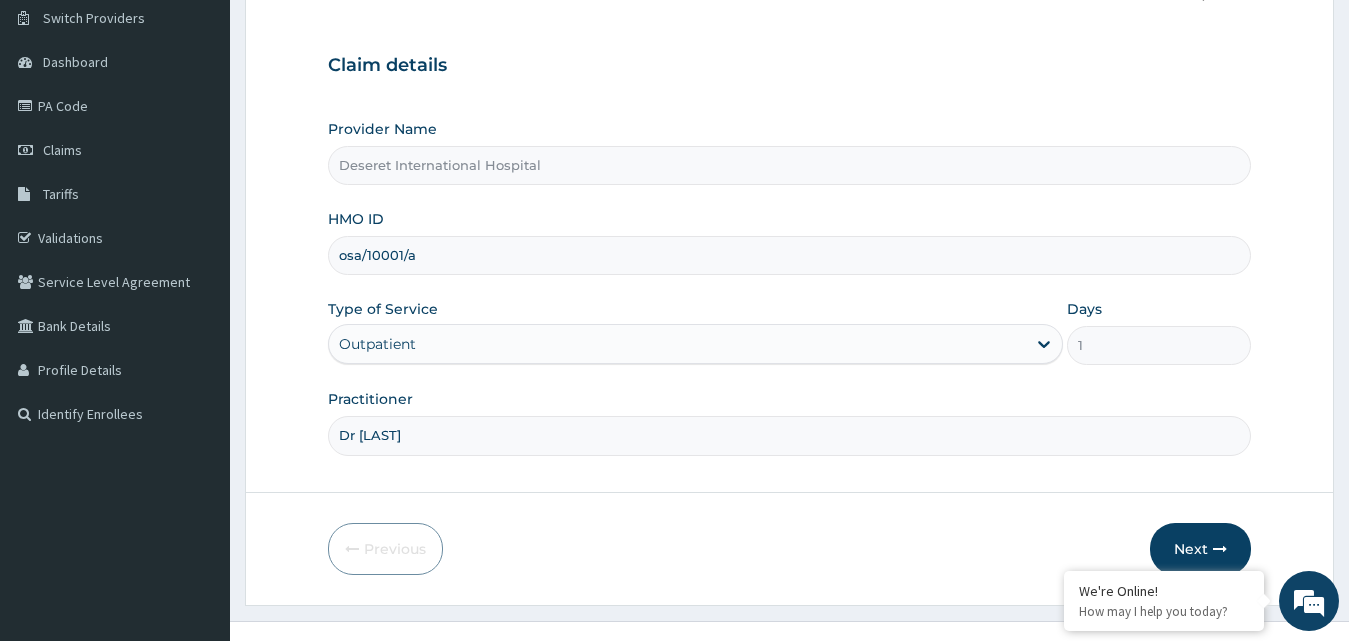 scroll, scrollTop: 187, scrollLeft: 0, axis: vertical 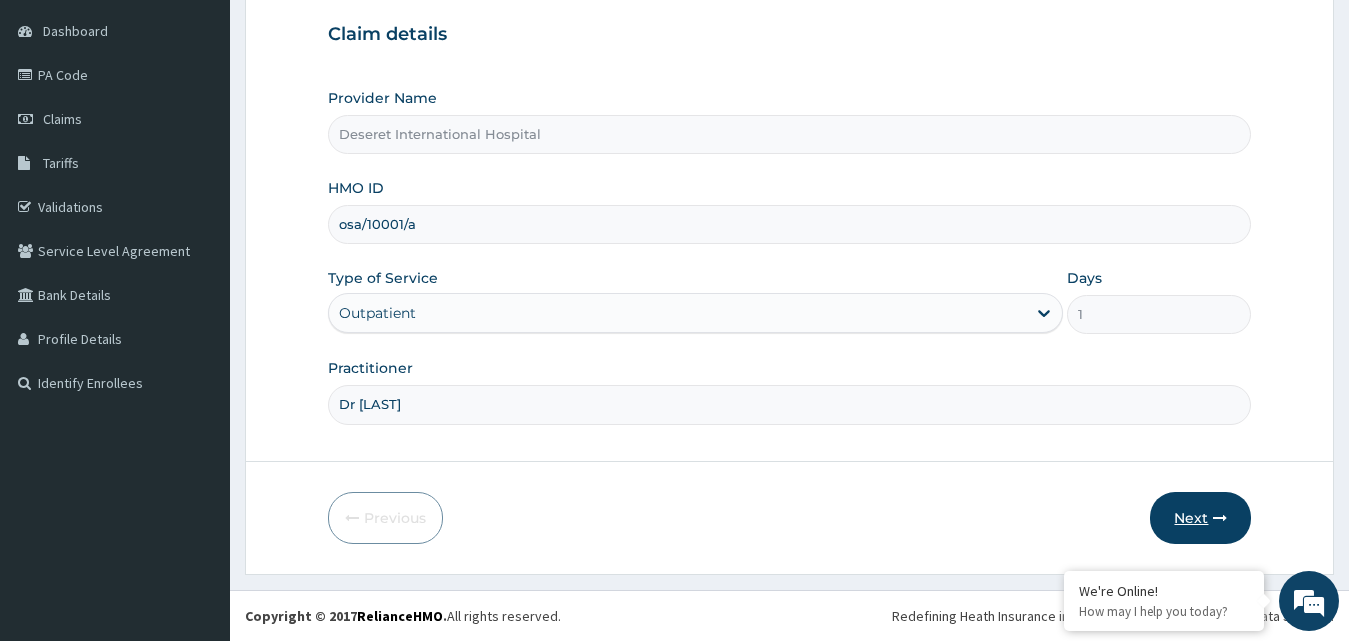 type on "Dr [NAME]" 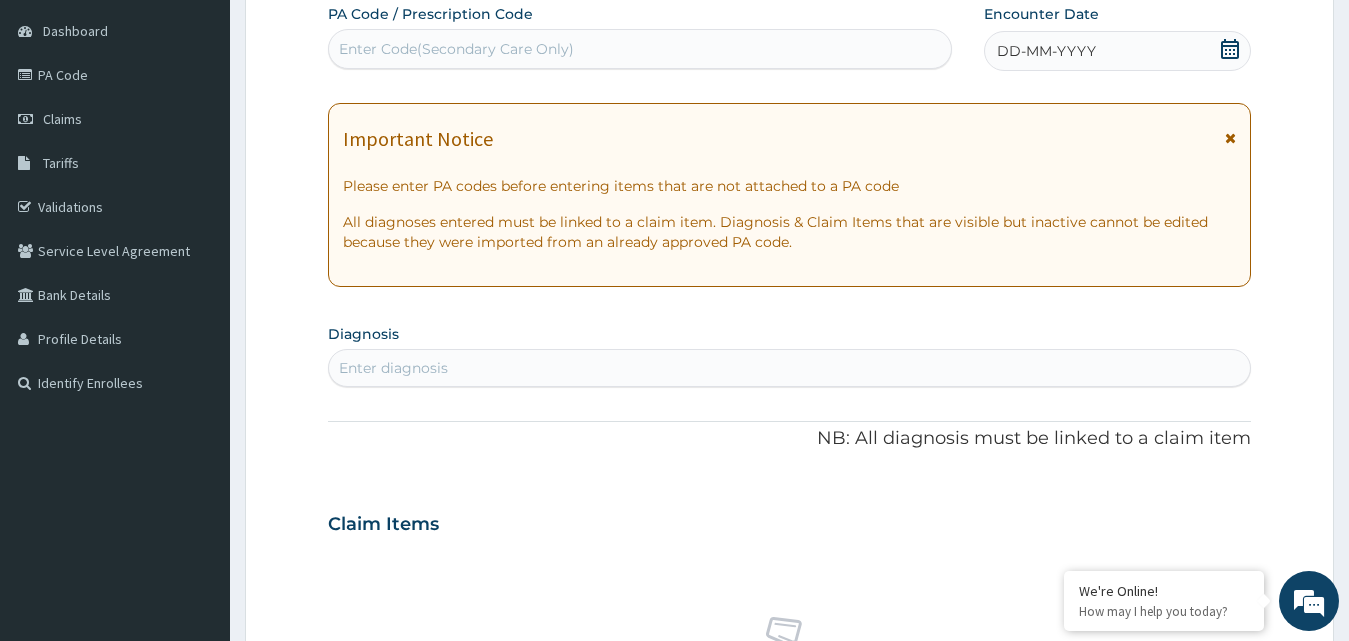 click 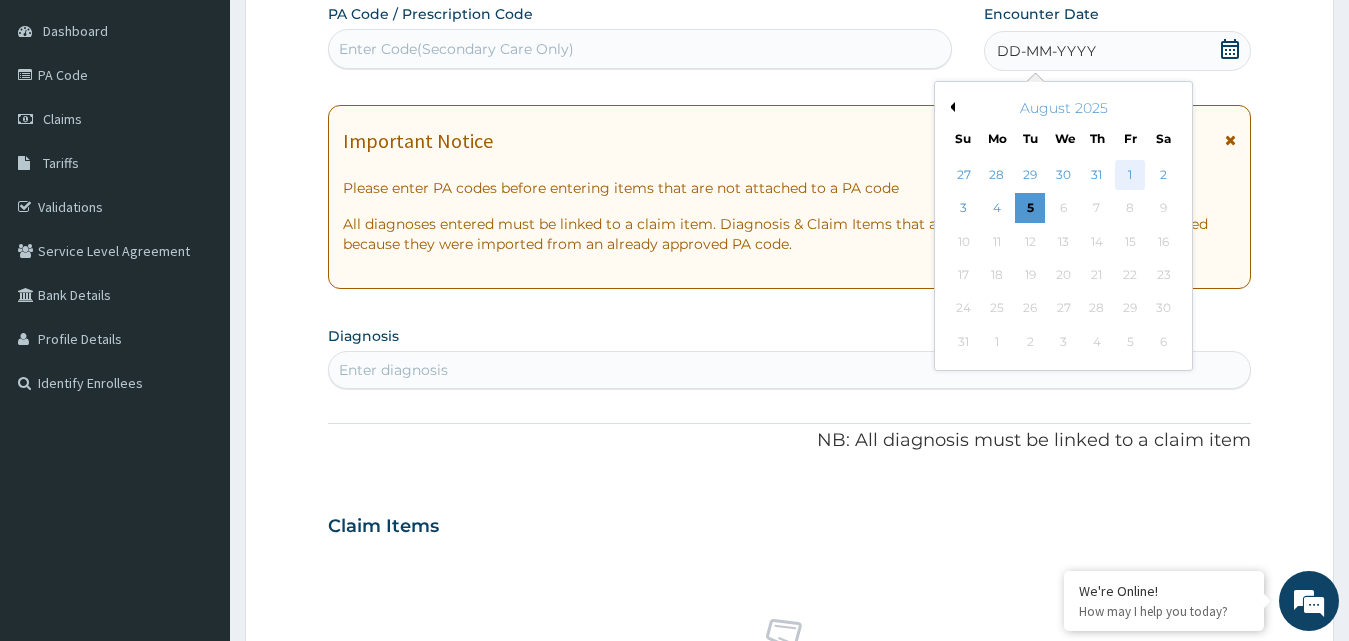 click on "1" at bounding box center (1130, 175) 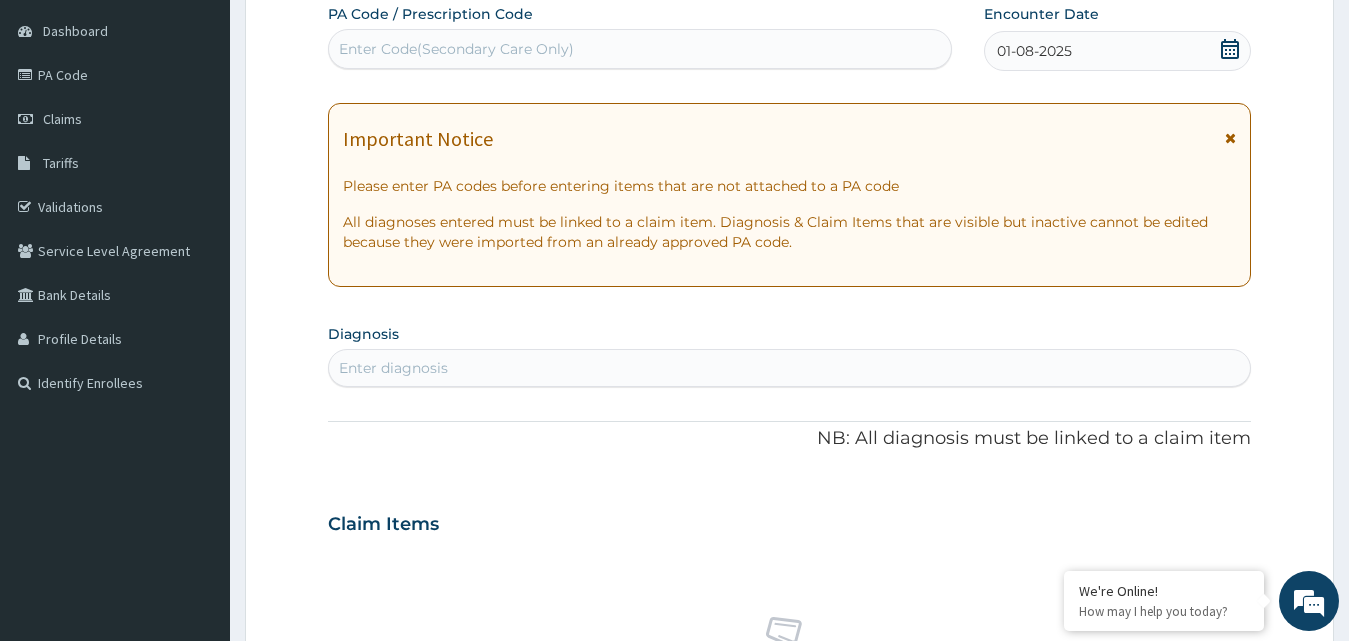click on "Enter diagnosis" at bounding box center (393, 368) 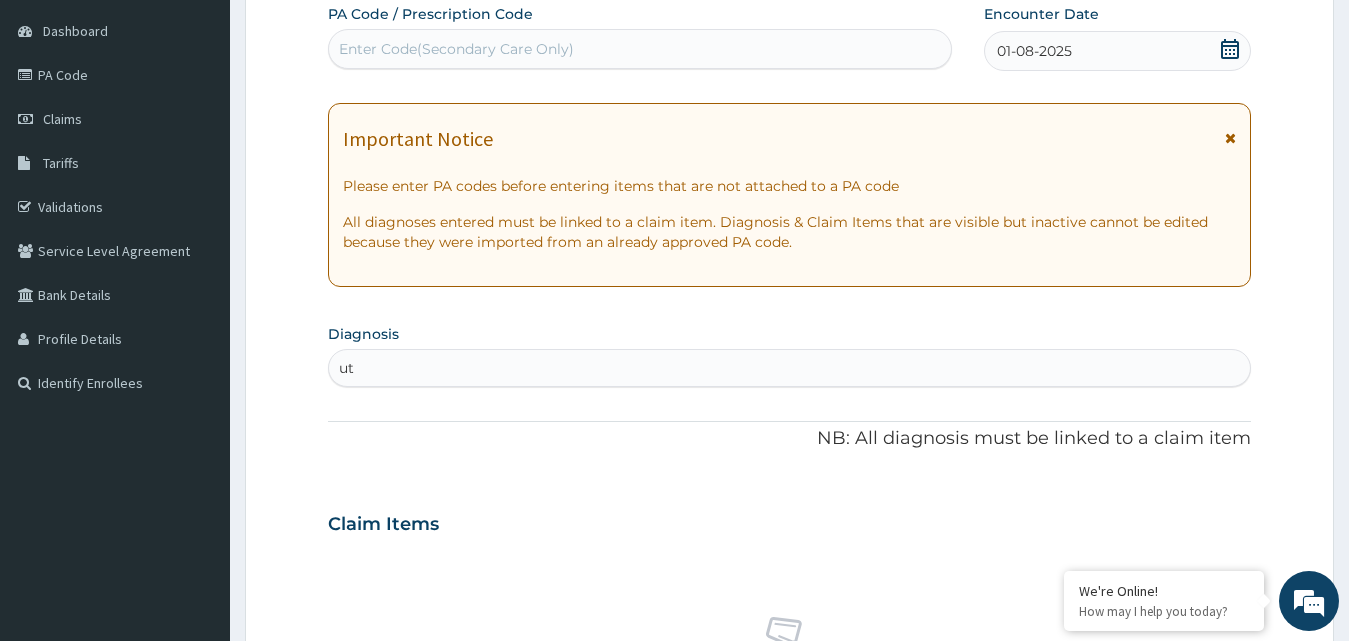 type on "uti" 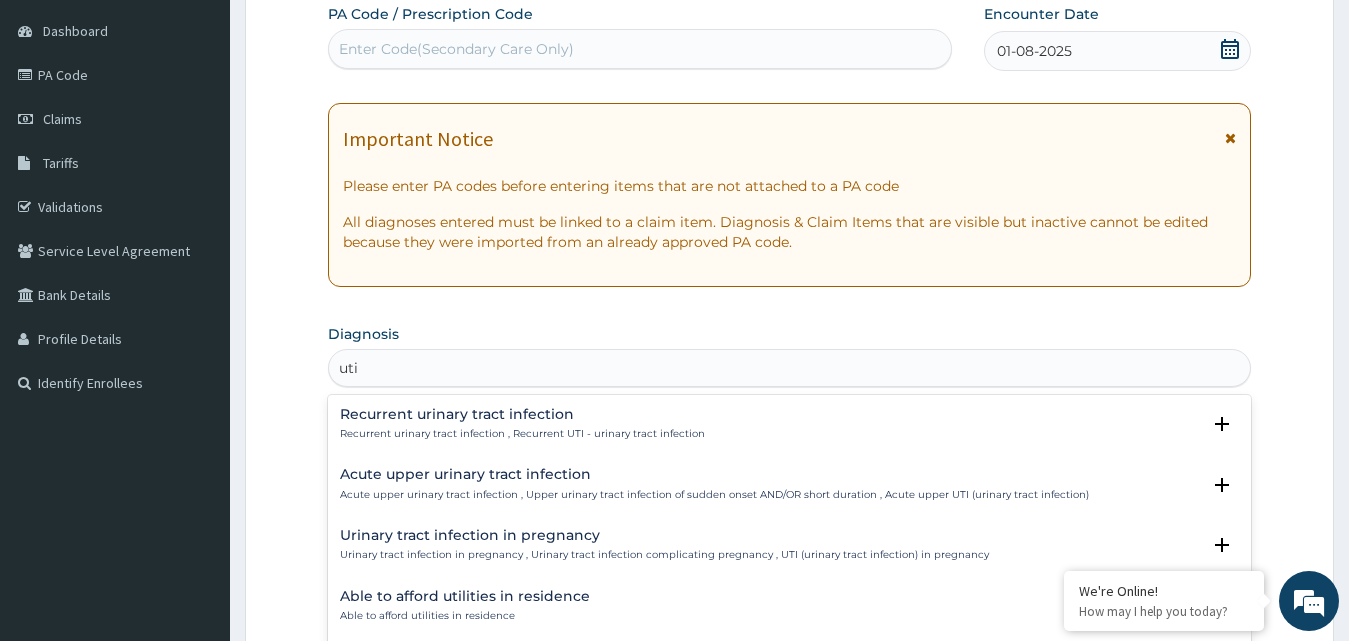 scroll, scrollTop: 200, scrollLeft: 0, axis: vertical 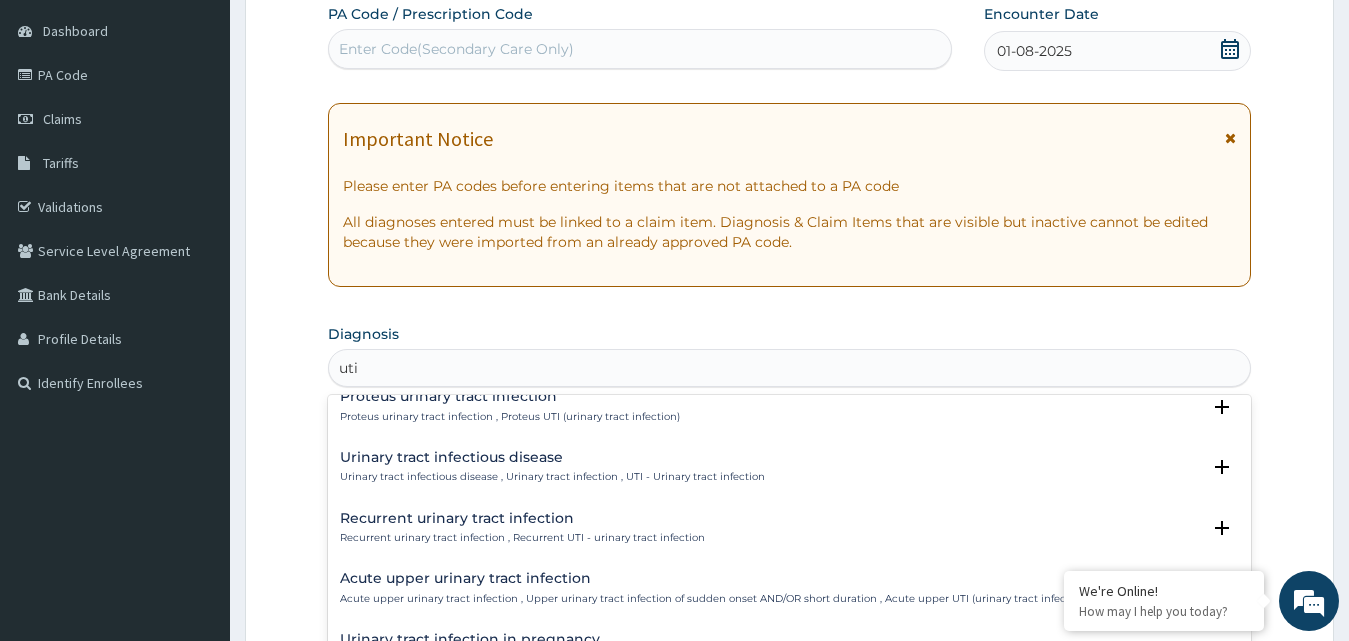click on "Urinary tract infectious disease" at bounding box center [552, 457] 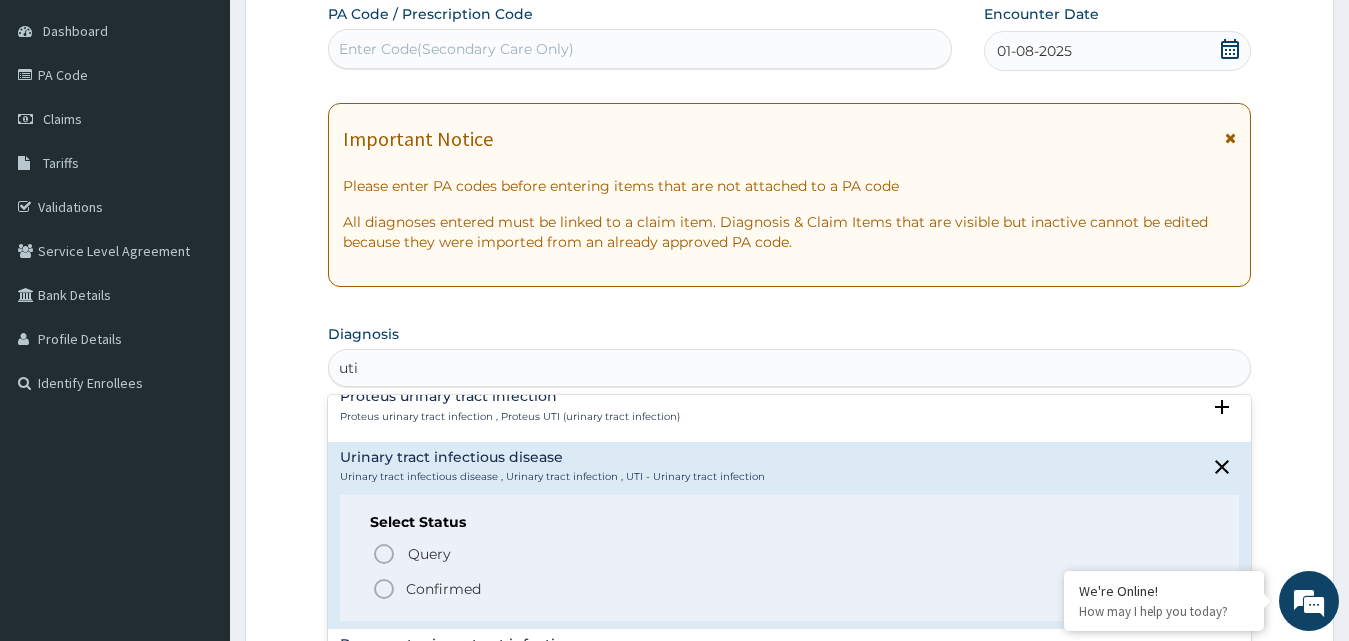click on "Confirmed" at bounding box center [443, 589] 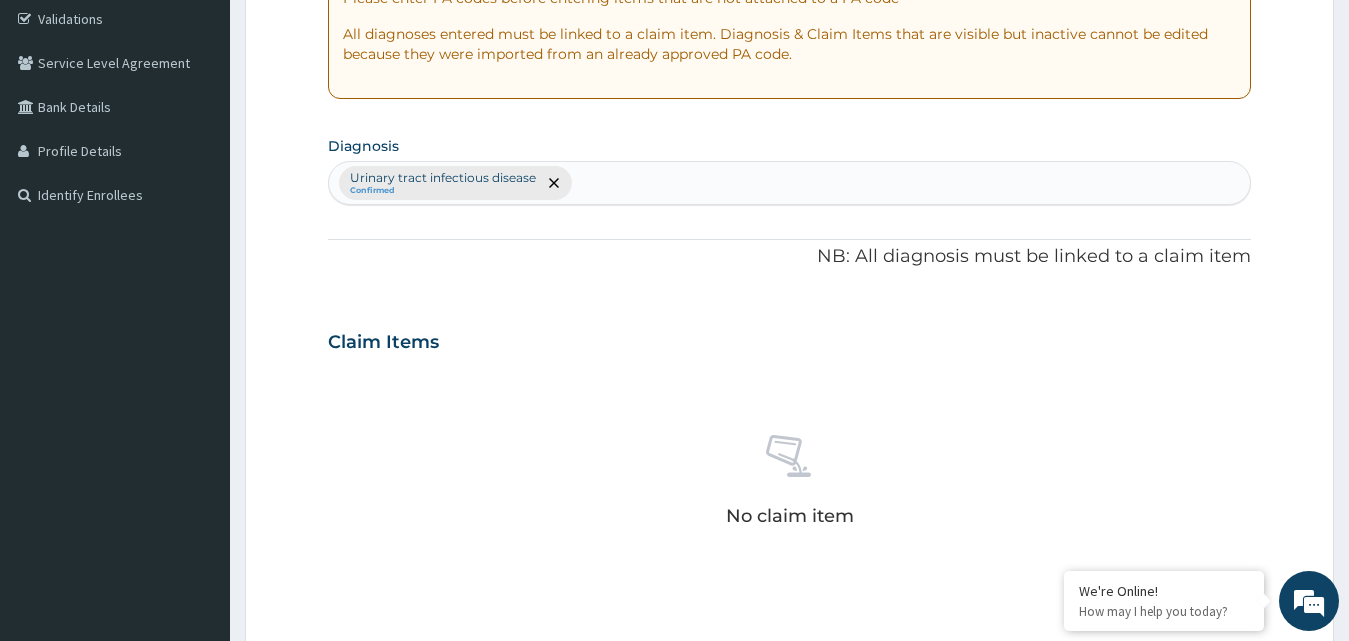 scroll, scrollTop: 587, scrollLeft: 0, axis: vertical 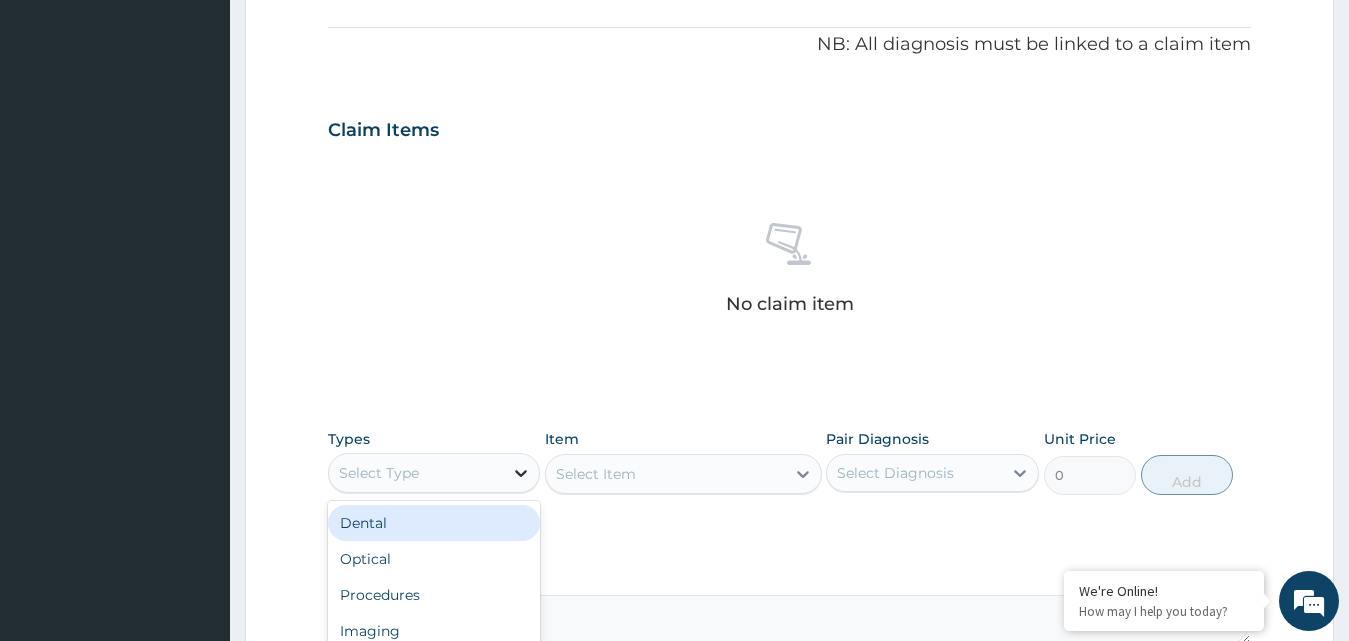 click 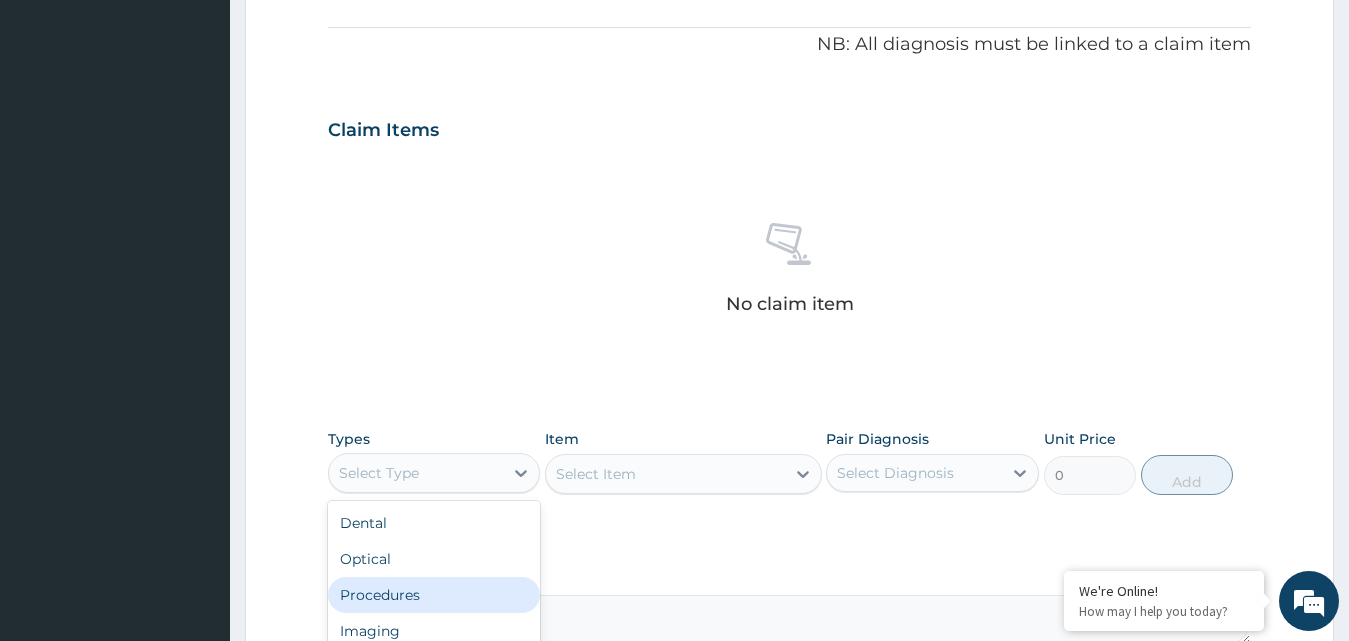 click on "Procedures" at bounding box center [434, 595] 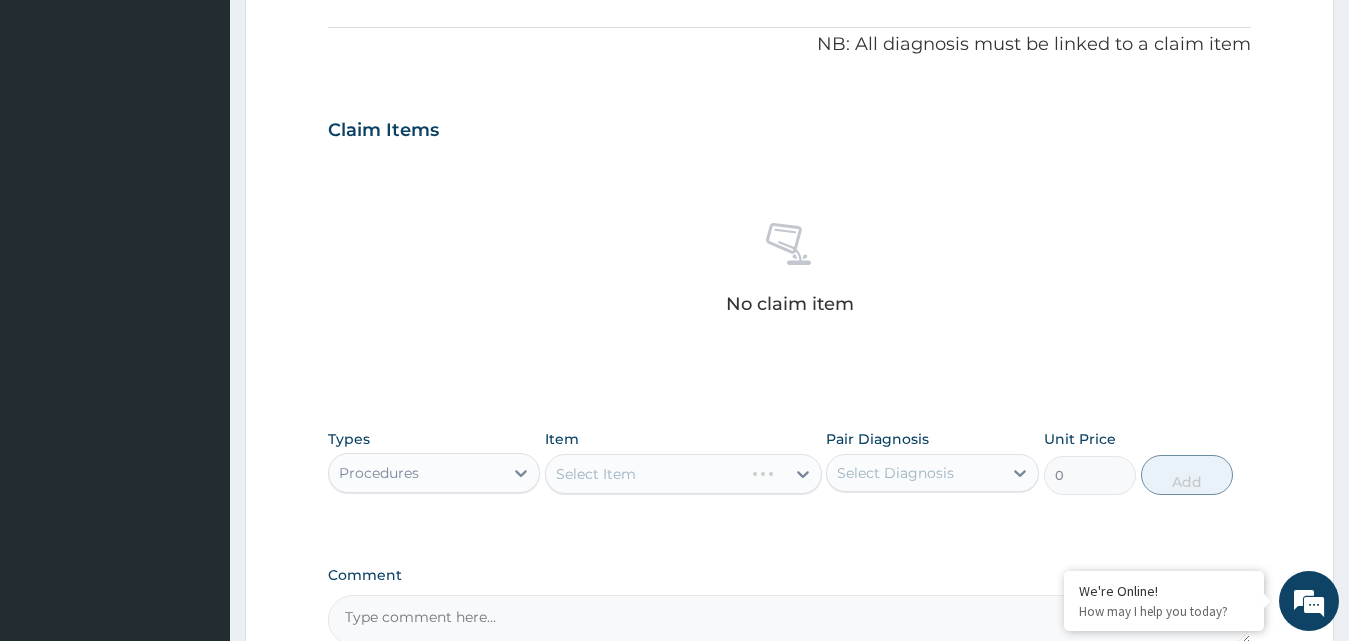 click on "Select Diagnosis" at bounding box center [914, 473] 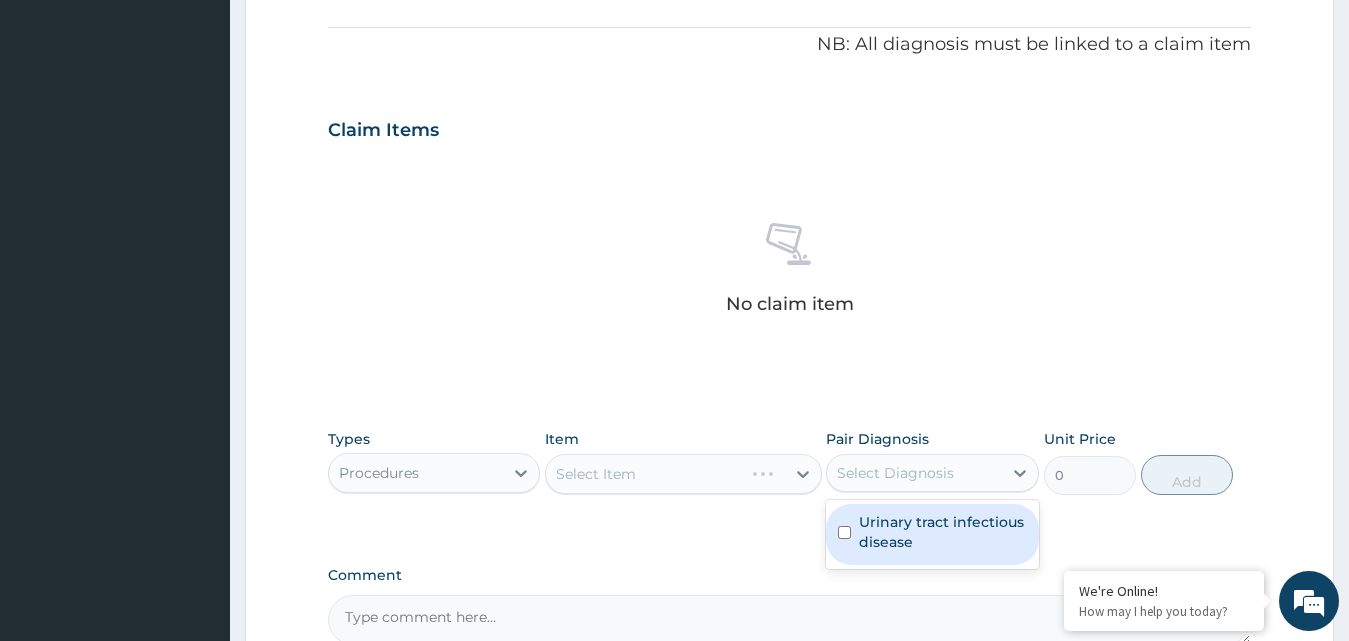 click on "Urinary tract infectious disease" at bounding box center [932, 534] 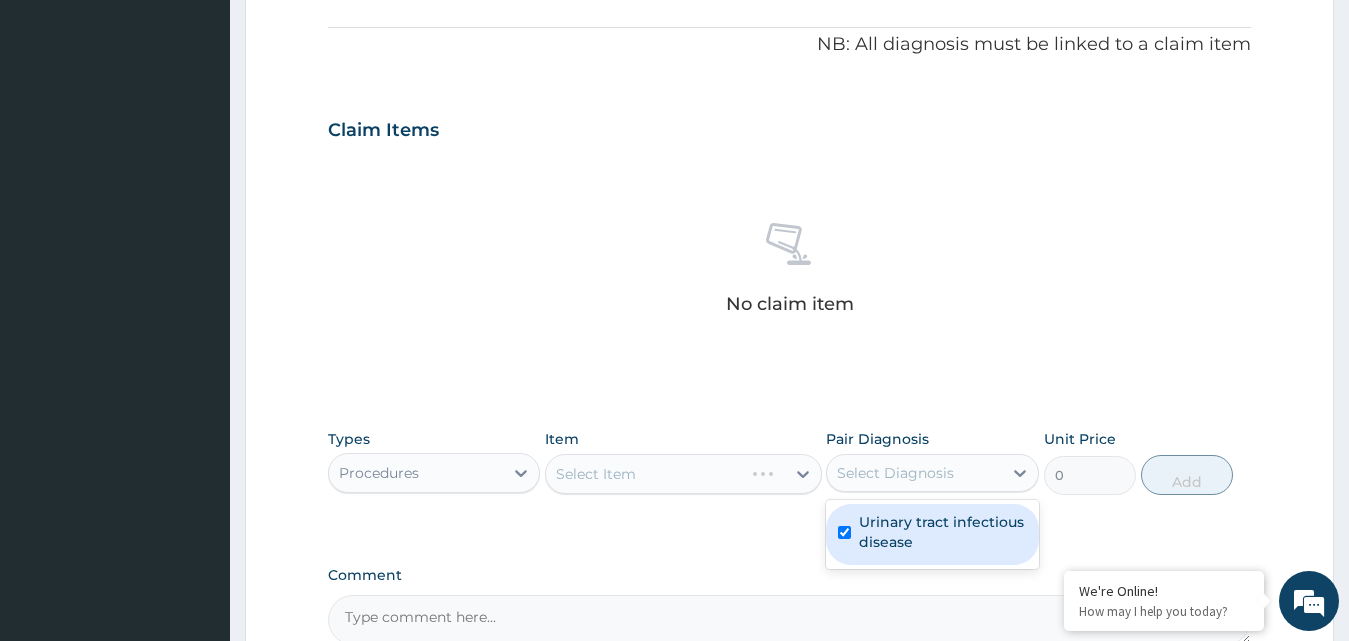 checkbox on "true" 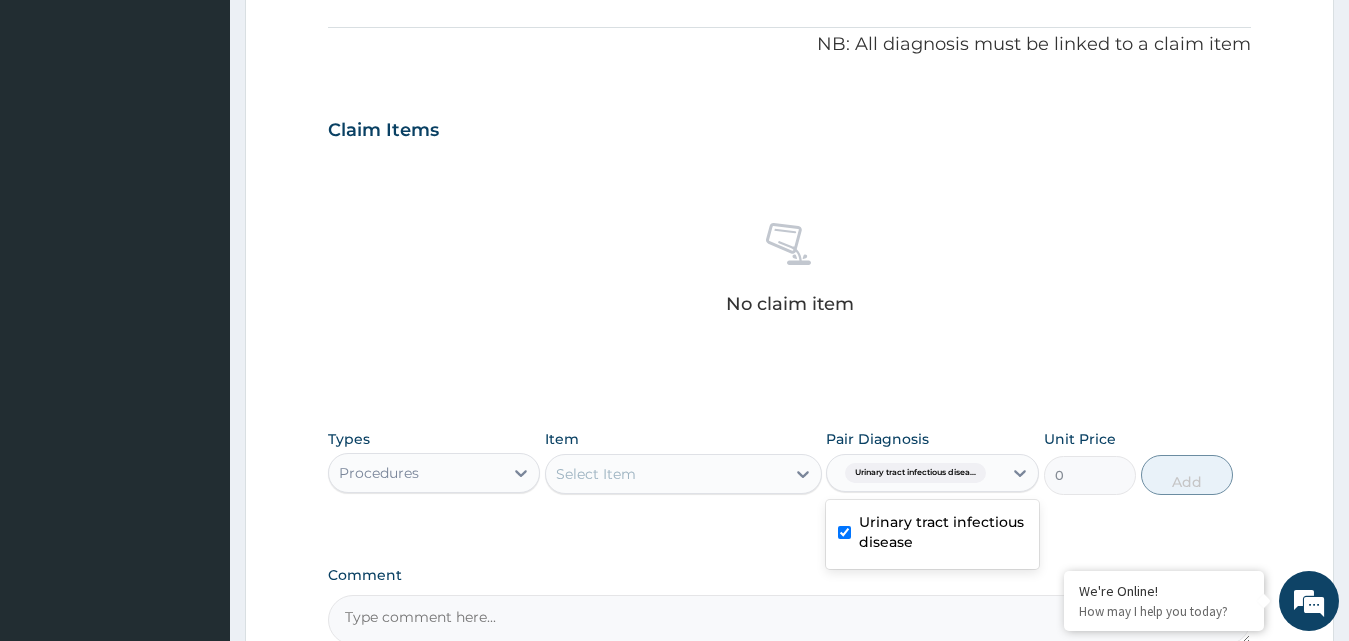 click on "Select Item" at bounding box center (665, 474) 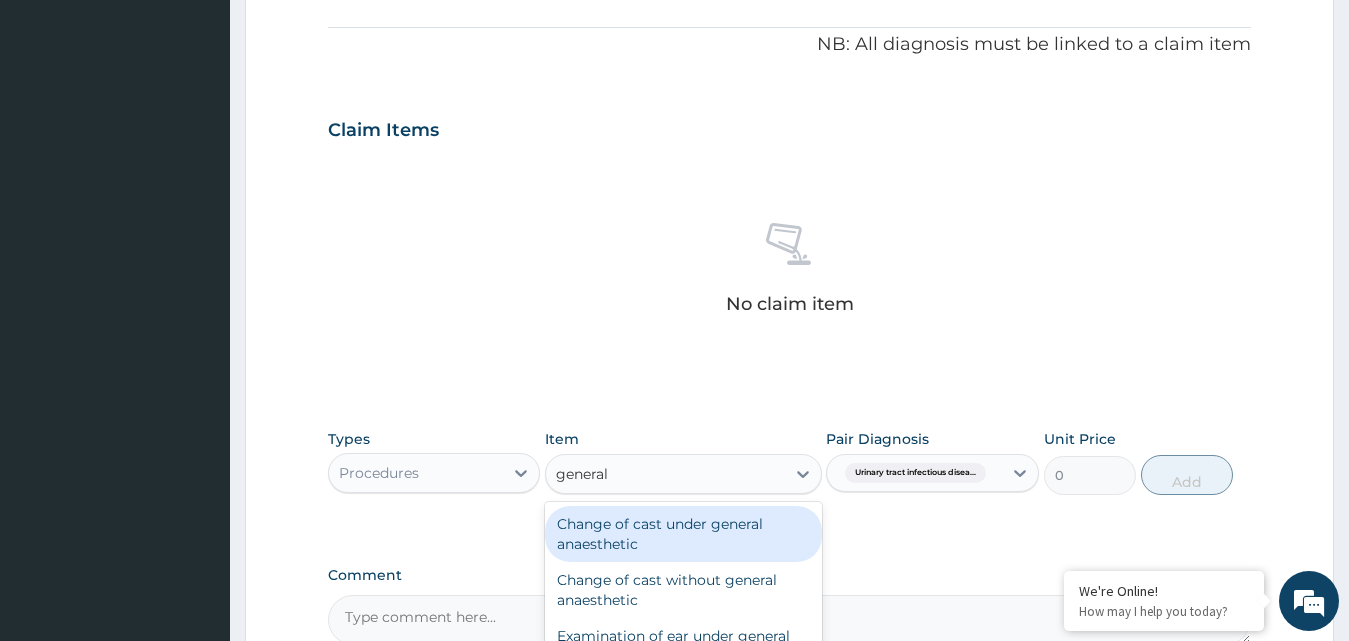 type on "general p" 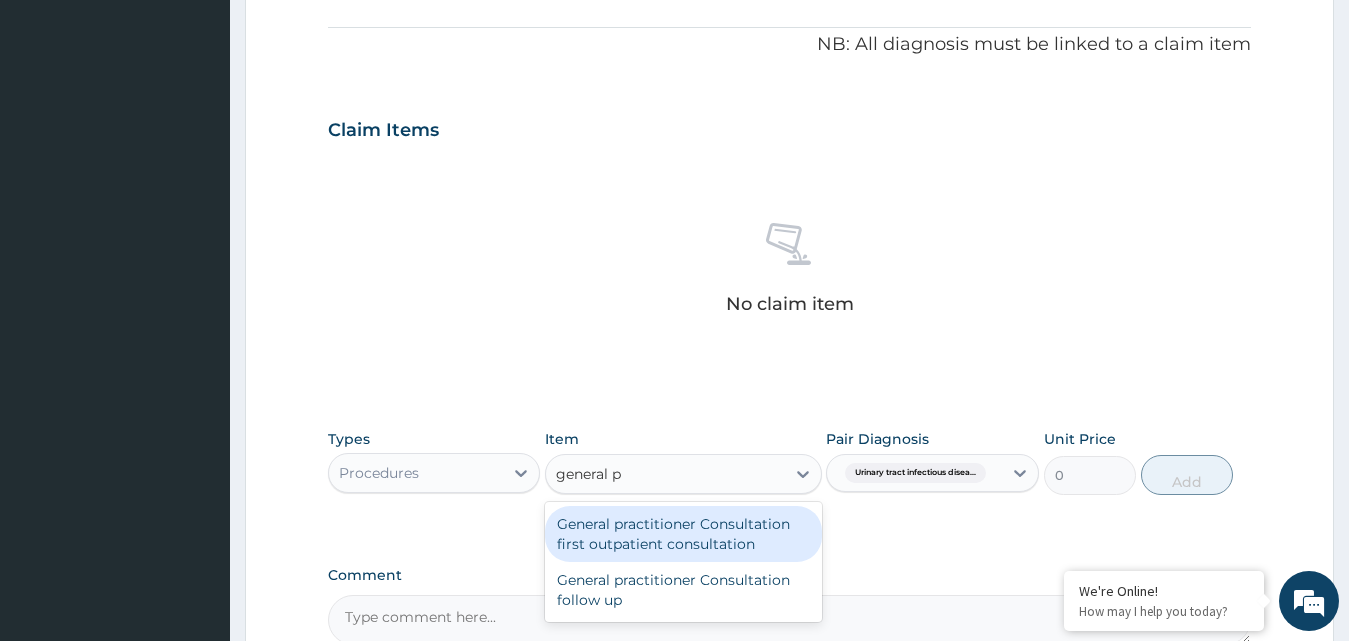 click on "General practitioner Consultation first outpatient consultation" at bounding box center [683, 534] 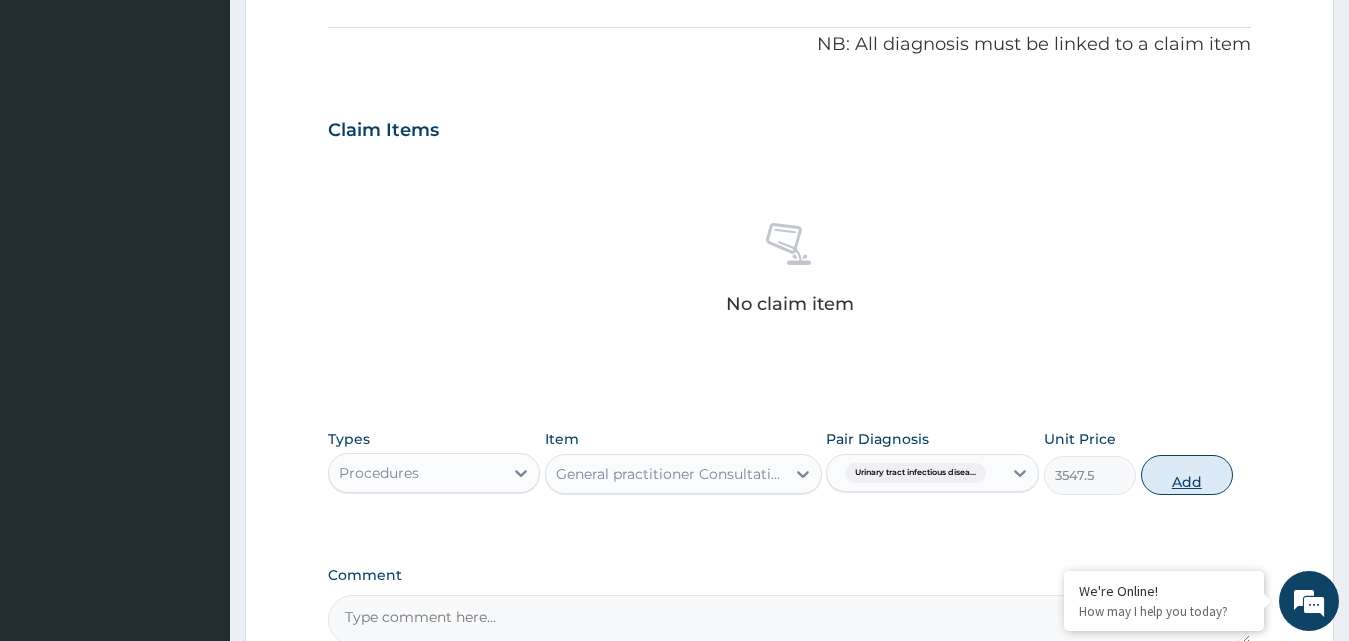 click on "Add" at bounding box center [1187, 475] 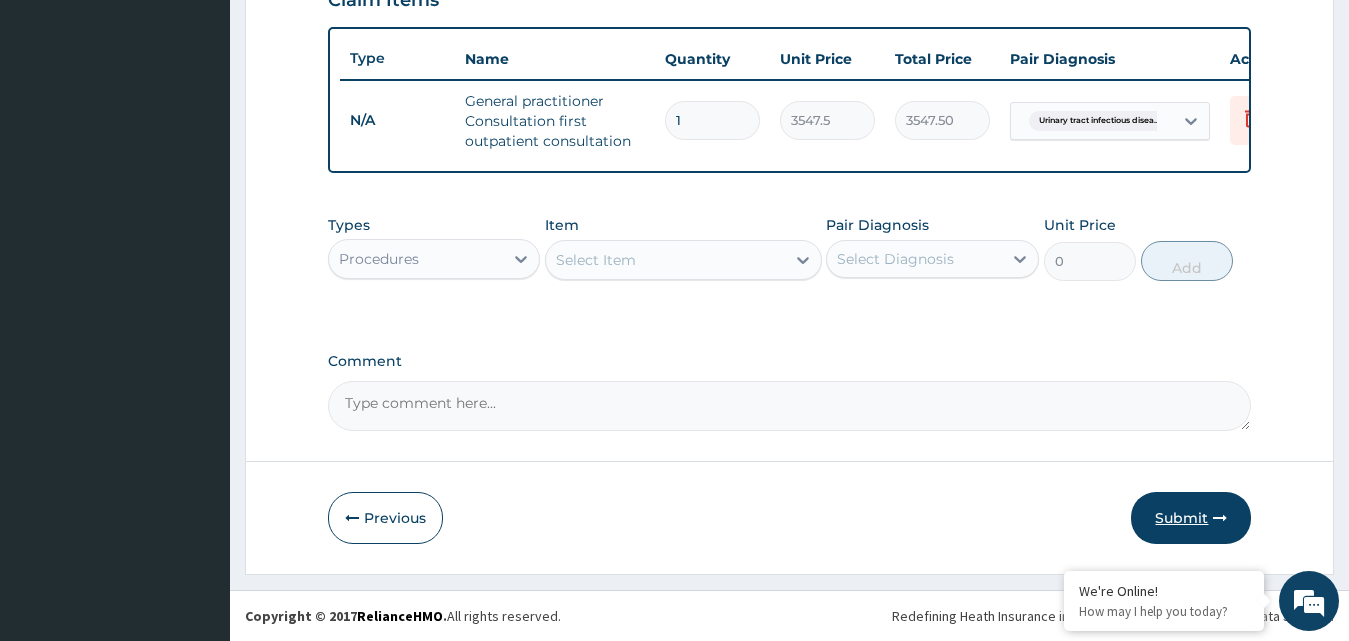 click on "Submit" at bounding box center (1191, 518) 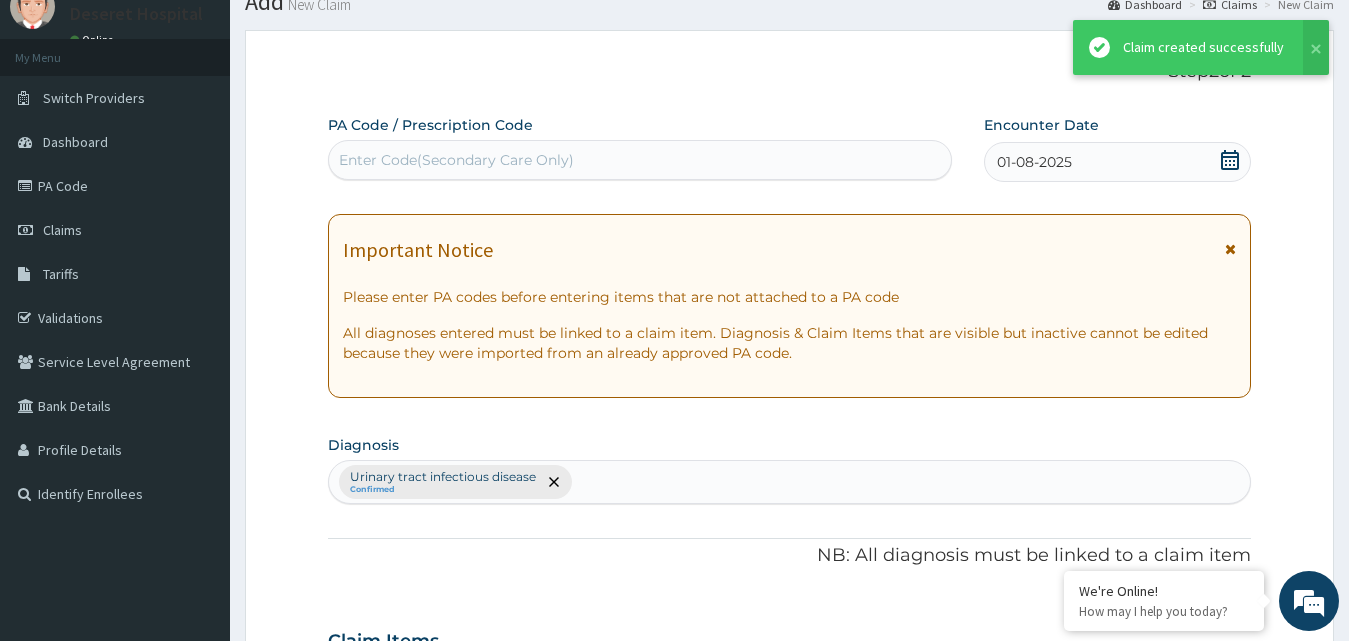 scroll, scrollTop: 734, scrollLeft: 0, axis: vertical 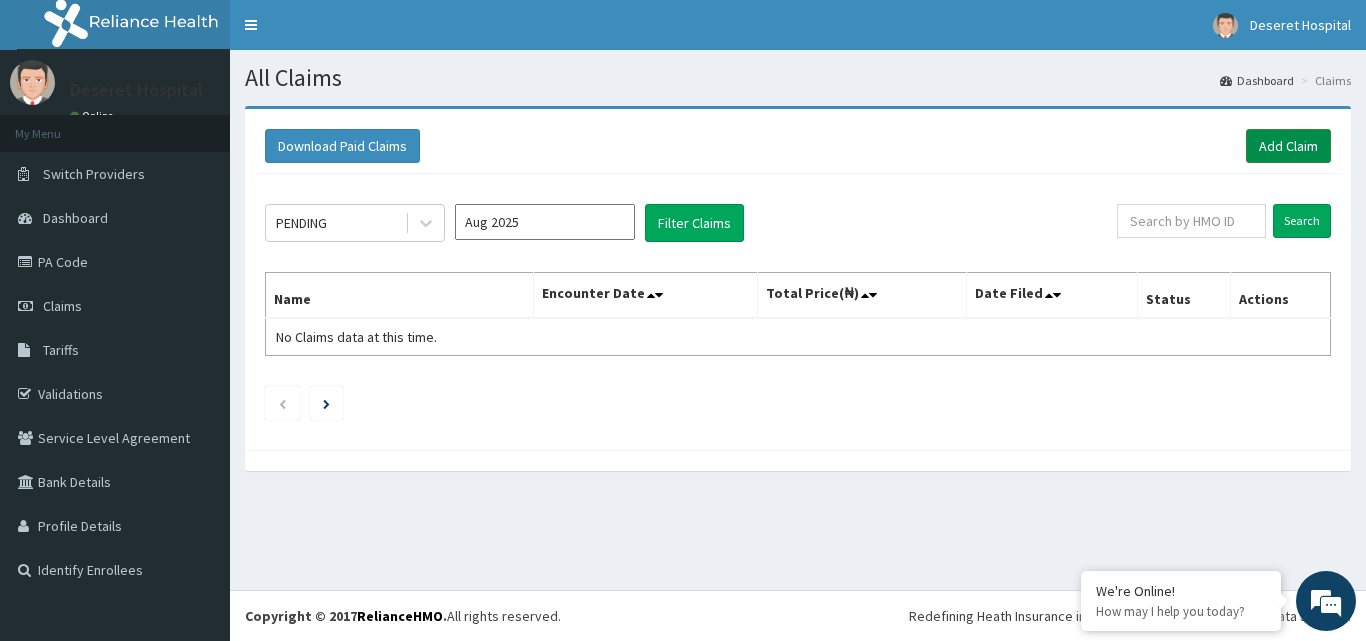 click on "Add Claim" at bounding box center (1288, 146) 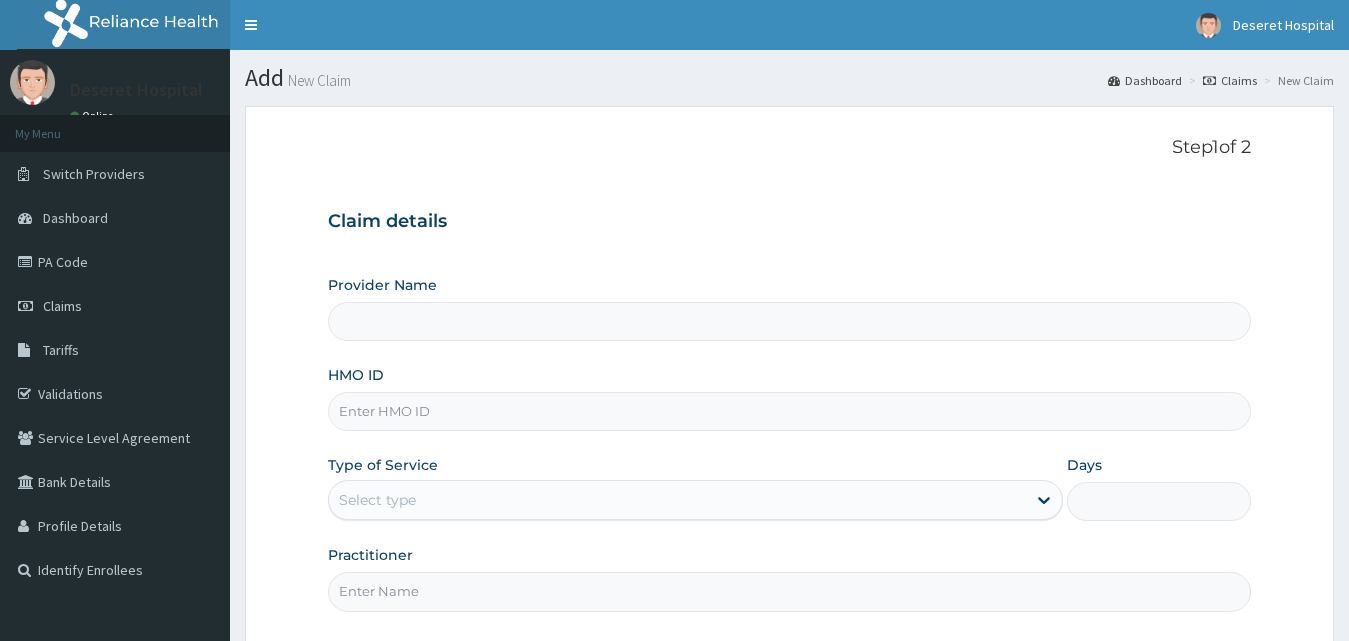 scroll, scrollTop: 0, scrollLeft: 0, axis: both 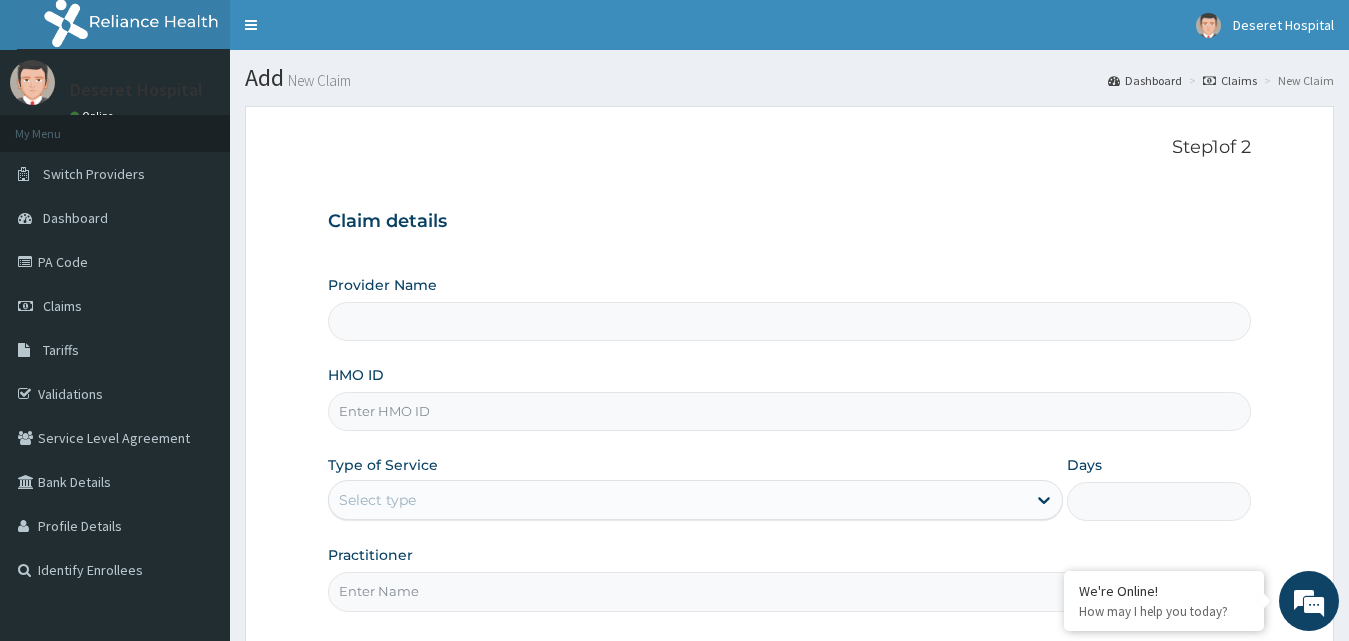type on "k" 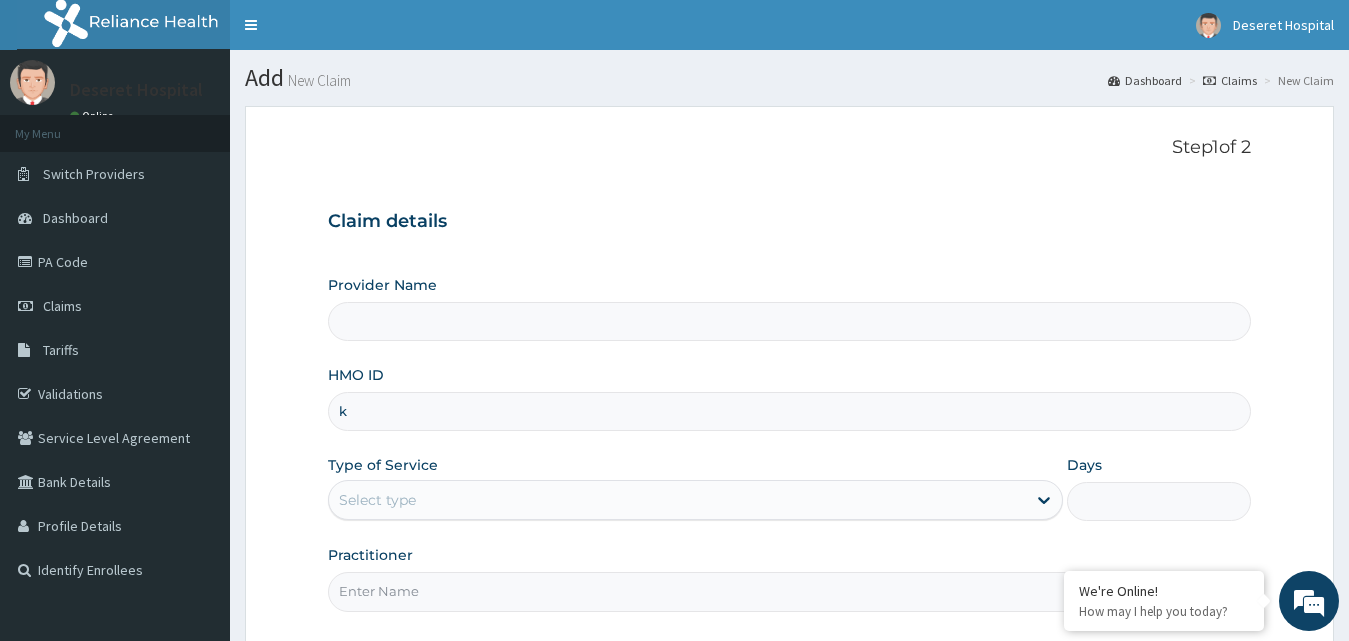 type on "Deseret International Hospital" 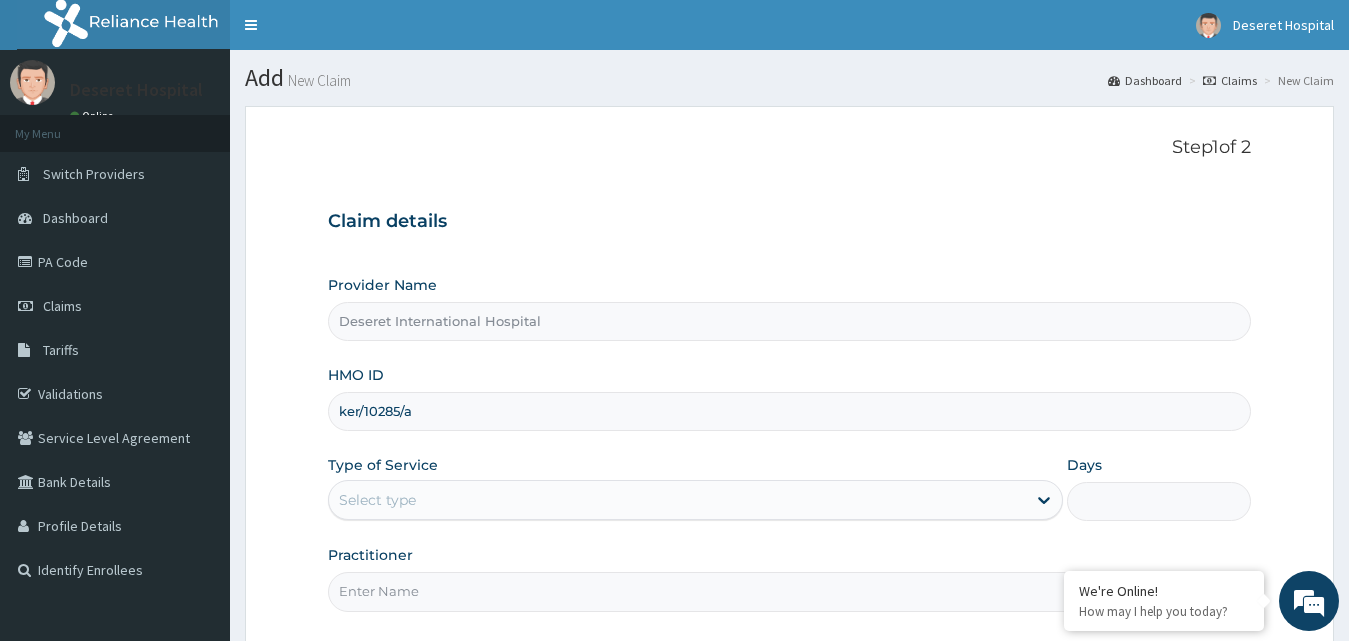 type on "ker/10285/a" 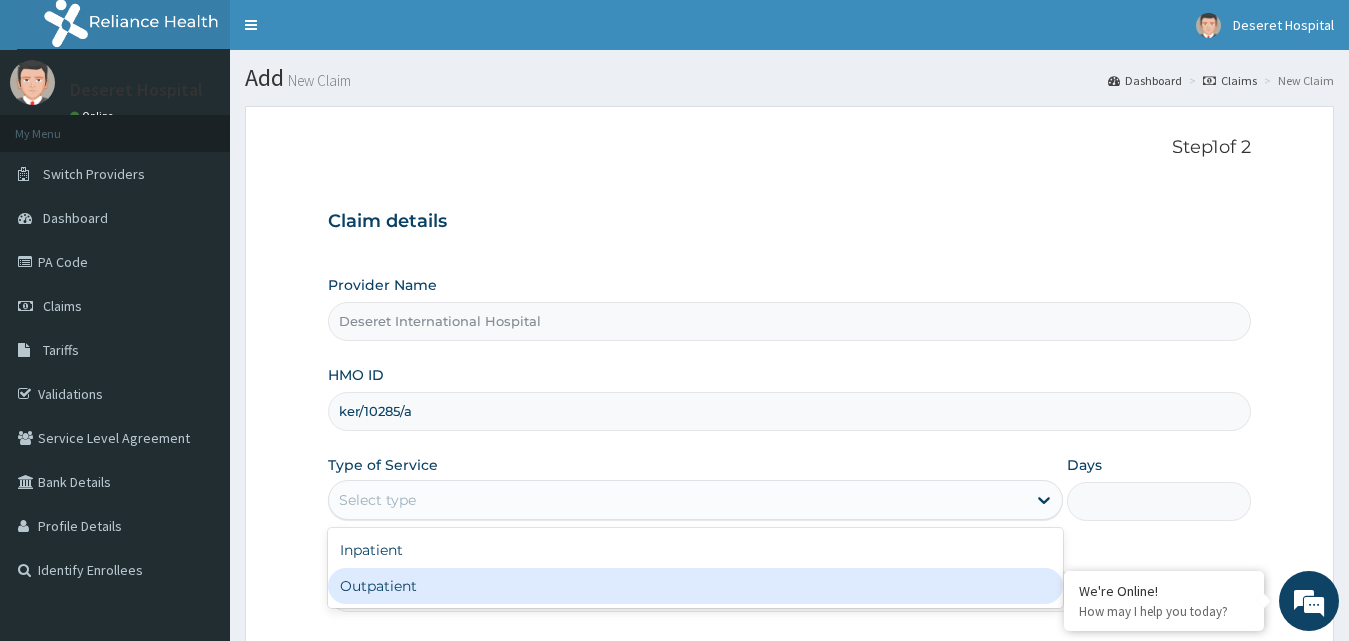 click on "Outpatient" at bounding box center [696, 586] 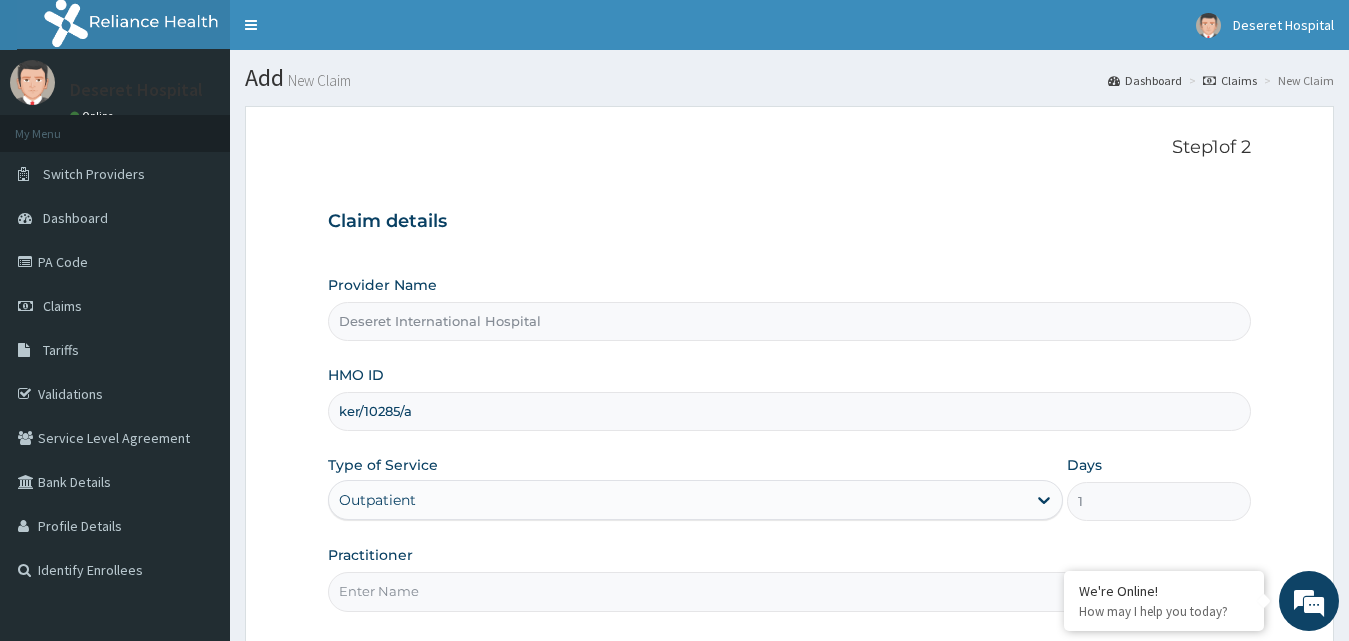 scroll, scrollTop: 100, scrollLeft: 0, axis: vertical 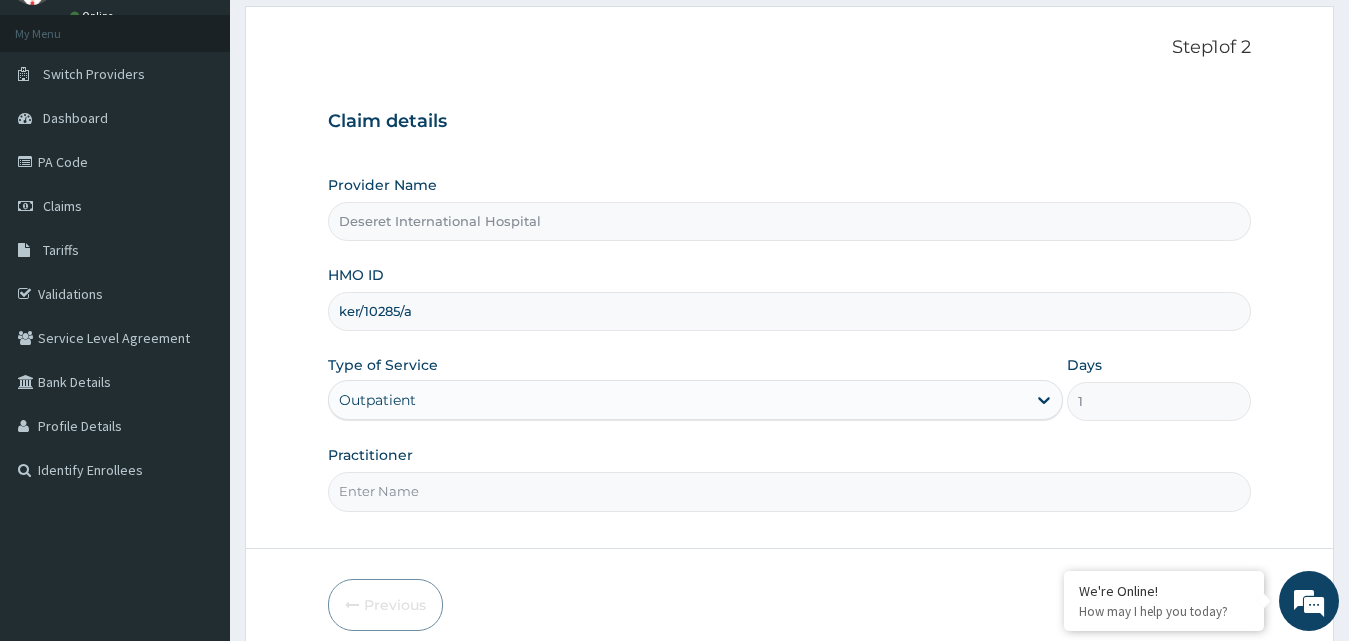click on "Practitioner" at bounding box center (790, 491) 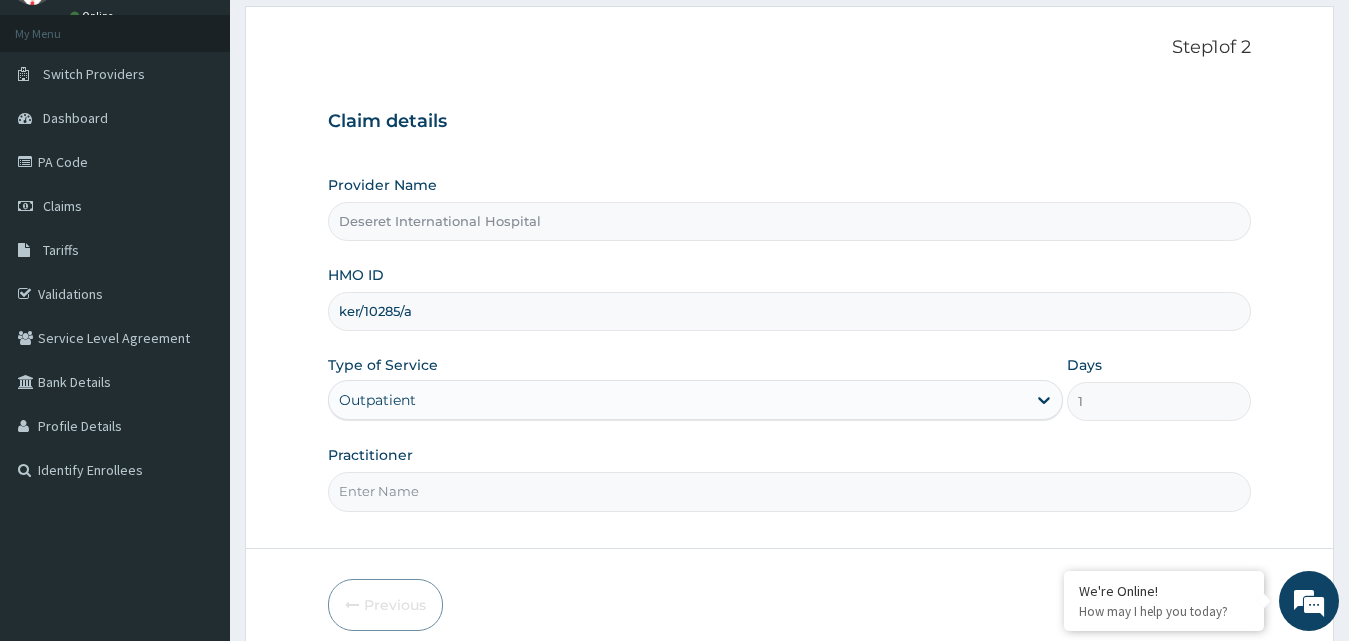 scroll, scrollTop: 0, scrollLeft: 0, axis: both 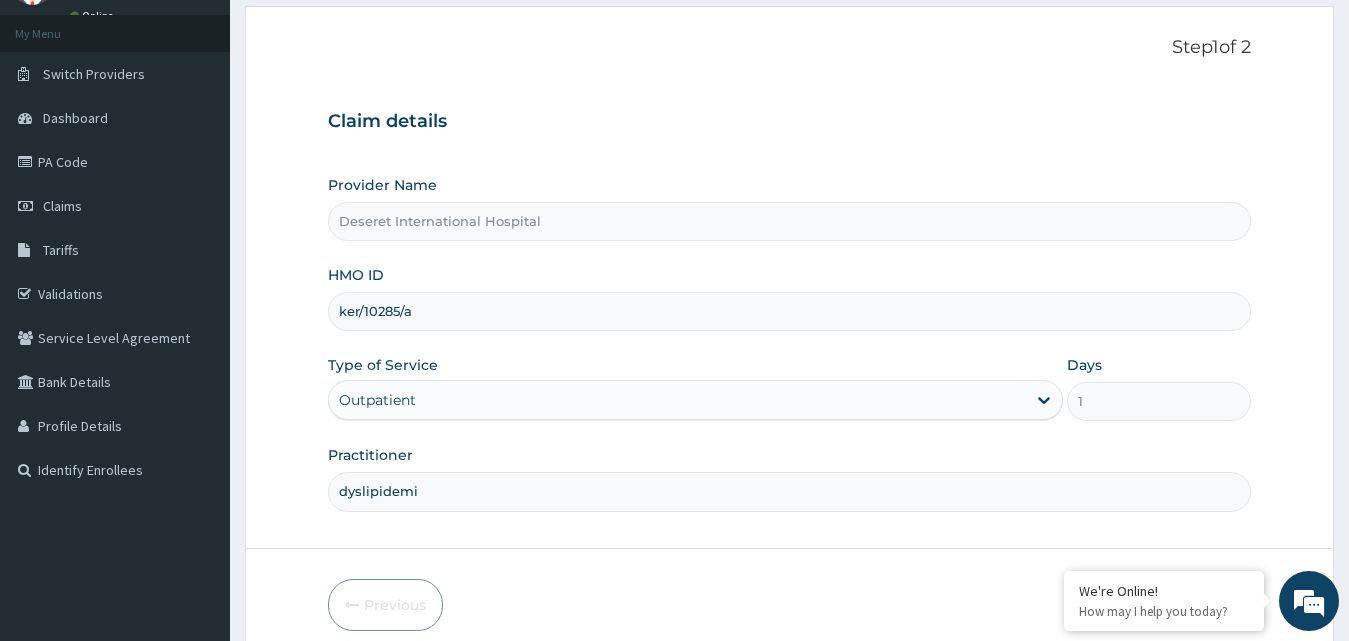 type on "dyslipidemia" 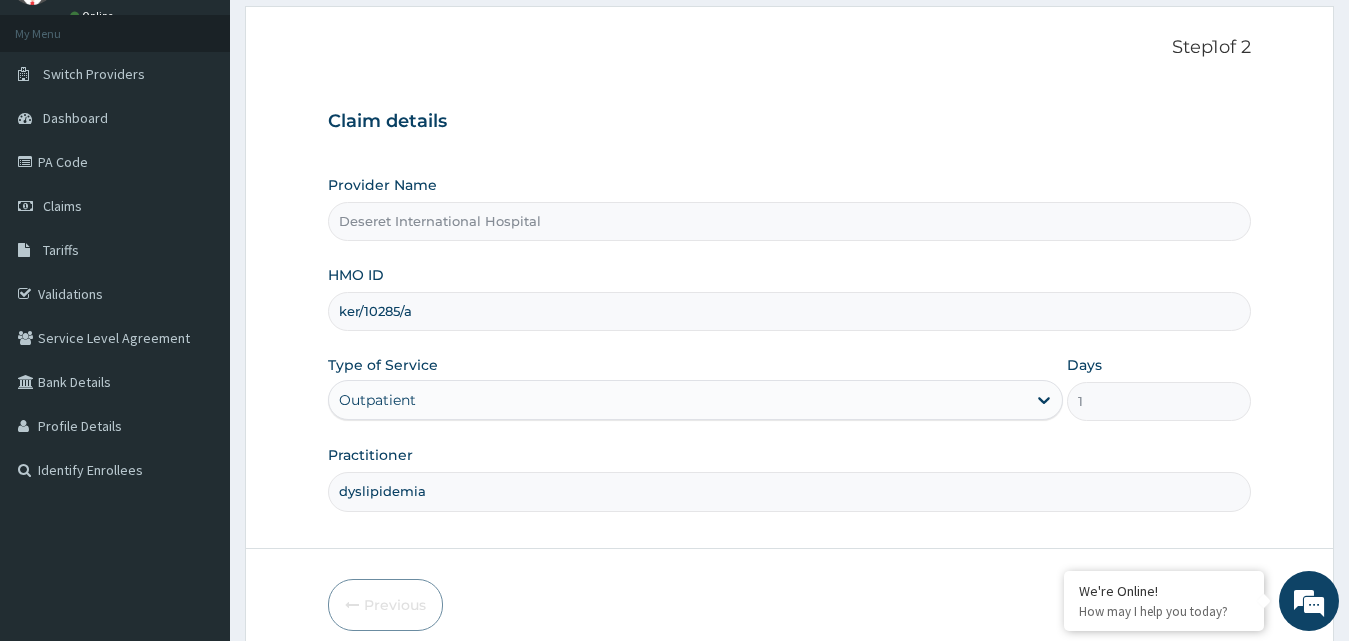 drag, startPoint x: 447, startPoint y: 489, endPoint x: 280, endPoint y: 500, distance: 167.36188 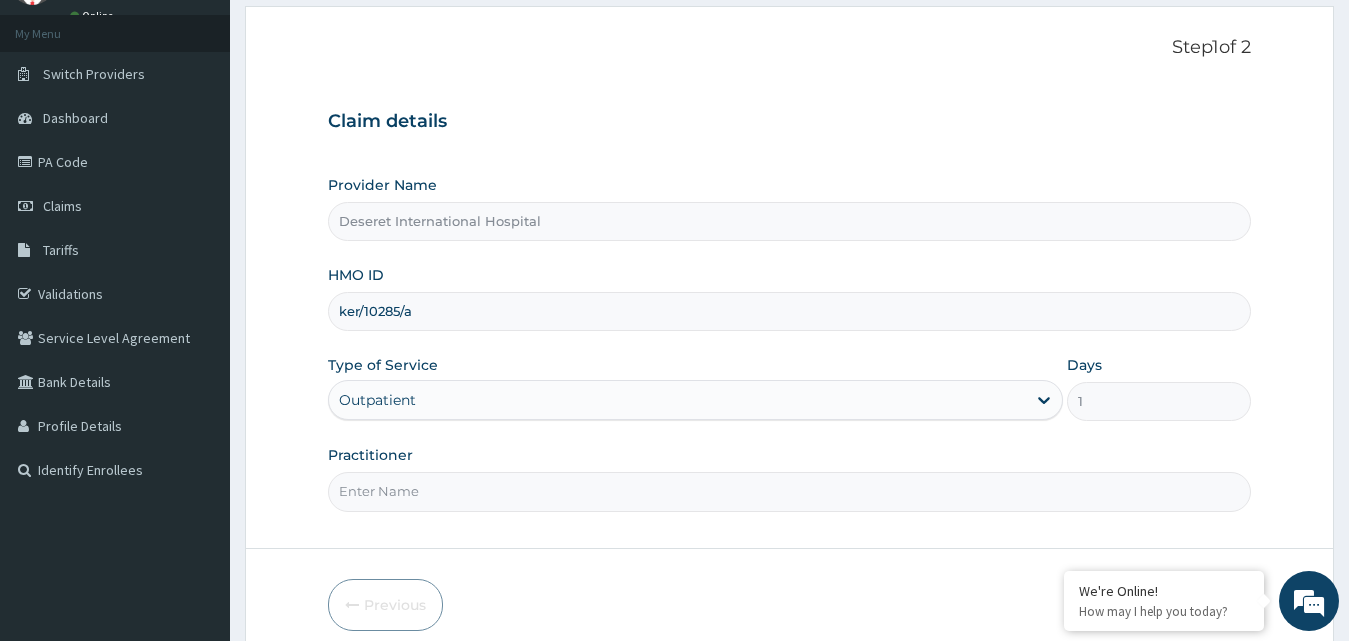 type on "d" 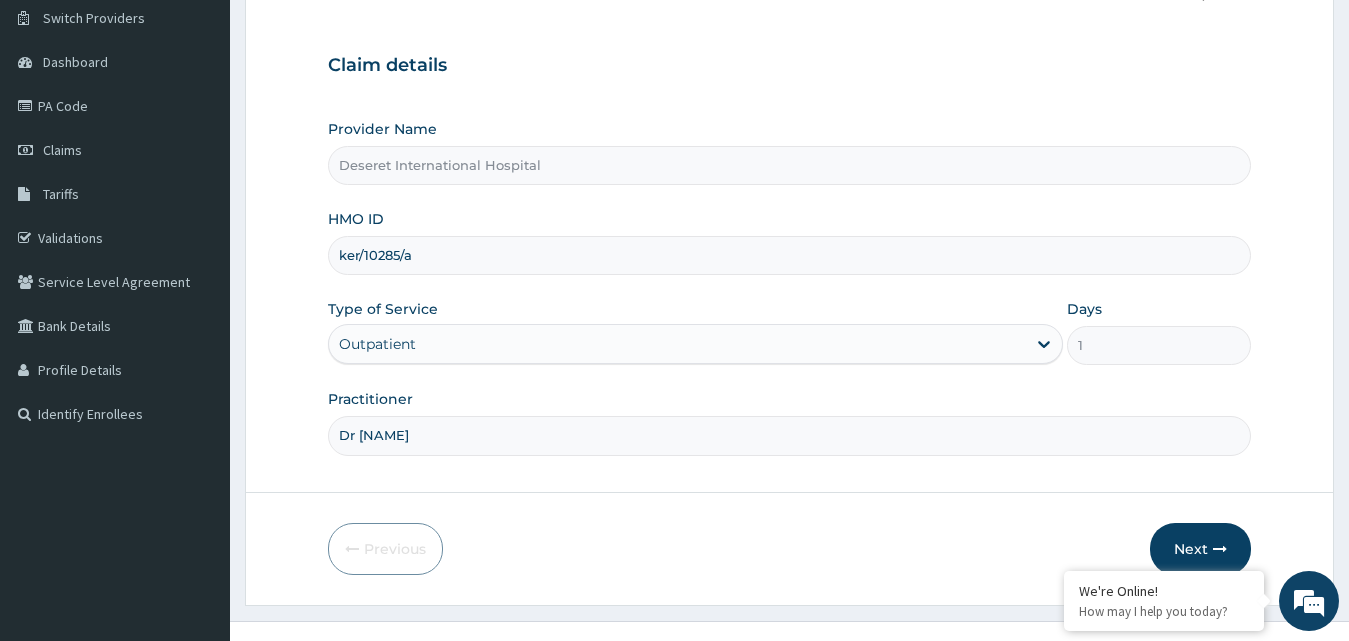 scroll, scrollTop: 187, scrollLeft: 0, axis: vertical 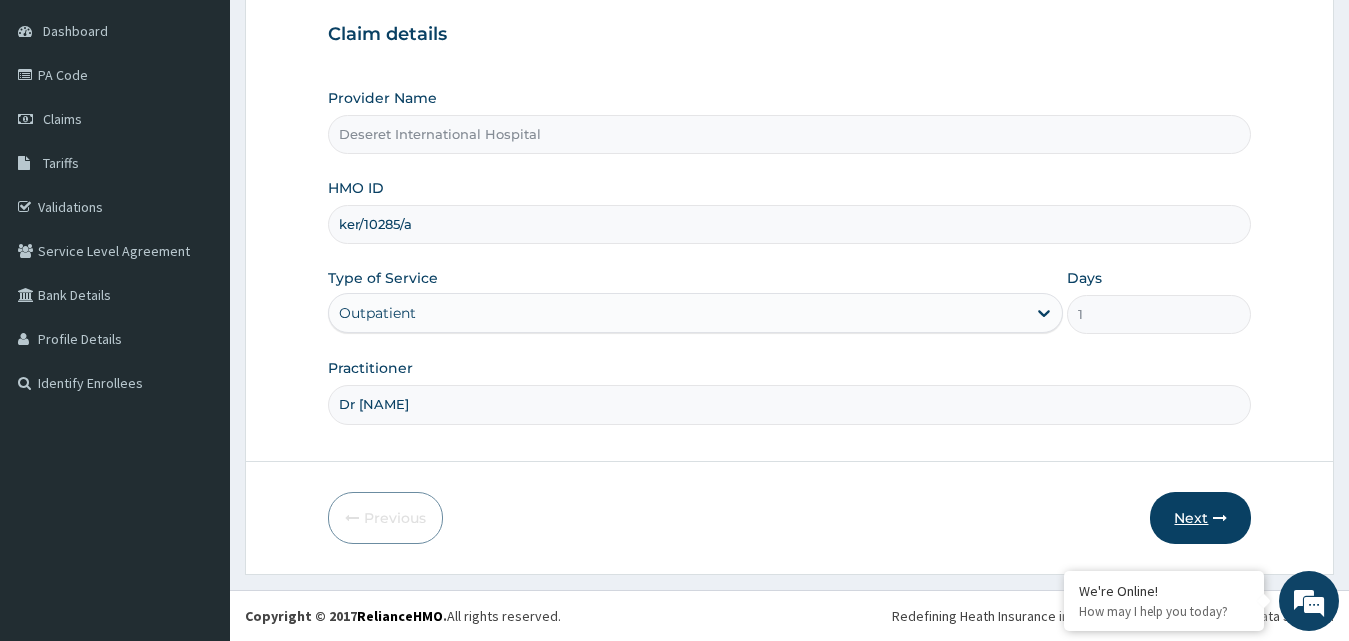 type on "Dr [NAME]" 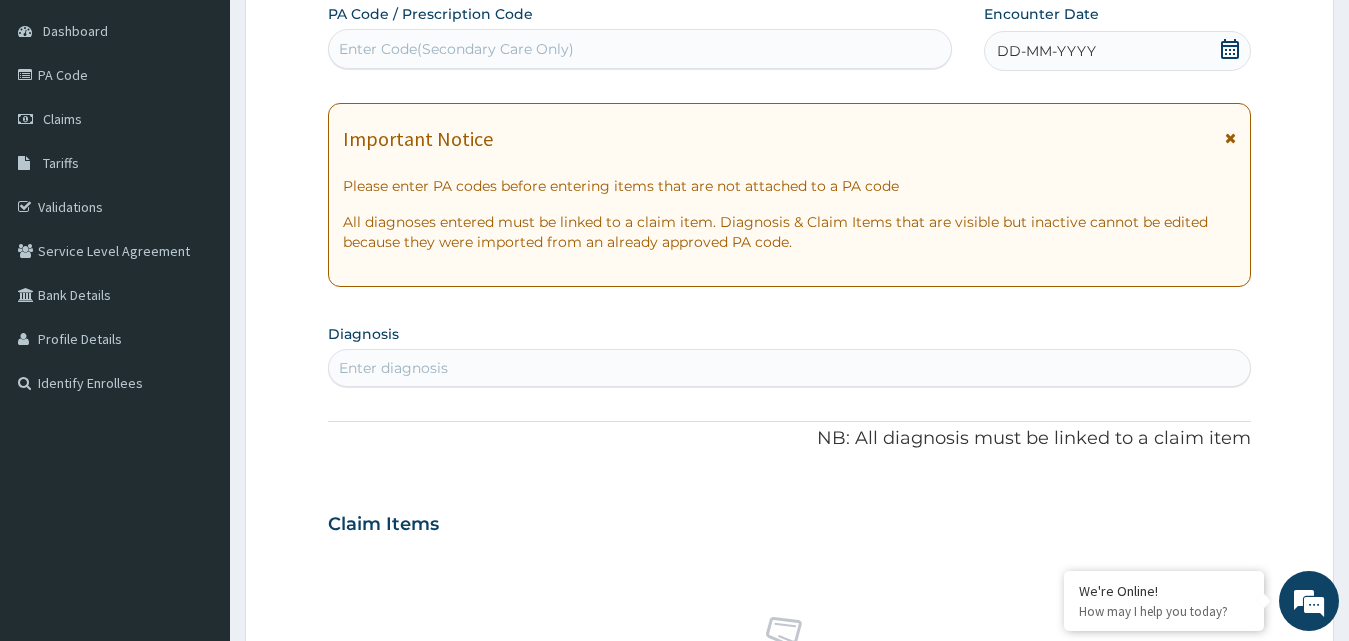 click on "DD-MM-YYYY" at bounding box center [1118, 51] 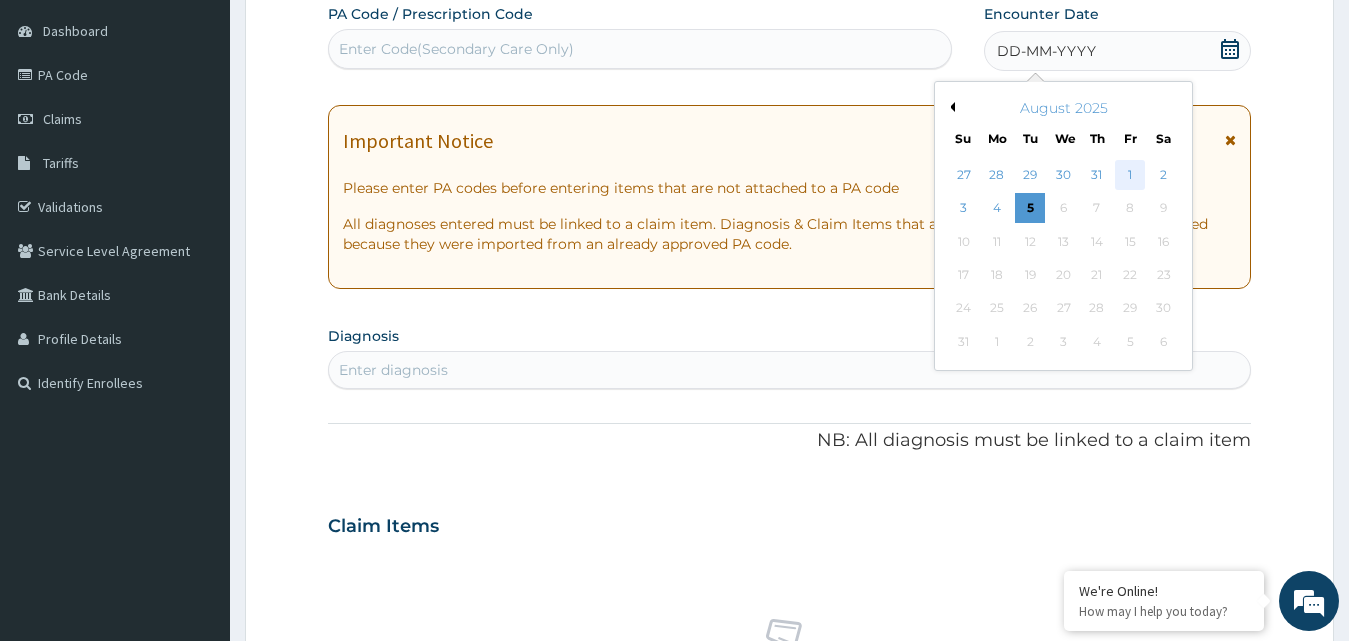 click on "1" at bounding box center (1130, 175) 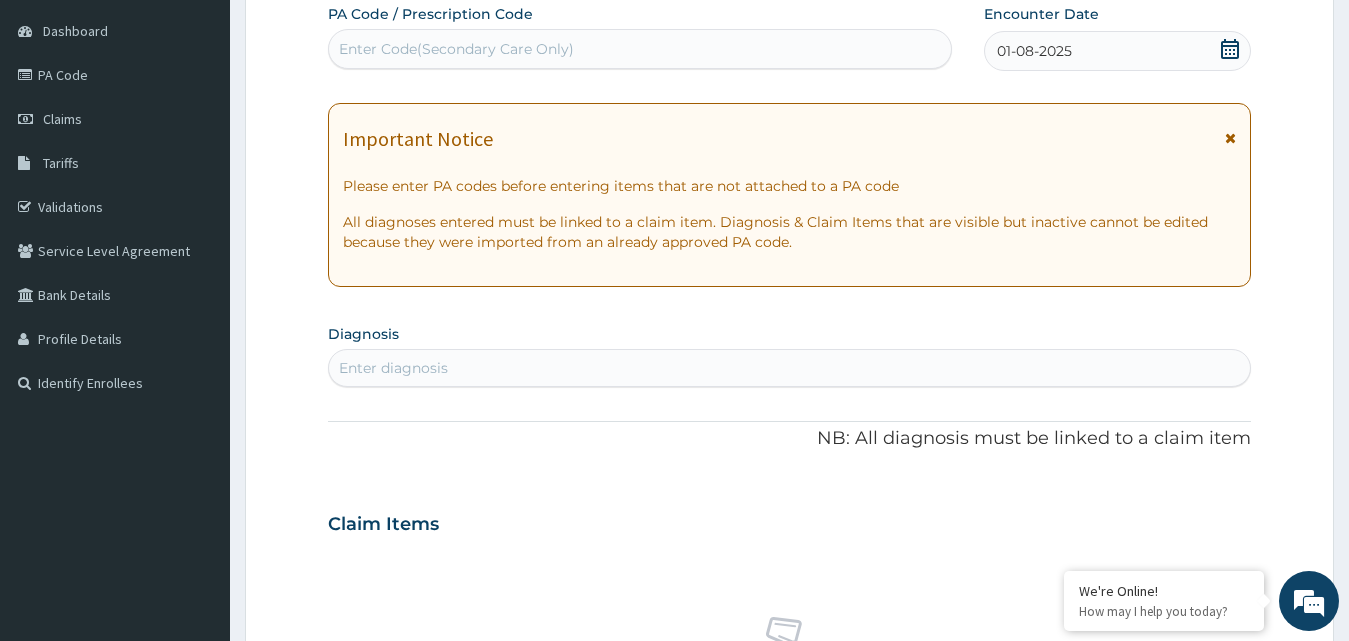 click on "Enter diagnosis" at bounding box center [790, 368] 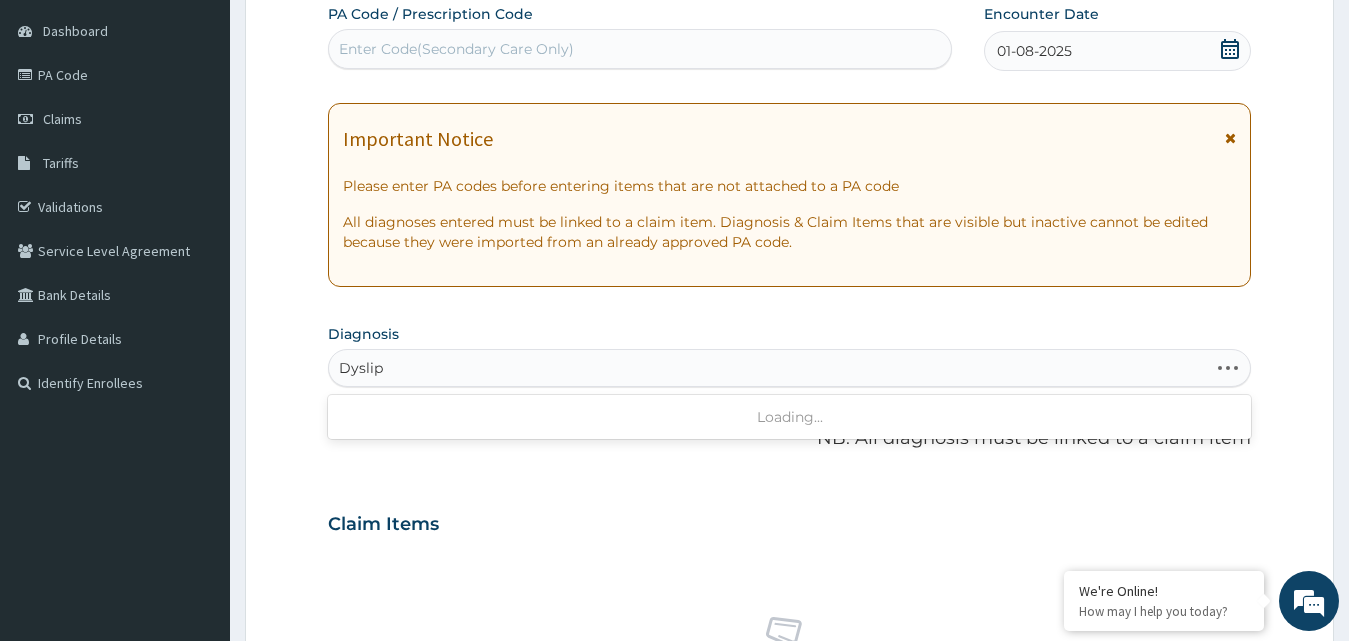 type on "Dyslipi" 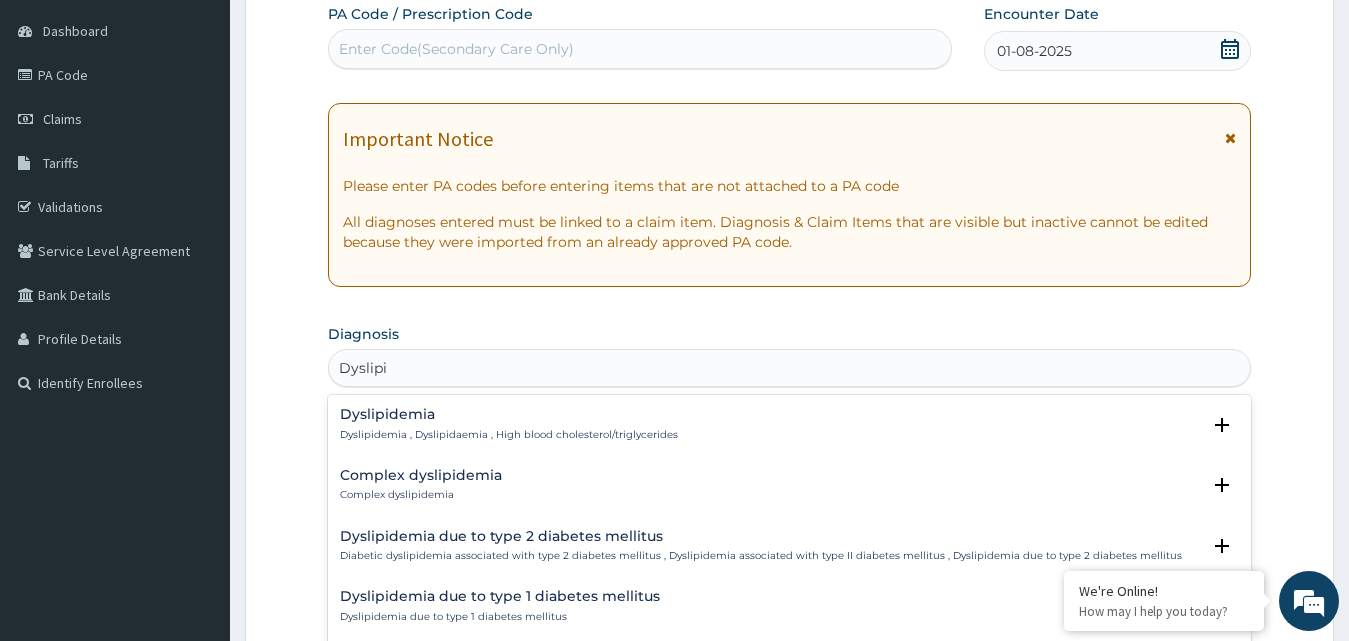 click on "Dyslipidemia Dyslipidemia , Dyslipidaemia , High blood cholesterol/triglycerides" at bounding box center (509, 424) 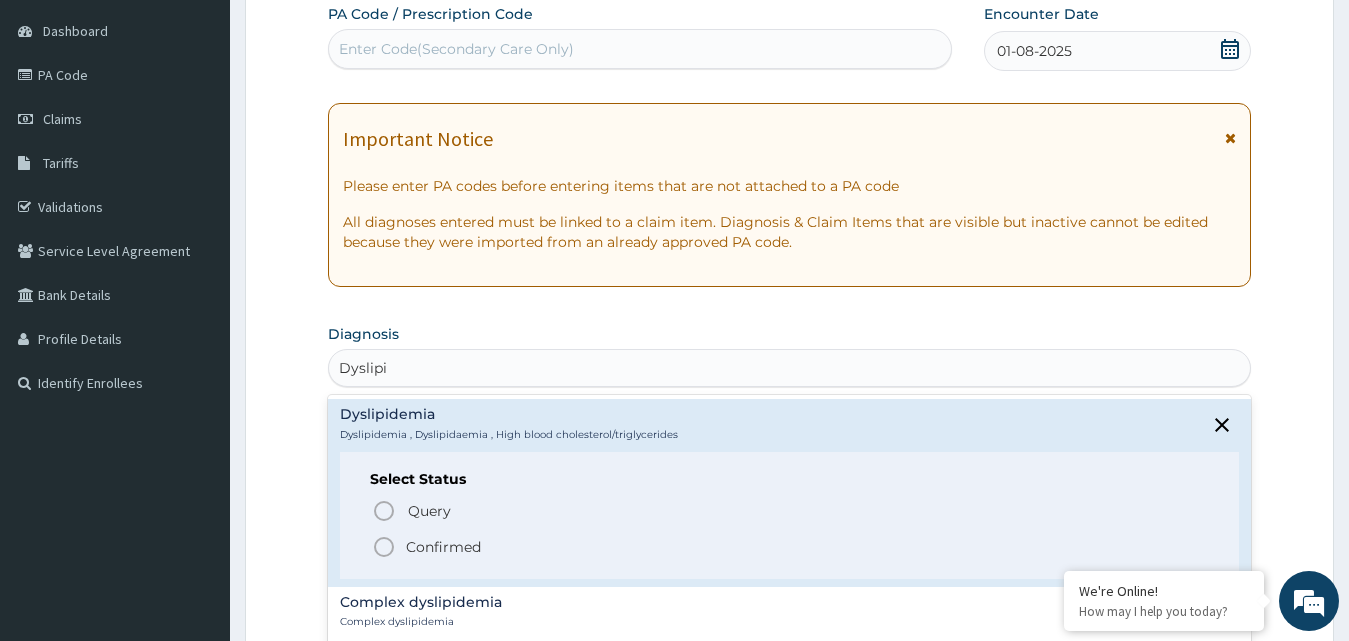 click on "Confirmed" at bounding box center (791, 547) 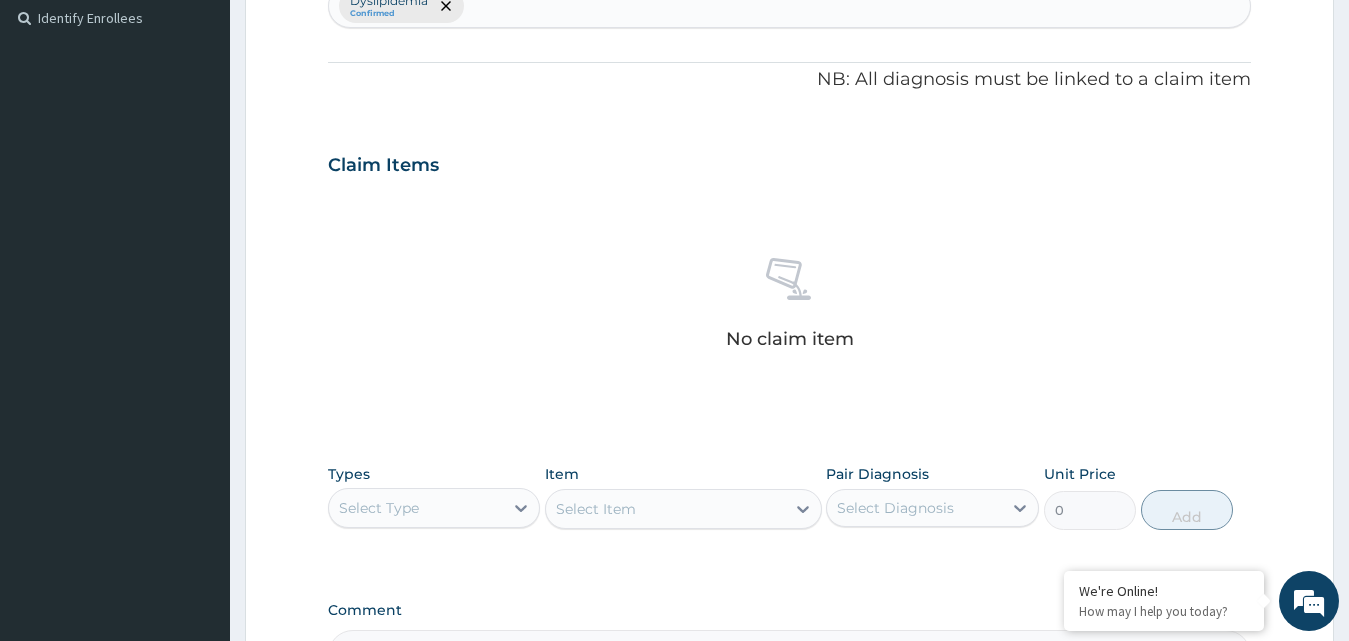 scroll, scrollTop: 587, scrollLeft: 0, axis: vertical 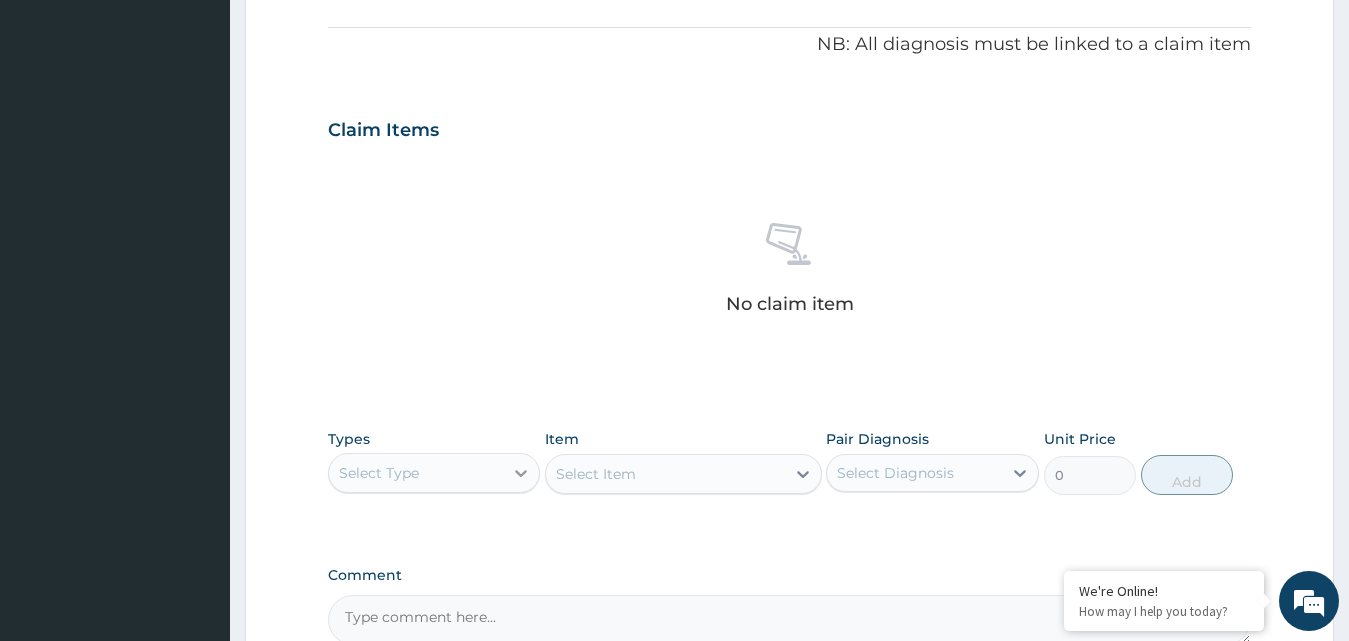 click 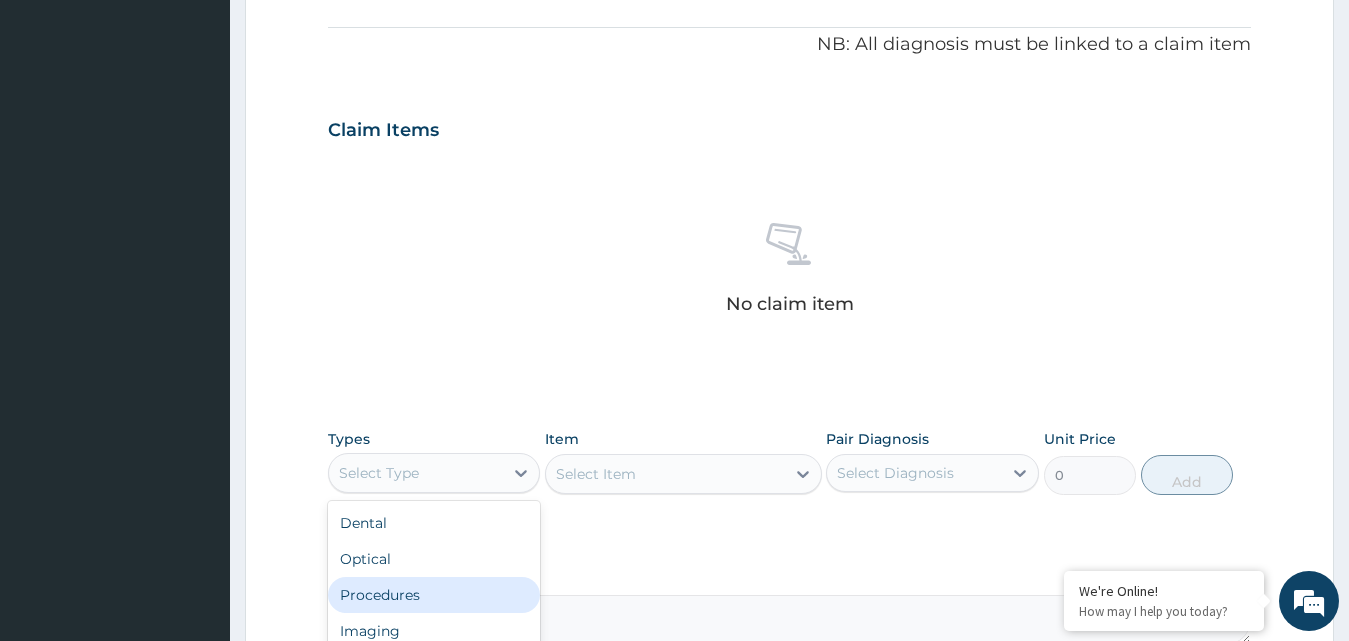 click on "Procedures" at bounding box center (434, 595) 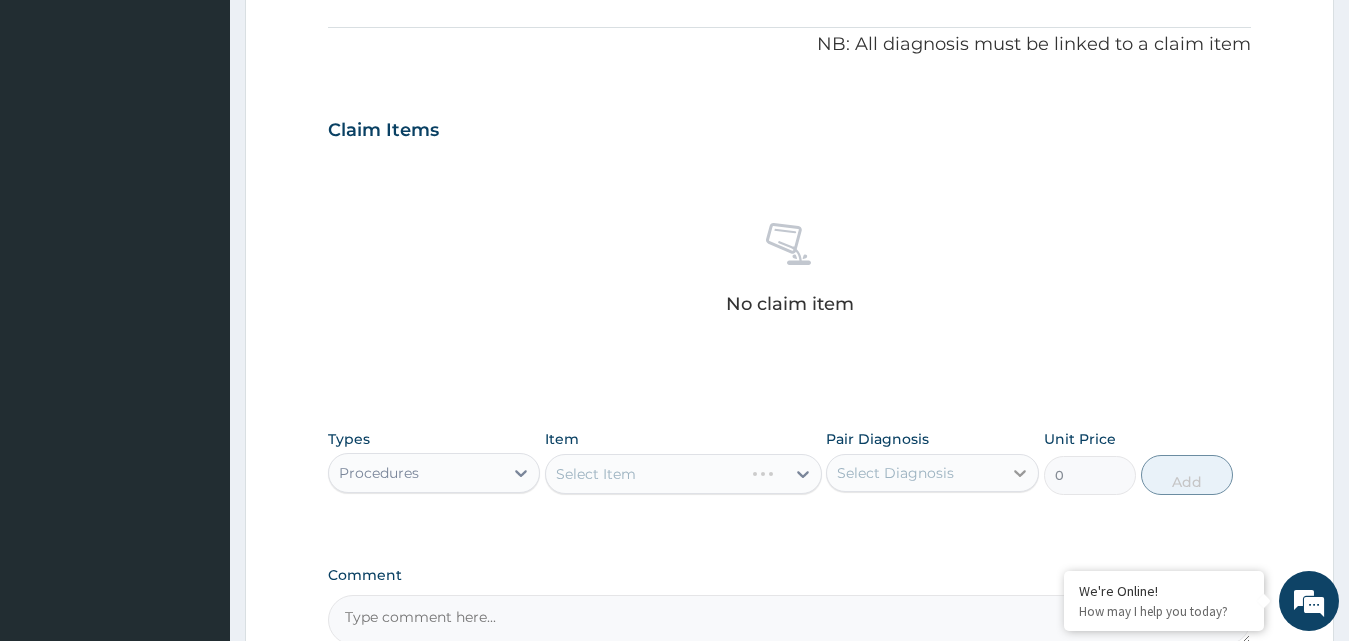 click 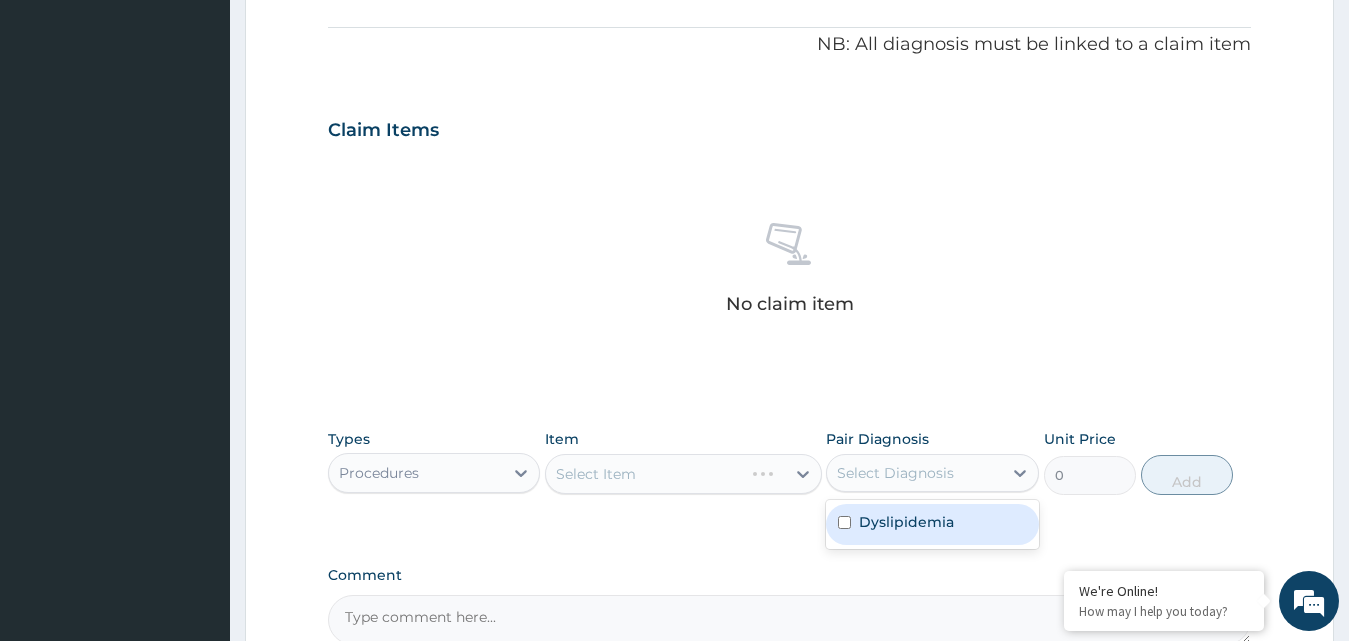 click on "Dyslipidemia" at bounding box center (932, 524) 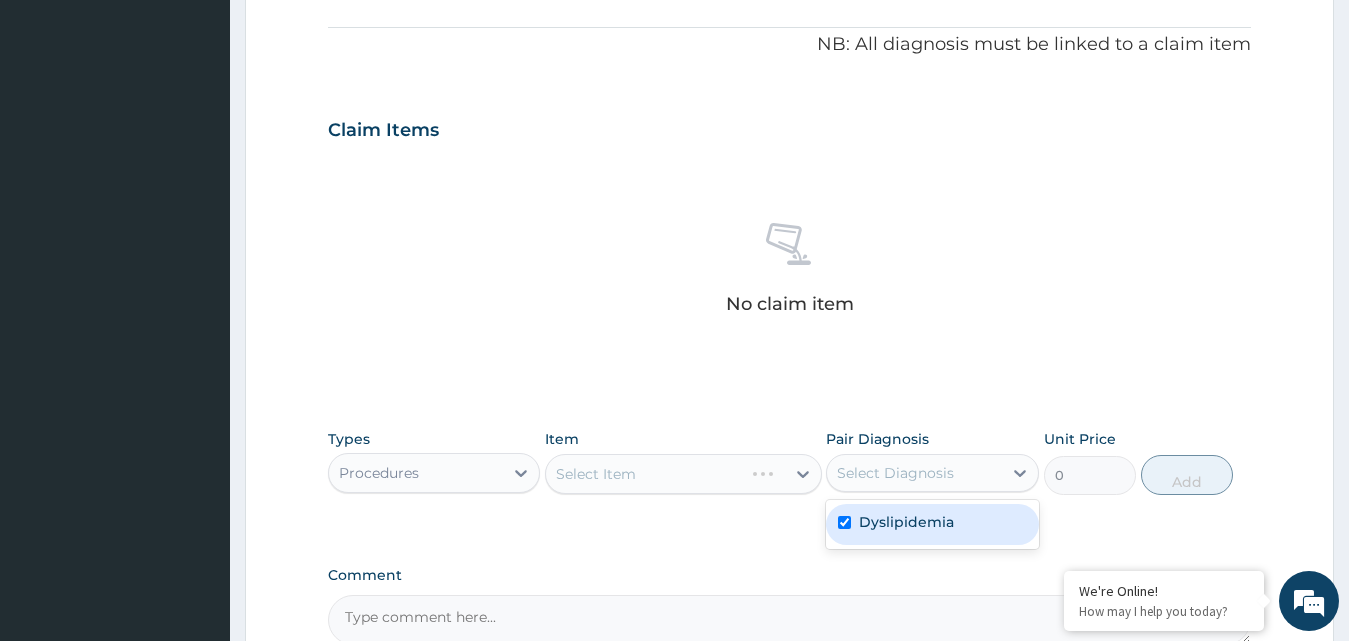 checkbox on "true" 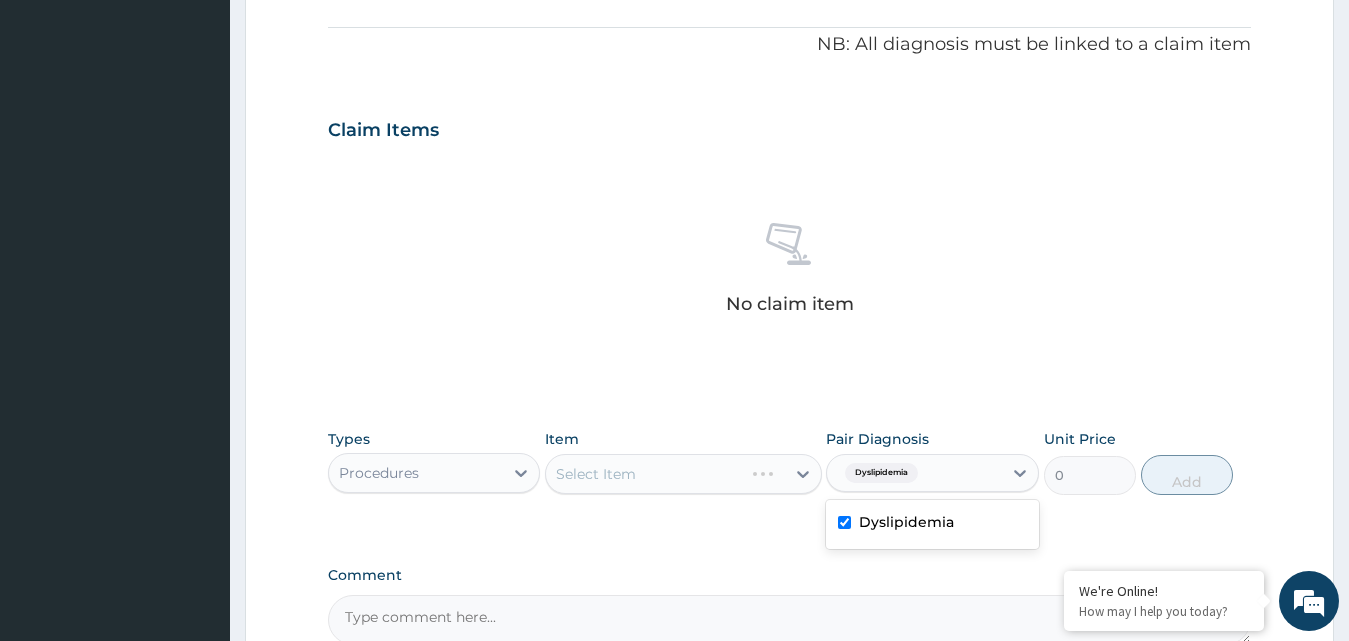 click on "Select Item" at bounding box center (683, 474) 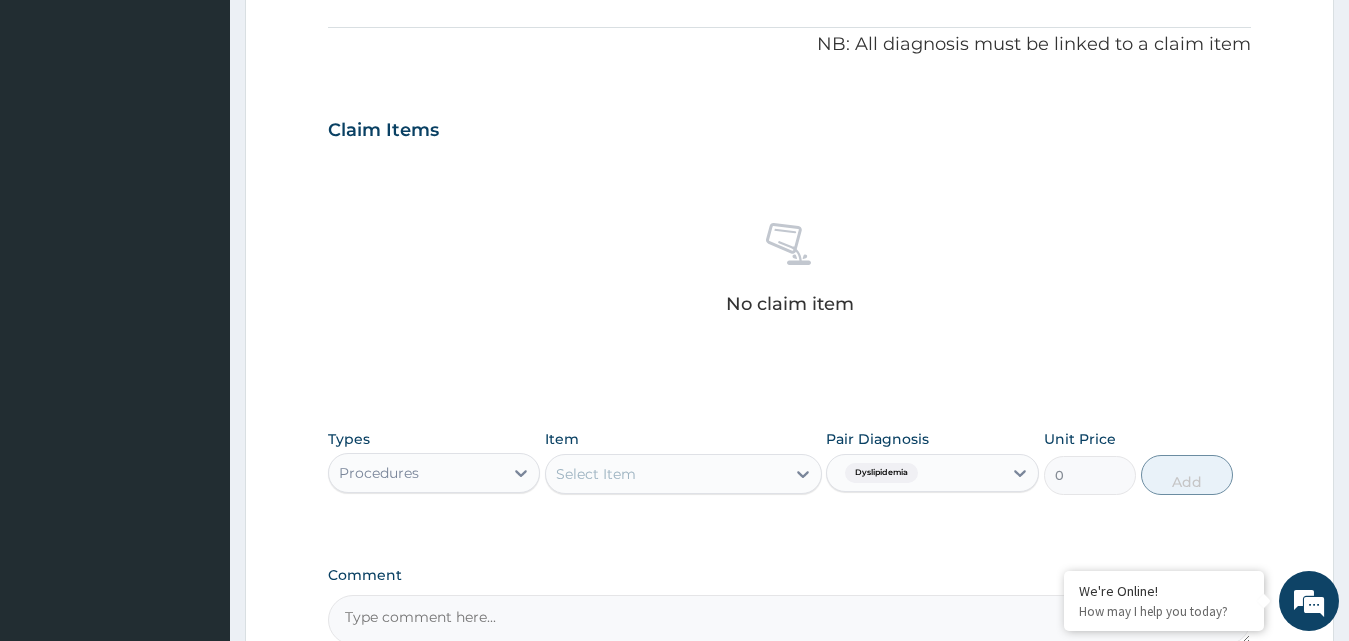 click on "Select Item" at bounding box center (665, 474) 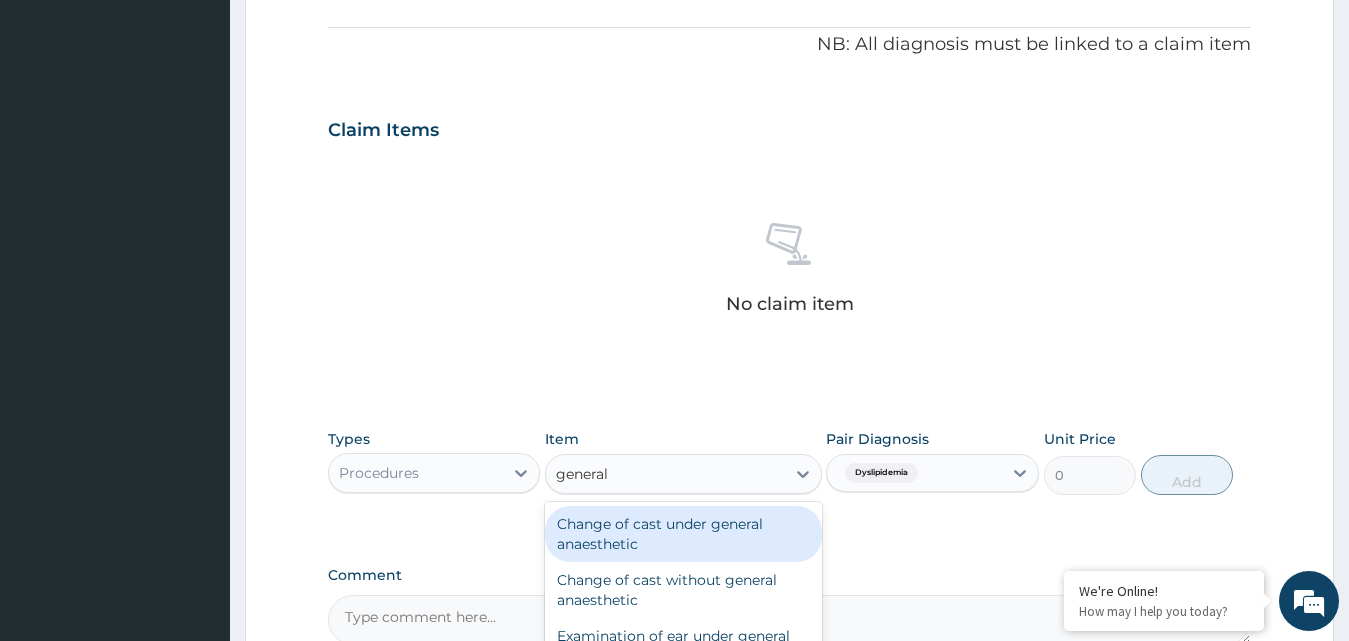 type on "general p" 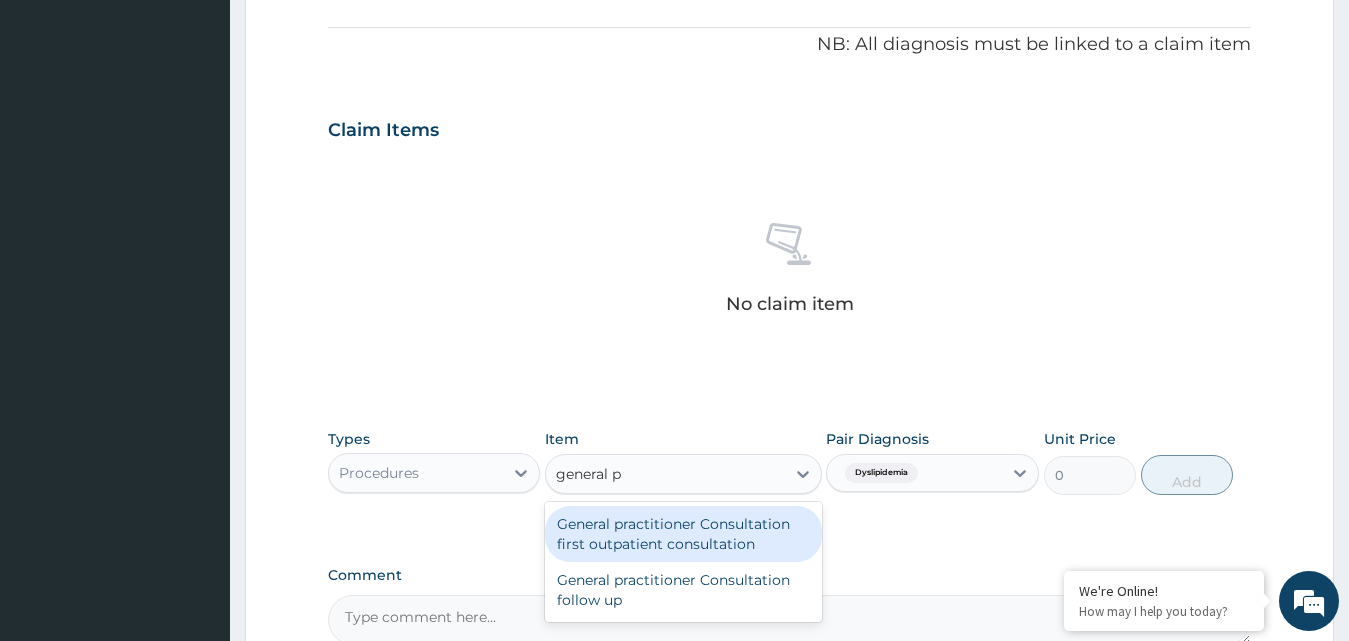 click on "General practitioner Consultation first outpatient consultation" at bounding box center (683, 534) 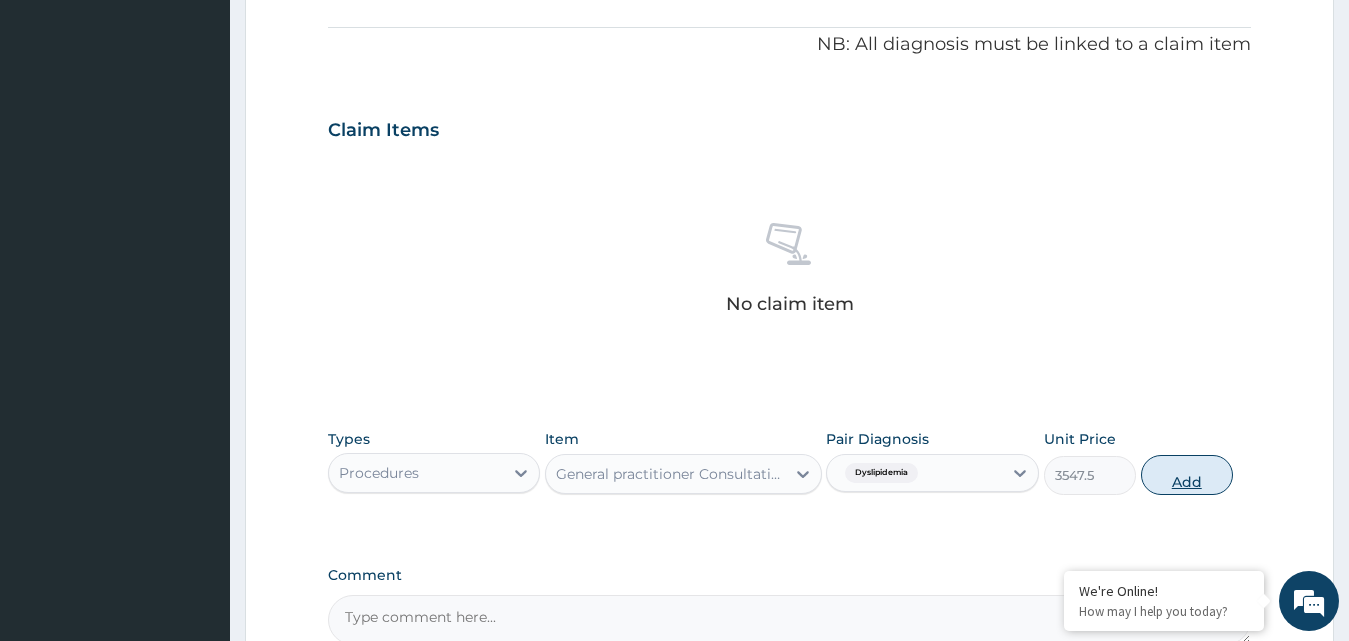 click on "Add" at bounding box center (1187, 475) 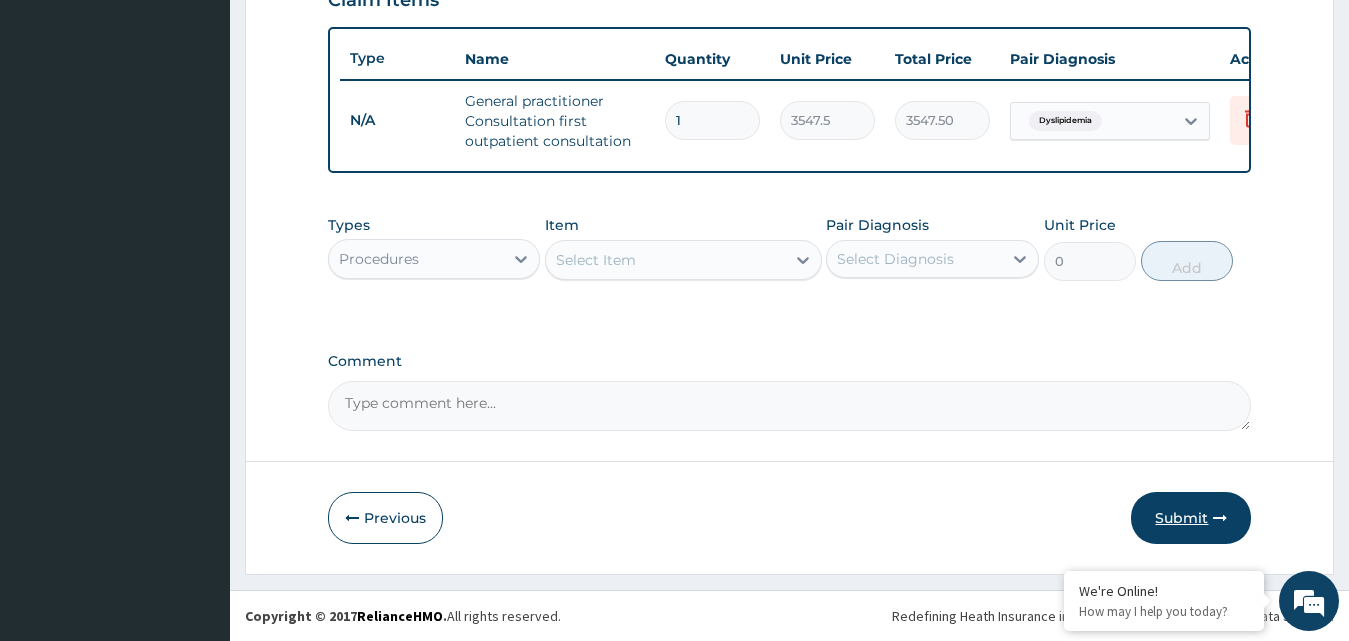 click on "Submit" at bounding box center (1191, 518) 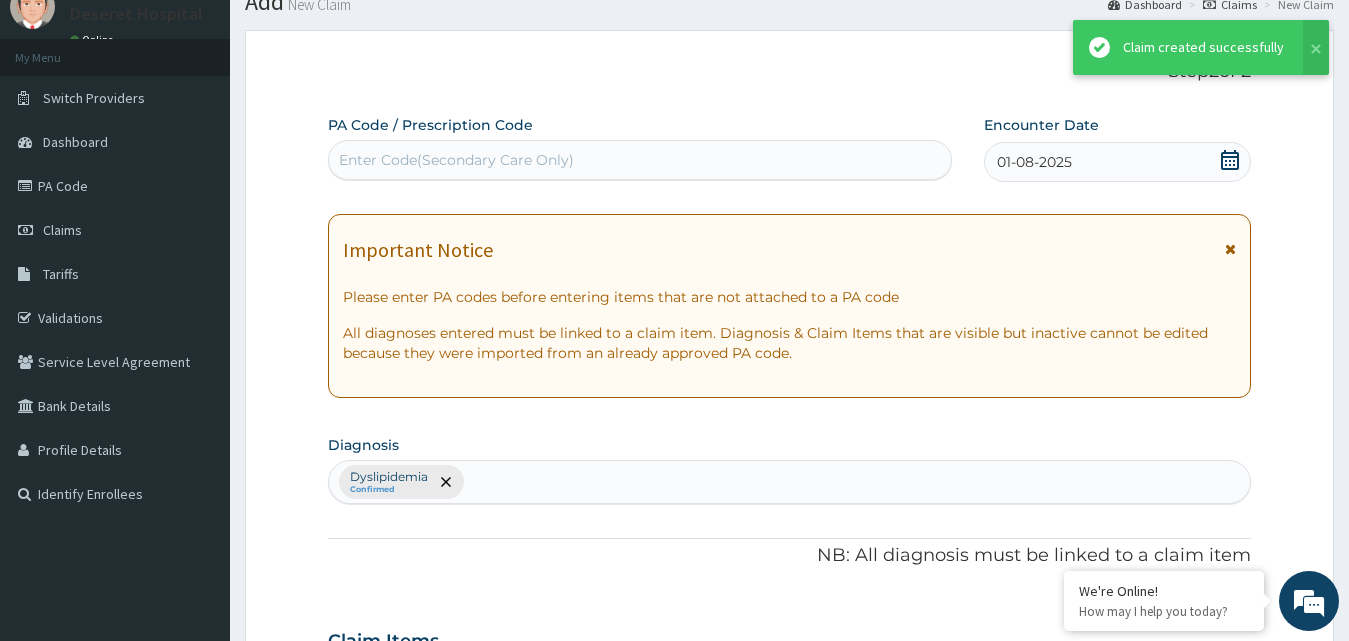 scroll, scrollTop: 734, scrollLeft: 0, axis: vertical 